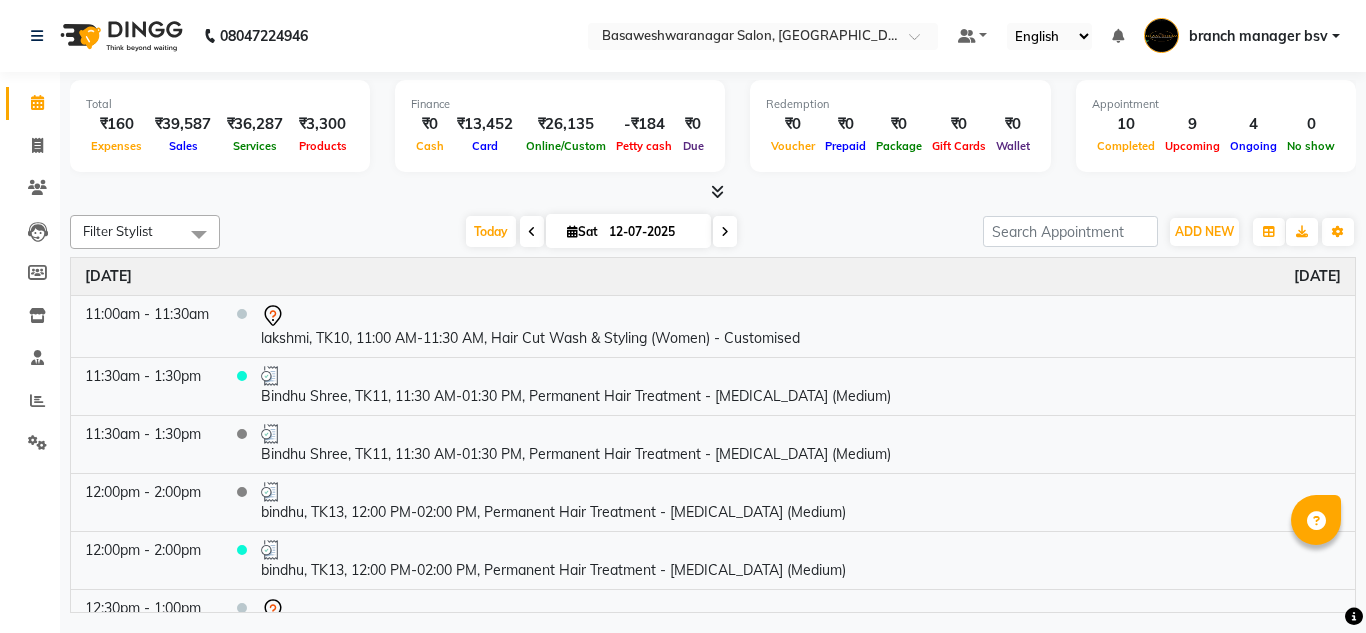 scroll, scrollTop: 0, scrollLeft: 0, axis: both 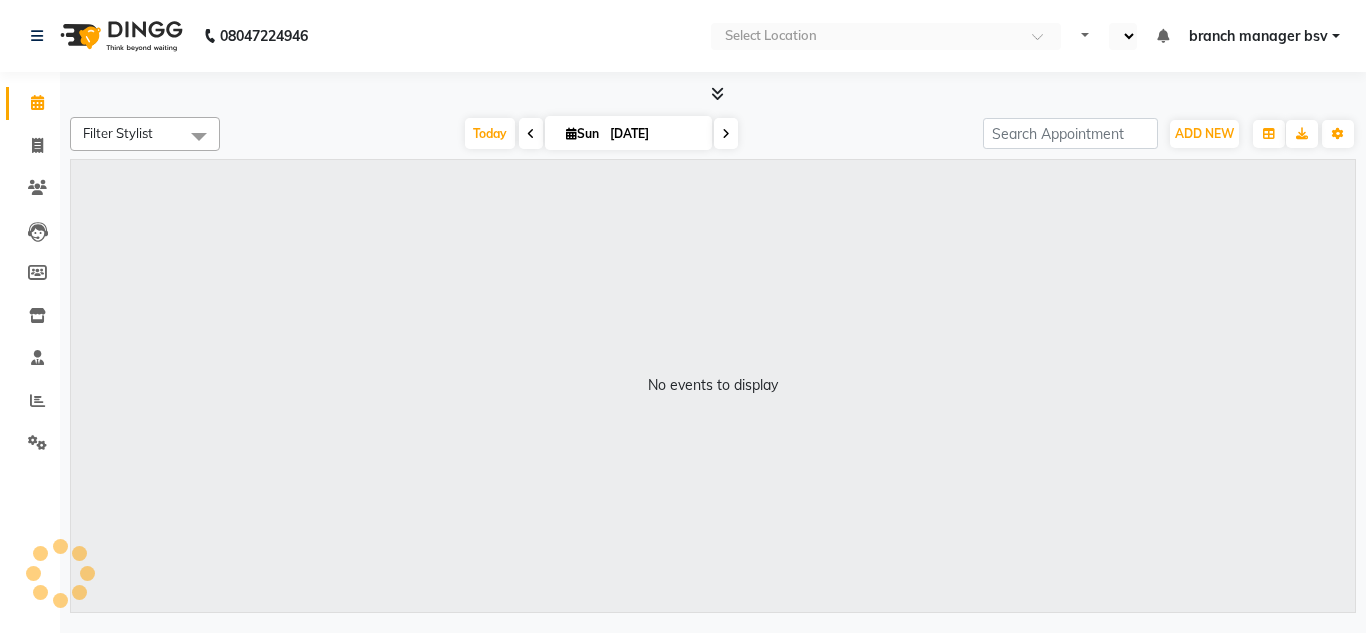 select on "en" 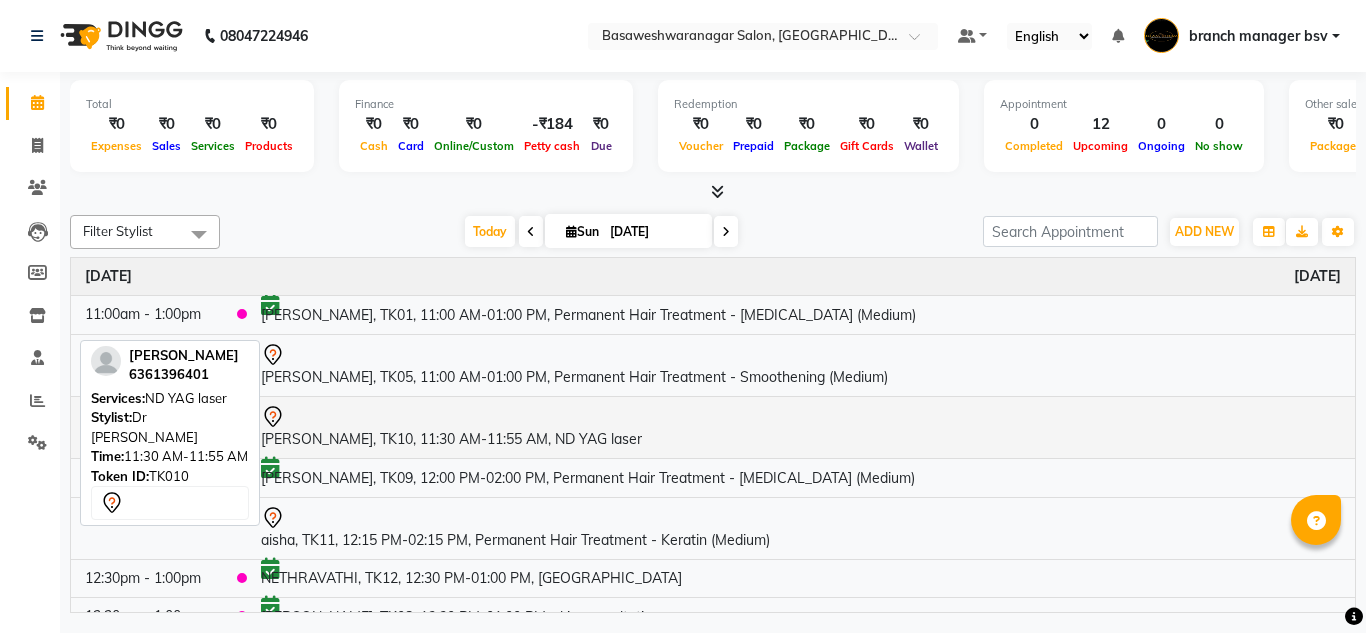 scroll, scrollTop: 288, scrollLeft: 0, axis: vertical 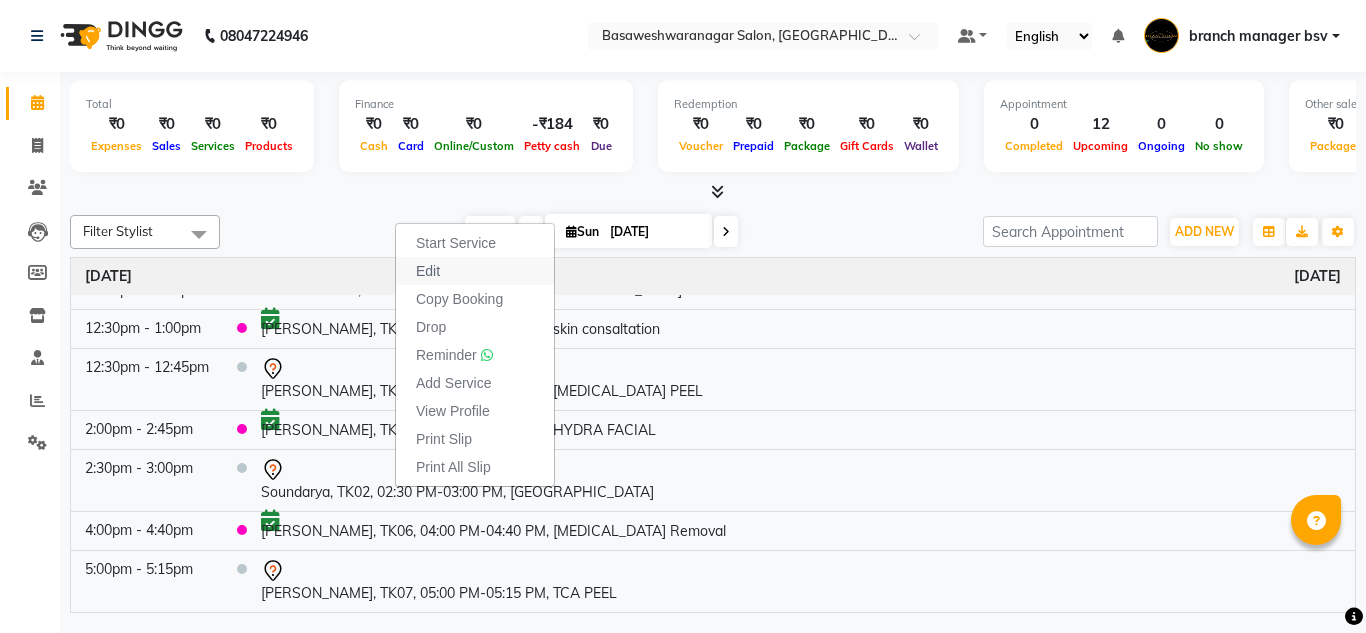 click on "Edit" at bounding box center (475, 271) 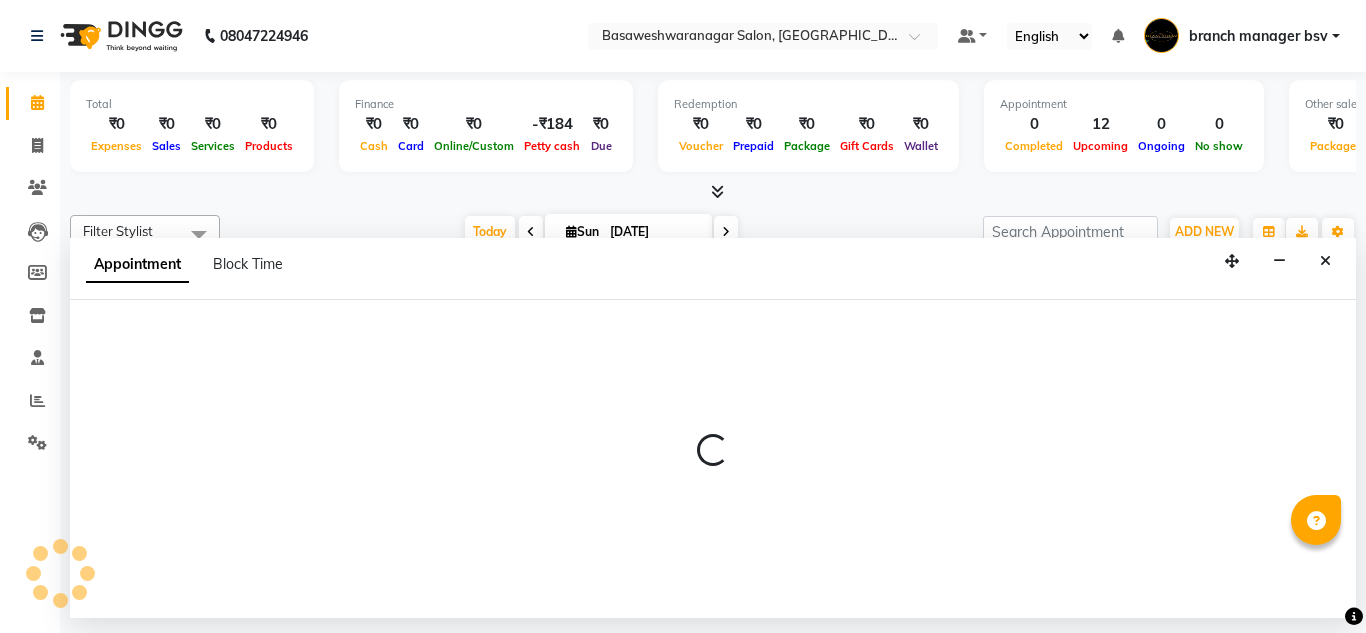 select on "tentative" 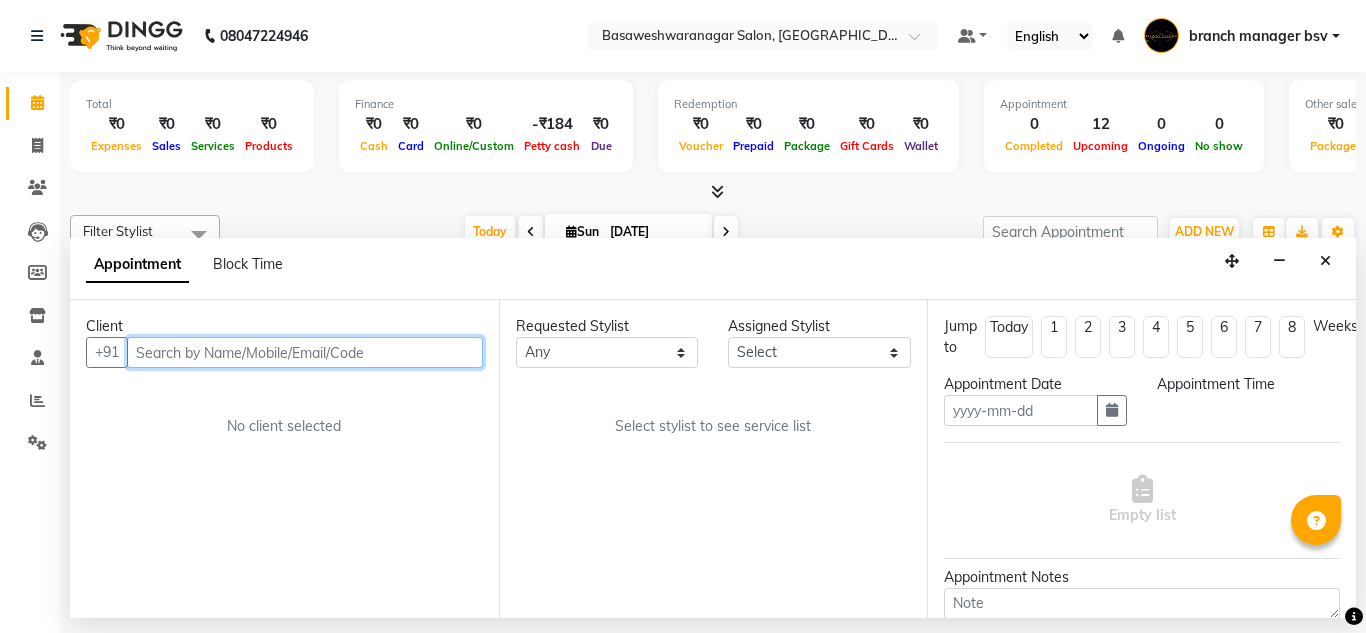 type on "[DATE]" 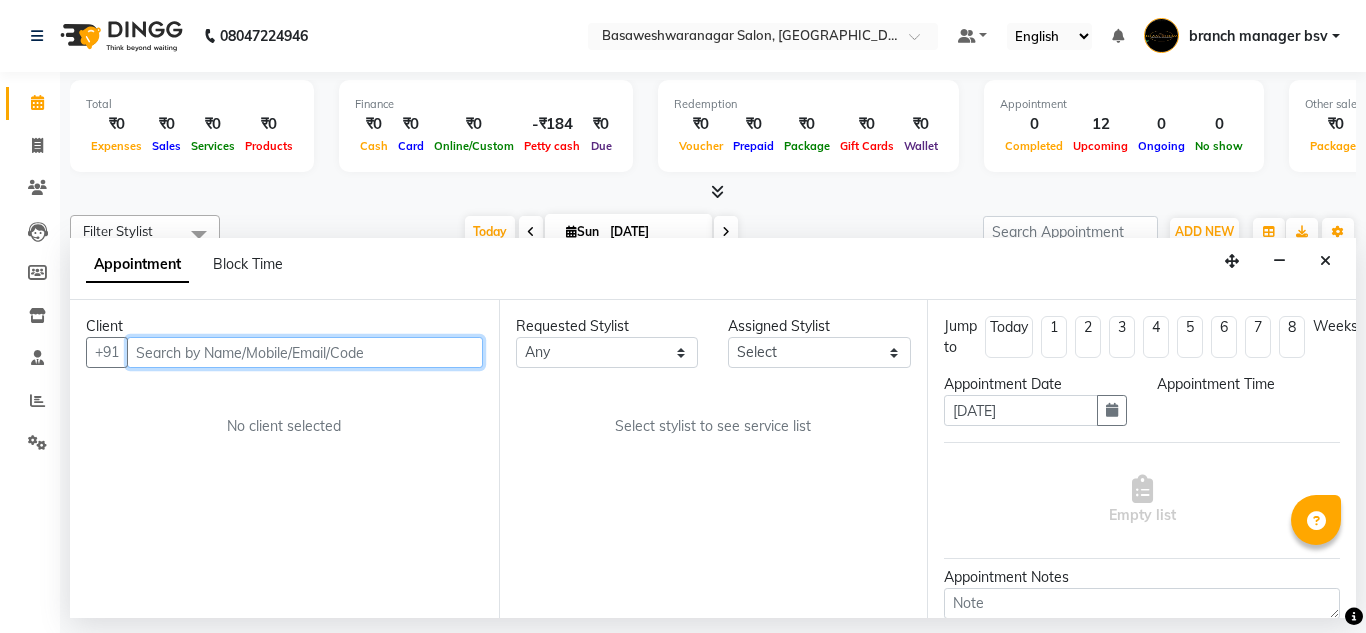 select on "47930" 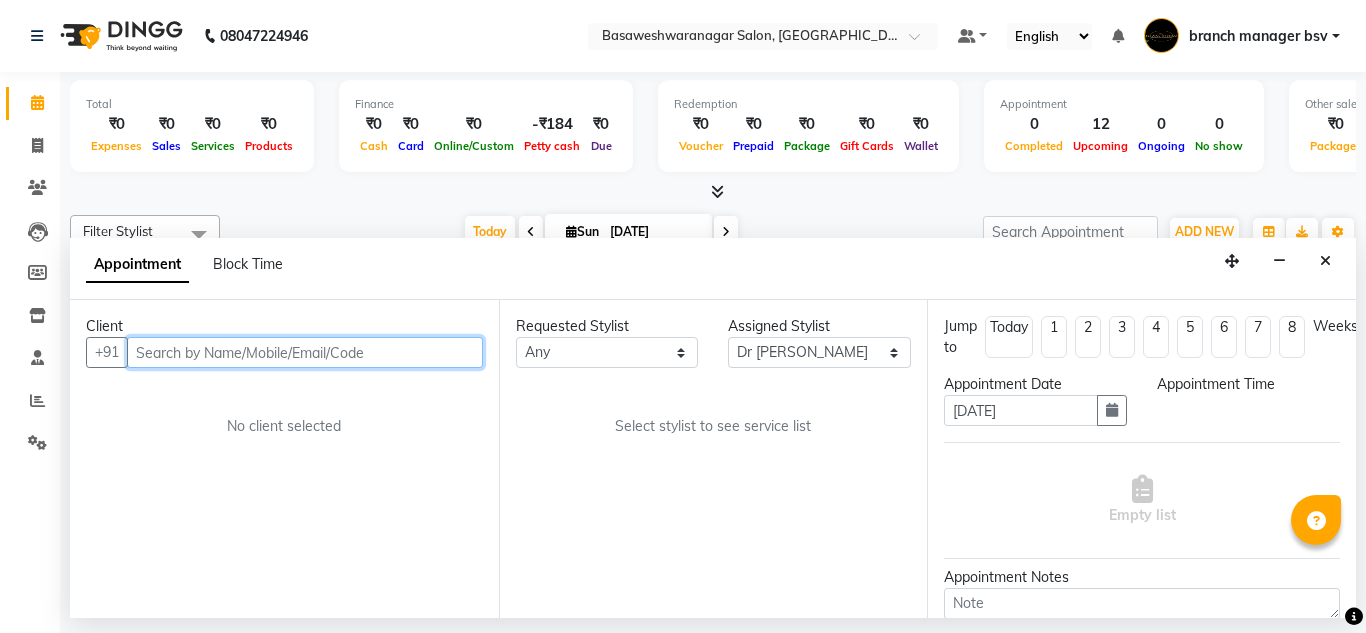 select on "870" 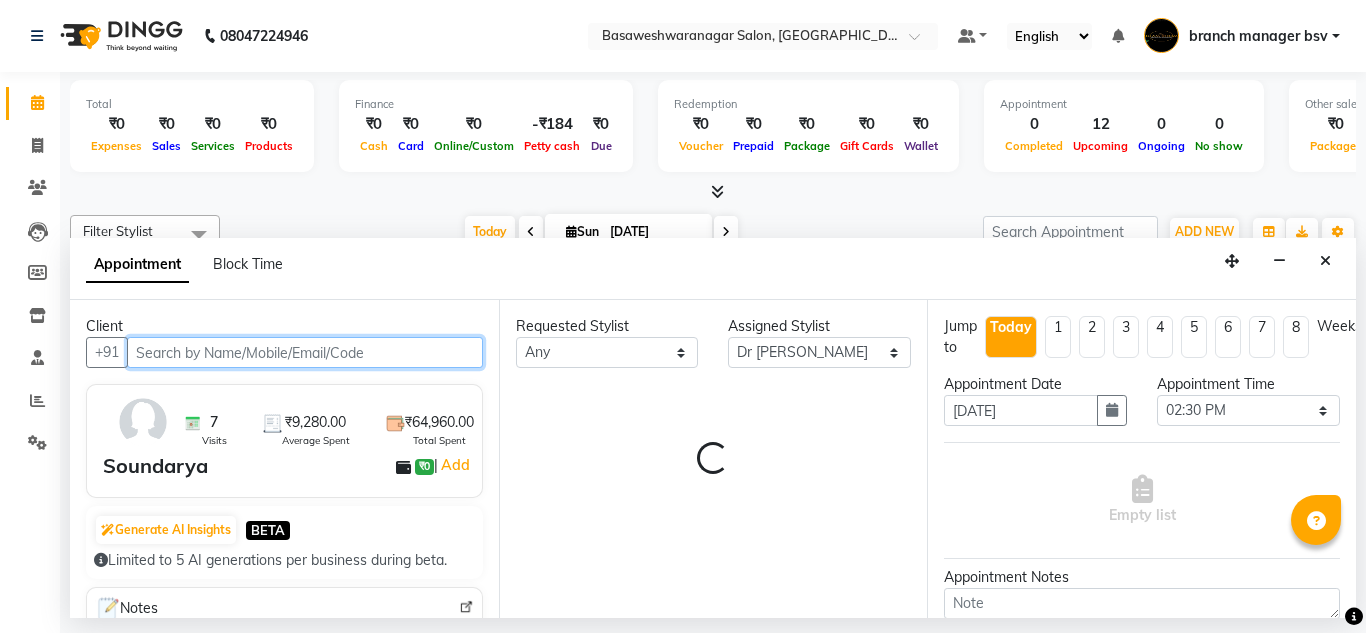 select on "1239" 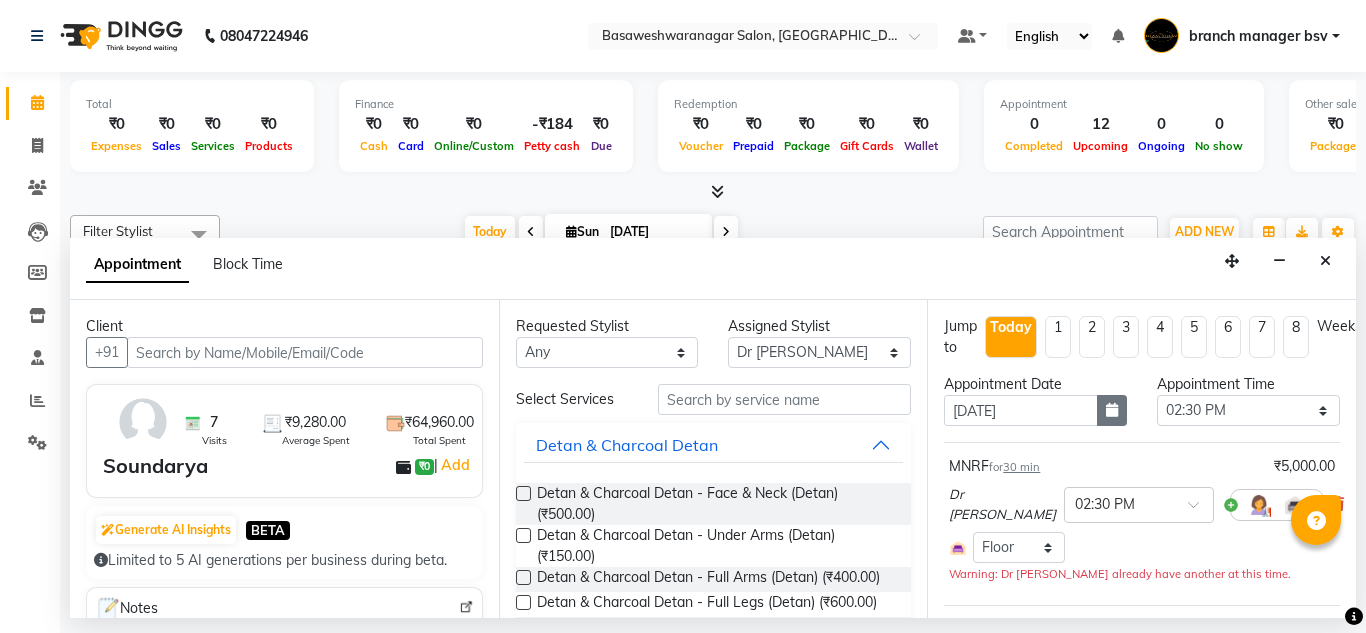 click at bounding box center (1112, 410) 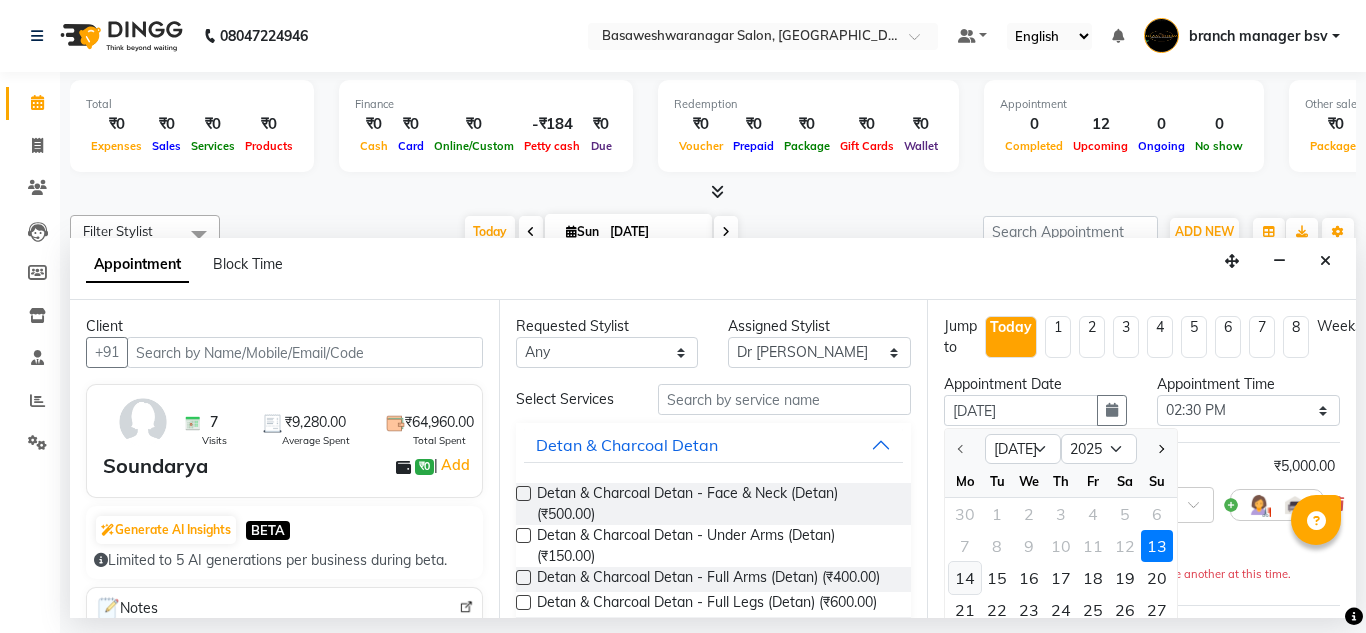 click on "14" at bounding box center (965, 578) 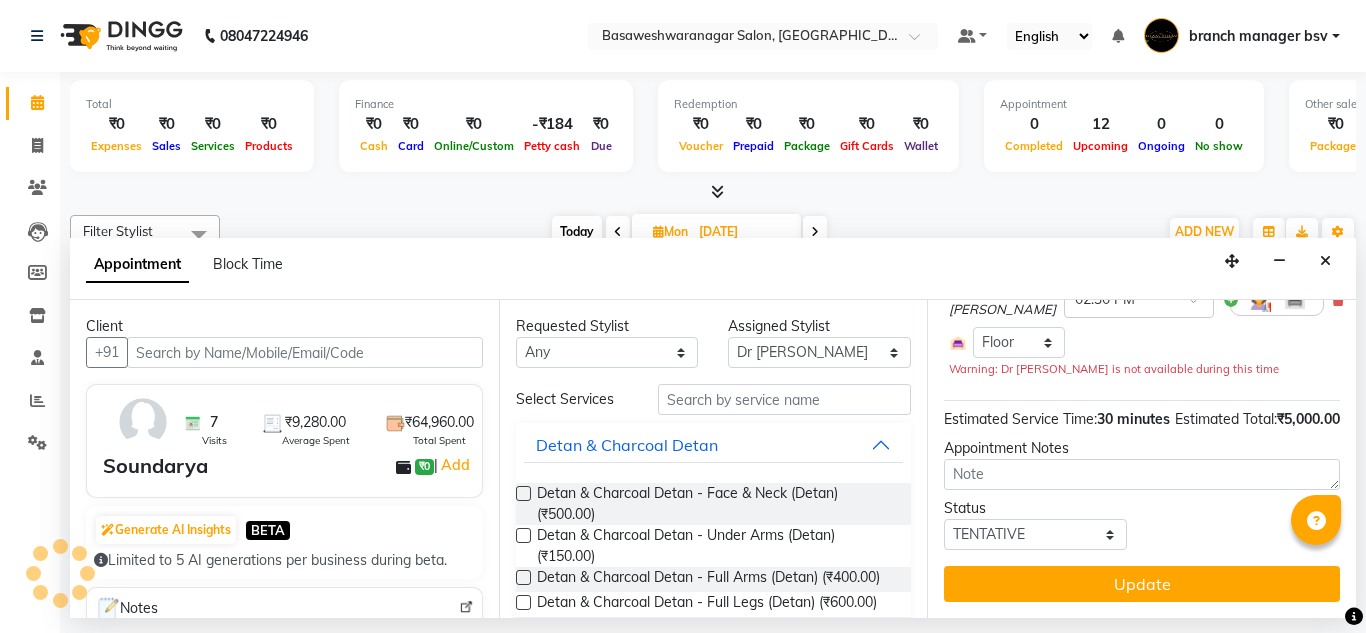 scroll, scrollTop: 217, scrollLeft: 0, axis: vertical 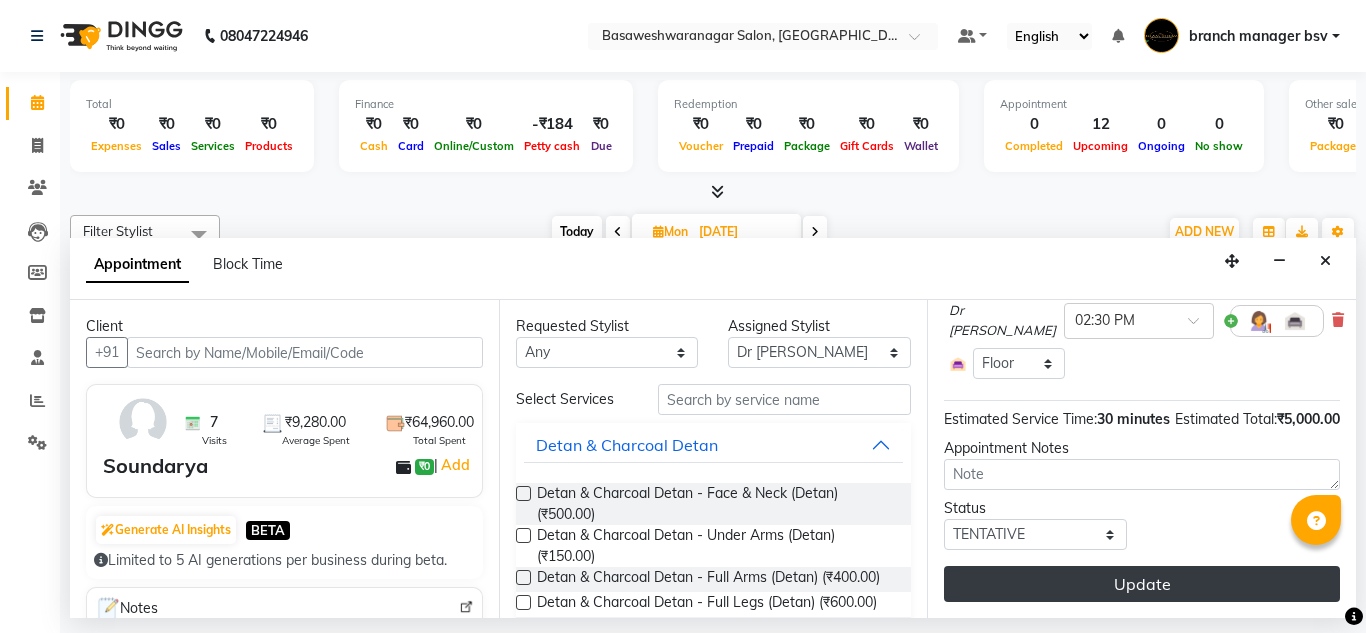 click on "Update" at bounding box center [1142, 584] 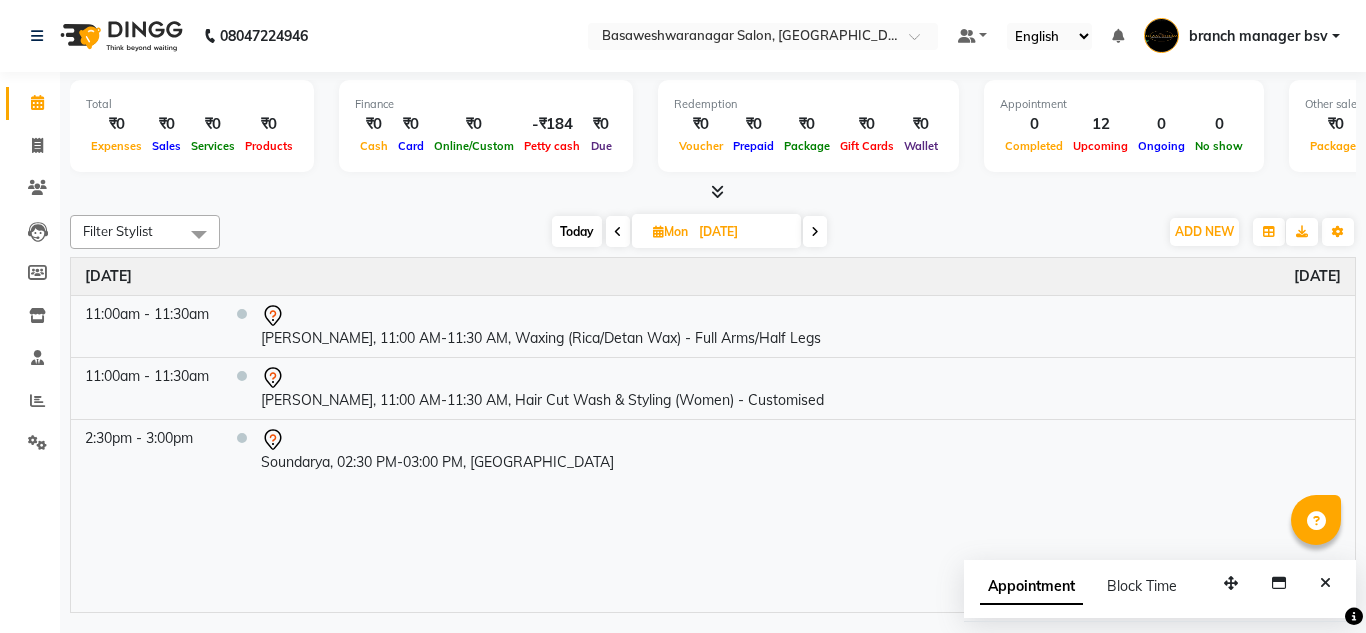 click on "Today" at bounding box center [577, 231] 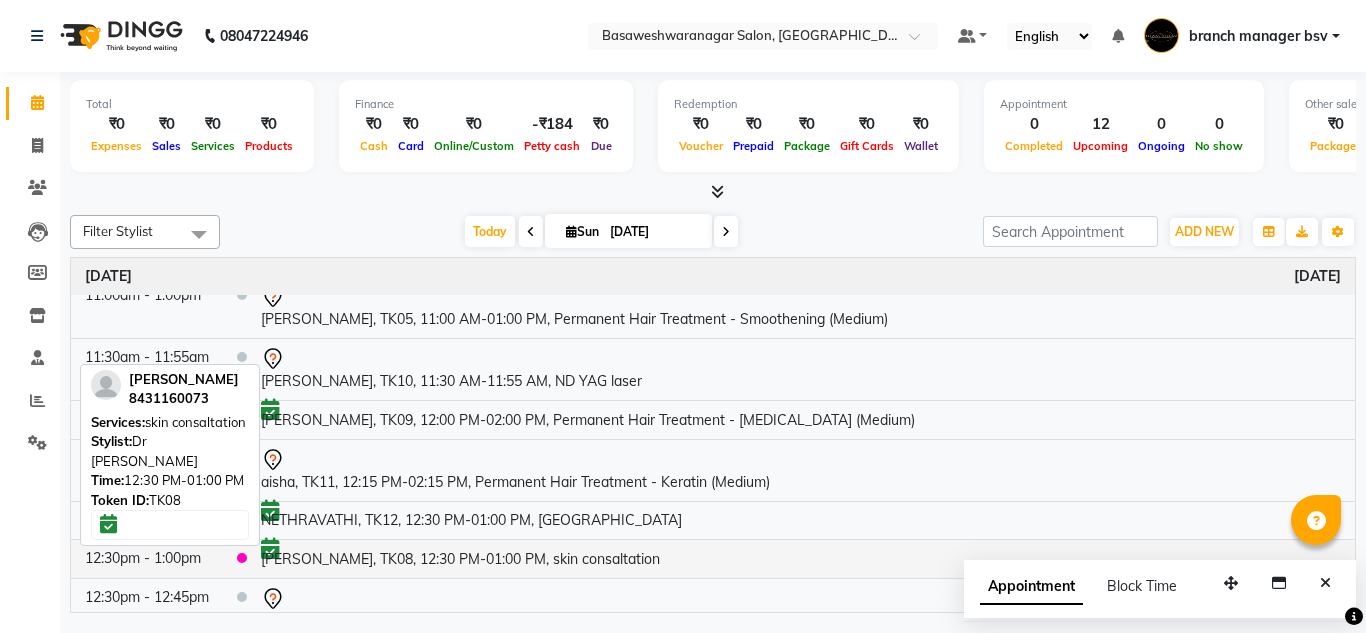 scroll, scrollTop: 0, scrollLeft: 0, axis: both 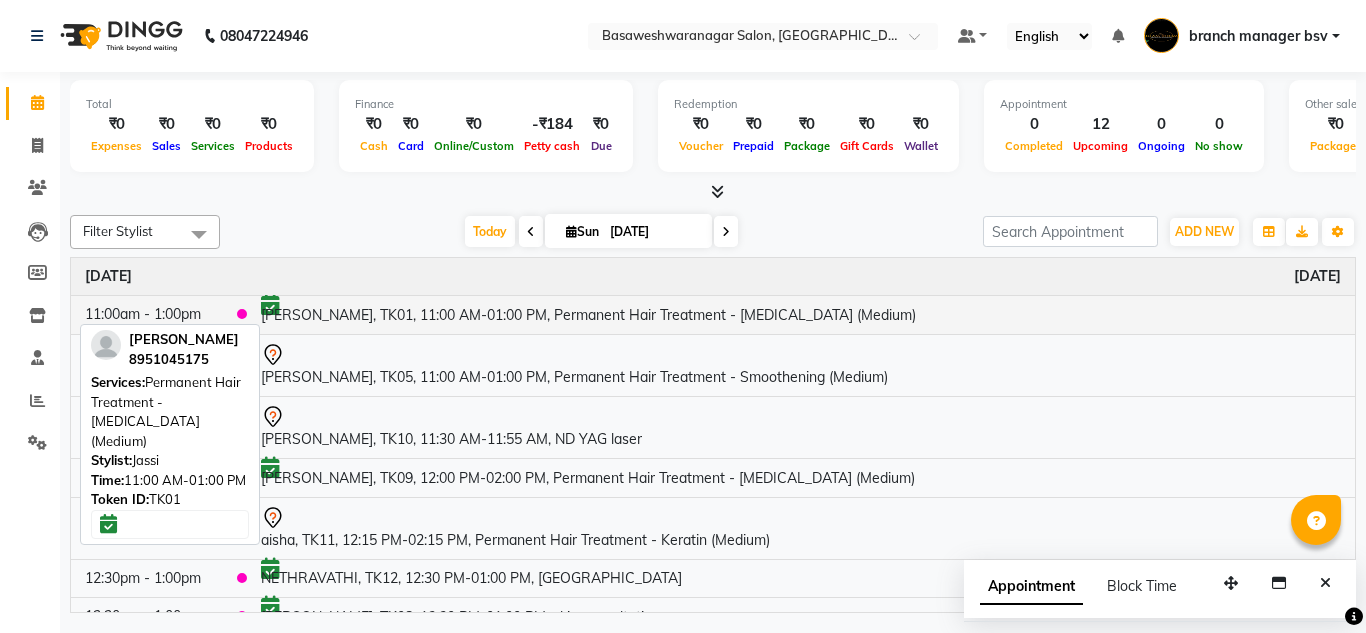 click on "[PERSON_NAME], TK01, 11:00 AM-01:00 PM, Permanent Hair Treatment - [MEDICAL_DATA] (Medium)" at bounding box center [801, 314] 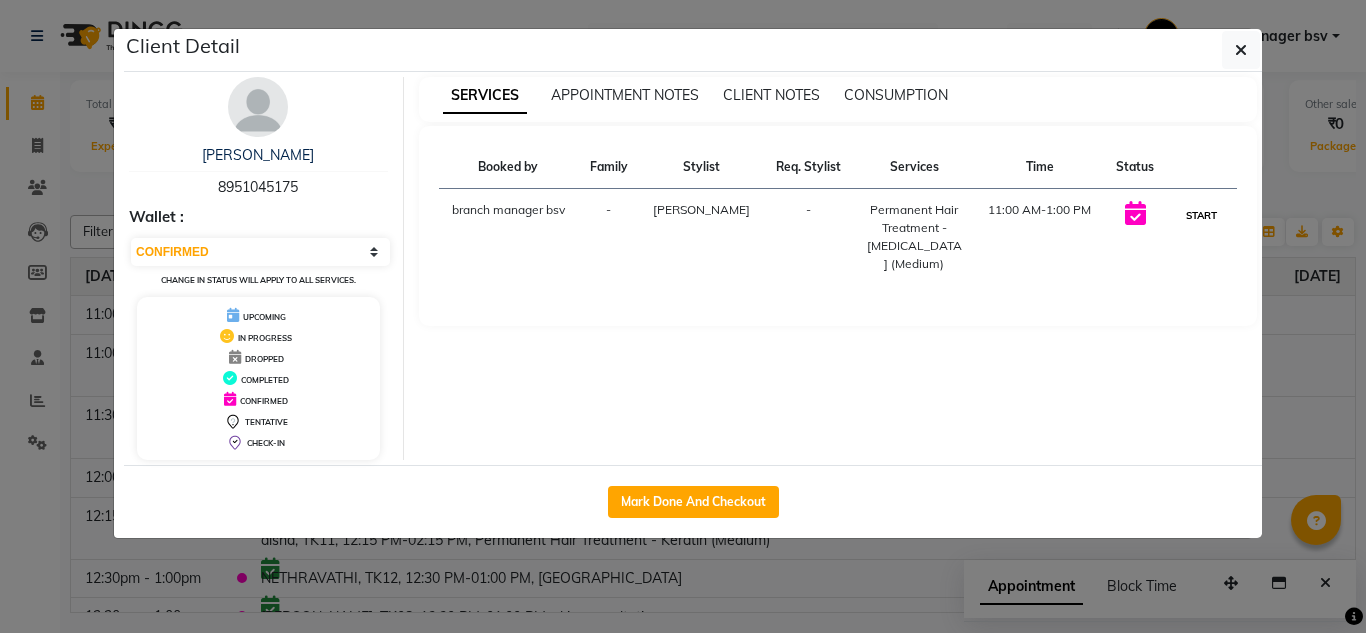 click on "START" at bounding box center (1201, 215) 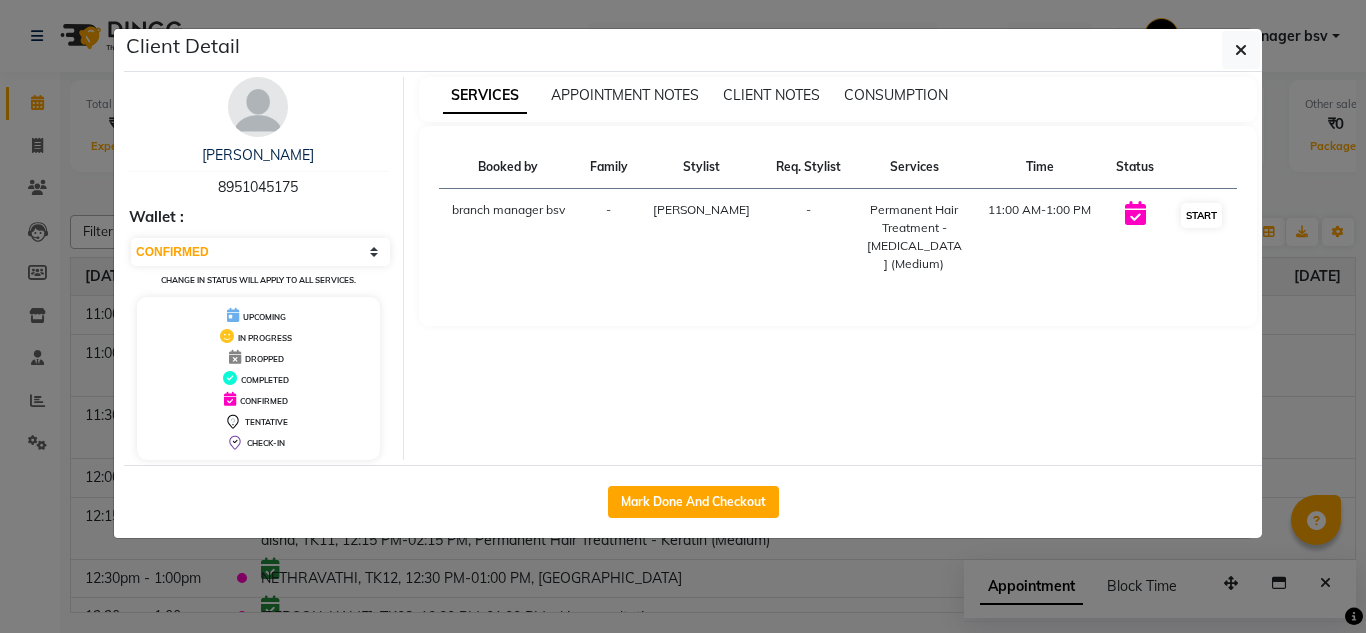 select on "1" 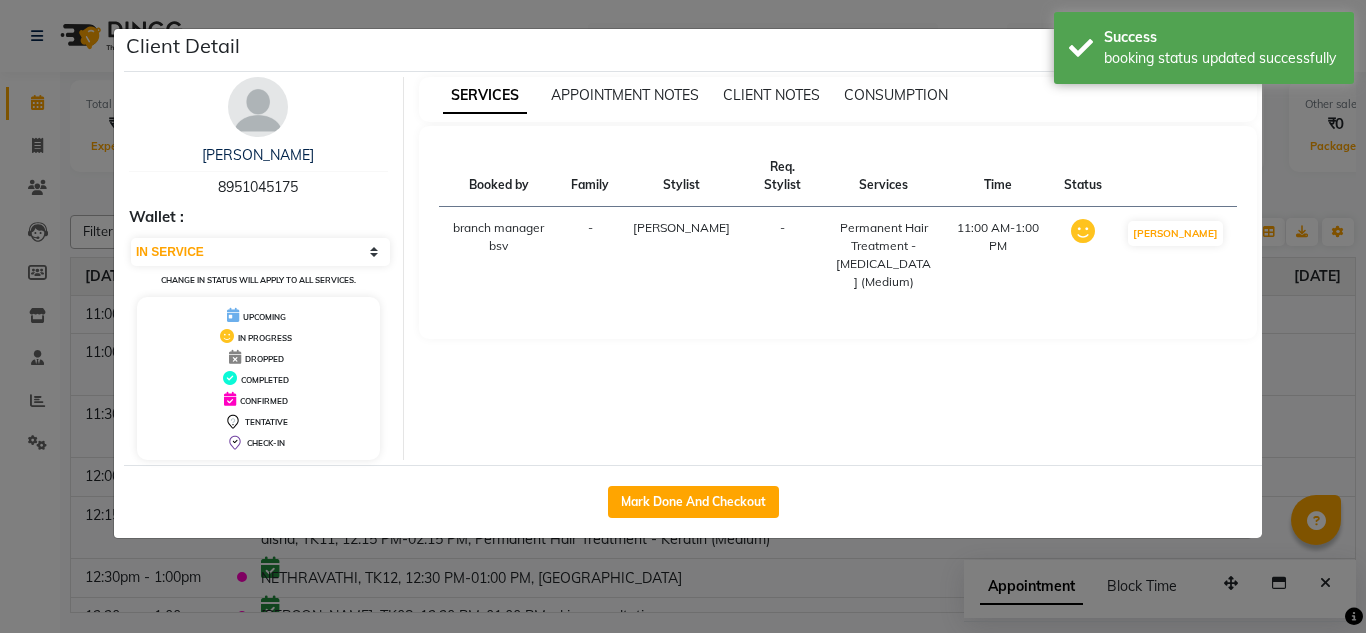 click on "Client Detail  [PERSON_NAME]    8951045175 Wallet : Select IN SERVICE CONFIRMED TENTATIVE CHECK IN MARK DONE DROPPED UPCOMING Change in status will apply to all services. UPCOMING IN PROGRESS DROPPED COMPLETED CONFIRMED TENTATIVE CHECK-IN SERVICES APPOINTMENT NOTES CLIENT NOTES CONSUMPTION Booked by Family Stylist Req. Stylist Services Time Status  branch manager bsv  - [PERSON_NAME] -  Permanent Hair Treatment - [MEDICAL_DATA] (Medium)   11:00 AM-1:00 PM   MARK DONE   Mark Done And Checkout" 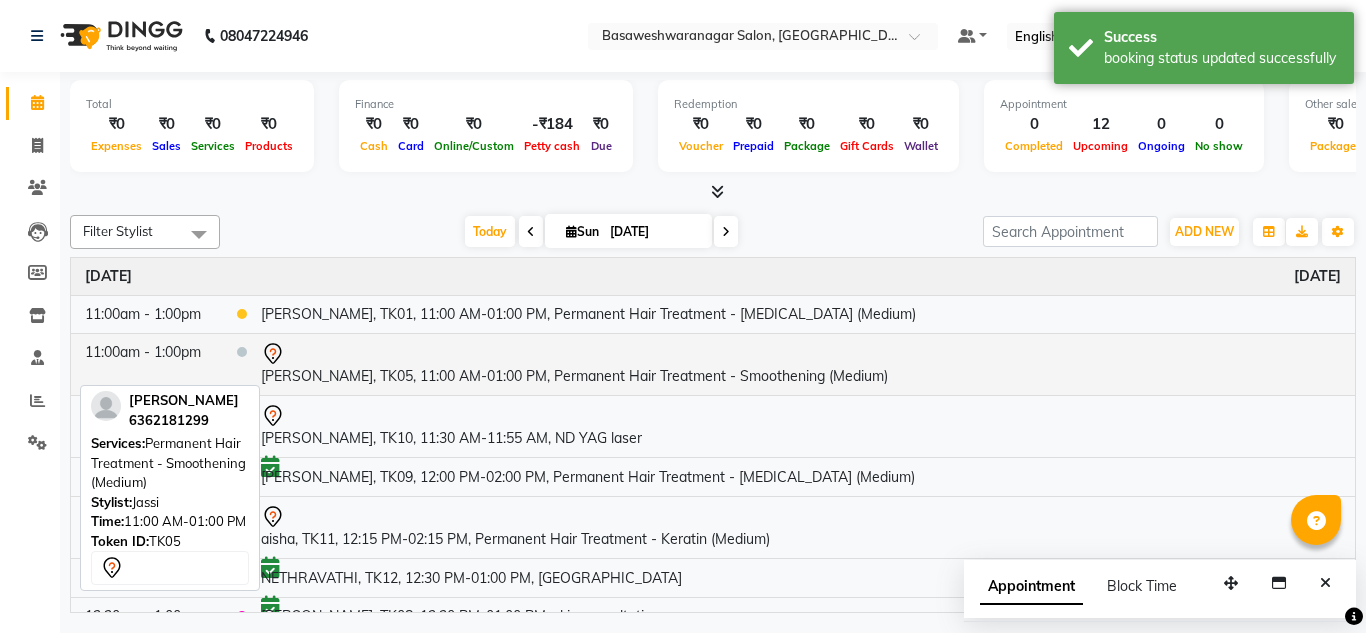 click on "[PERSON_NAME], TK05, 11:00 AM-01:00 PM, Permanent Hair Treatment - Smoothening (Medium)" at bounding box center [801, 364] 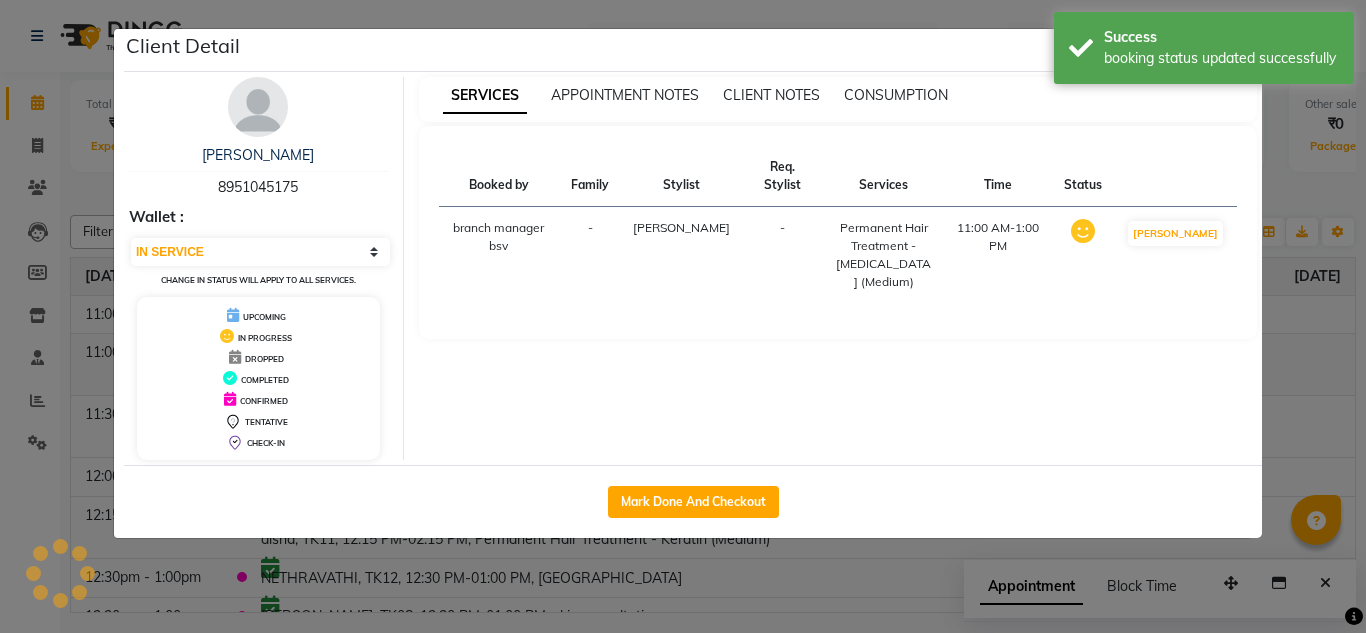 select on "7" 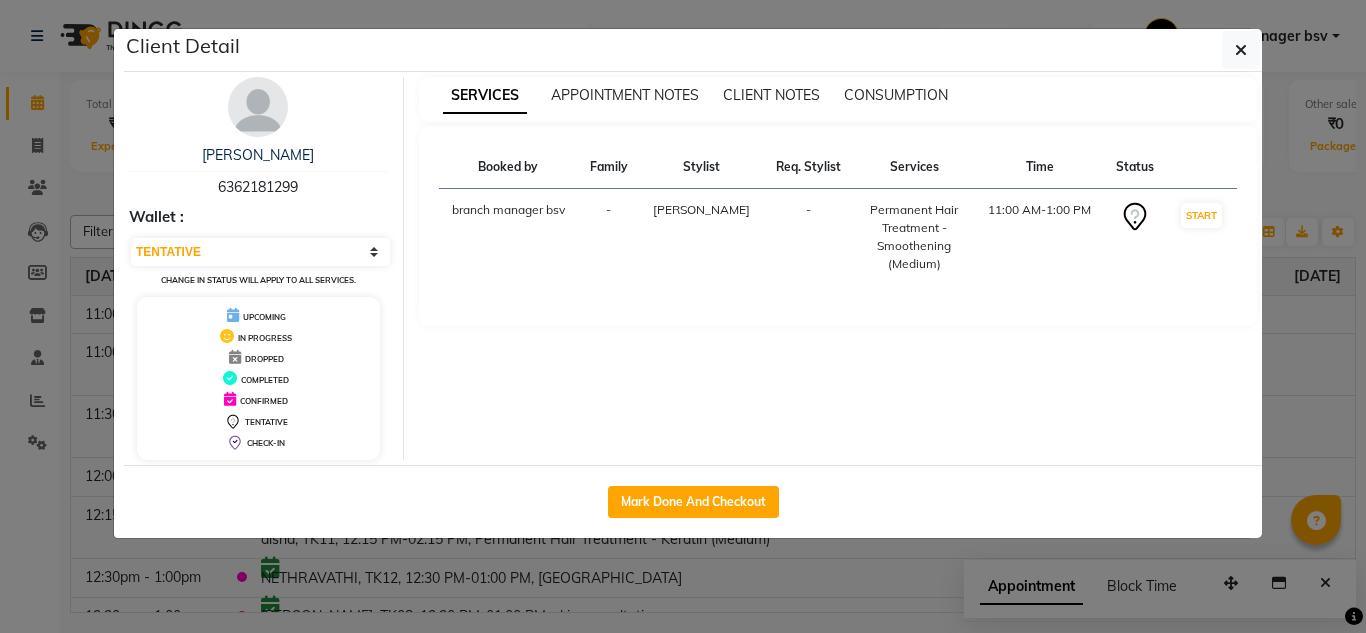 click on "Client Detail  [PERSON_NAME]    6362181299 Wallet : Select IN SERVICE CONFIRMED TENTATIVE CHECK IN MARK DONE DROPPED UPCOMING Change in status will apply to all services. UPCOMING IN PROGRESS DROPPED COMPLETED CONFIRMED TENTATIVE CHECK-IN SERVICES APPOINTMENT NOTES CLIENT NOTES CONSUMPTION Booked by Family Stylist Req. Stylist Services Time Status  branch manager bsv  - [PERSON_NAME] -  Permanent Hair Treatment - Smoothening (Medium)   11:00 AM-1:00 PM   START   Mark Done And Checkout" 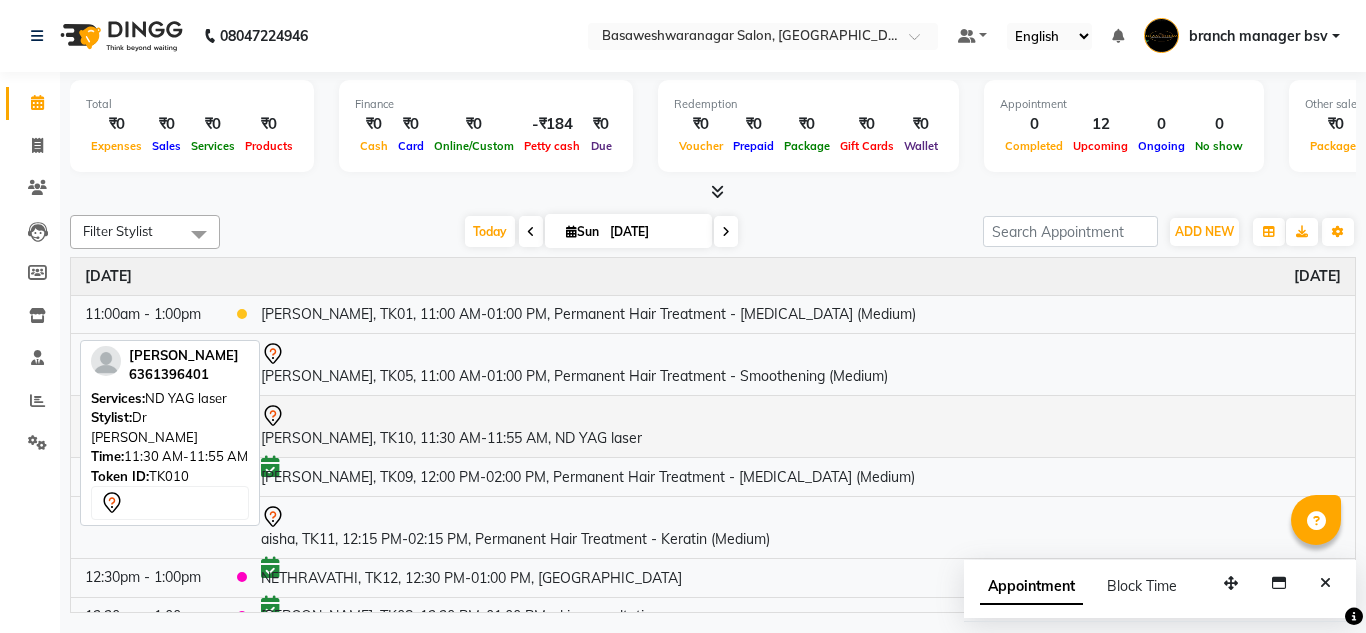 click at bounding box center (801, 416) 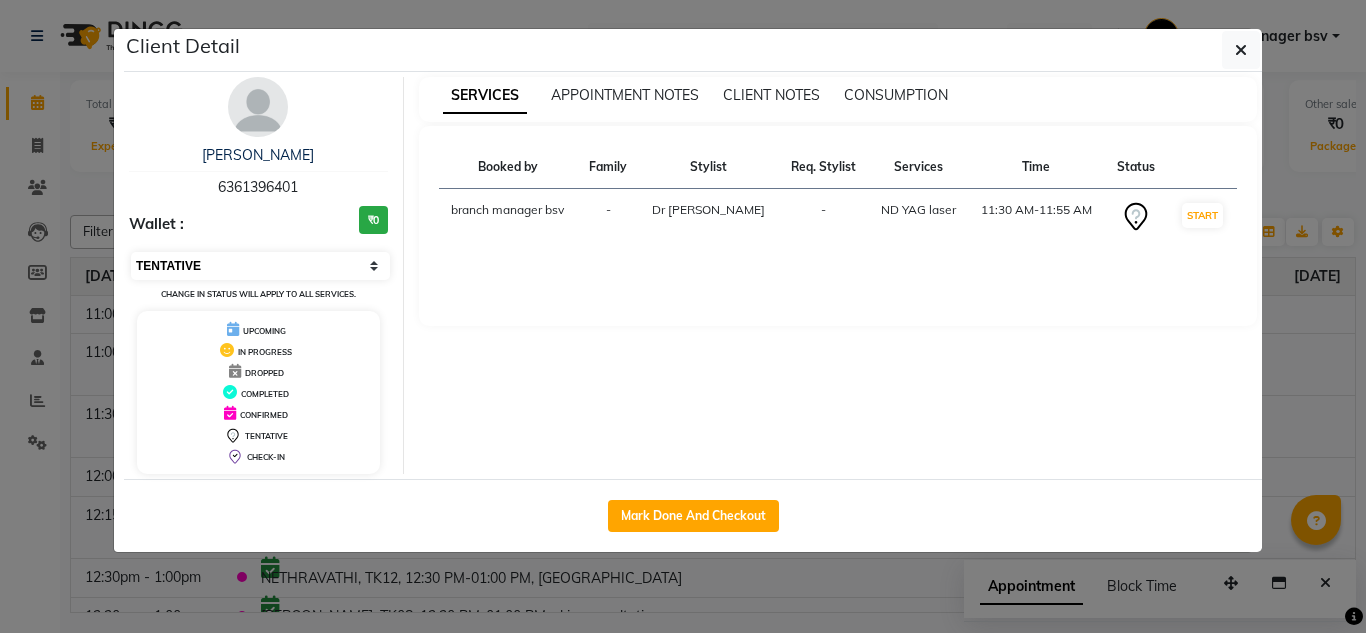 click on "Select IN SERVICE CONFIRMED TENTATIVE CHECK IN MARK DONE DROPPED UPCOMING" at bounding box center (260, 266) 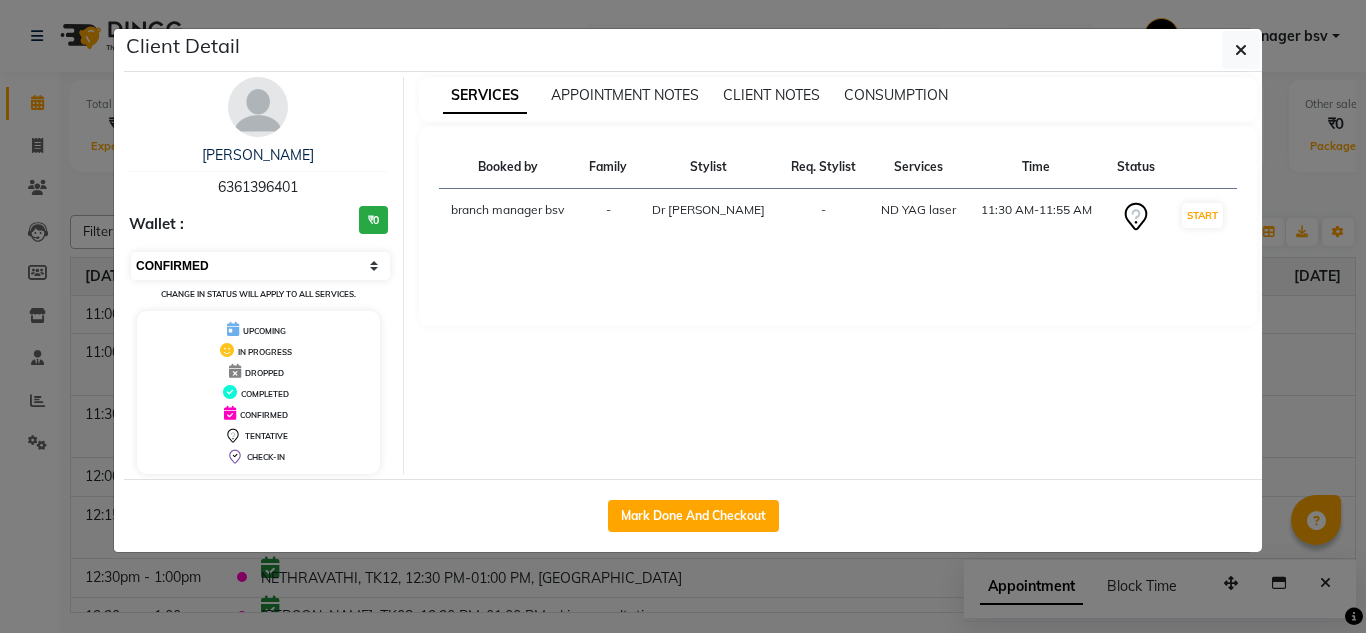 click on "Select IN SERVICE CONFIRMED TENTATIVE CHECK IN MARK DONE DROPPED UPCOMING" at bounding box center [260, 266] 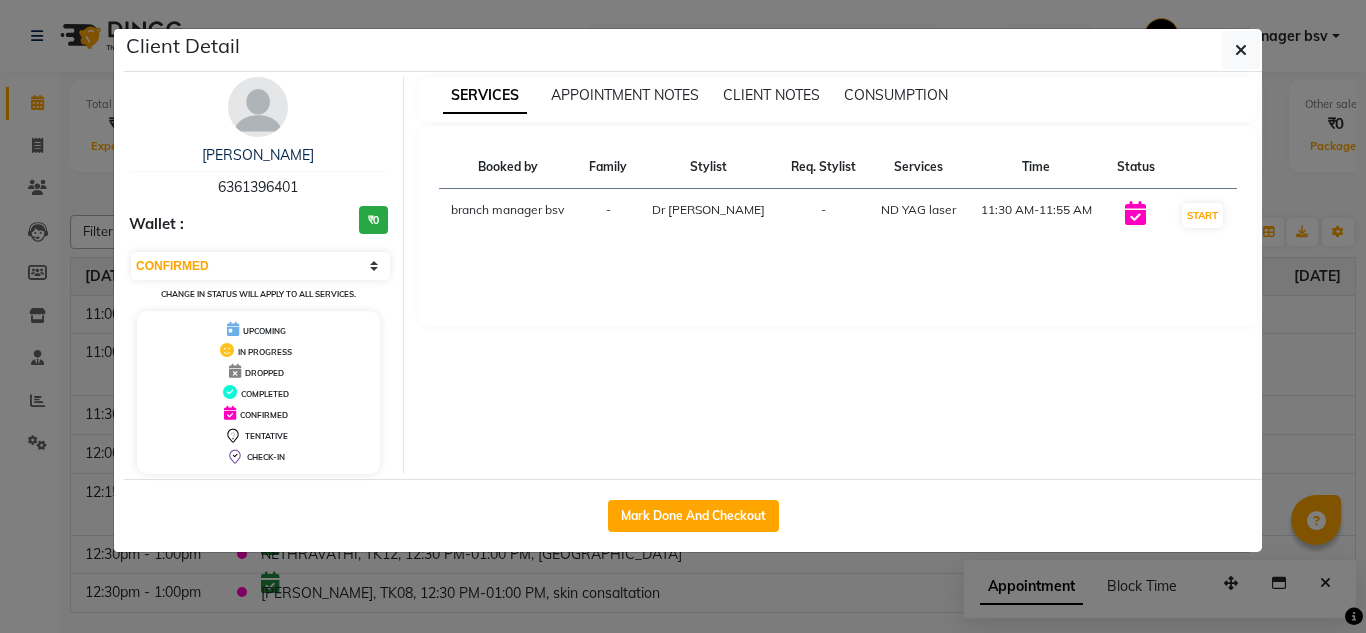 click on "Client Detail  [PERSON_NAME]    6361396401 Wallet : ₹0 Select IN SERVICE CONFIRMED TENTATIVE CHECK IN MARK DONE DROPPED UPCOMING Change in status will apply to all services. UPCOMING IN PROGRESS DROPPED COMPLETED CONFIRMED TENTATIVE CHECK-IN SERVICES APPOINTMENT NOTES CLIENT NOTES CONSUMPTION Booked by Family Stylist Req. Stylist Services Time Status  branch manager bsv  - Dr [PERSON_NAME] -  ND YAG laser    11:30 AM-11:55 AM   START   Mark Done And Checkout" 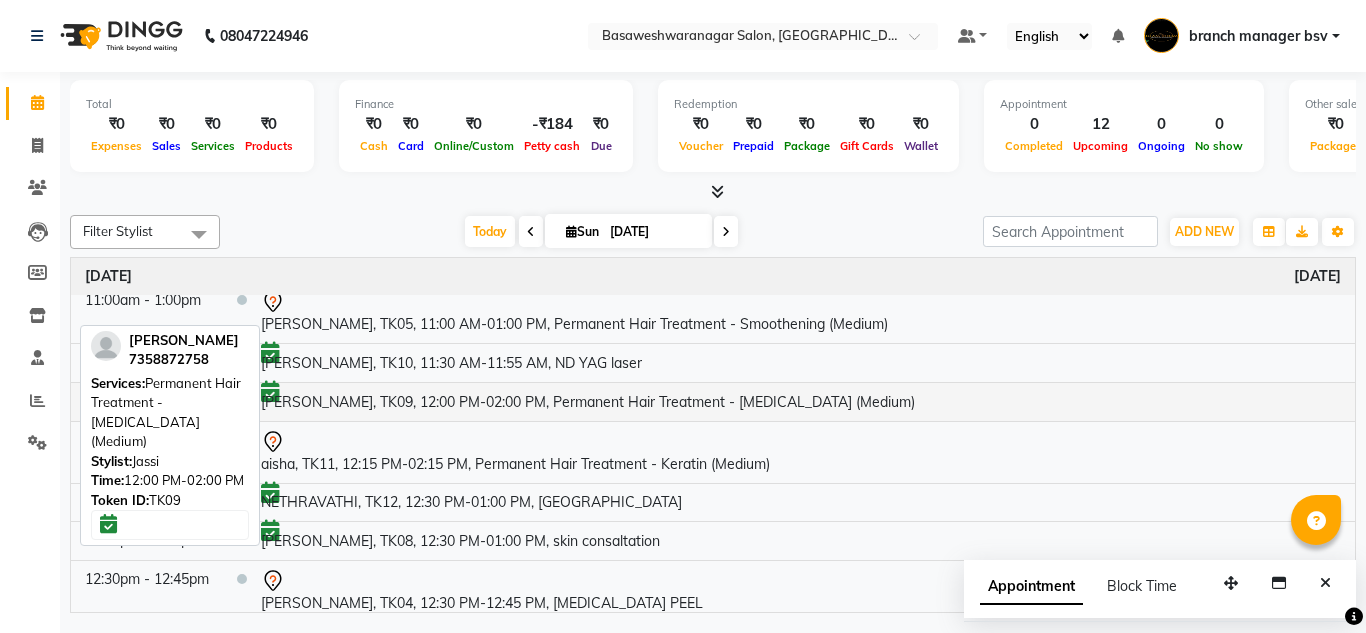 scroll, scrollTop: 0, scrollLeft: 0, axis: both 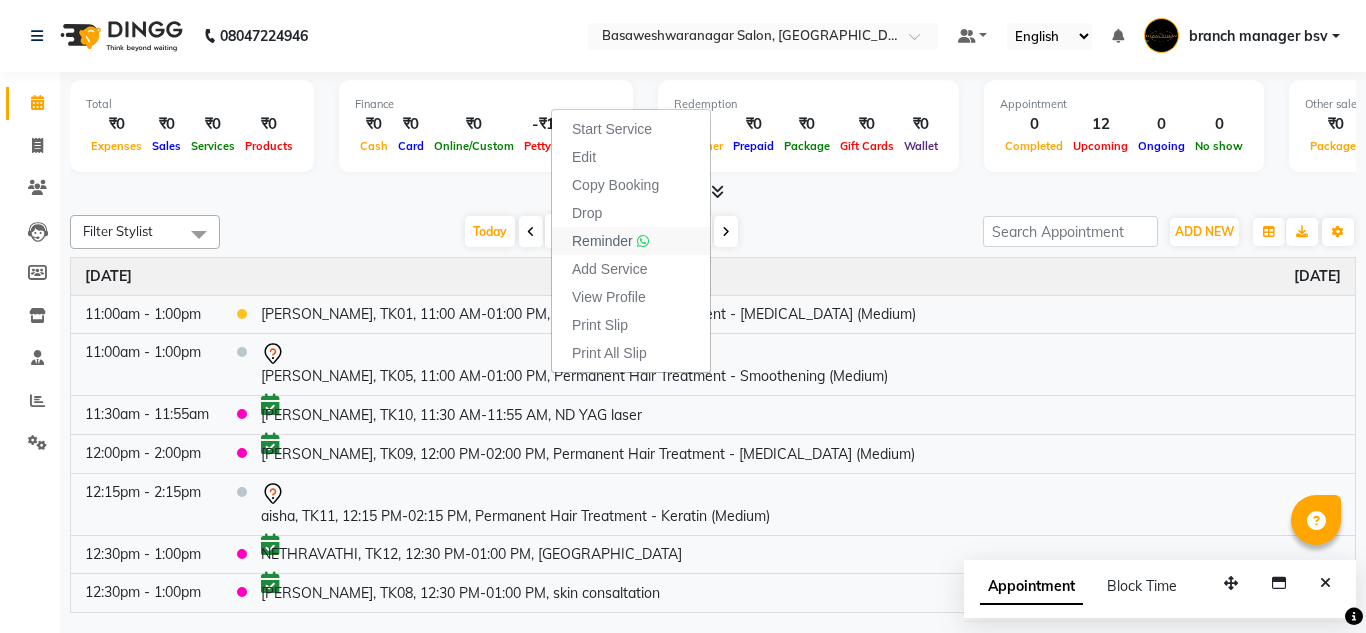 click on "Reminder" at bounding box center [631, 241] 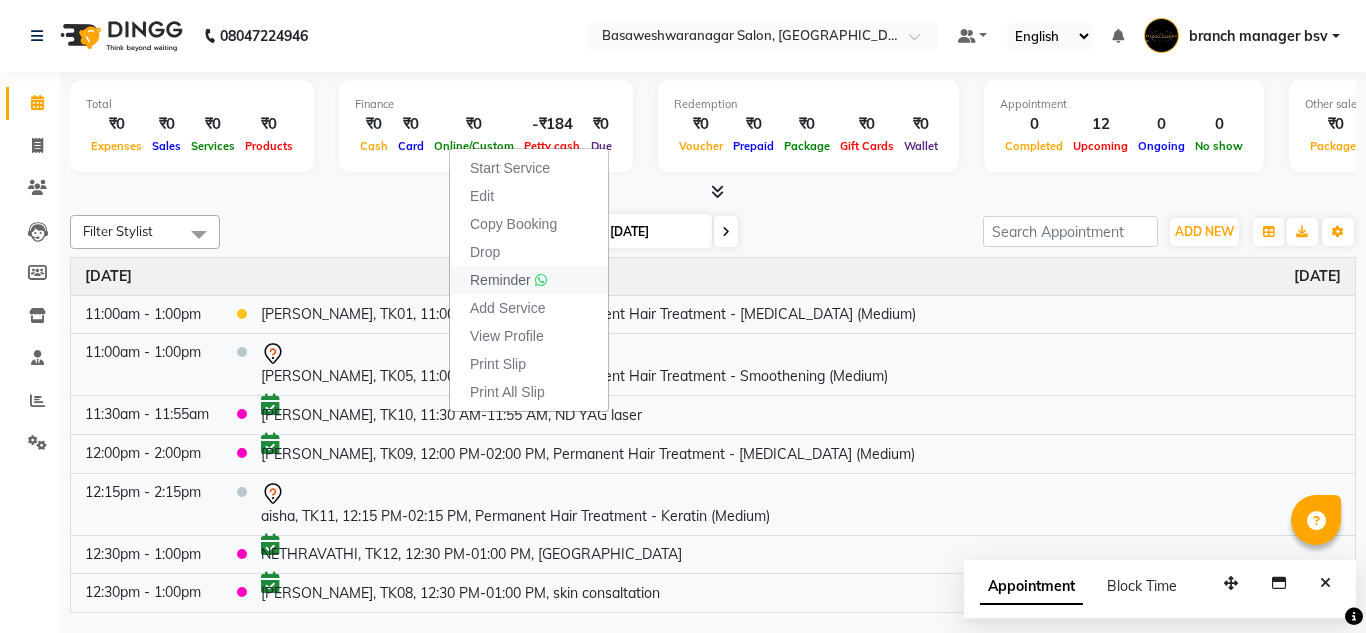click on "Reminder" at bounding box center (500, 280) 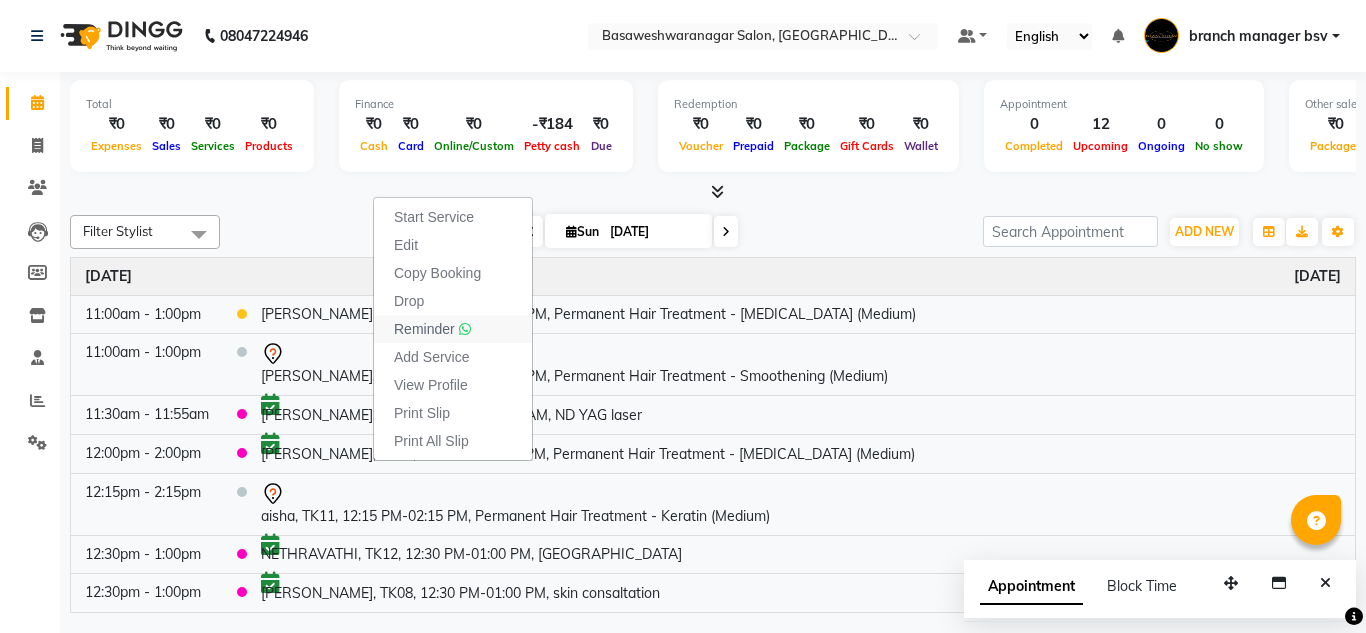 click on "Reminder" at bounding box center (424, 329) 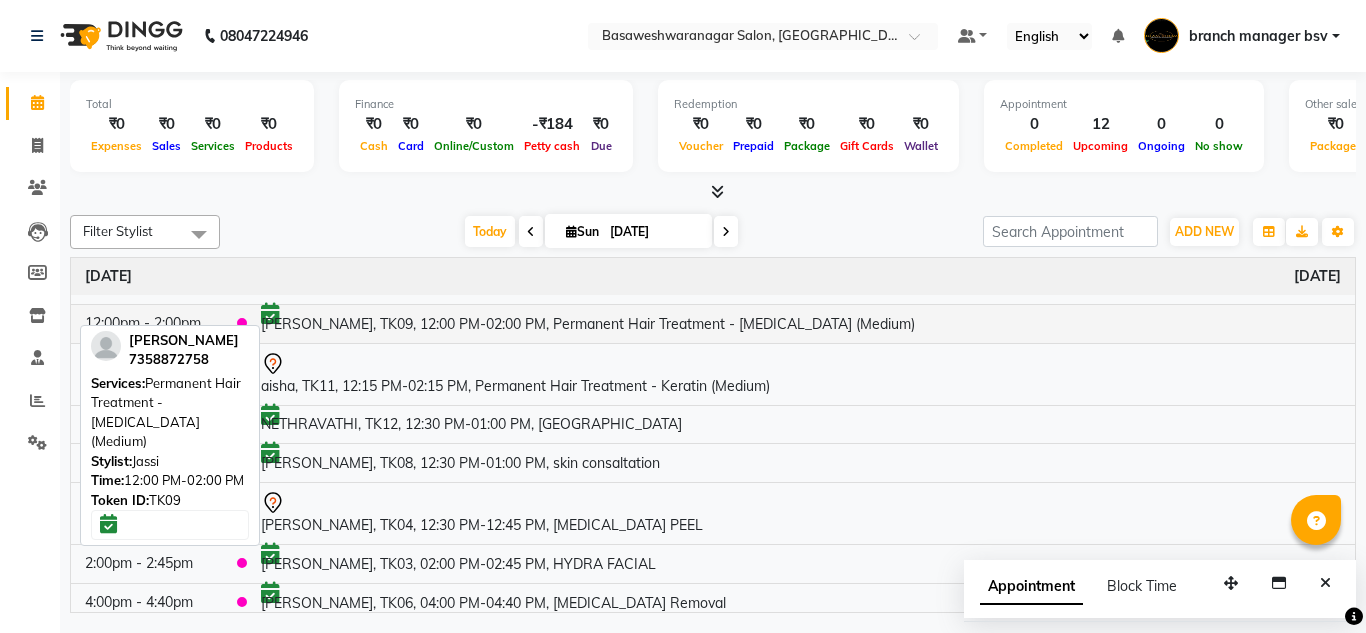 scroll, scrollTop: 142, scrollLeft: 0, axis: vertical 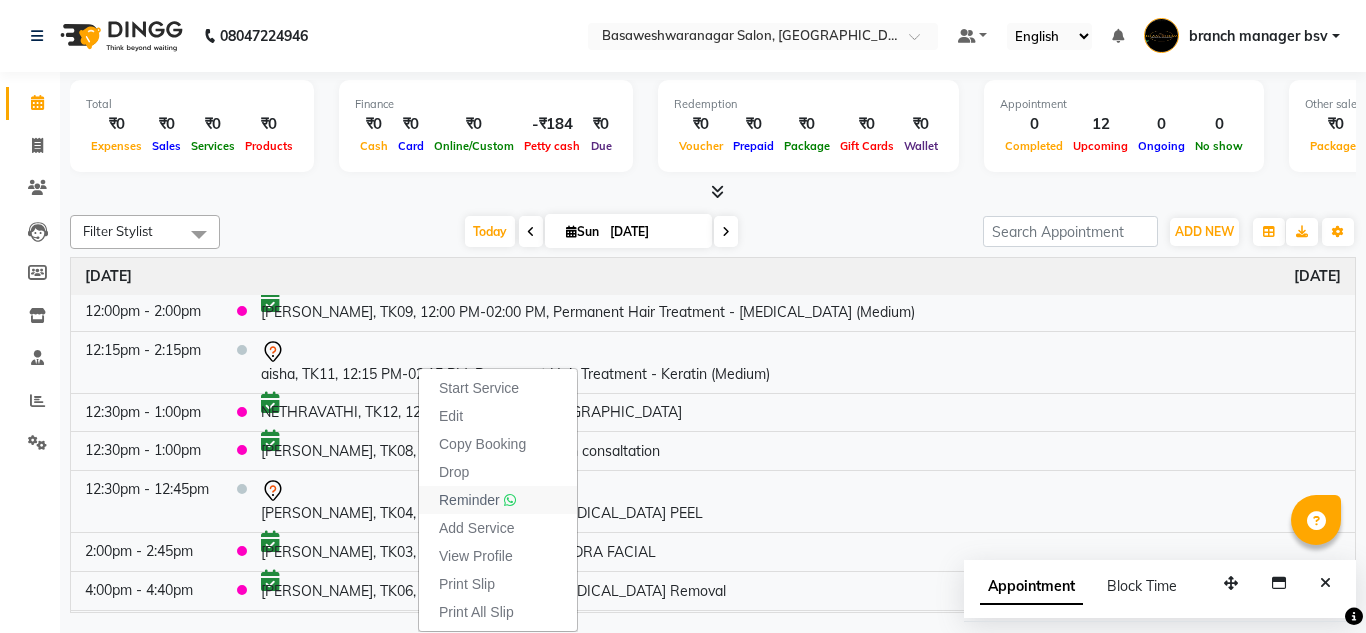 click on "Reminder" at bounding box center (469, 500) 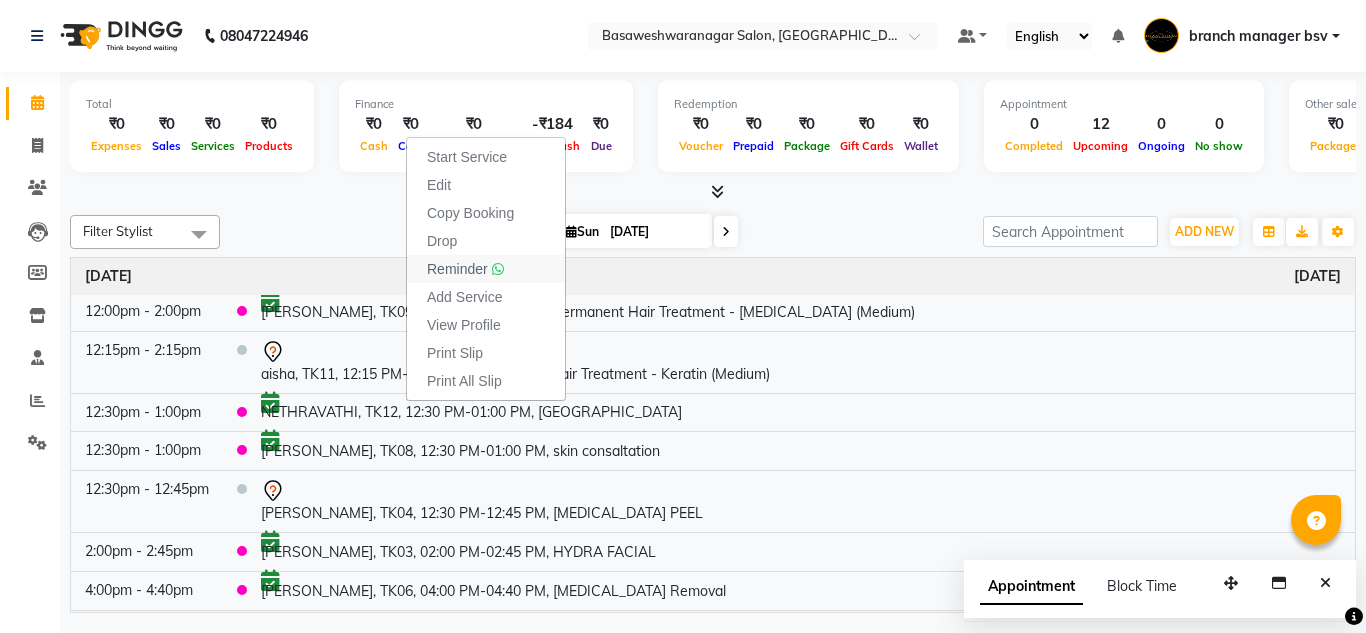 click on "Reminder" at bounding box center [457, 269] 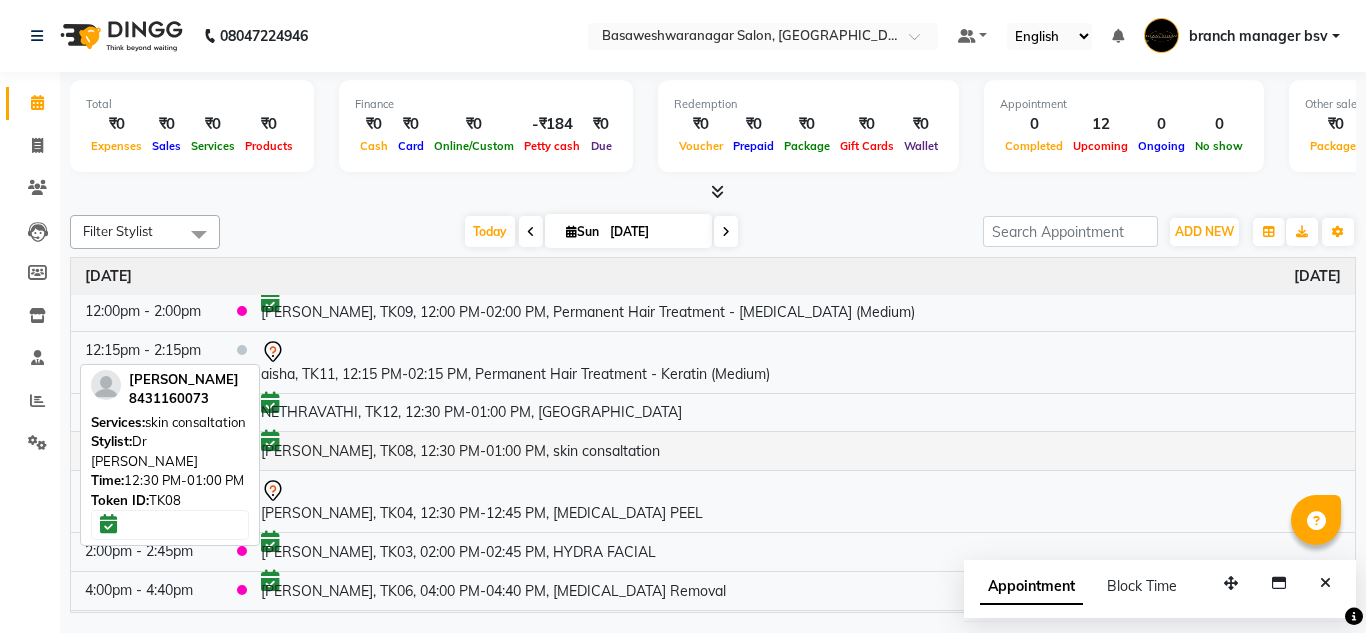 scroll, scrollTop: 202, scrollLeft: 0, axis: vertical 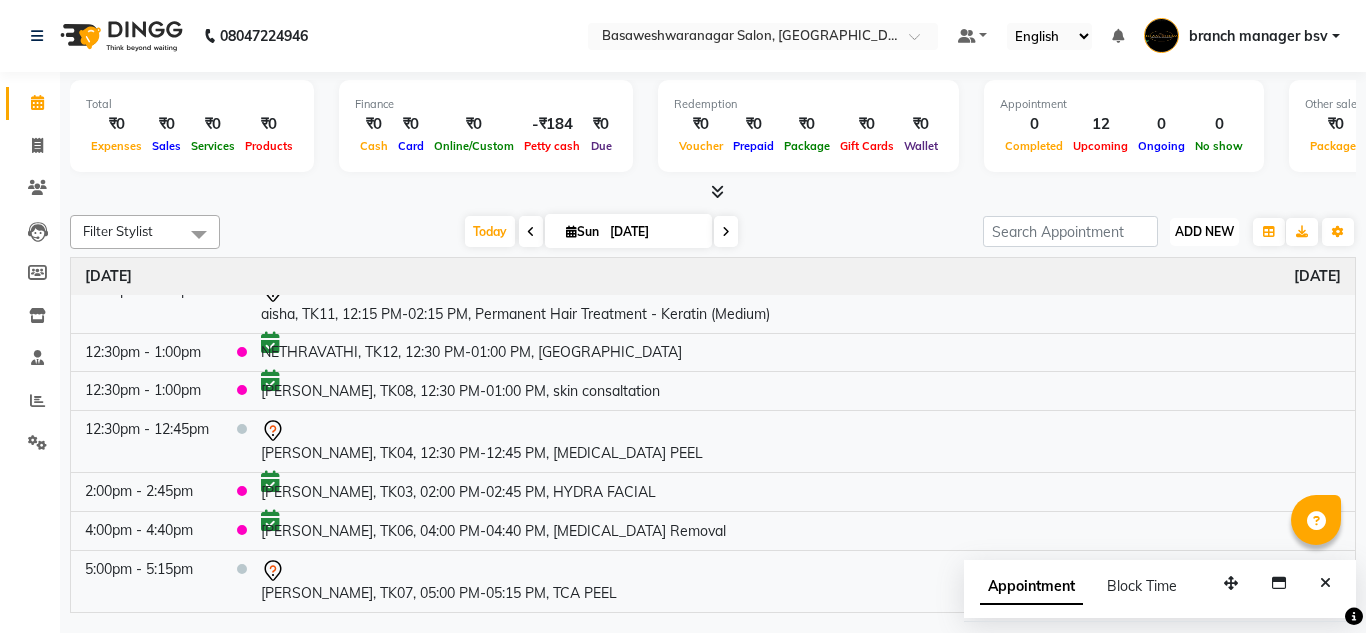 click on "ADD NEW" at bounding box center [1204, 231] 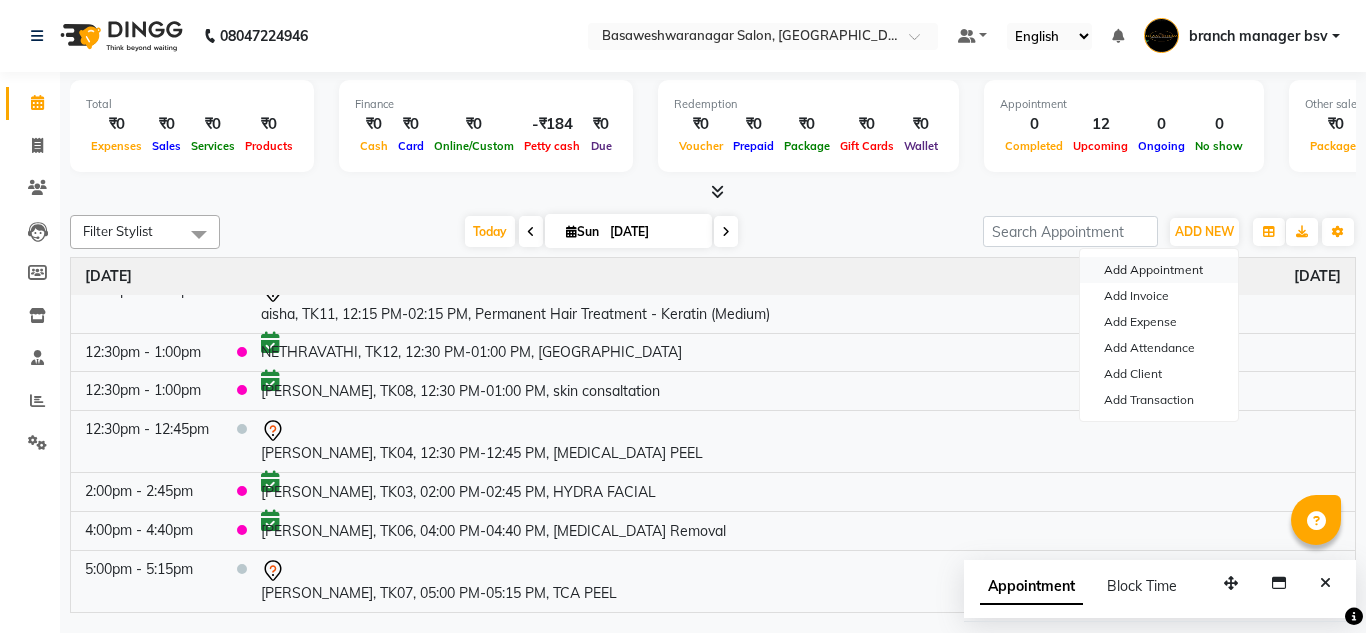 click on "Add Appointment" at bounding box center [1159, 270] 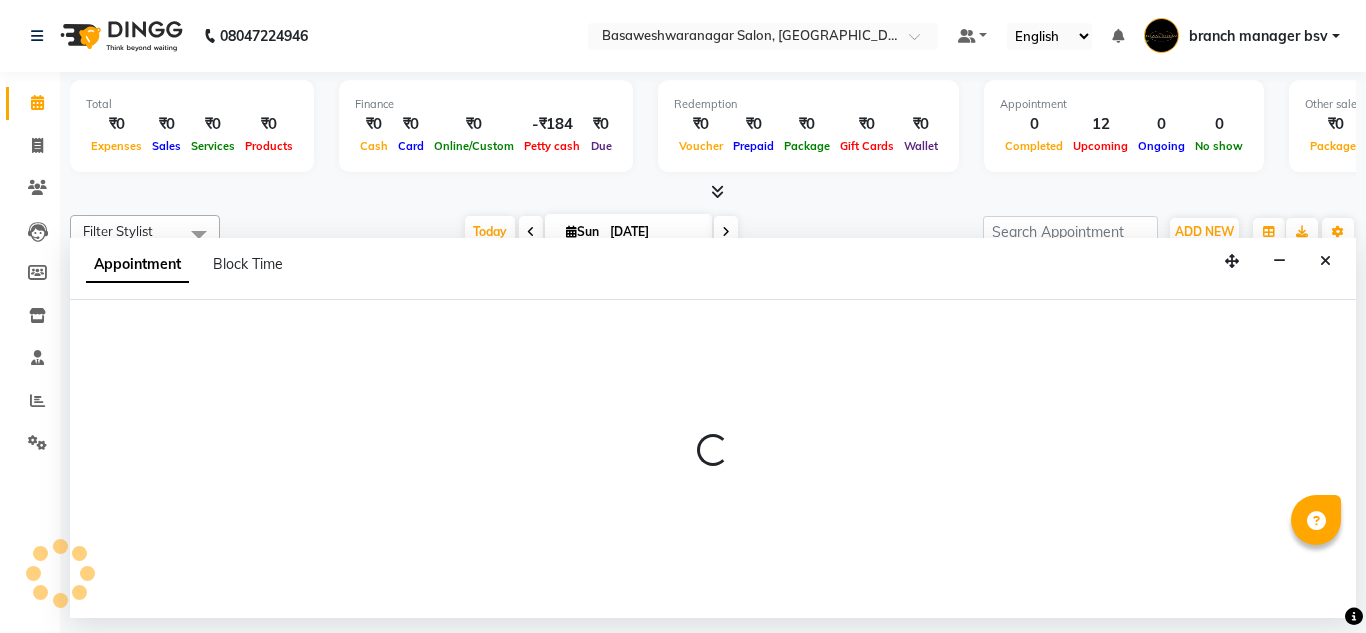 select on "tentative" 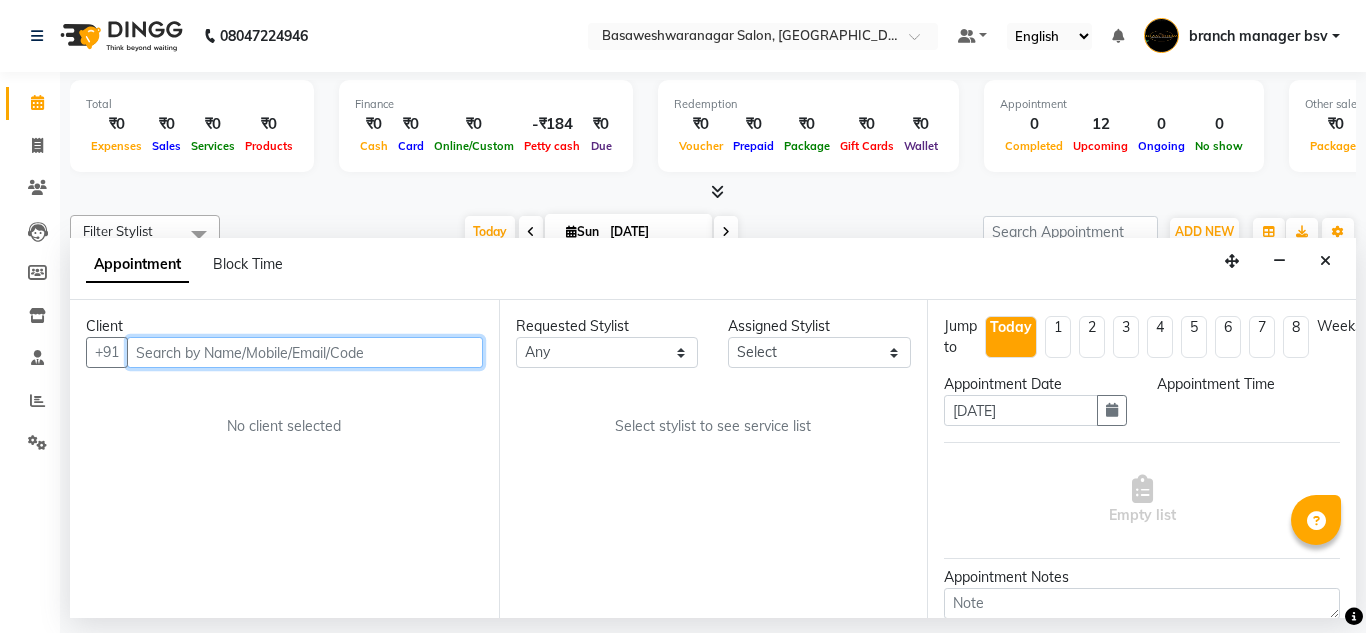 select on "540" 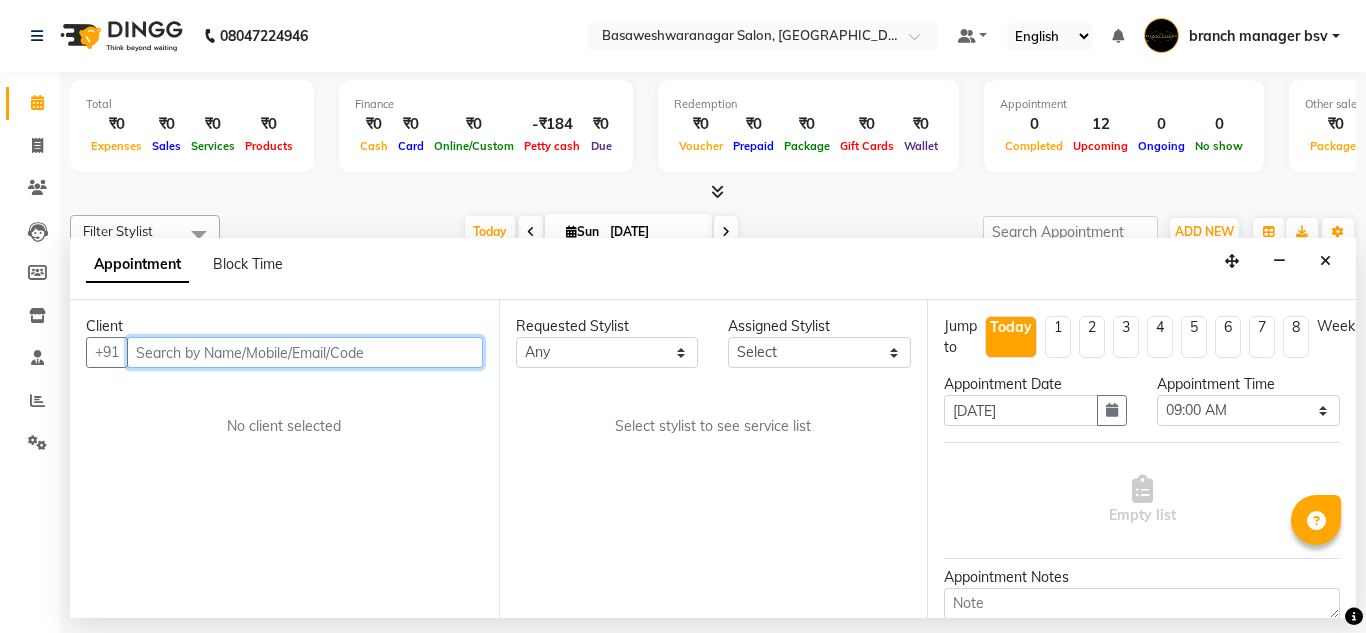 paste on "96864 17666" 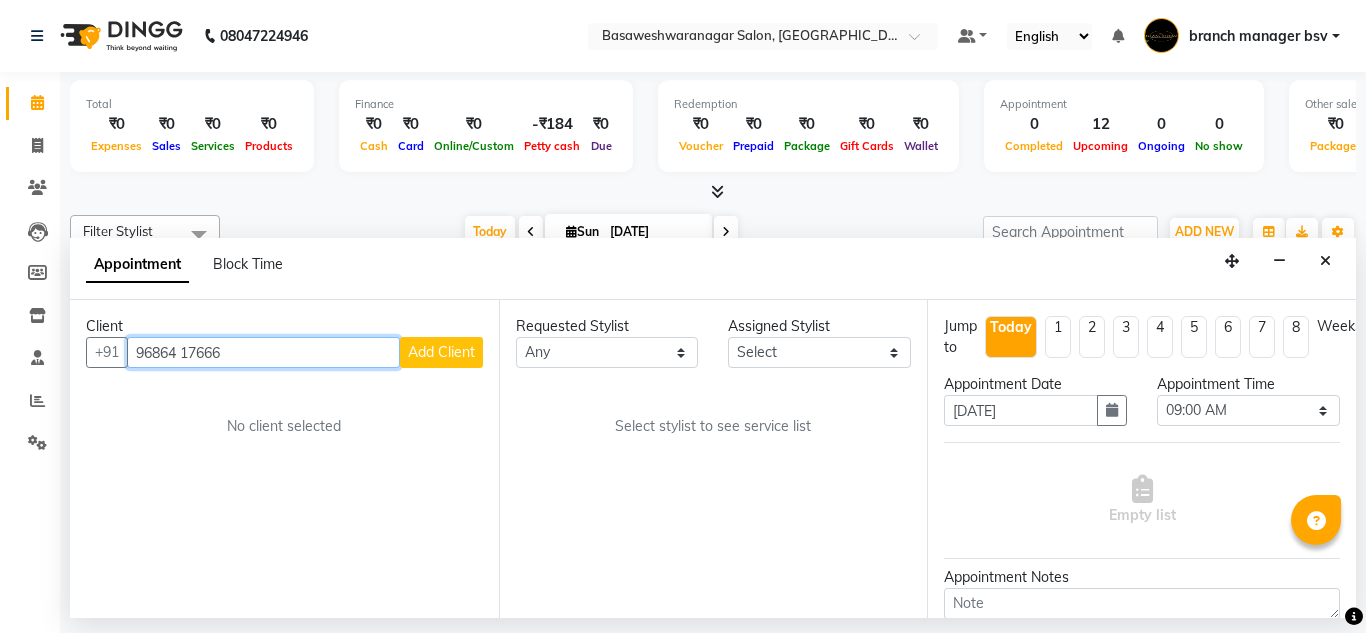 click on "96864 17666" at bounding box center (263, 352) 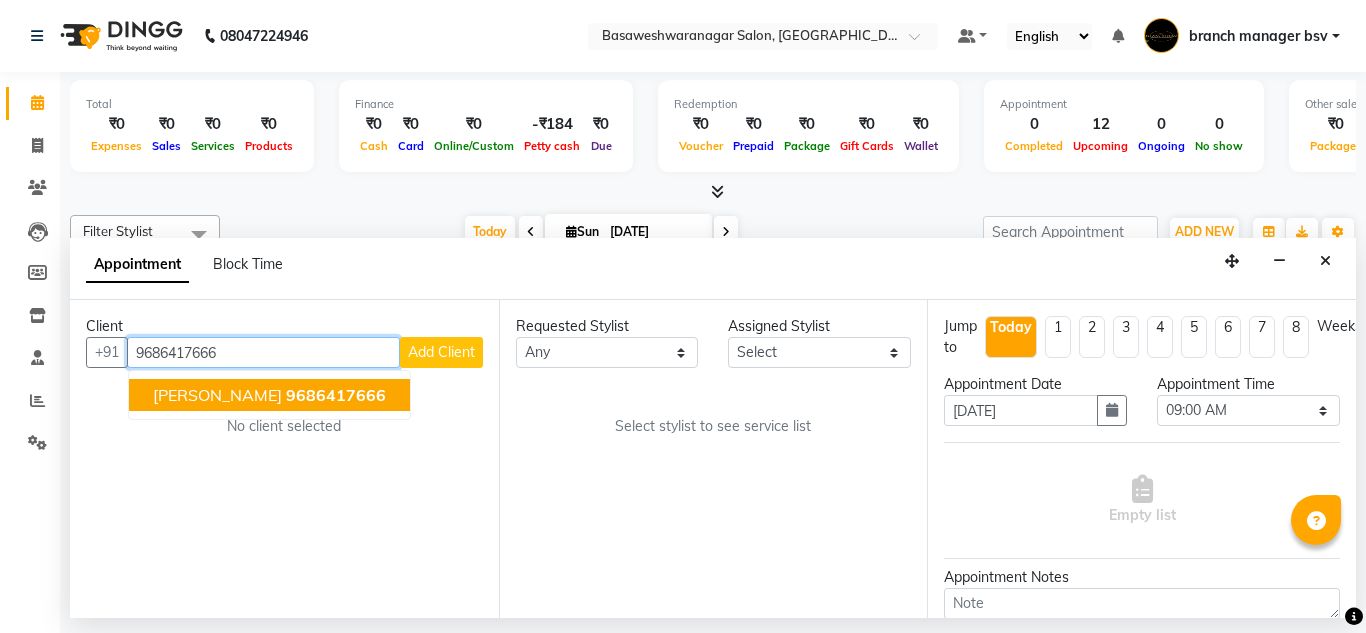 click on "9686417666" 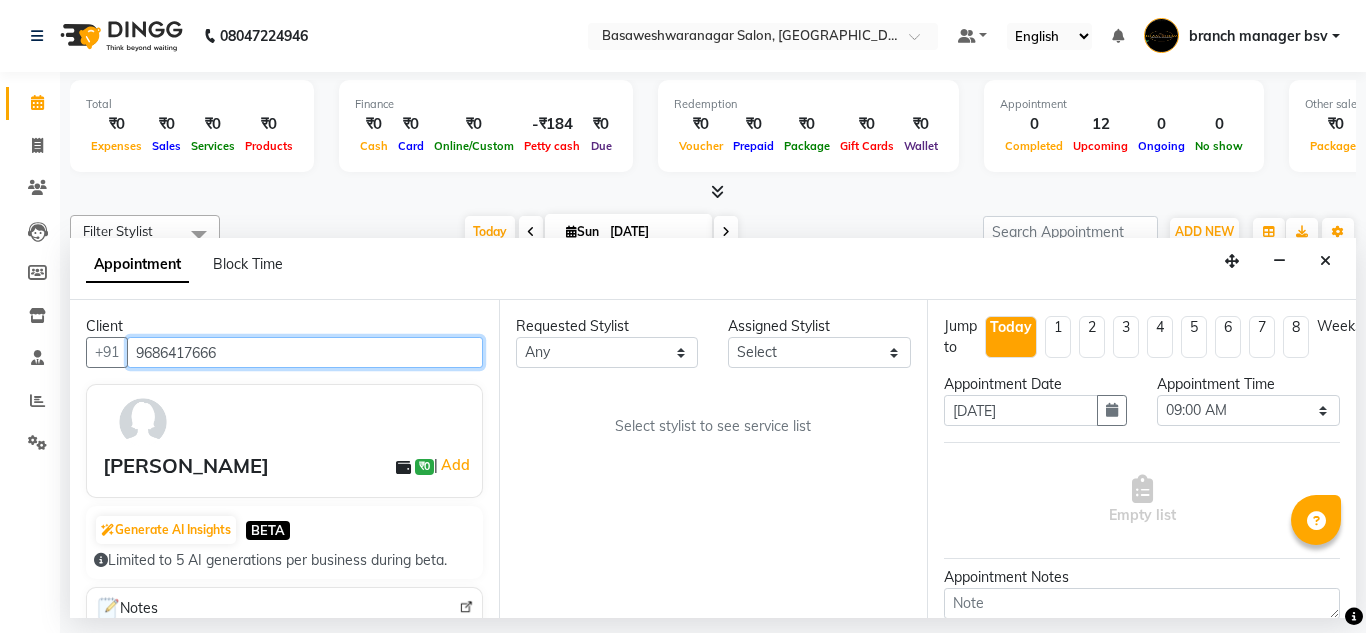 type on "9686417666" 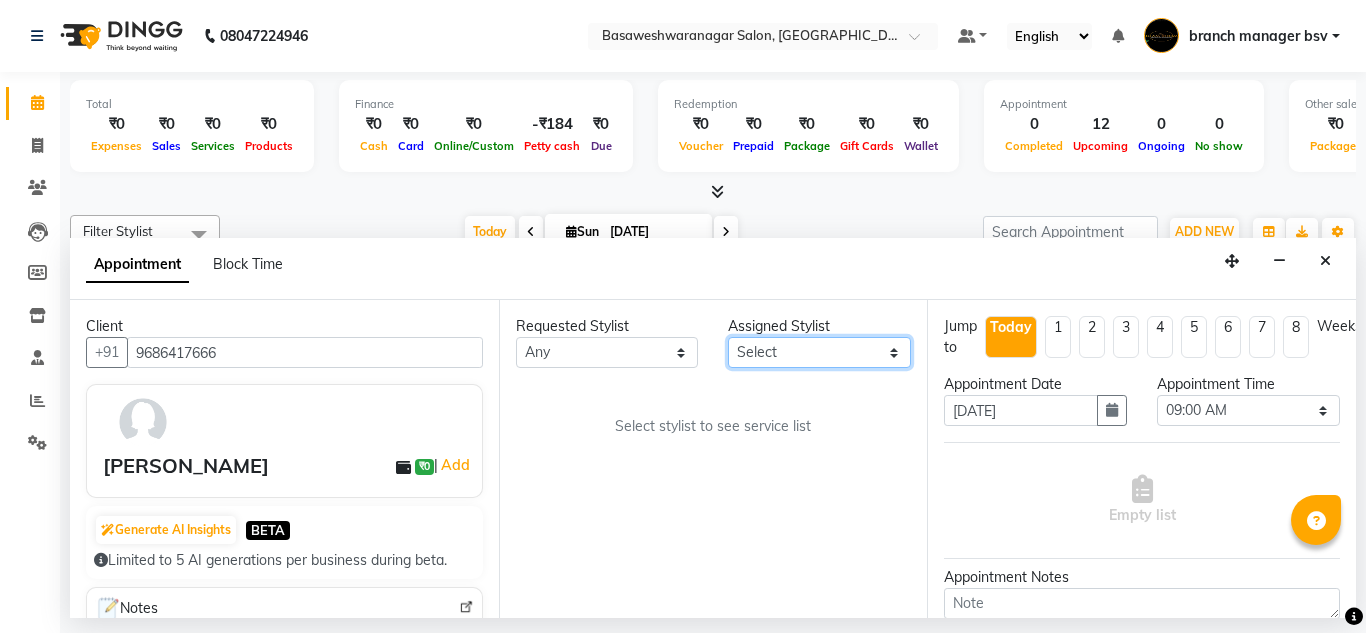 click on "Select [PERSON_NAME] manager bsv [PERSON_NAME] [PERSON_NAME] [PERSON_NAME] [PERSON_NAME] pooja accounts [PERSON_NAME] [PERSON_NAME] Rasna Sanskruthi shangnimwom [PERSON_NAME] [PERSON_NAME] [PERSON_NAME]  TEZZ The Glam Room [PERSON_NAME] [PERSON_NAME]" at bounding box center (819, 352) 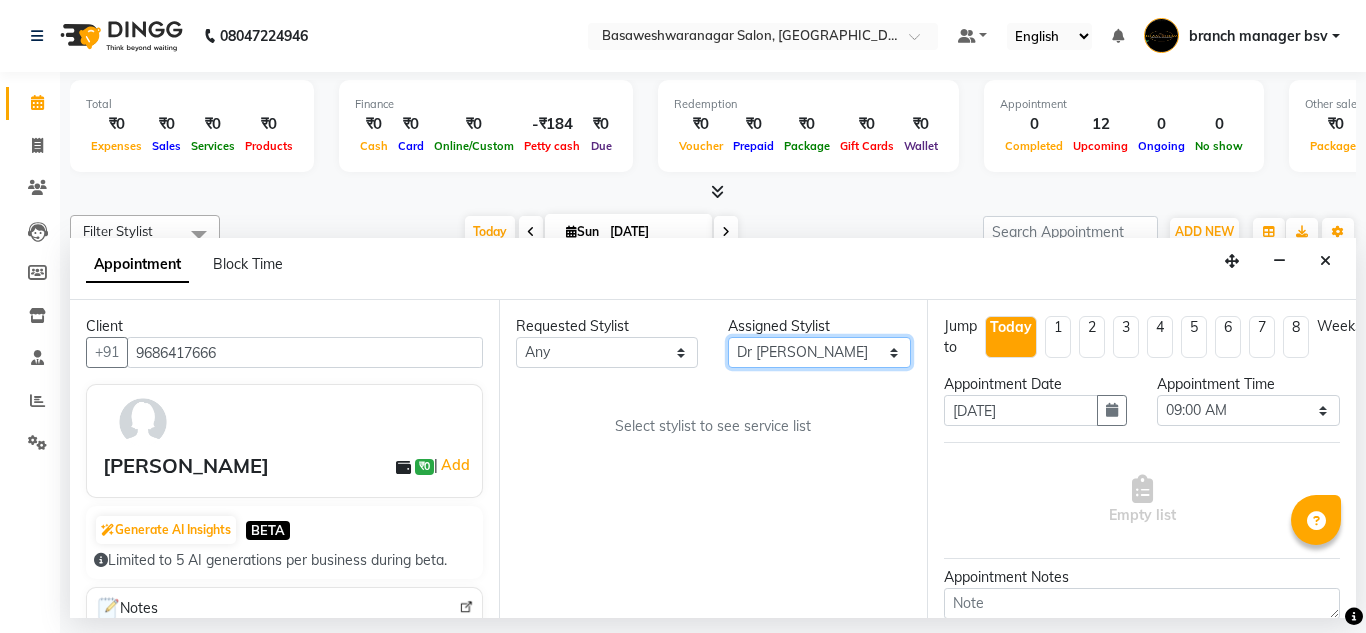 click on "Select [PERSON_NAME] manager bsv [PERSON_NAME] [PERSON_NAME] [PERSON_NAME] [PERSON_NAME] pooja accounts [PERSON_NAME] [PERSON_NAME] Rasna Sanskruthi shangnimwom [PERSON_NAME] [PERSON_NAME] [PERSON_NAME]  TEZZ The Glam Room [PERSON_NAME] [PERSON_NAME]" at bounding box center [819, 352] 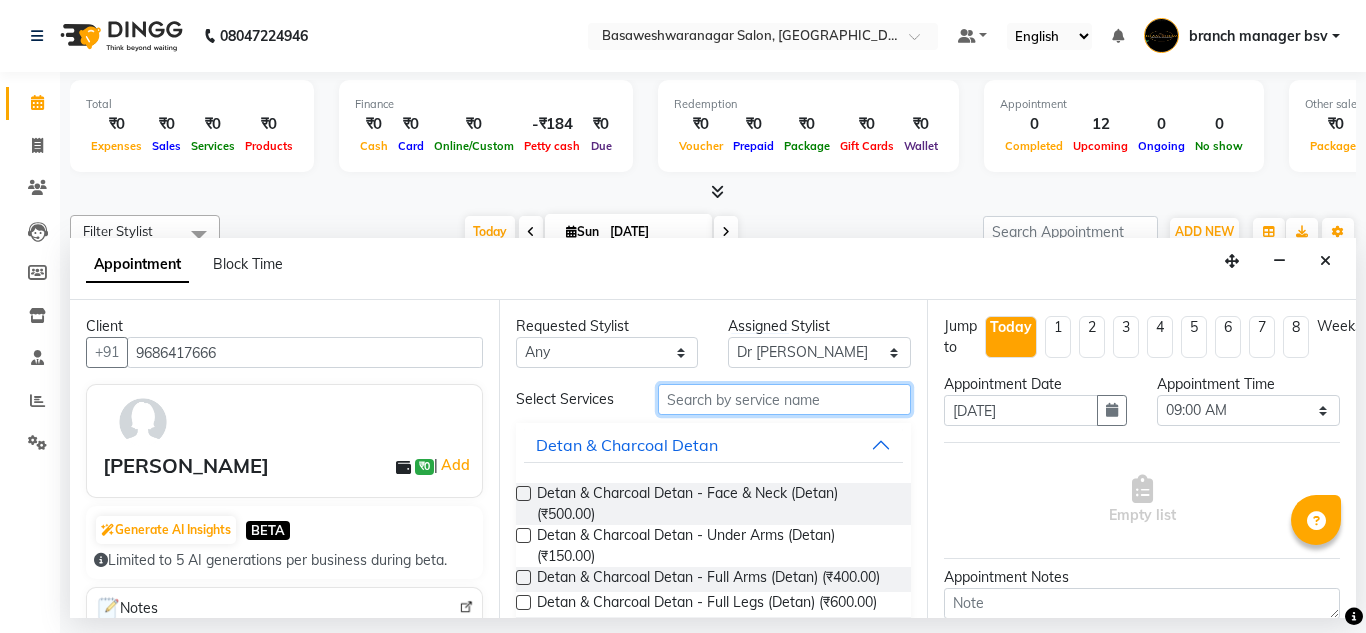click at bounding box center [785, 399] 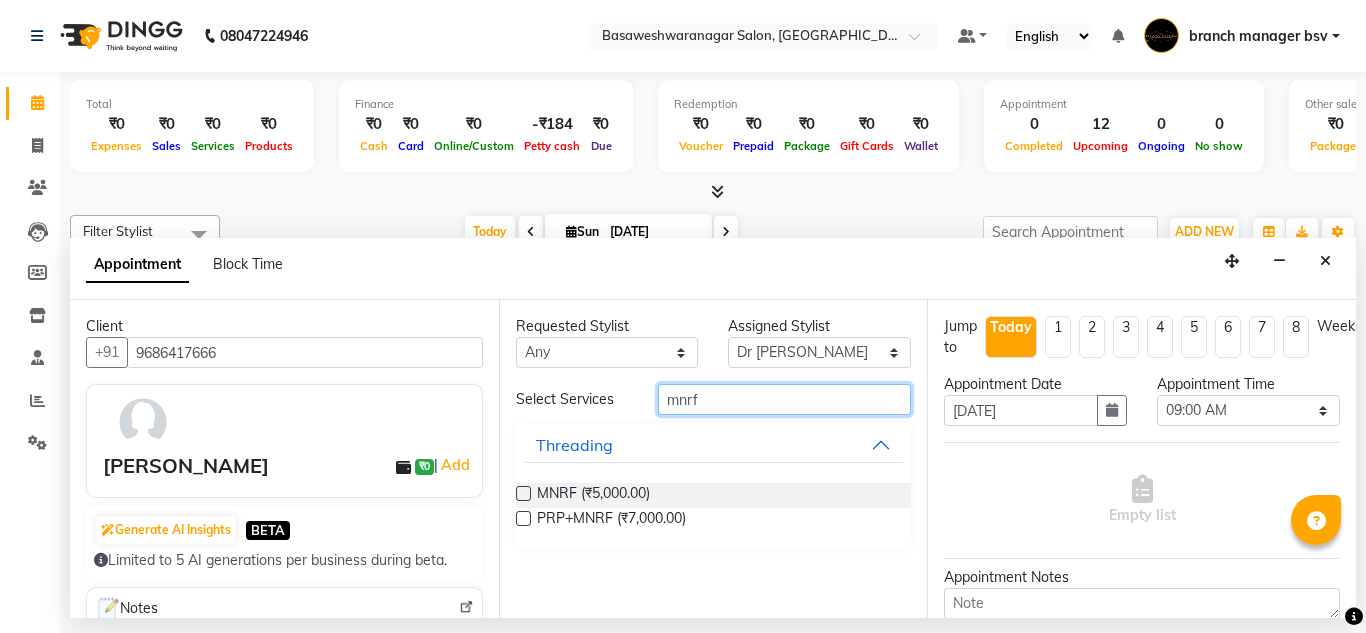 type on "mnrf" 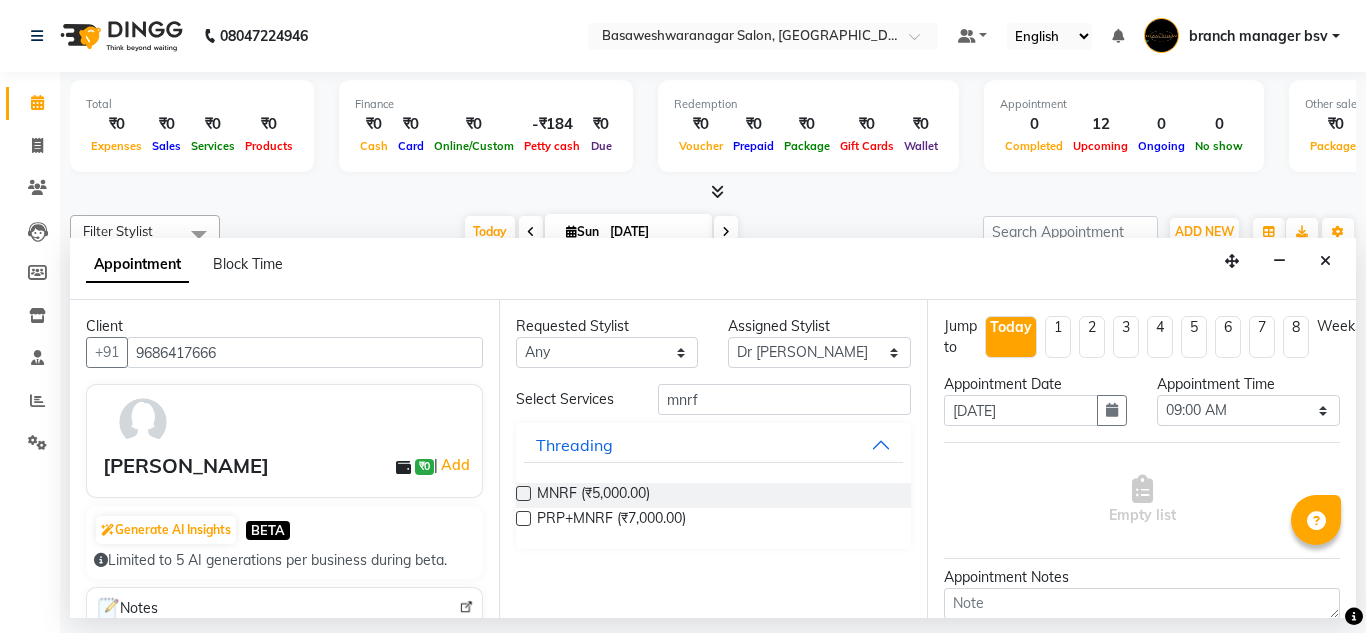 click at bounding box center (523, 493) 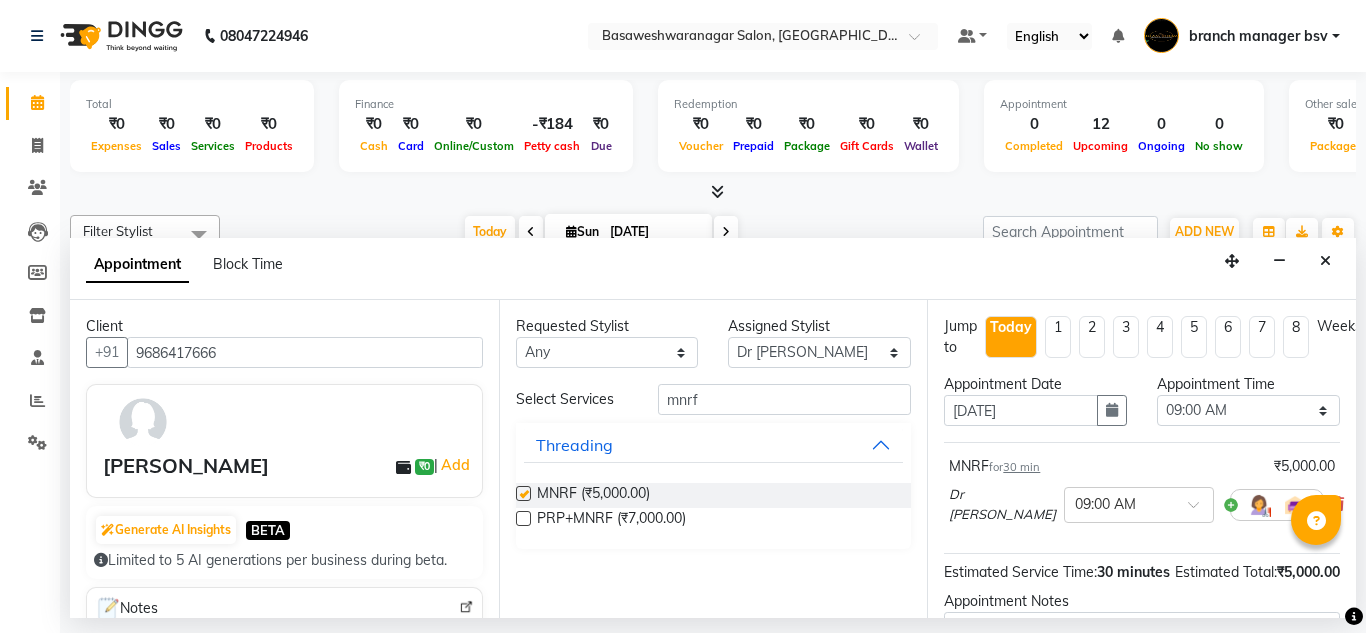 checkbox on "false" 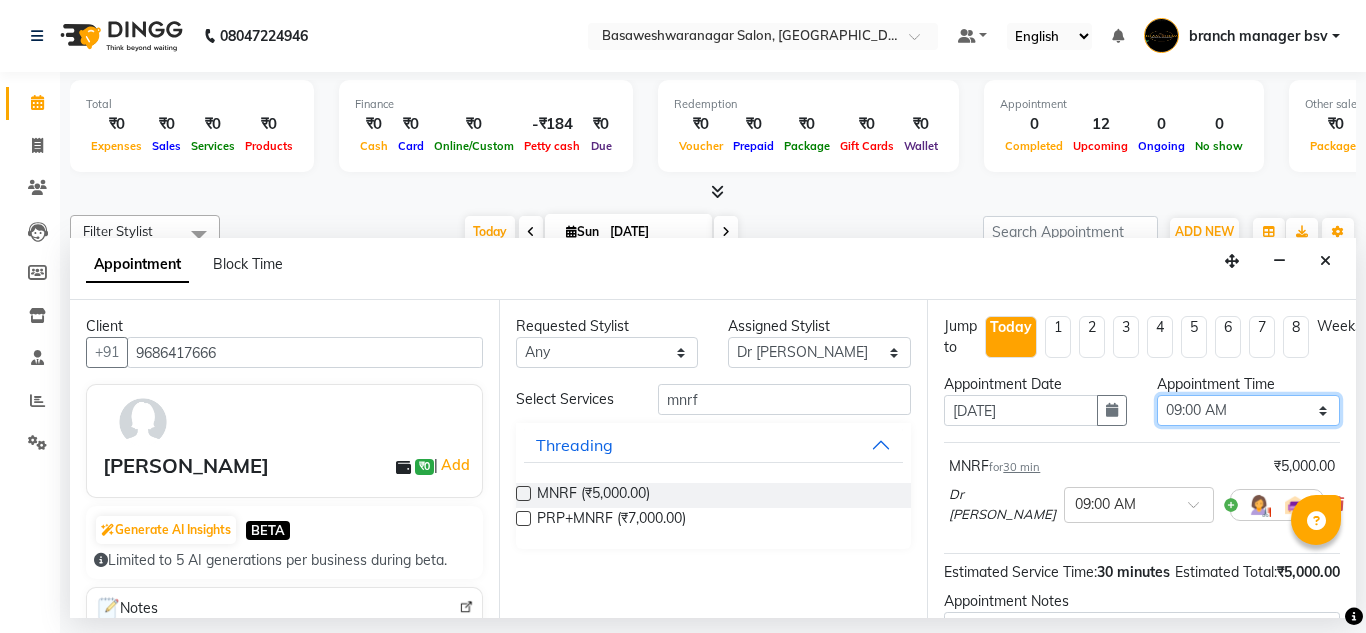 click on "Select 09:00 AM 09:15 AM 09:30 AM 09:45 AM 10:00 AM 10:15 AM 10:30 AM 10:45 AM 11:00 AM 11:15 AM 11:30 AM 11:45 AM 12:00 PM 12:15 PM 12:30 PM 12:45 PM 01:00 PM 01:15 PM 01:30 PM 01:45 PM 02:00 PM 02:15 PM 02:30 PM 02:45 PM 03:00 PM 03:15 PM 03:30 PM 03:45 PM 04:00 PM 04:15 PM 04:30 PM 04:45 PM 05:00 PM 05:15 PM 05:30 PM 05:45 PM 06:00 PM 06:15 PM 06:30 PM 06:45 PM 07:00 PM 07:15 PM 07:30 PM 07:45 PM 08:00 PM" at bounding box center [1248, 410] 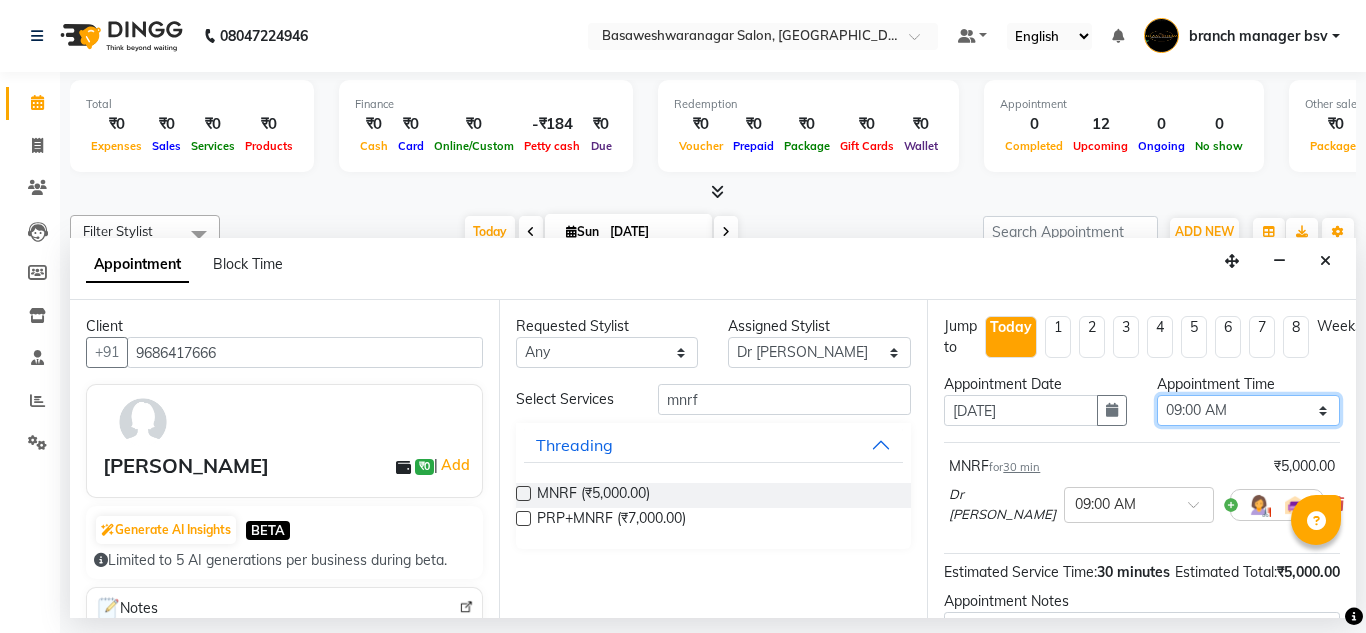 select on "810" 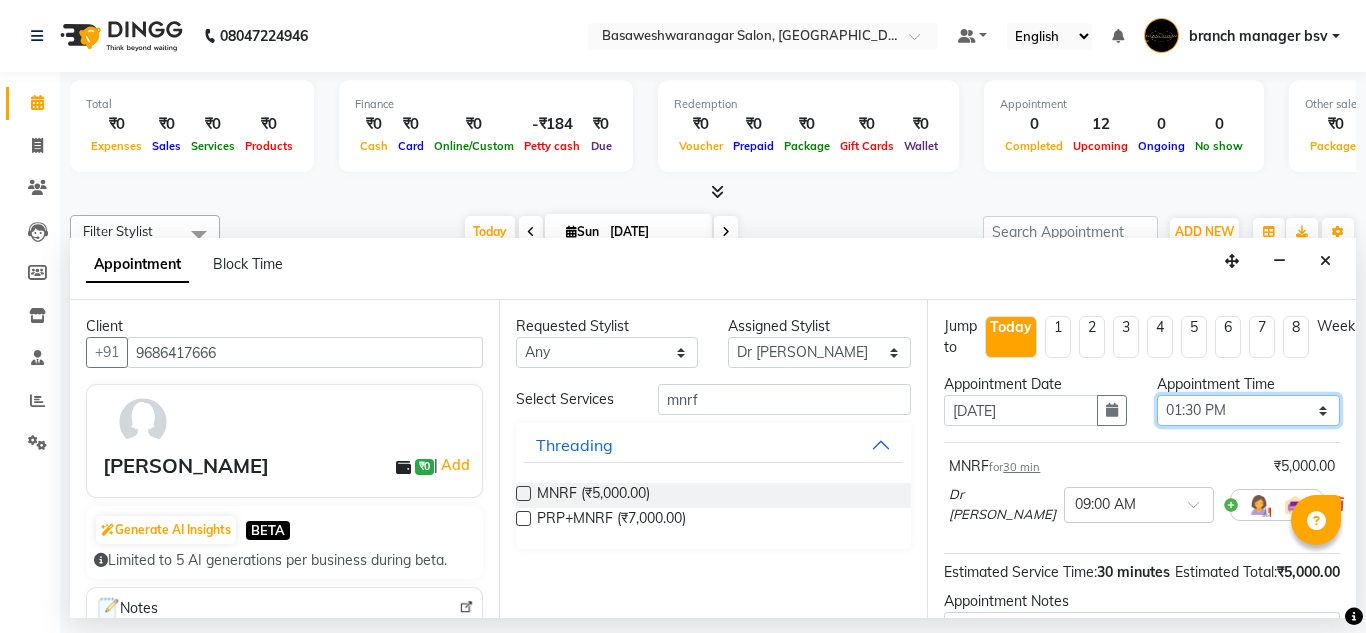click on "Select 09:00 AM 09:15 AM 09:30 AM 09:45 AM 10:00 AM 10:15 AM 10:30 AM 10:45 AM 11:00 AM 11:15 AM 11:30 AM 11:45 AM 12:00 PM 12:15 PM 12:30 PM 12:45 PM 01:00 PM 01:15 PM 01:30 PM 01:45 PM 02:00 PM 02:15 PM 02:30 PM 02:45 PM 03:00 PM 03:15 PM 03:30 PM 03:45 PM 04:00 PM 04:15 PM 04:30 PM 04:45 PM 05:00 PM 05:15 PM 05:30 PM 05:45 PM 06:00 PM 06:15 PM 06:30 PM 06:45 PM 07:00 PM 07:15 PM 07:30 PM 07:45 PM 08:00 PM" at bounding box center [1248, 410] 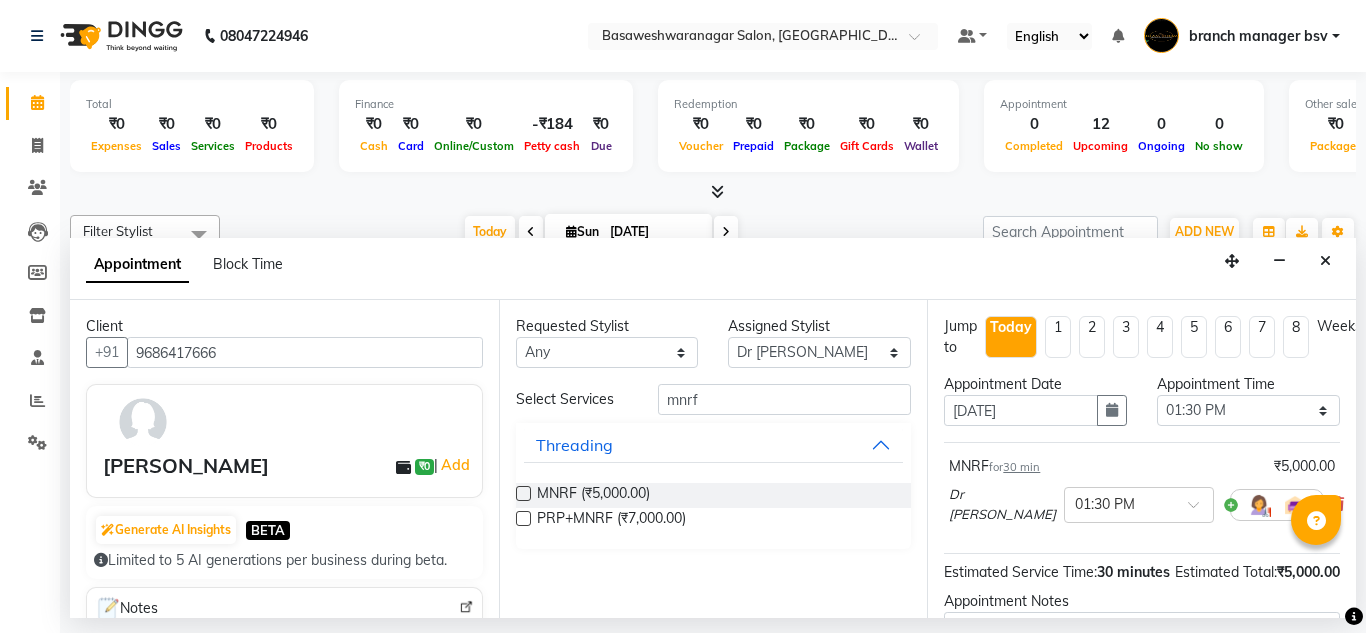 click on "Jump to [DATE] 1 2 3 4 5 6 7 8 Weeks" at bounding box center [1142, 337] 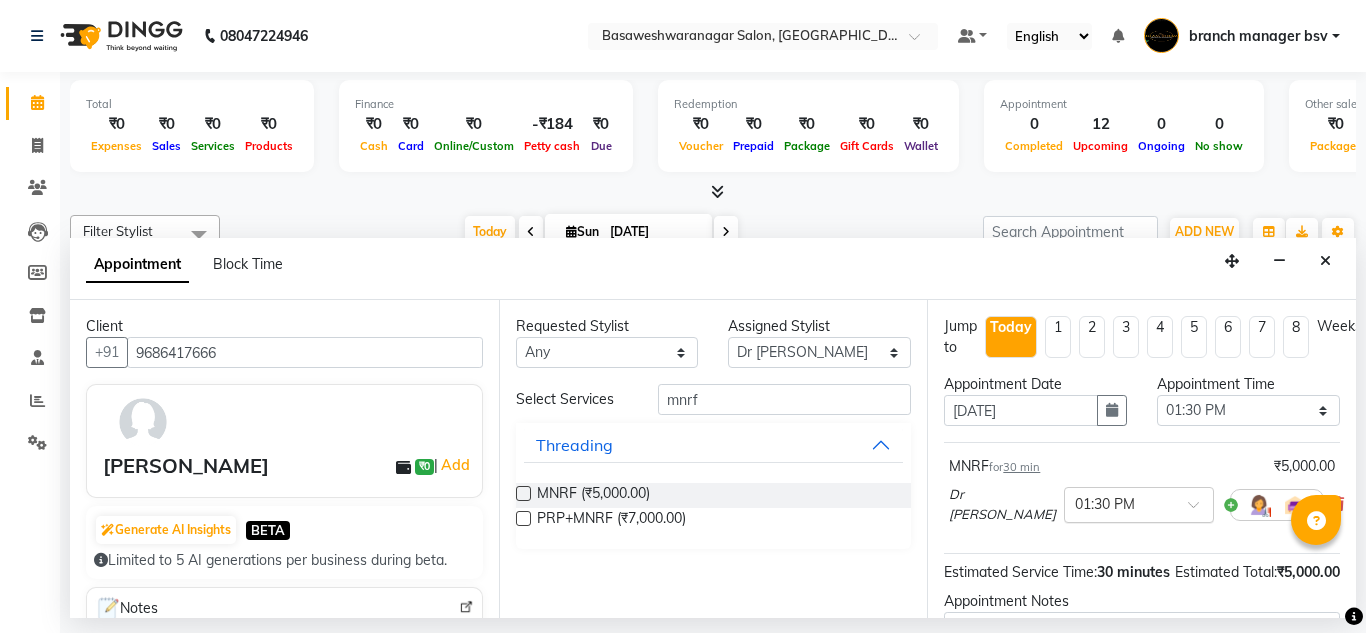 scroll, scrollTop: 244, scrollLeft: 0, axis: vertical 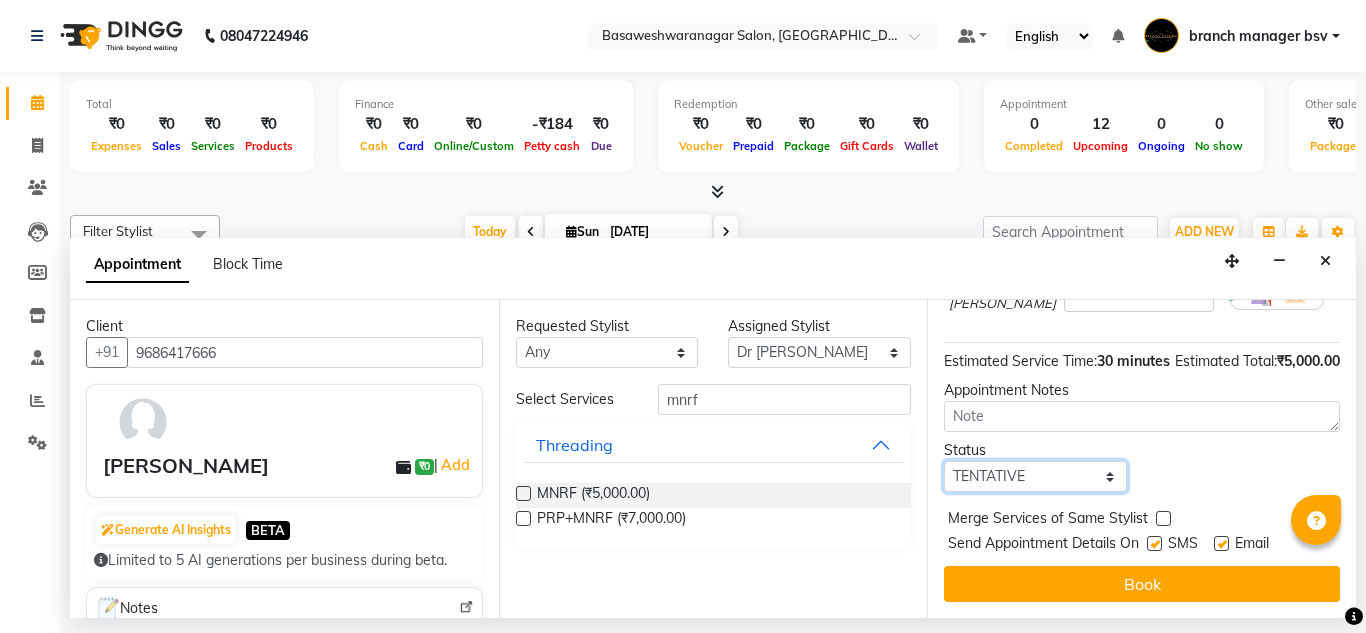 click on "Select TENTATIVE CONFIRM CHECK-IN UPCOMING" at bounding box center [1035, 476] 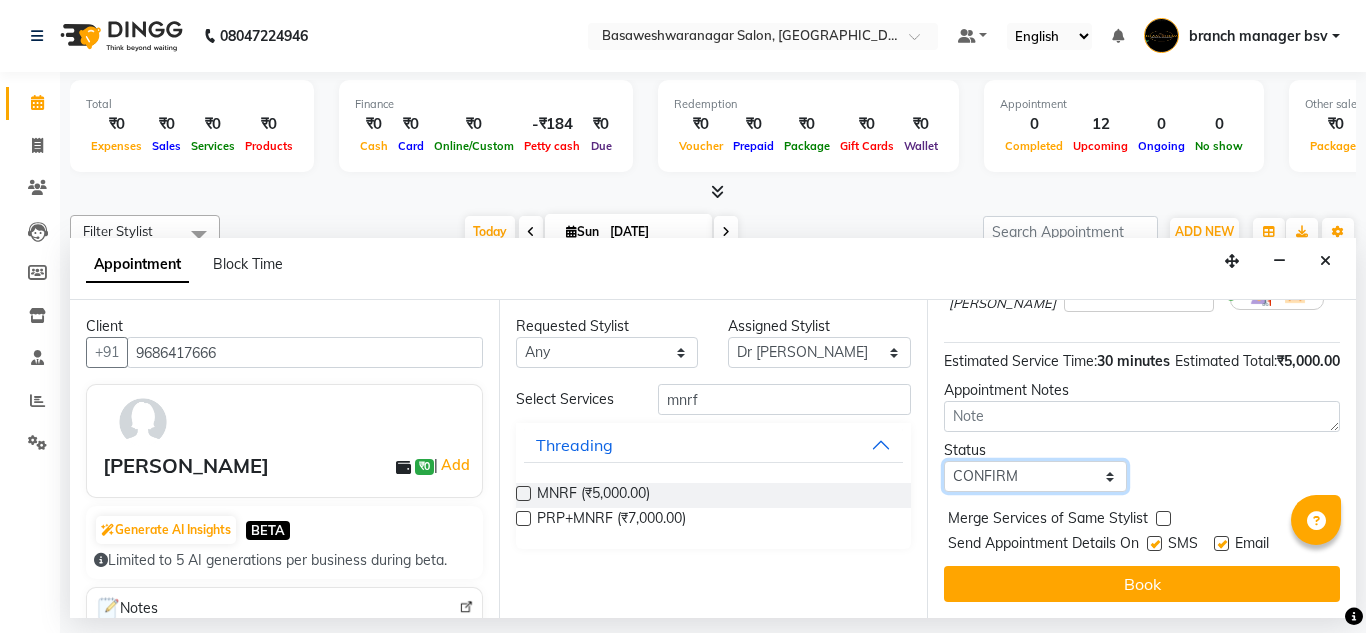 click on "Select TENTATIVE CONFIRM CHECK-IN UPCOMING" at bounding box center (1035, 476) 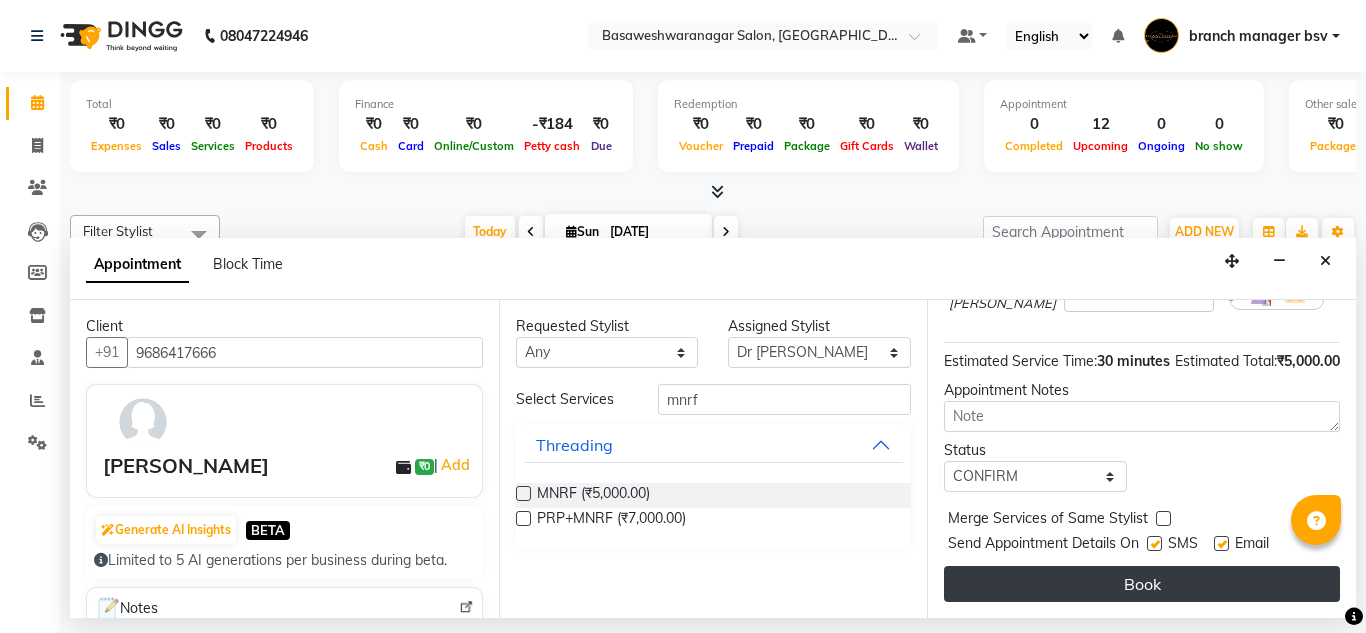 click on "Book" at bounding box center (1142, 584) 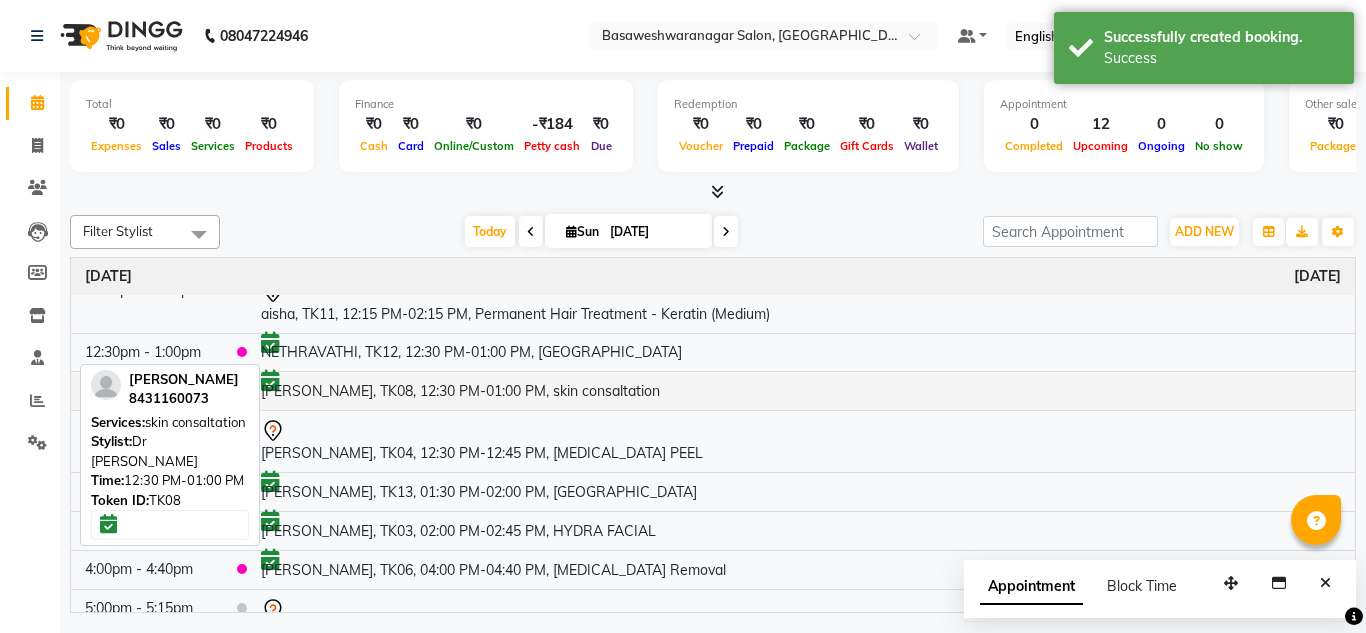 click on "[PERSON_NAME], TK08, 12:30 PM-01:00 PM, skin consaltation" at bounding box center (801, 391) 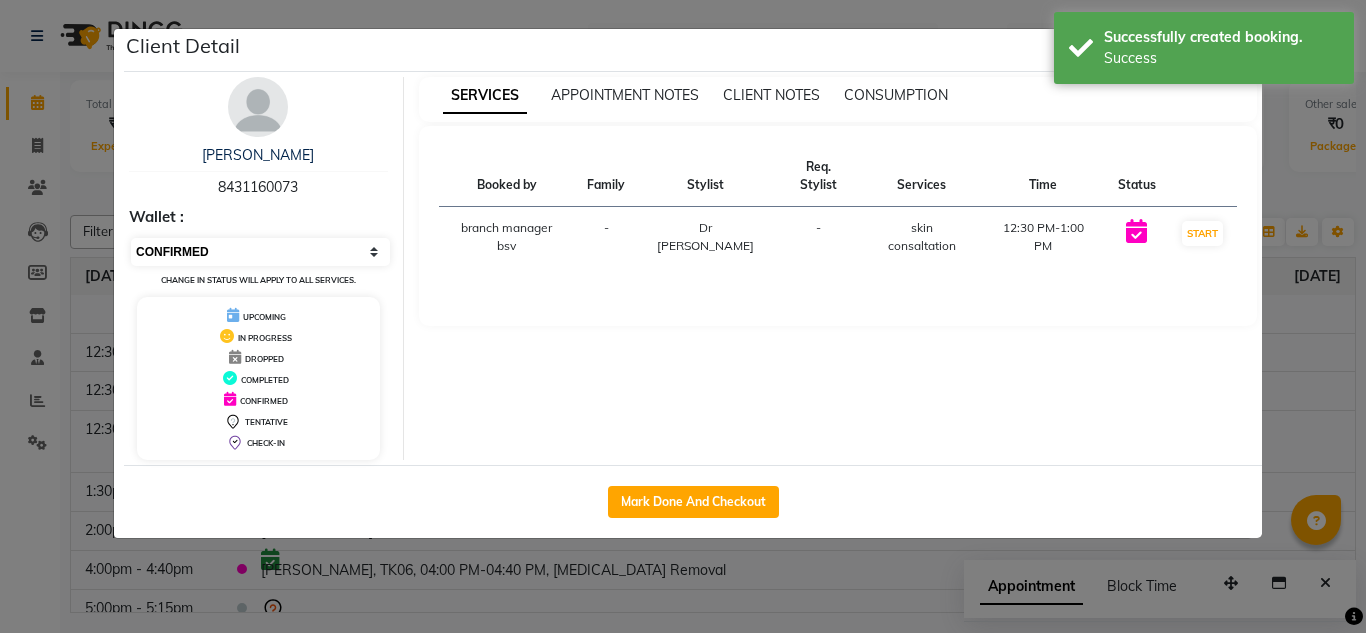 click on "Select IN SERVICE CONFIRMED TENTATIVE CHECK IN MARK DONE DROPPED UPCOMING" at bounding box center (260, 252) 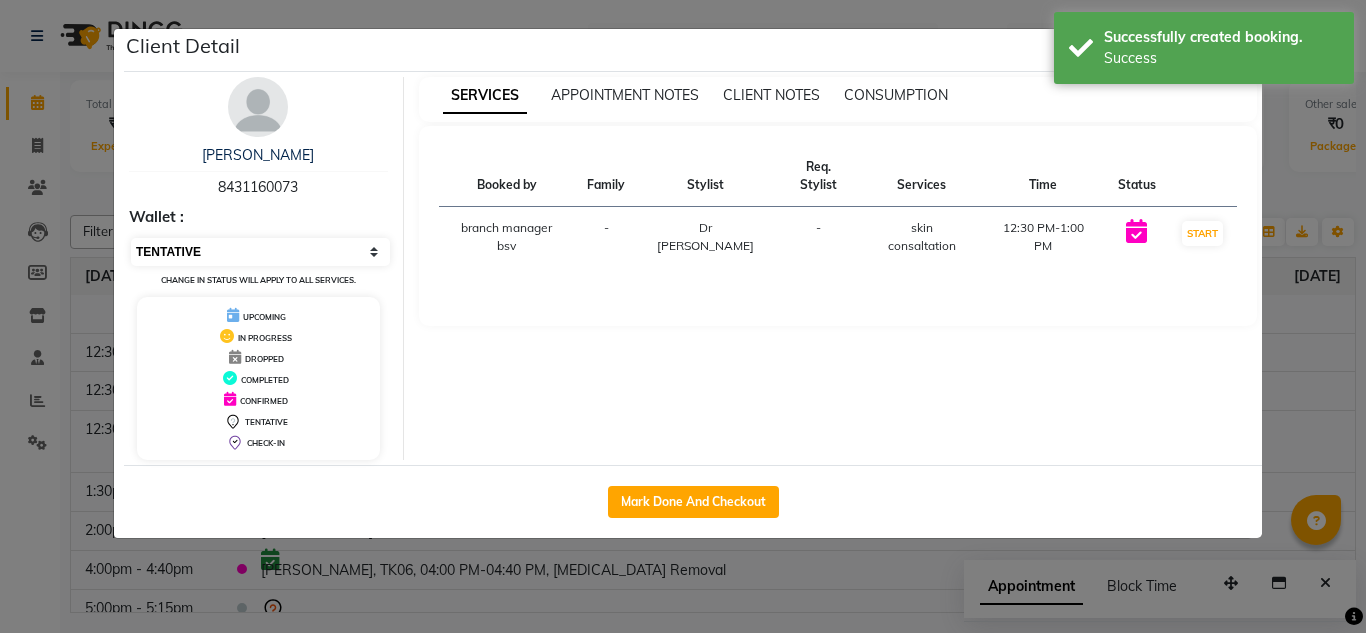 click on "Select IN SERVICE CONFIRMED TENTATIVE CHECK IN MARK DONE DROPPED UPCOMING" at bounding box center (260, 252) 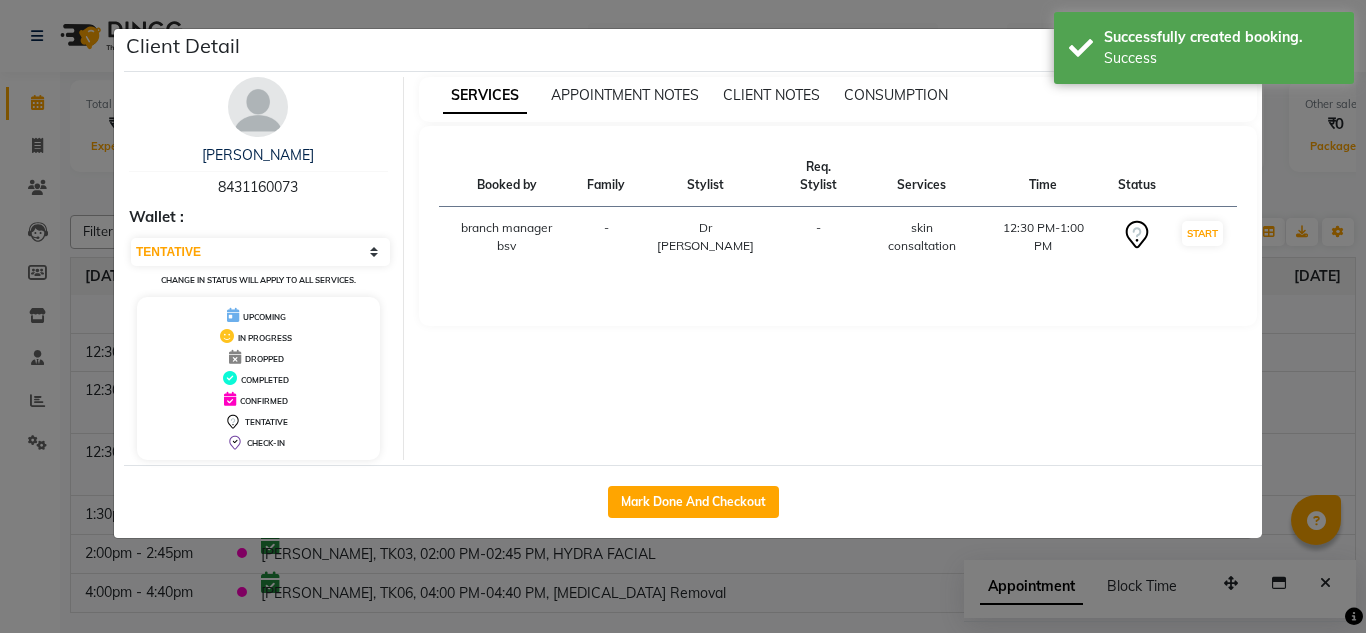 click on "Client Detail  [PERSON_NAME]    8431160073 Wallet : Select IN SERVICE CONFIRMED TENTATIVE CHECK IN MARK DONE DROPPED UPCOMING Change in status will apply to all services. UPCOMING IN PROGRESS DROPPED COMPLETED CONFIRMED TENTATIVE CHECK-IN SERVICES APPOINTMENT NOTES CLIENT NOTES CONSUMPTION Booked by Family Stylist Req. Stylist Services Time Status  branch manager bsv  - Dr [PERSON_NAME] -  skin consaltation   12:30 PM-1:00 PM   START   Mark Done And Checkout" 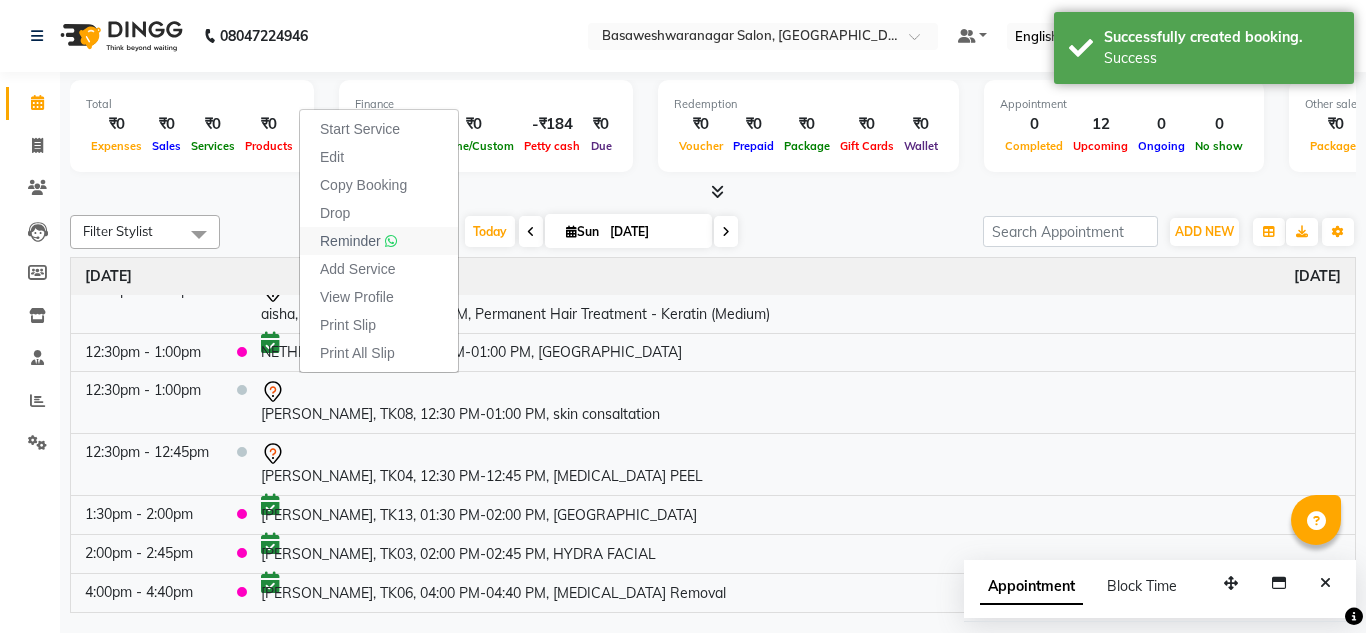 click on "Reminder" at bounding box center (350, 241) 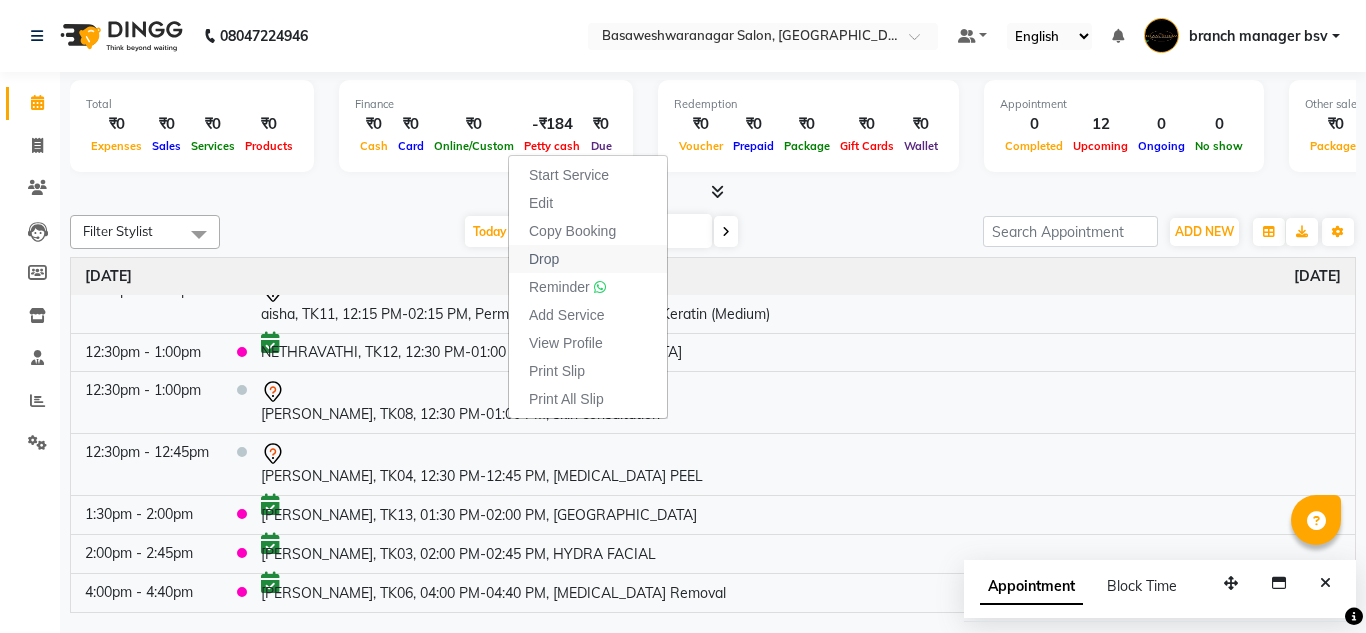 click on "Drop" at bounding box center (588, 259) 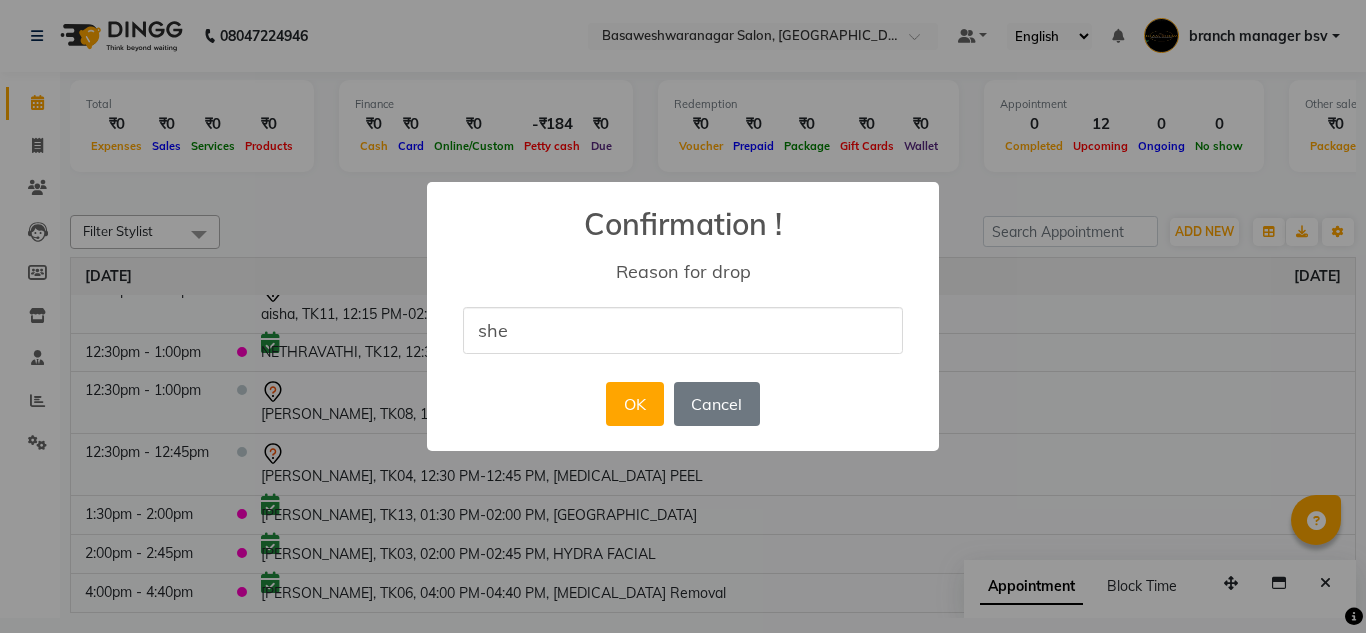 type on "she cant come [DATE]" 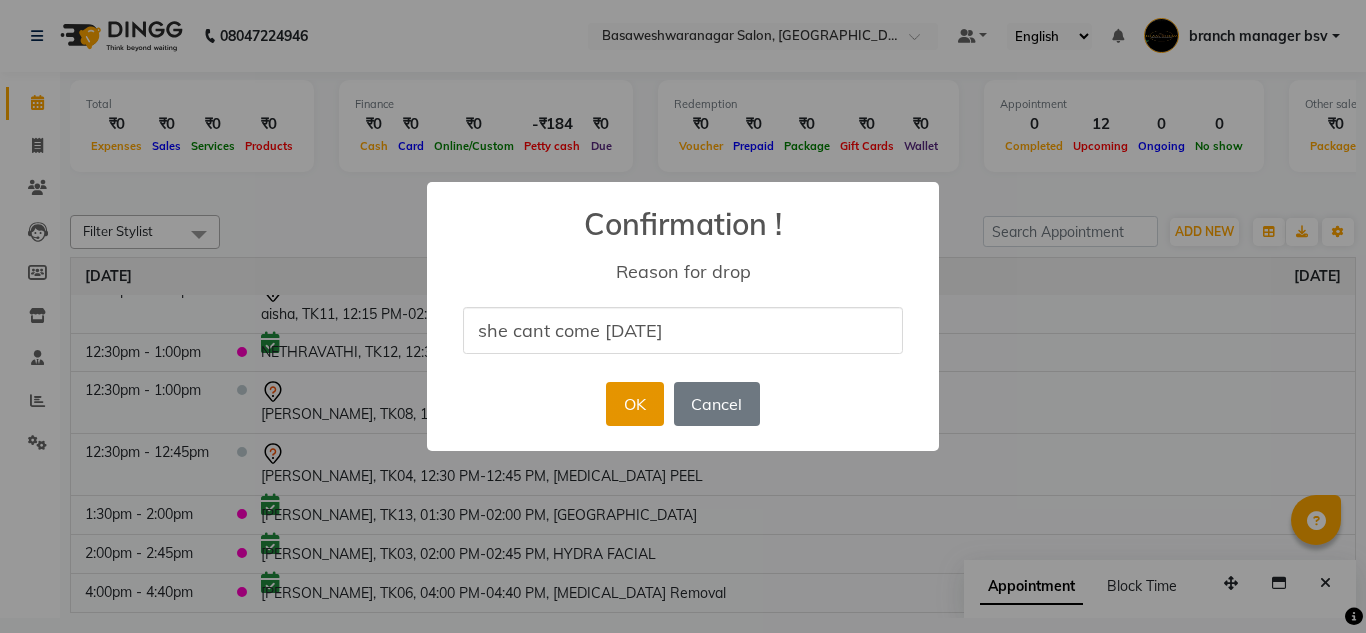 click on "OK" at bounding box center (634, 404) 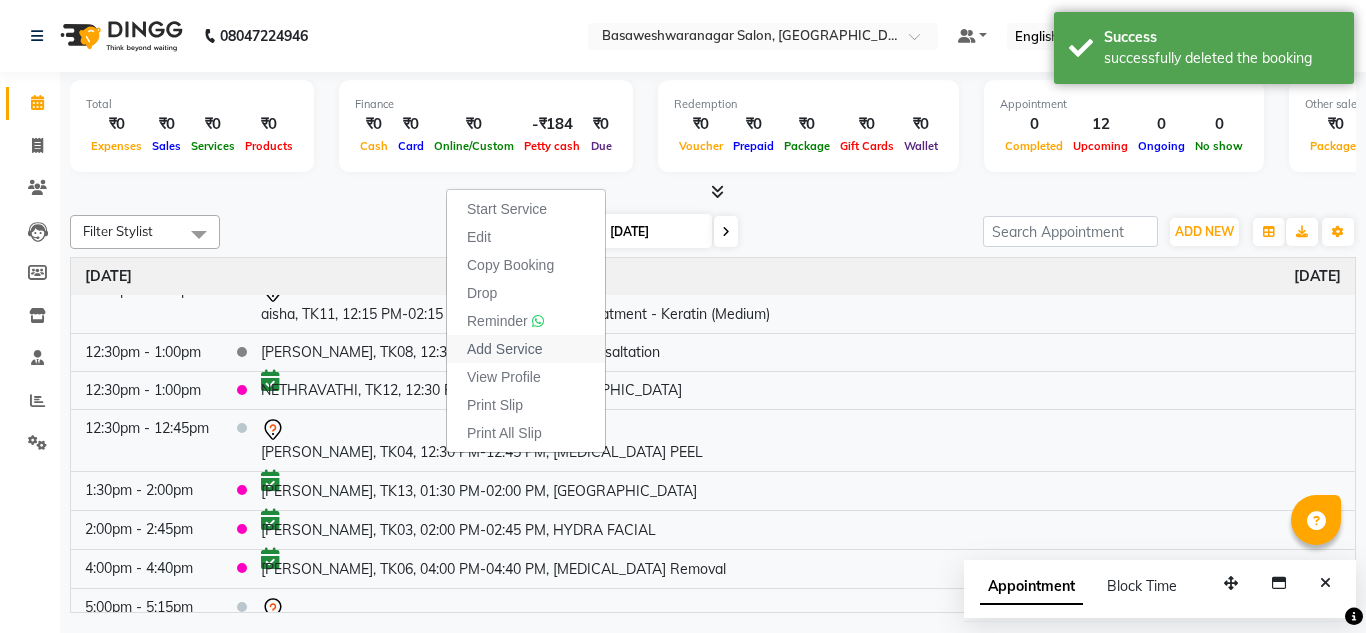 click on "Add Service" at bounding box center (526, 349) 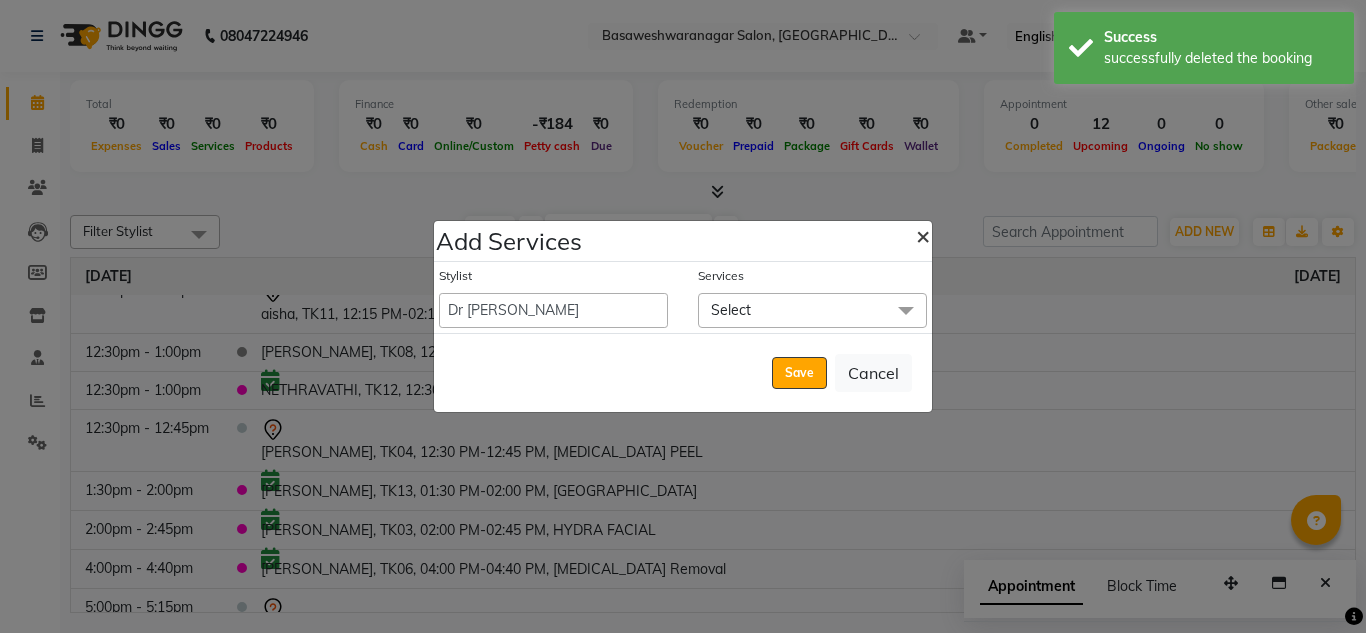 click on "×" 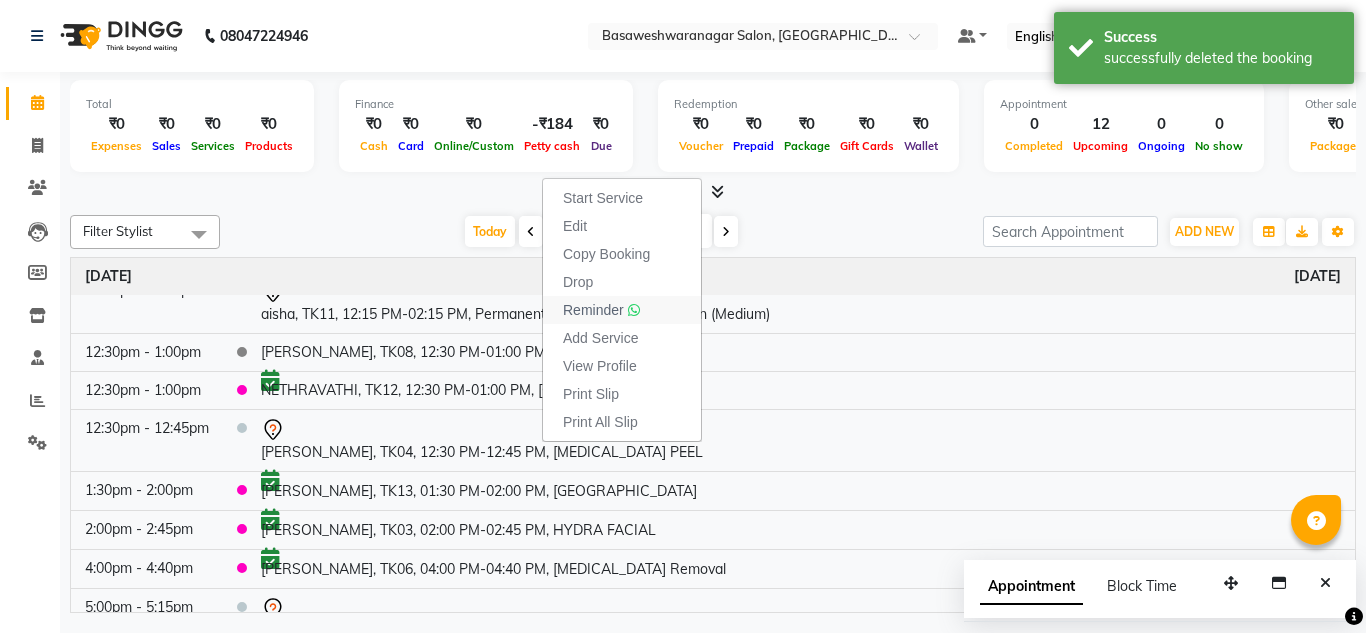 click on "Reminder" at bounding box center [622, 310] 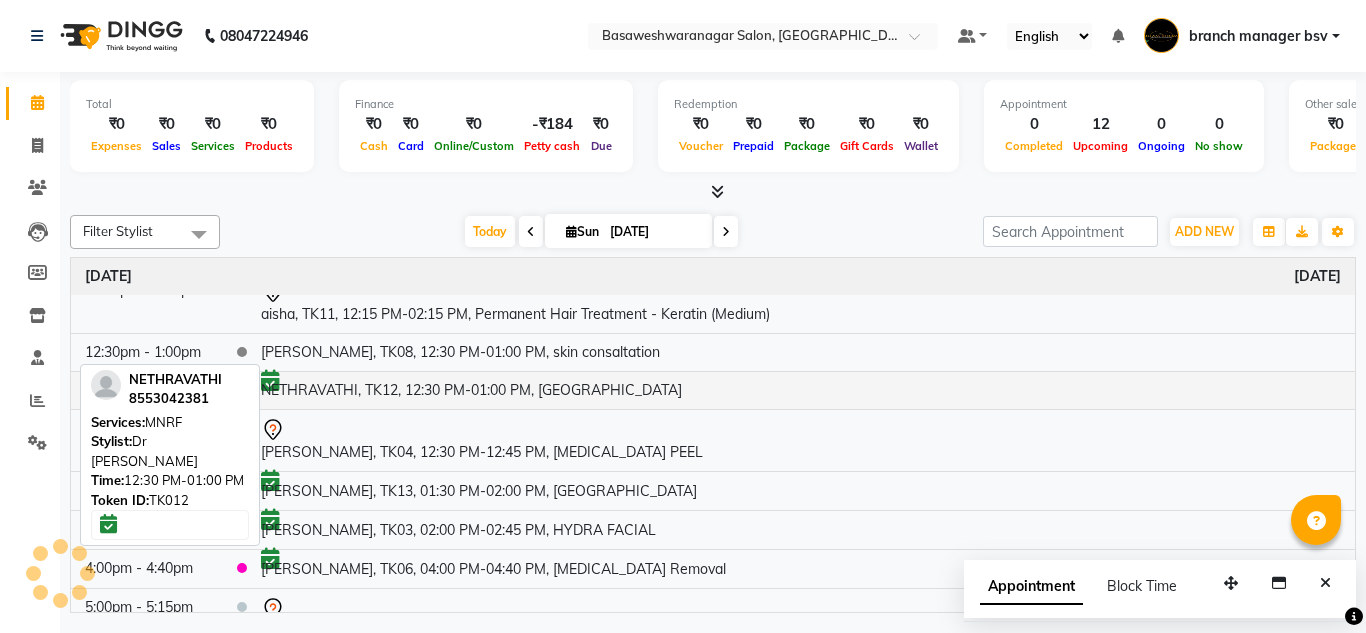 scroll, scrollTop: 240, scrollLeft: 0, axis: vertical 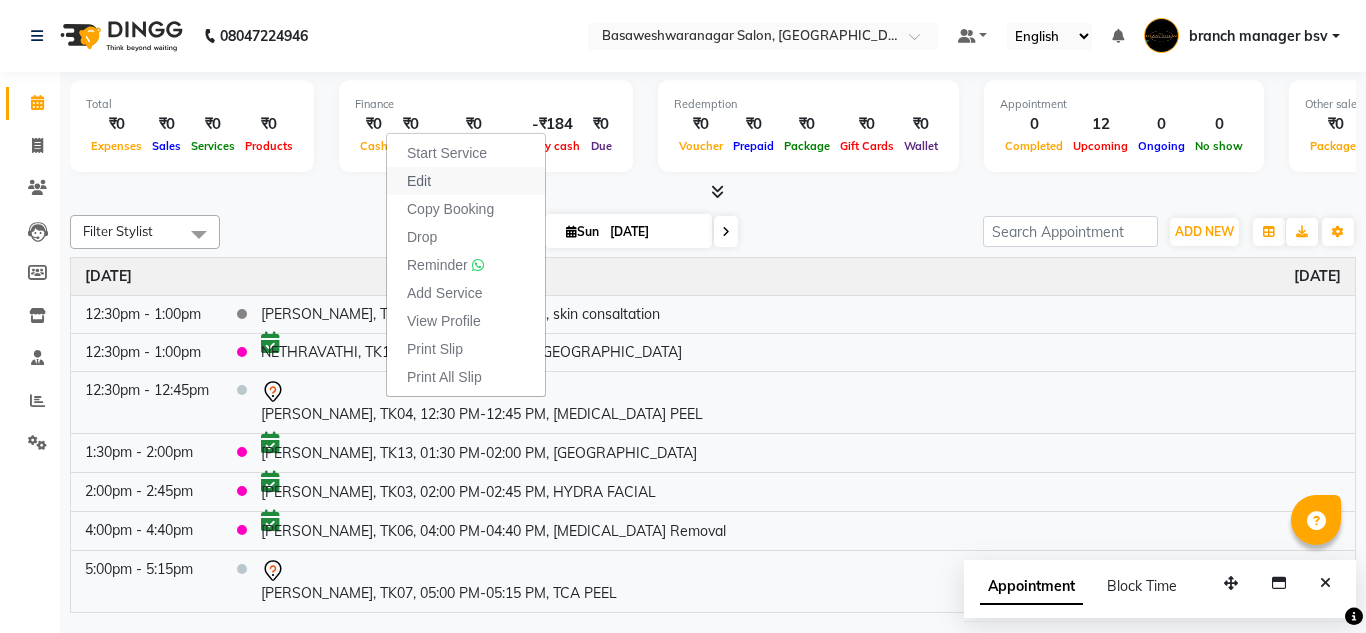 click on "Edit" at bounding box center (466, 181) 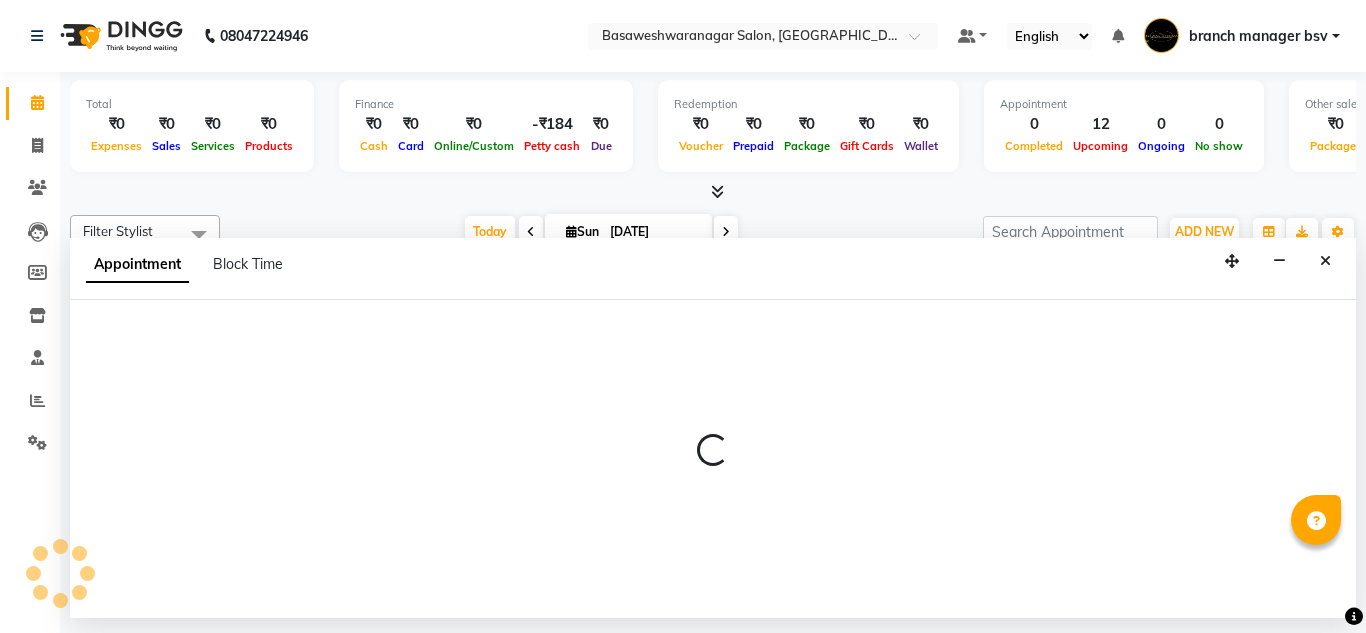select on "tentative" 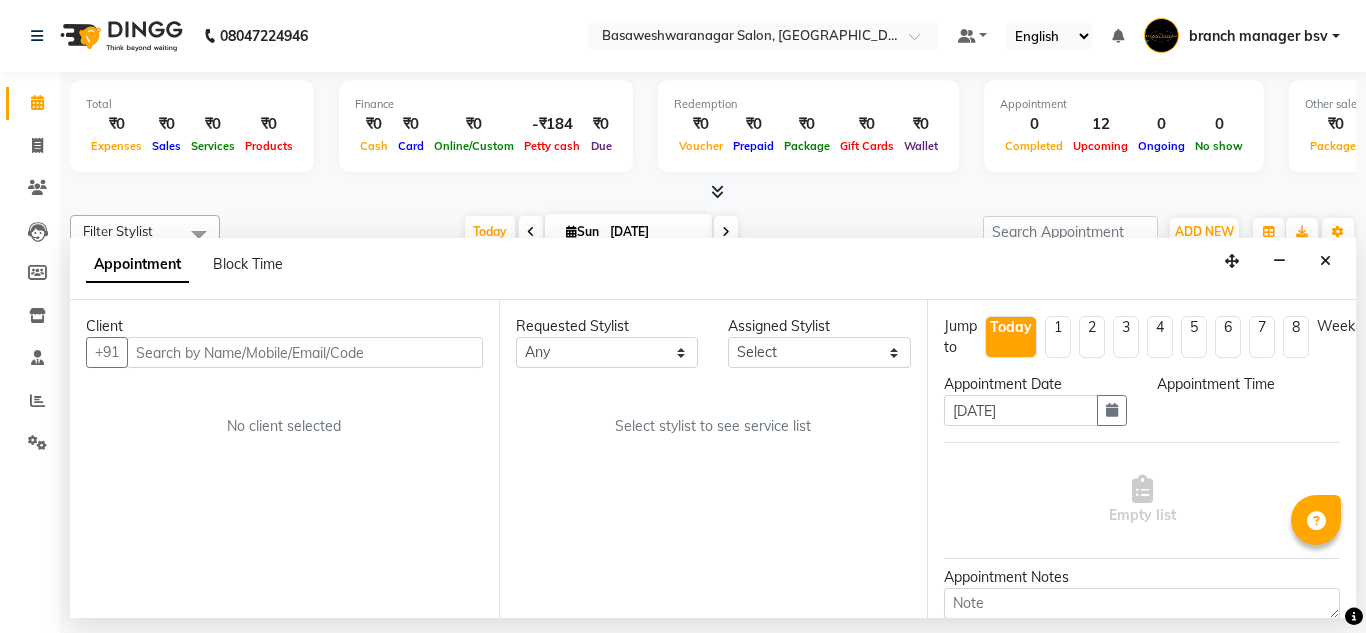 select on "47930" 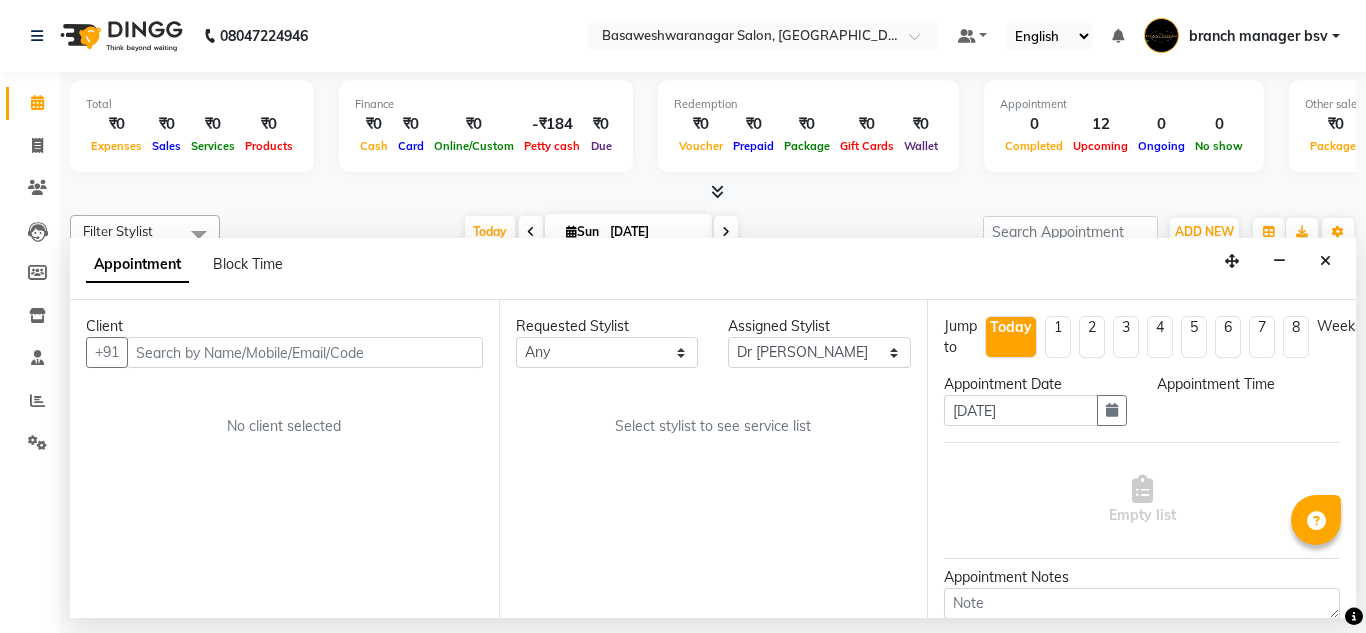 select on "750" 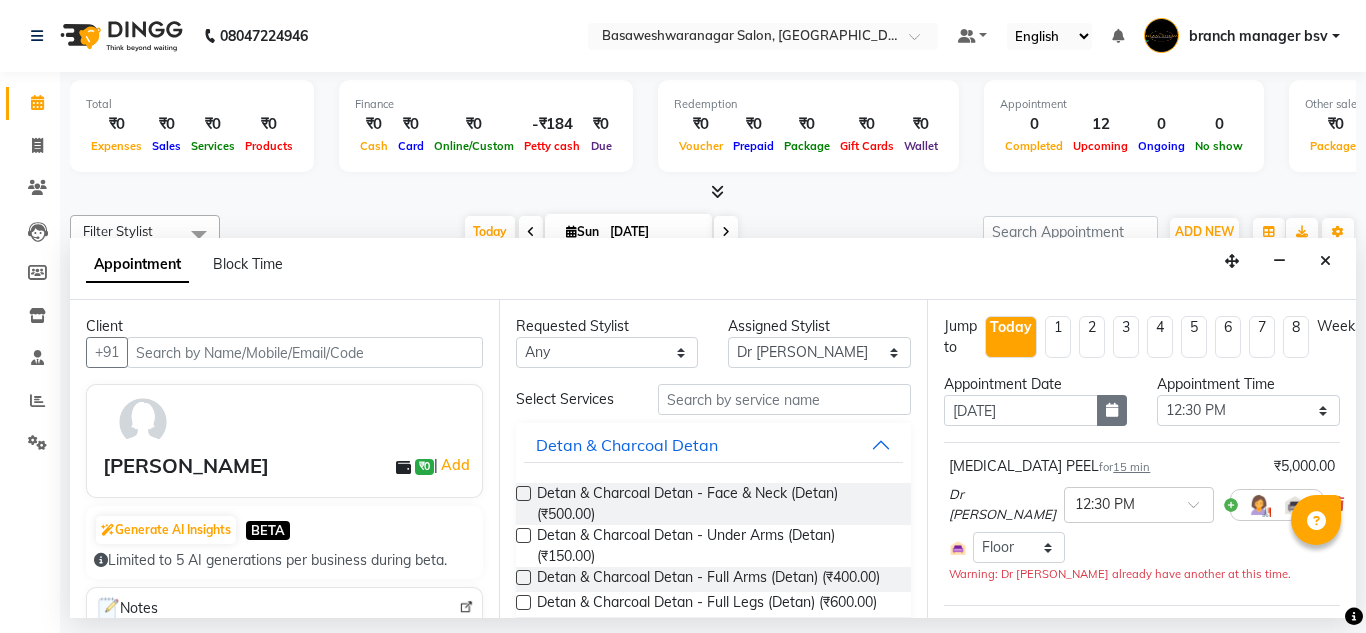 click at bounding box center (1112, 410) 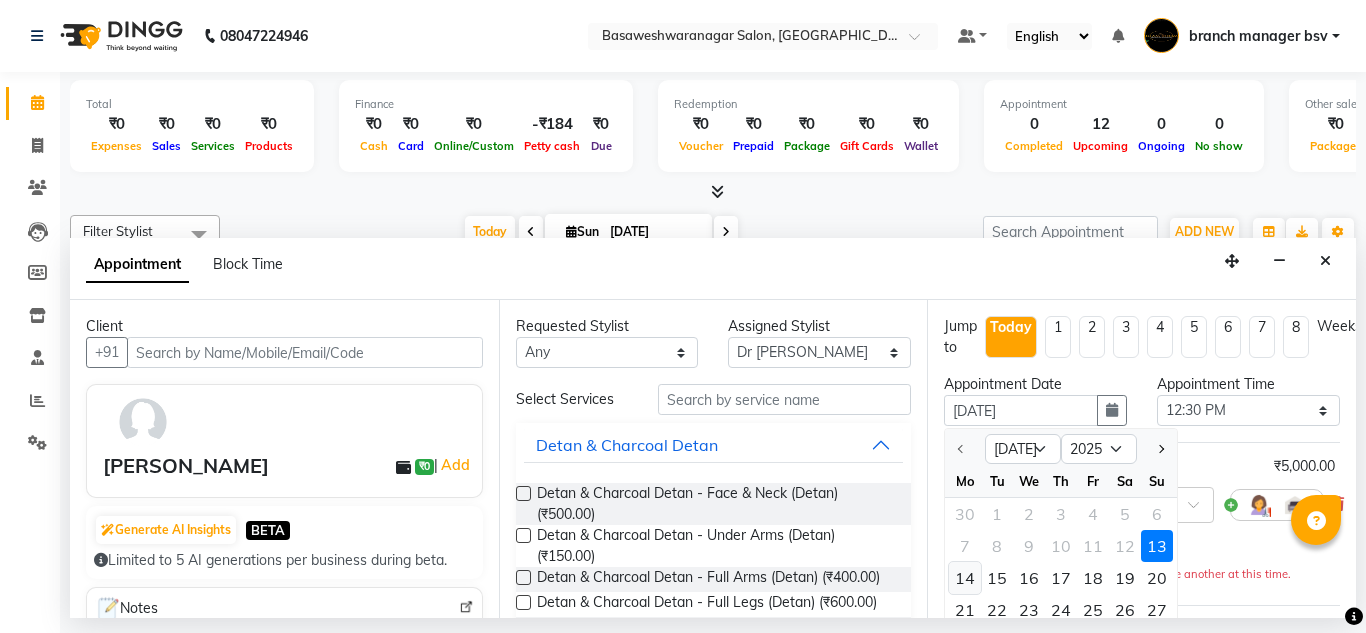 click on "14" at bounding box center [965, 578] 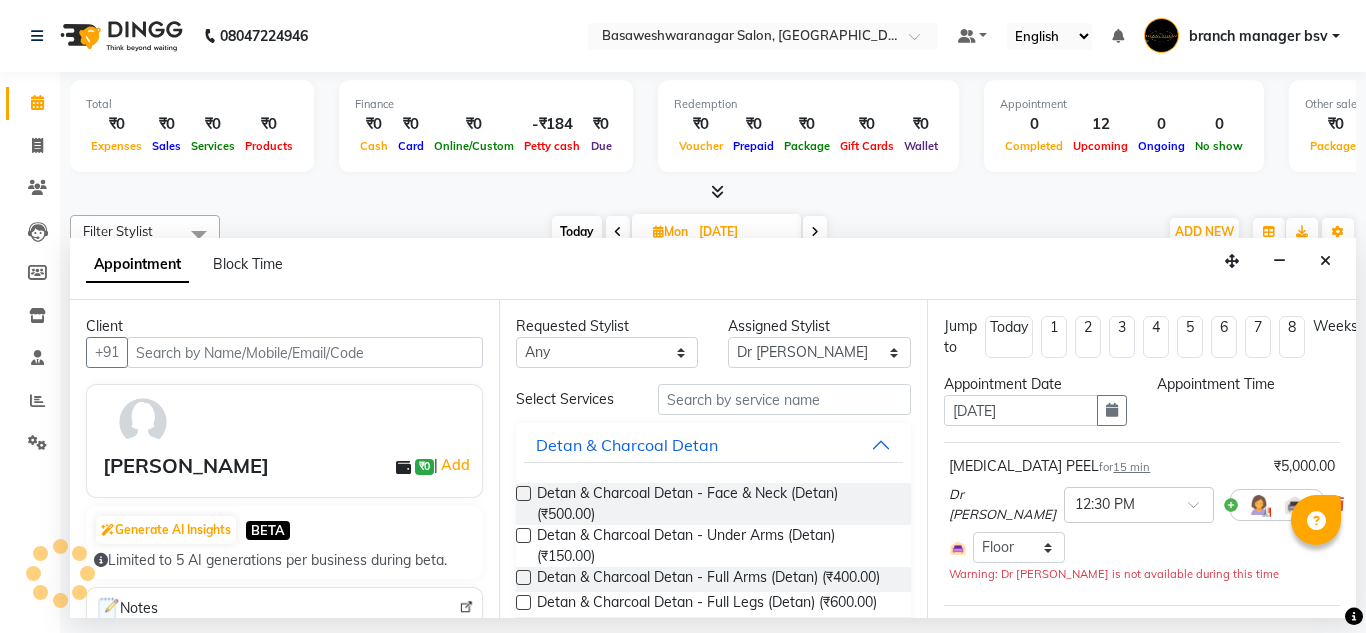 type on "[DATE]" 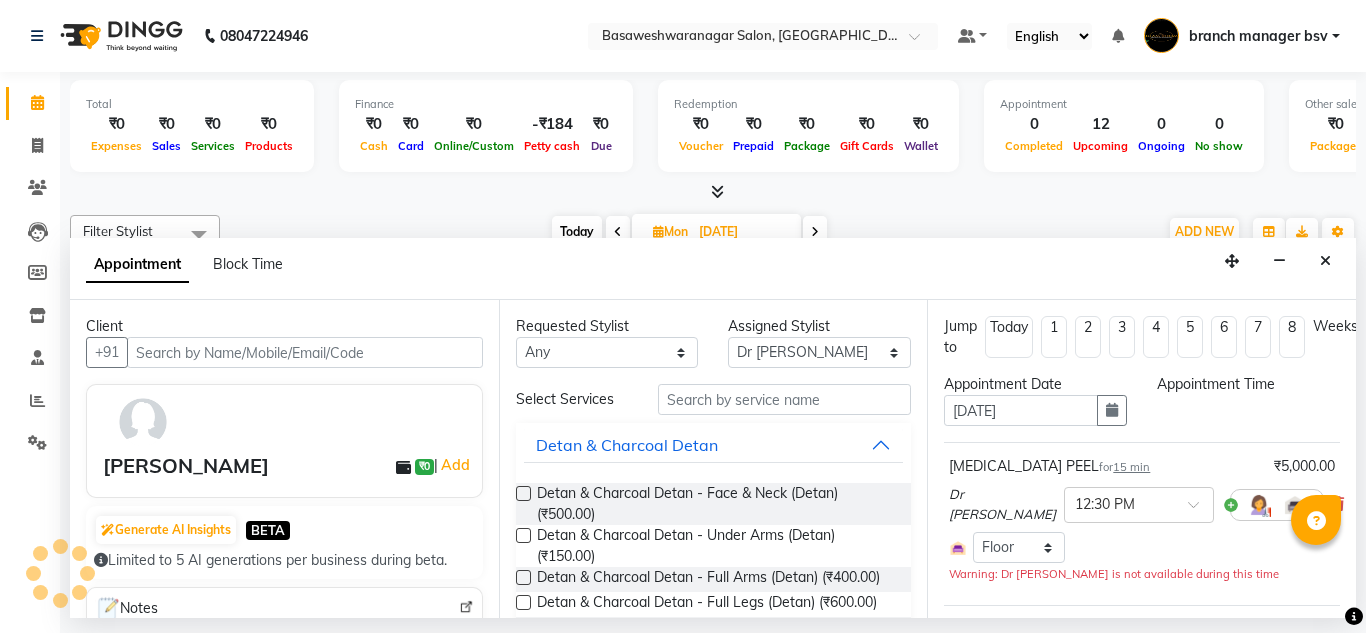 type on "[DATE]" 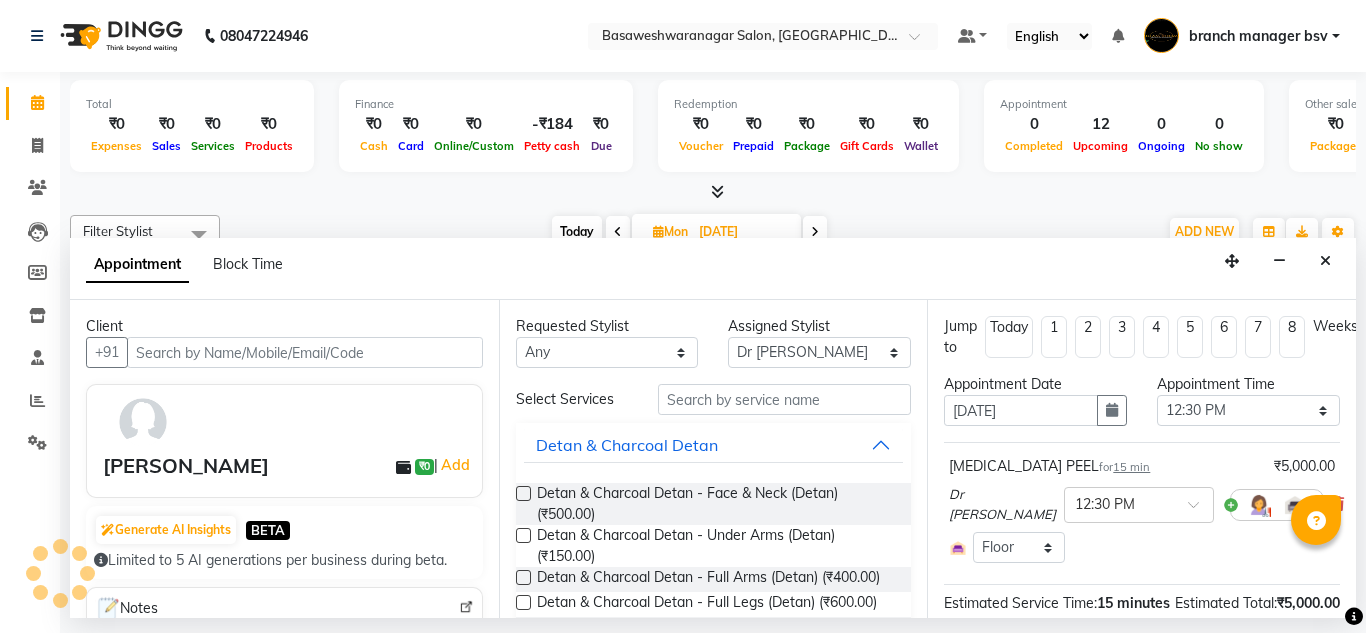 scroll, scrollTop: 217, scrollLeft: 0, axis: vertical 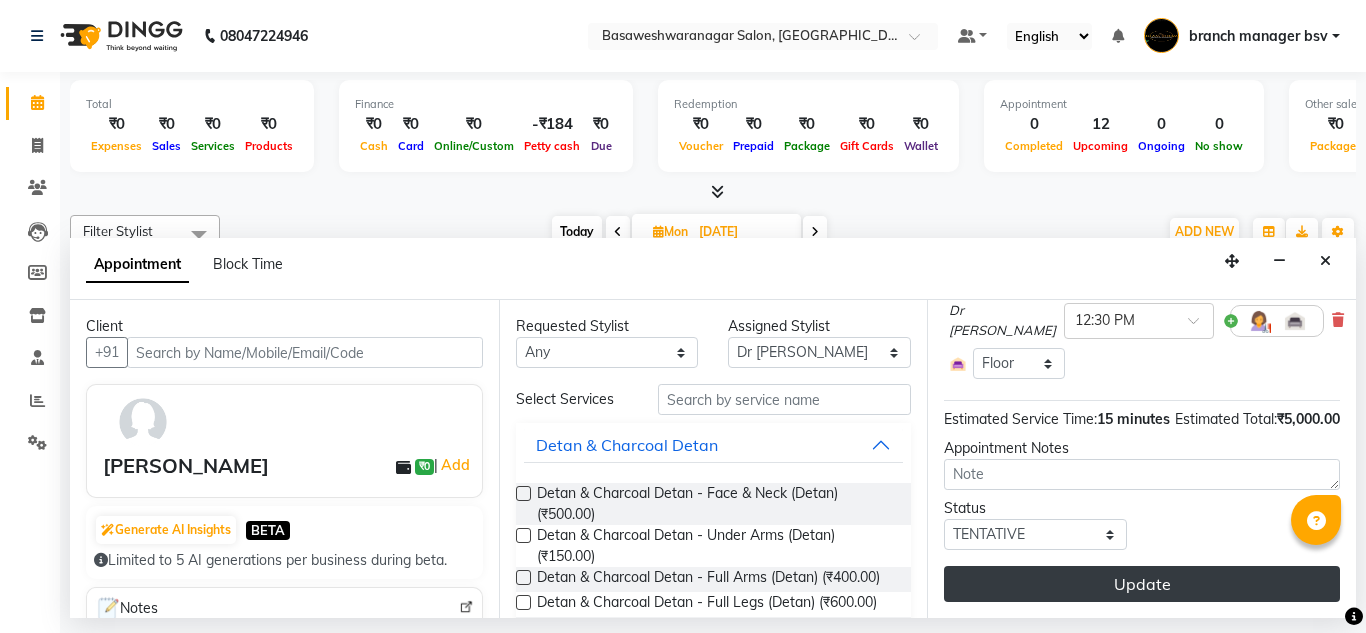 click on "Update" at bounding box center [1142, 584] 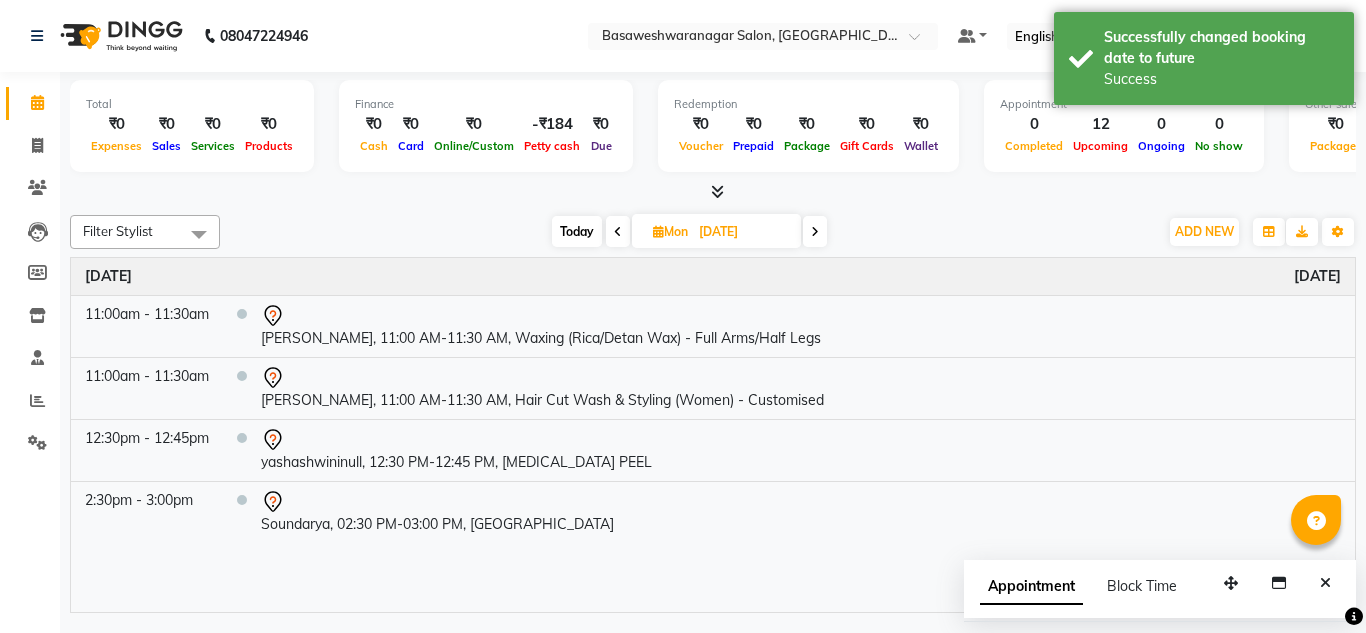 click on "Today" at bounding box center [577, 231] 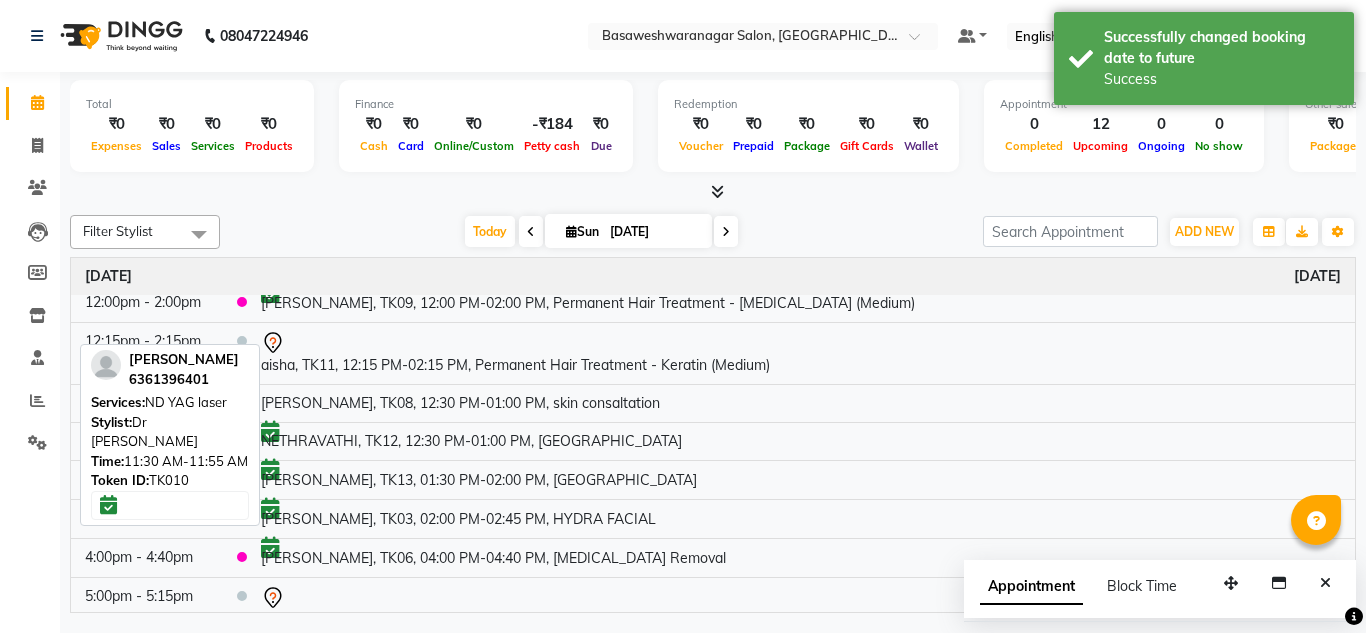 scroll, scrollTop: 178, scrollLeft: 0, axis: vertical 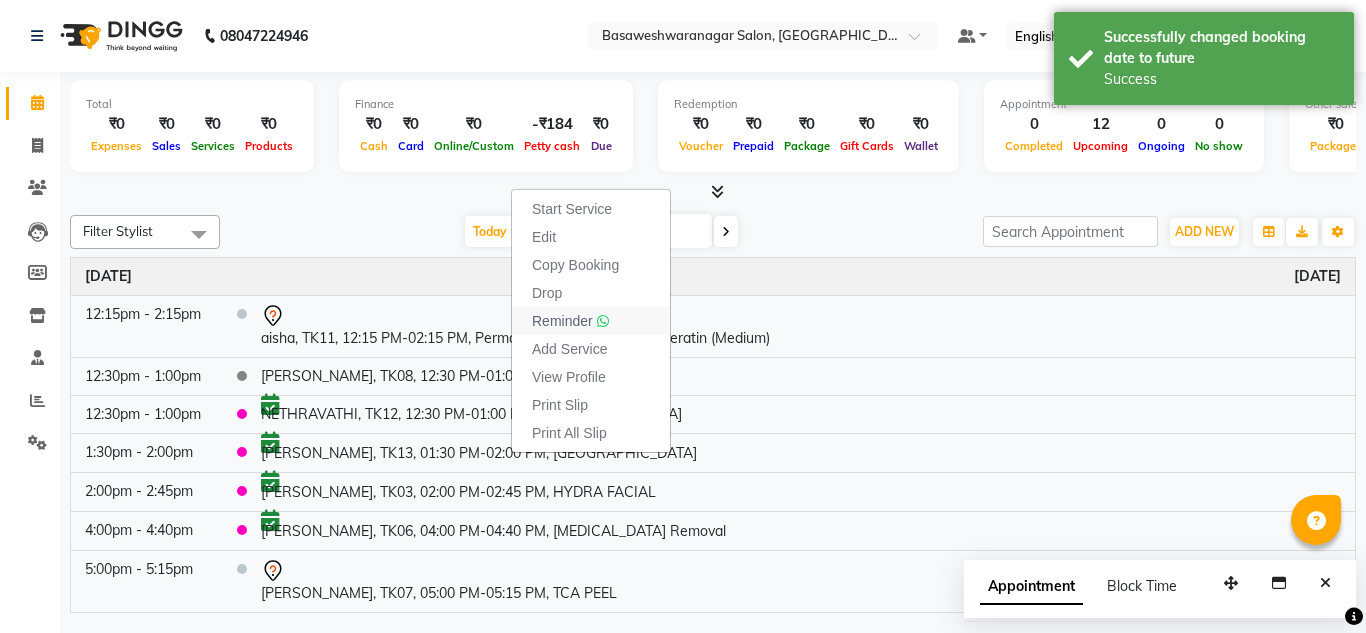 click on "Reminder" at bounding box center (562, 321) 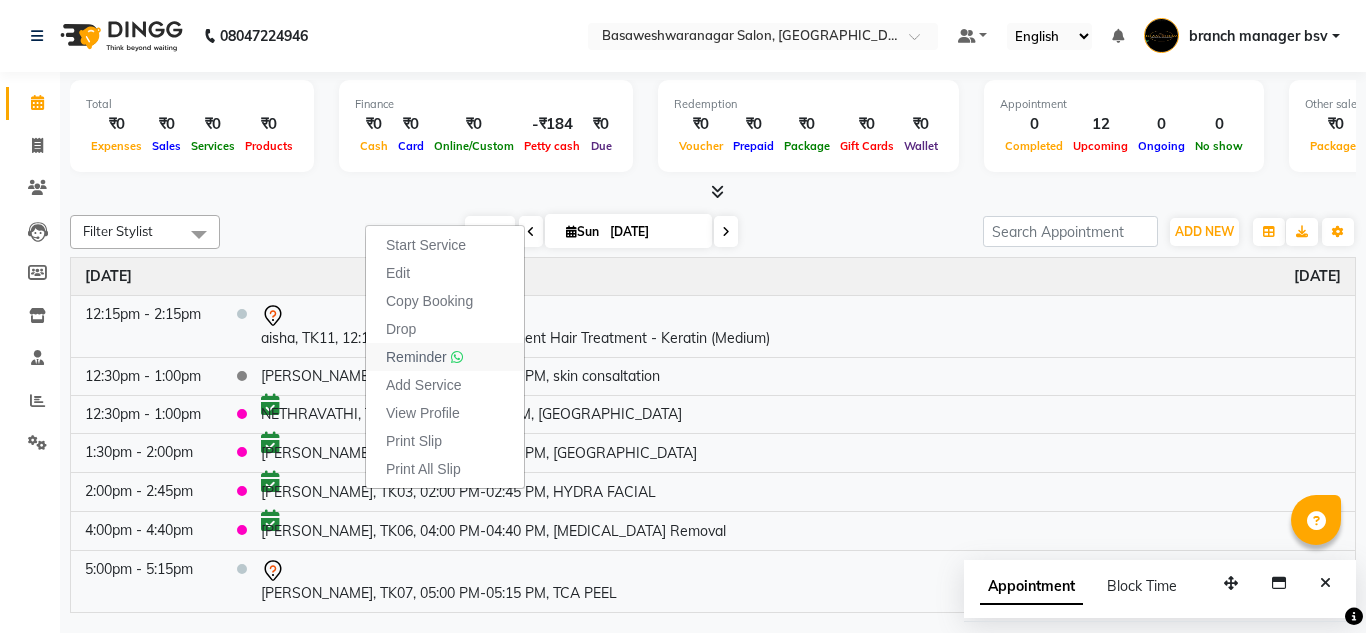 click on "Reminder" at bounding box center [416, 357] 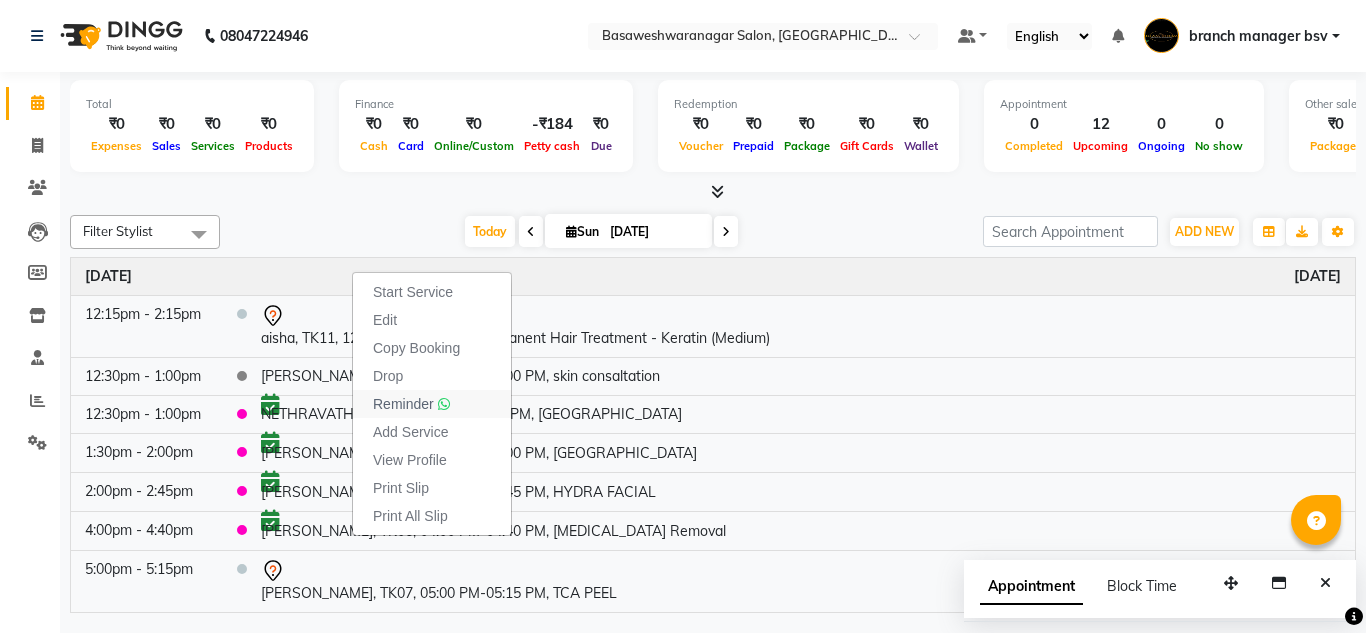 click on "Reminder" at bounding box center (403, 404) 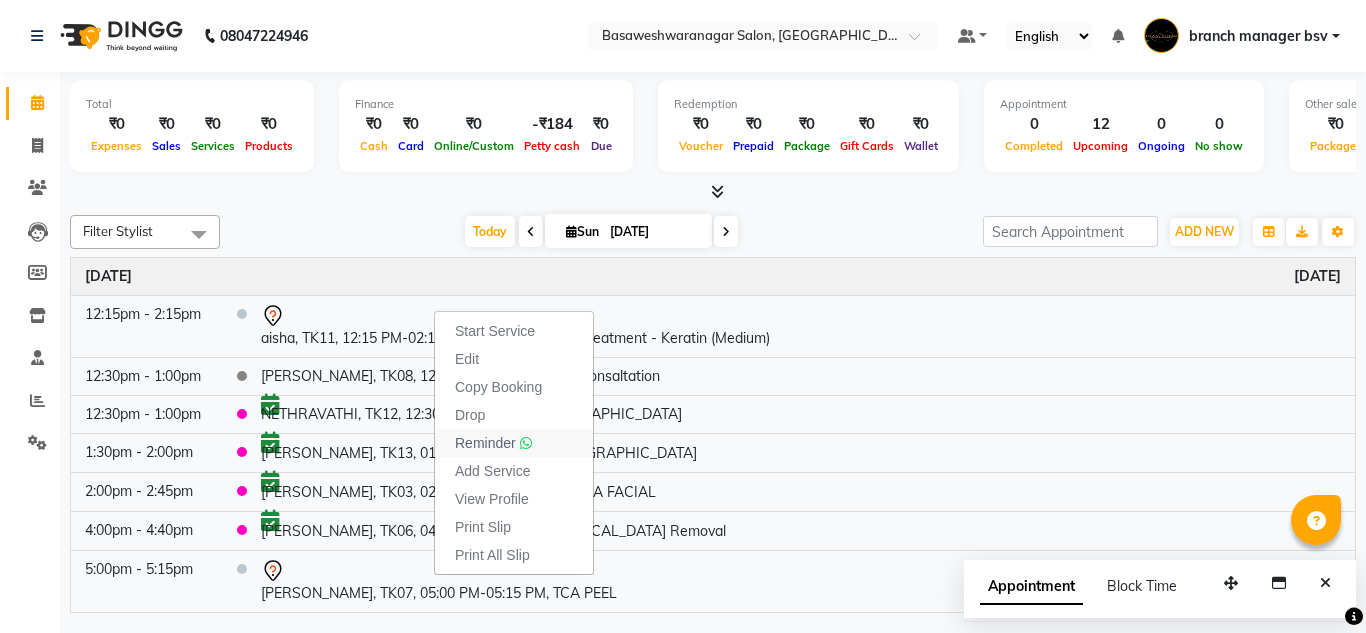 click on "Reminder" at bounding box center [485, 443] 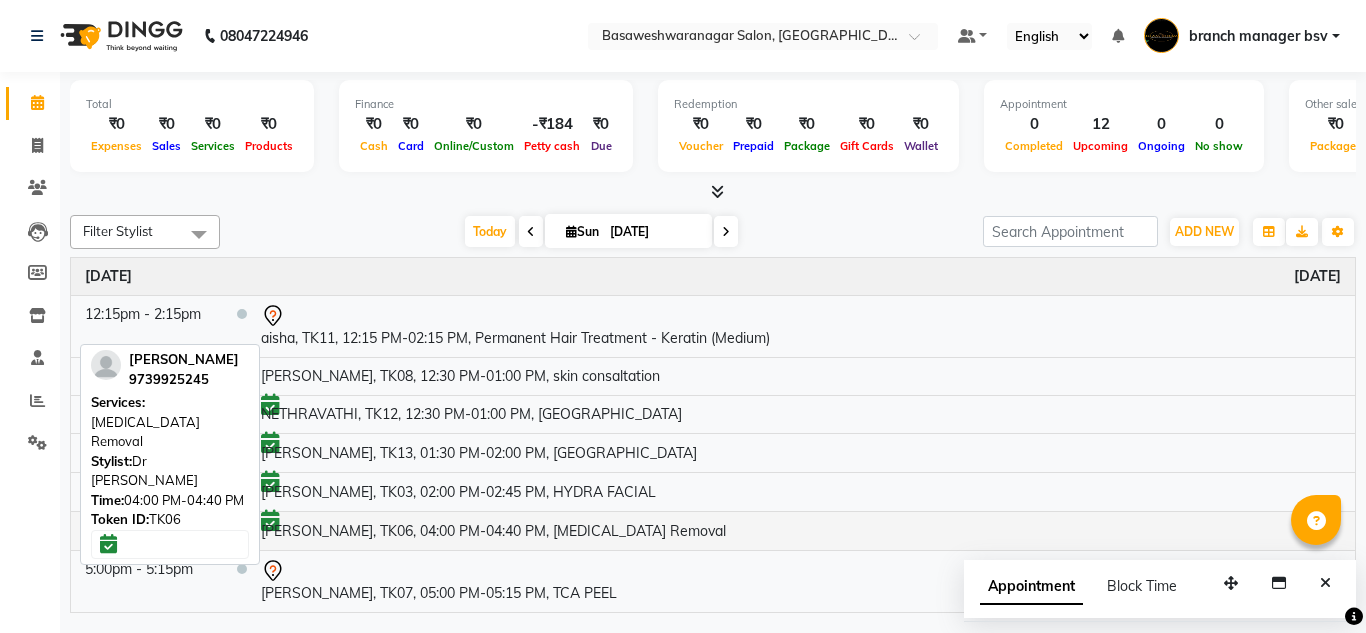 click on "[PERSON_NAME], TK06, 04:00 PM-04:40 PM, [MEDICAL_DATA] Removal" at bounding box center (801, 531) 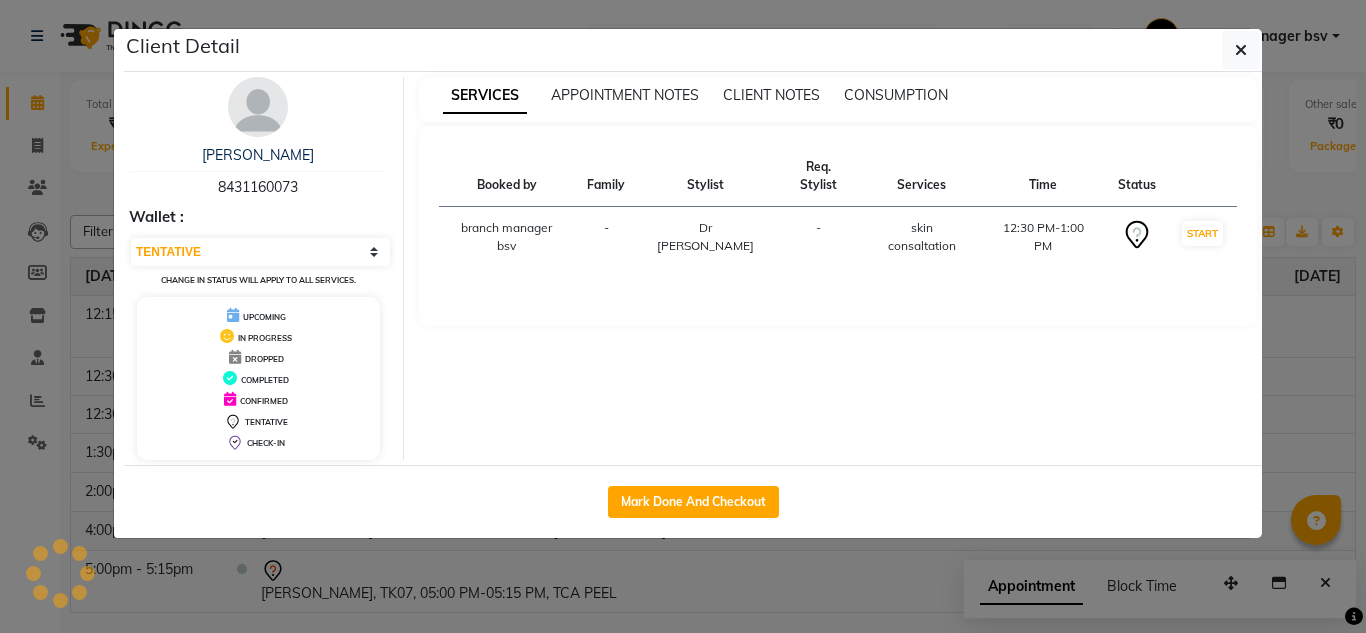 select on "6" 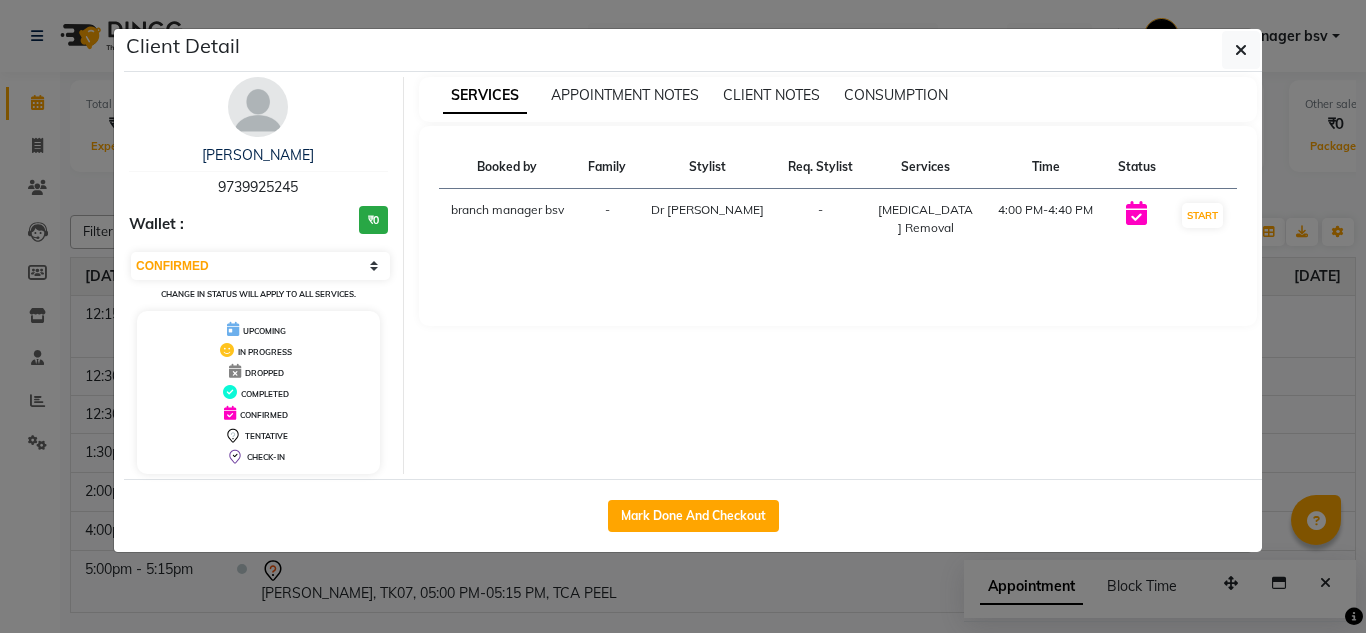 drag, startPoint x: 457, startPoint y: 600, endPoint x: 437, endPoint y: 584, distance: 25.612497 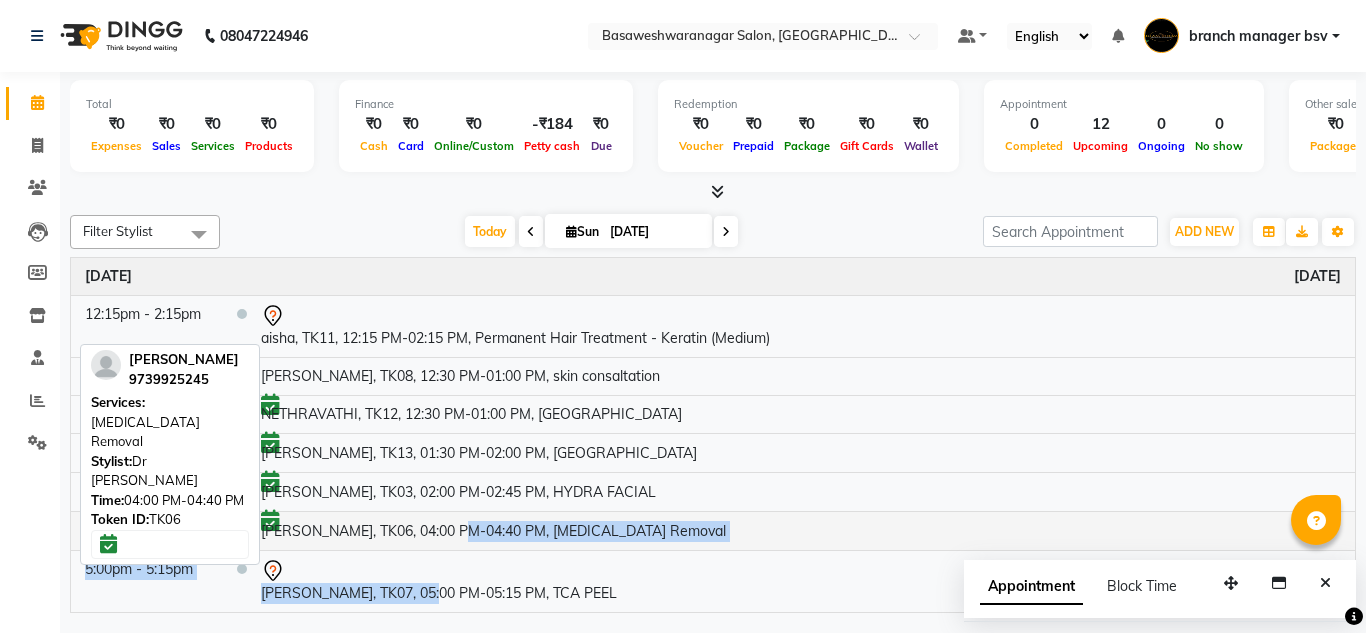 drag, startPoint x: 437, startPoint y: 584, endPoint x: 474, endPoint y: 540, distance: 57.48913 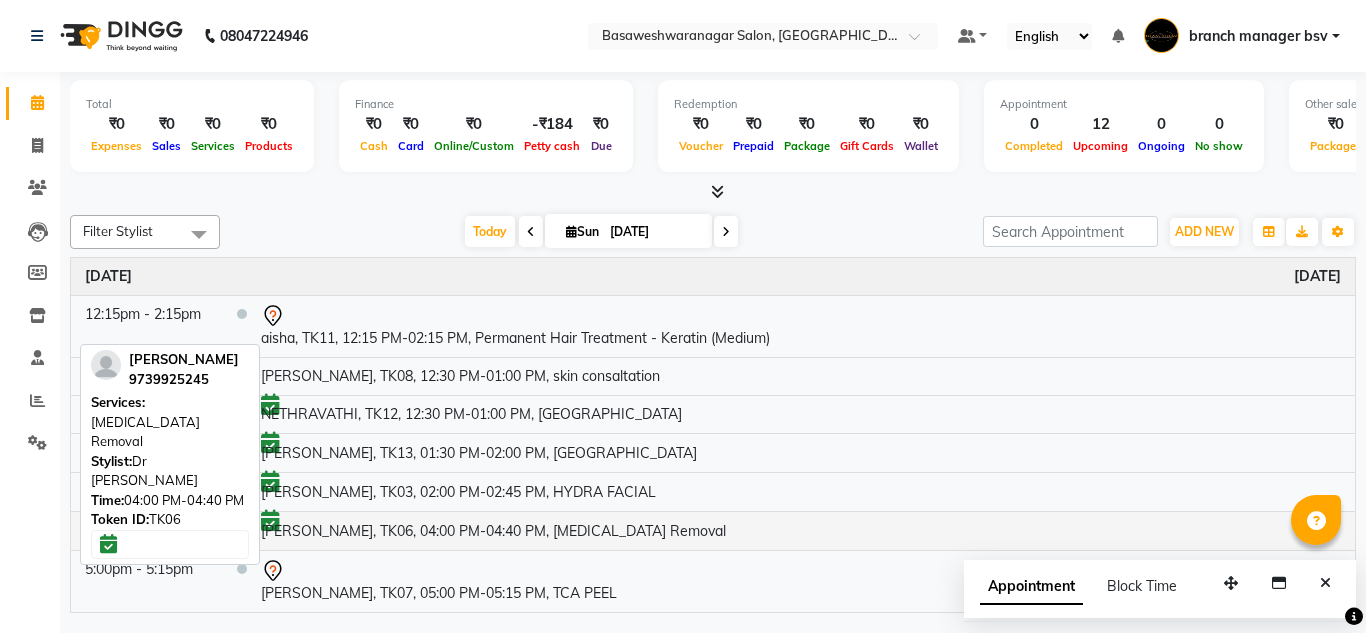 click on "[PERSON_NAME], TK06, 04:00 PM-04:40 PM, [MEDICAL_DATA] Removal" at bounding box center (801, 531) 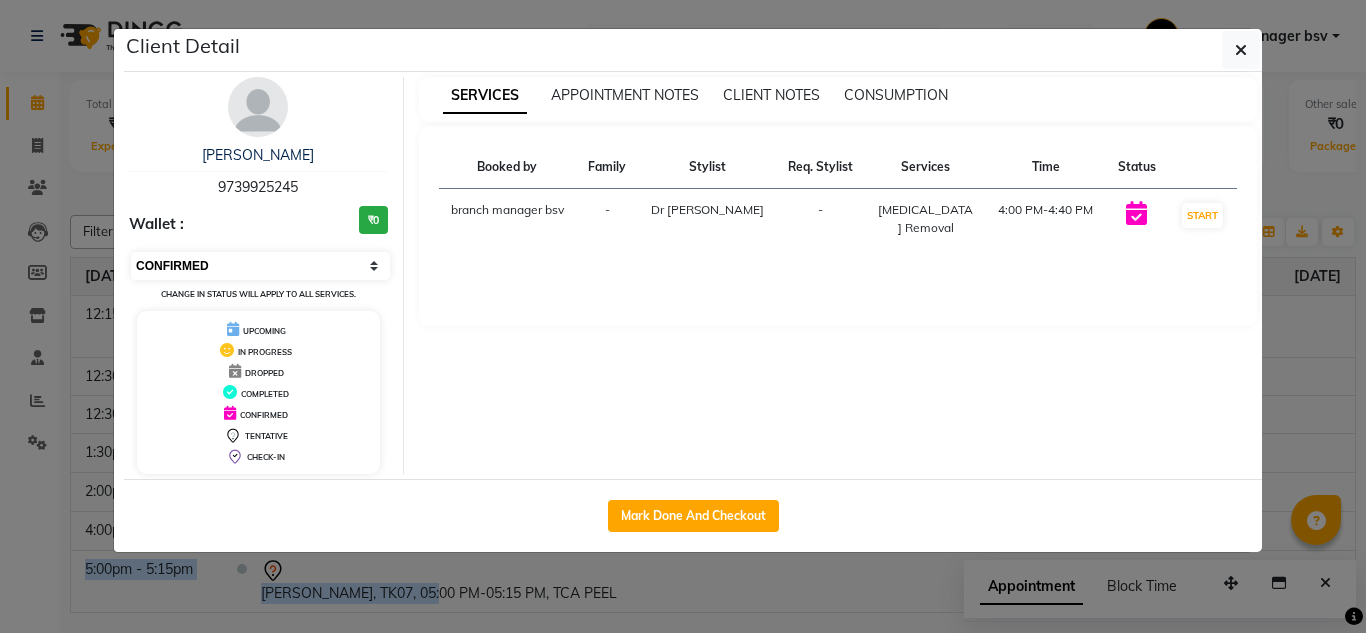 click on "Select IN SERVICE CONFIRMED TENTATIVE CHECK IN MARK DONE DROPPED UPCOMING" at bounding box center (260, 266) 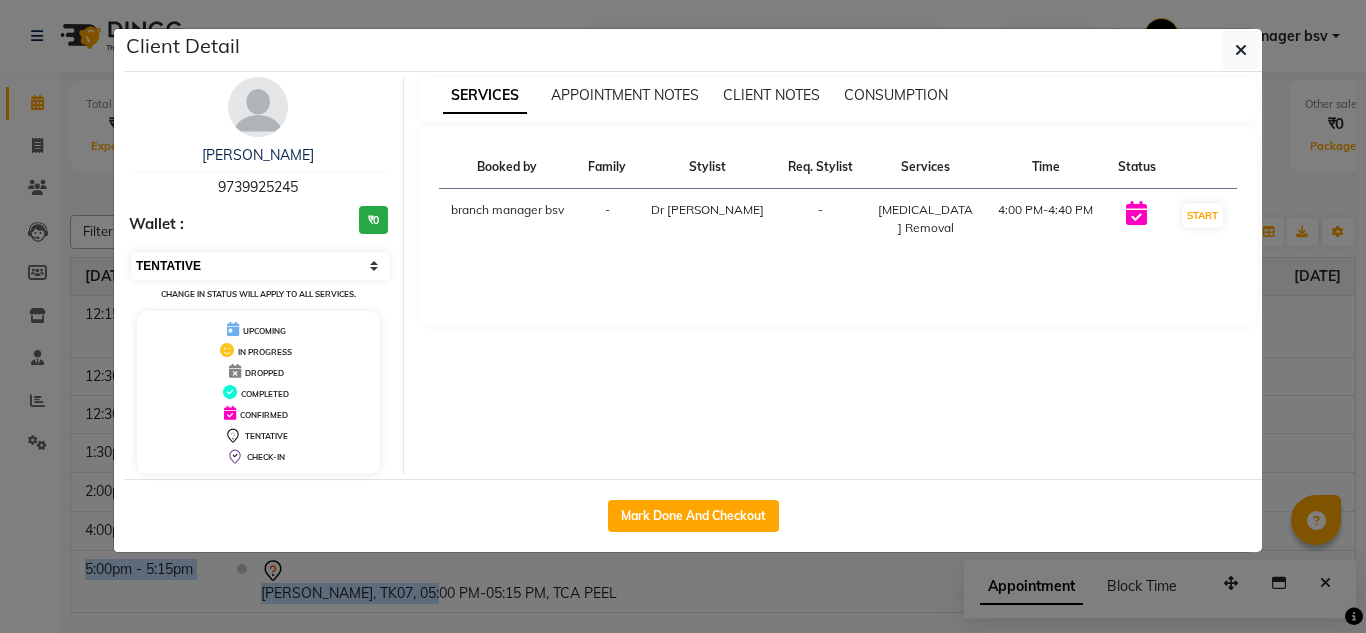 click on "Select IN SERVICE CONFIRMED TENTATIVE CHECK IN MARK DONE DROPPED UPCOMING" at bounding box center [260, 266] 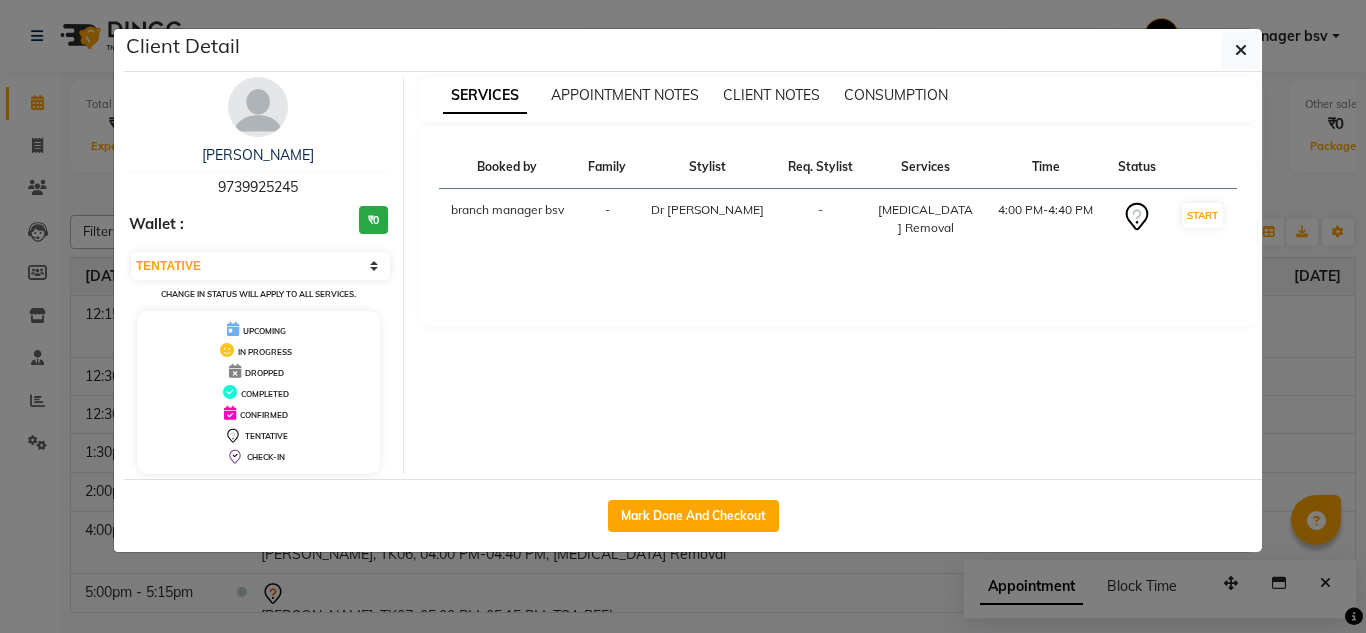 click on "Client Detail  [PERSON_NAME]    9739925245 Wallet : ₹0 Select IN SERVICE CONFIRMED TENTATIVE CHECK IN MARK DONE DROPPED UPCOMING Change in status will apply to all services. UPCOMING IN PROGRESS DROPPED COMPLETED CONFIRMED TENTATIVE CHECK-IN SERVICES APPOINTMENT NOTES CLIENT NOTES CONSUMPTION Booked by Family Stylist Req. Stylist Services Time Status  branch manager bsv  - Dr [PERSON_NAME] -  [MEDICAL_DATA] Removal   4:00 PM-4:40 PM   START   Mark Done And Checkout" 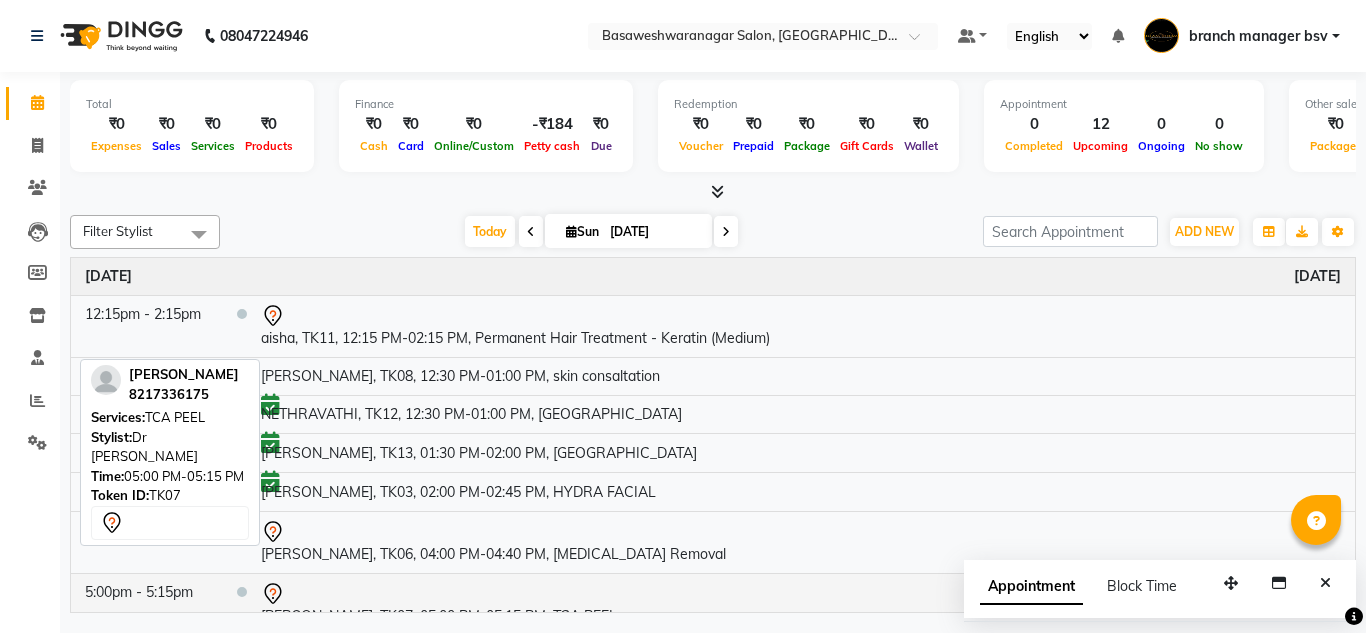 click at bounding box center (801, 594) 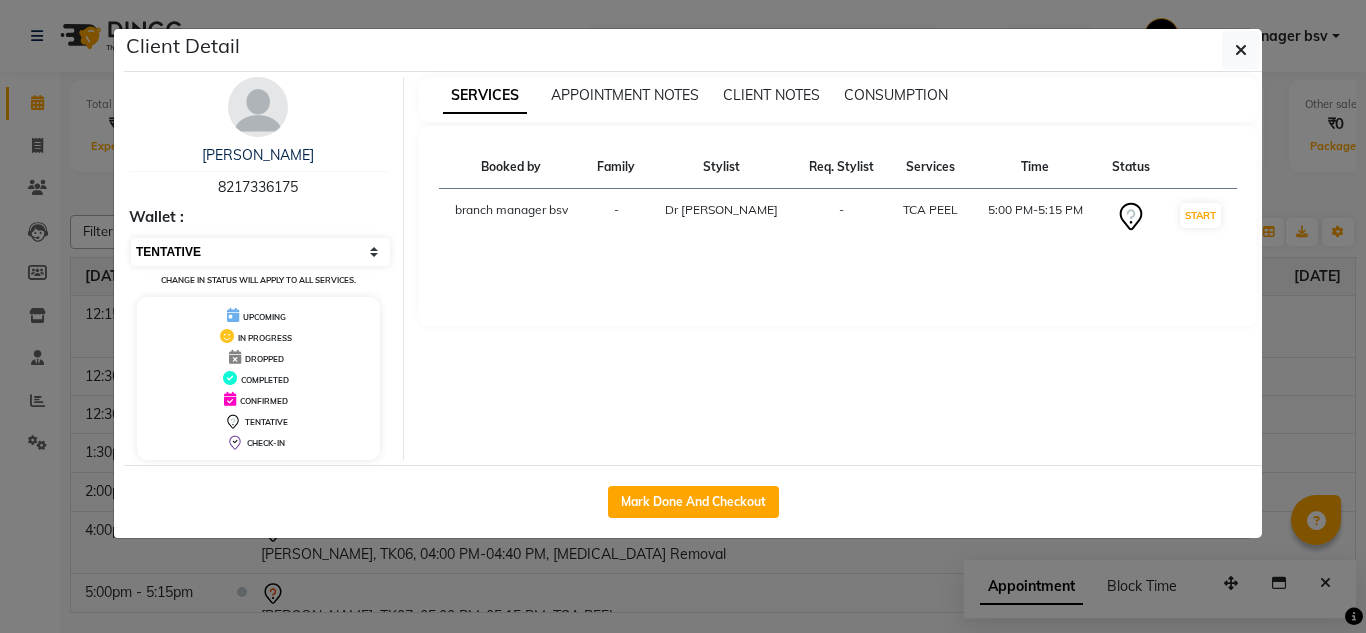 click on "Select IN SERVICE CONFIRMED TENTATIVE CHECK IN MARK DONE DROPPED UPCOMING" at bounding box center [260, 252] 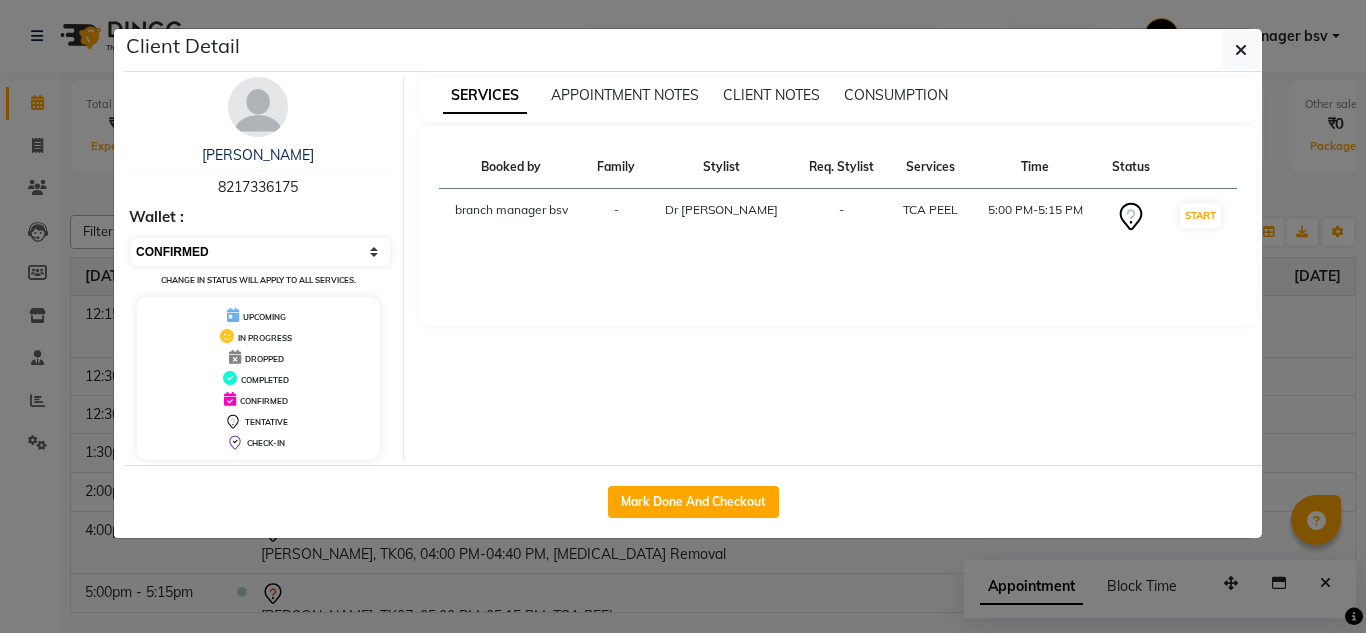 click on "Select IN SERVICE CONFIRMED TENTATIVE CHECK IN MARK DONE DROPPED UPCOMING" at bounding box center [260, 252] 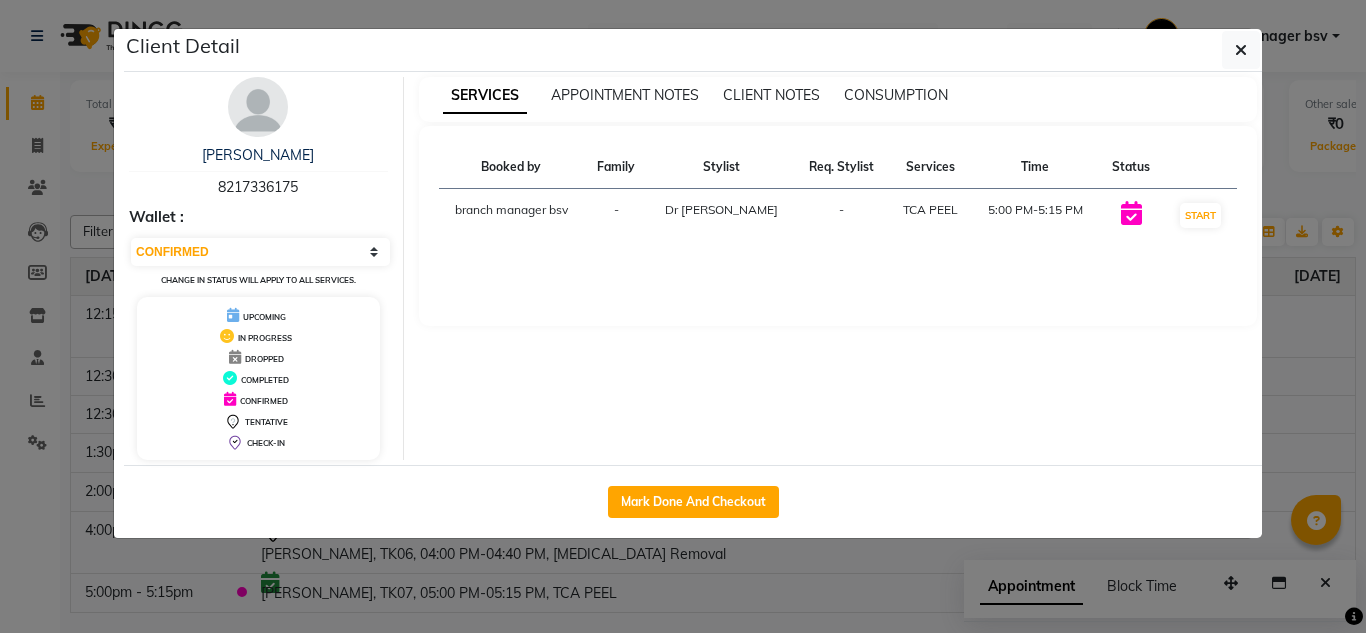 click on "Client Detail  [PERSON_NAME]    8217336175 Wallet : Select IN SERVICE CONFIRMED TENTATIVE CHECK IN MARK DONE DROPPED UPCOMING Change in status will apply to all services. UPCOMING IN PROGRESS DROPPED COMPLETED CONFIRMED TENTATIVE CHECK-IN SERVICES APPOINTMENT NOTES CLIENT NOTES CONSUMPTION Booked by Family Stylist Req. Stylist Services Time Status  branch manager bsv  - Dr [PERSON_NAME] -  TCA PEEL   5:00 PM-5:15 PM   START   Mark Done And Checkout" 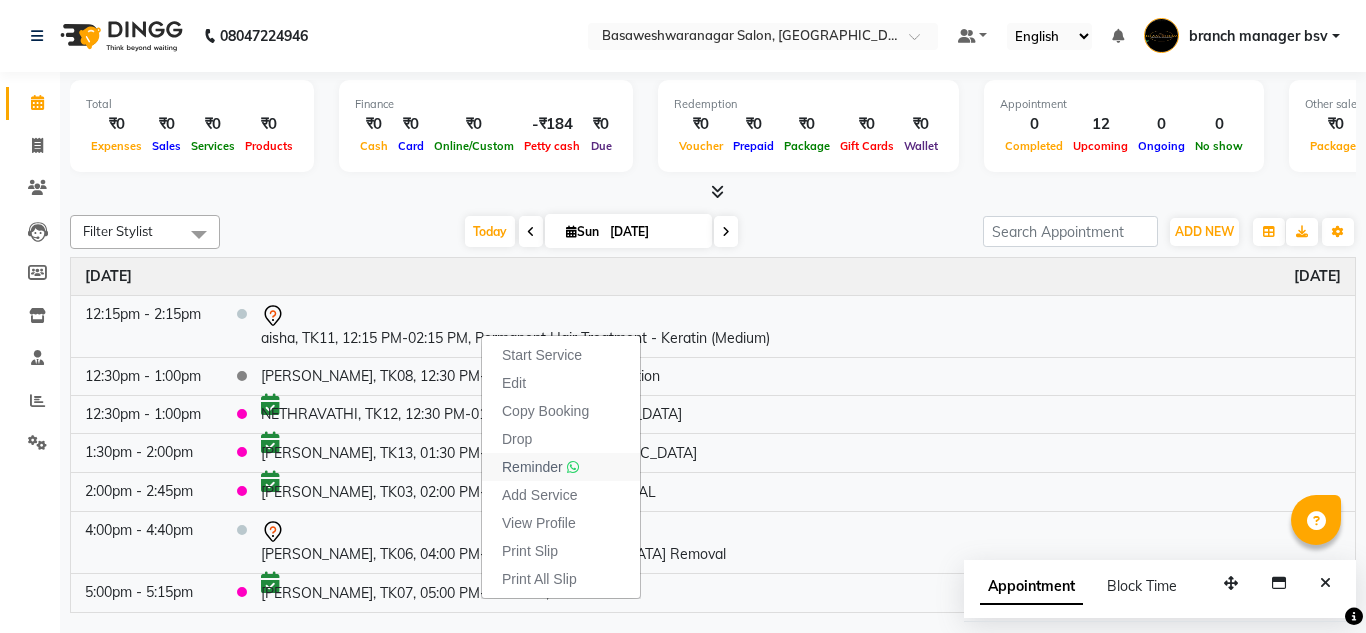 click on "Reminder" at bounding box center (540, 467) 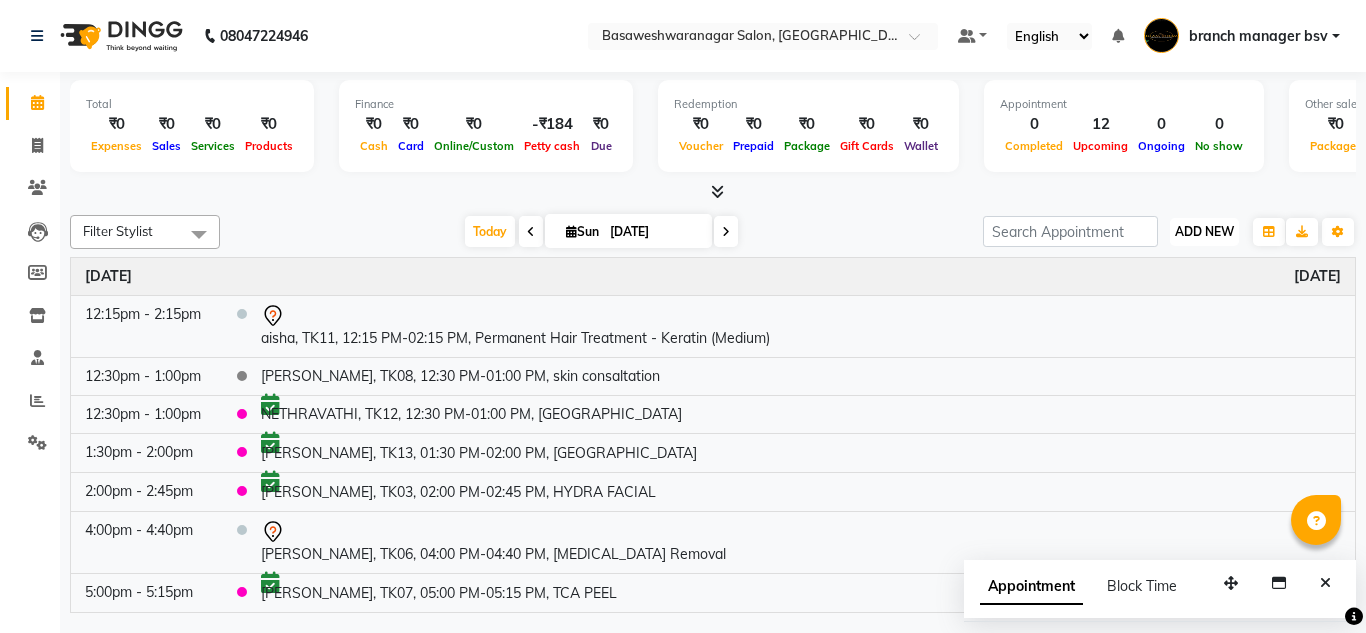 click on "ADD NEW" at bounding box center [1204, 231] 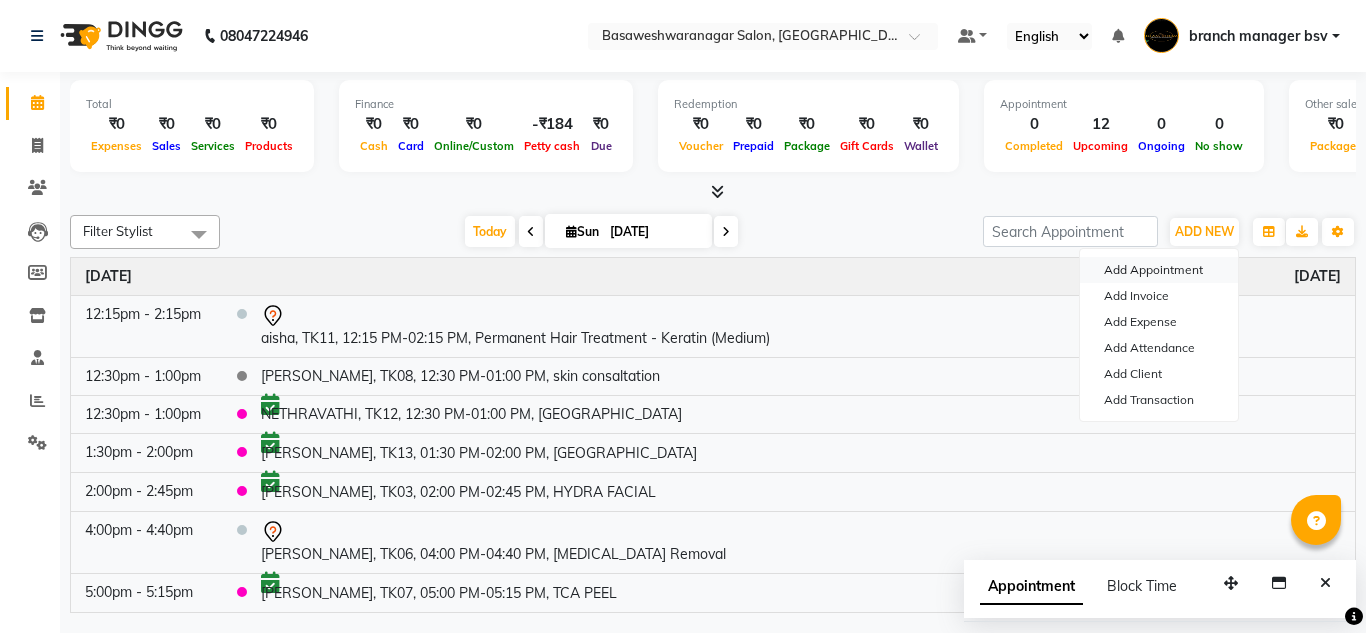 click on "Add Appointment" at bounding box center (1159, 270) 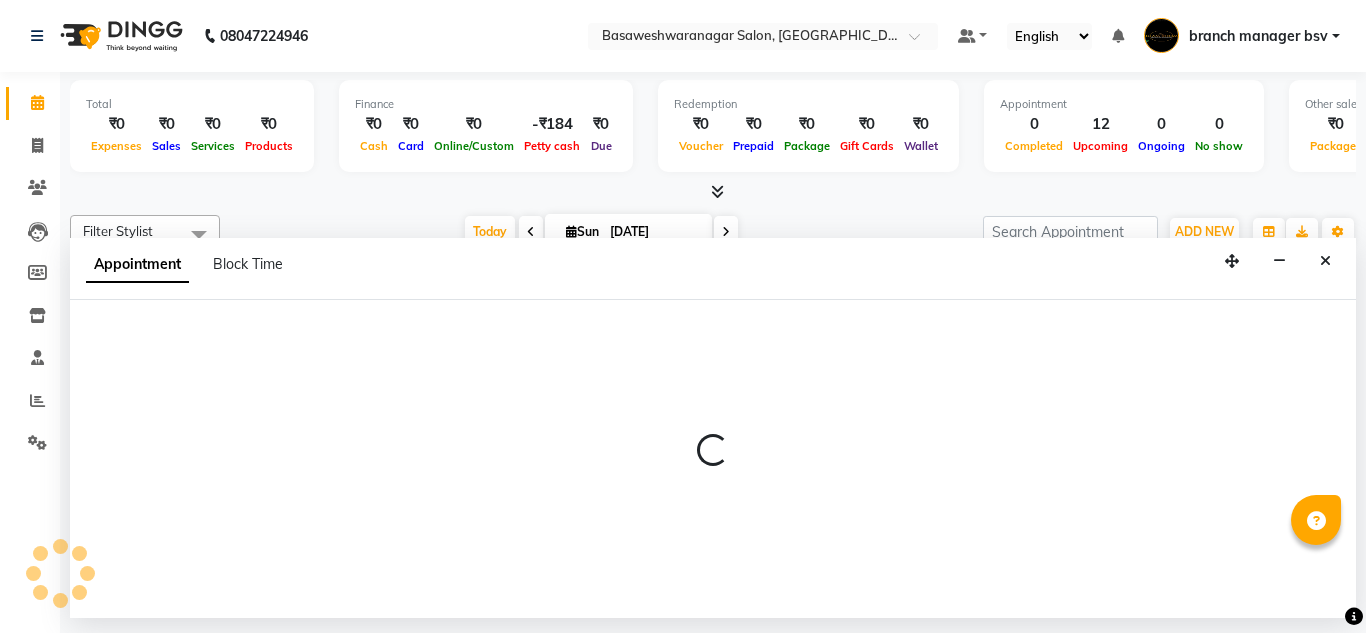 select on "540" 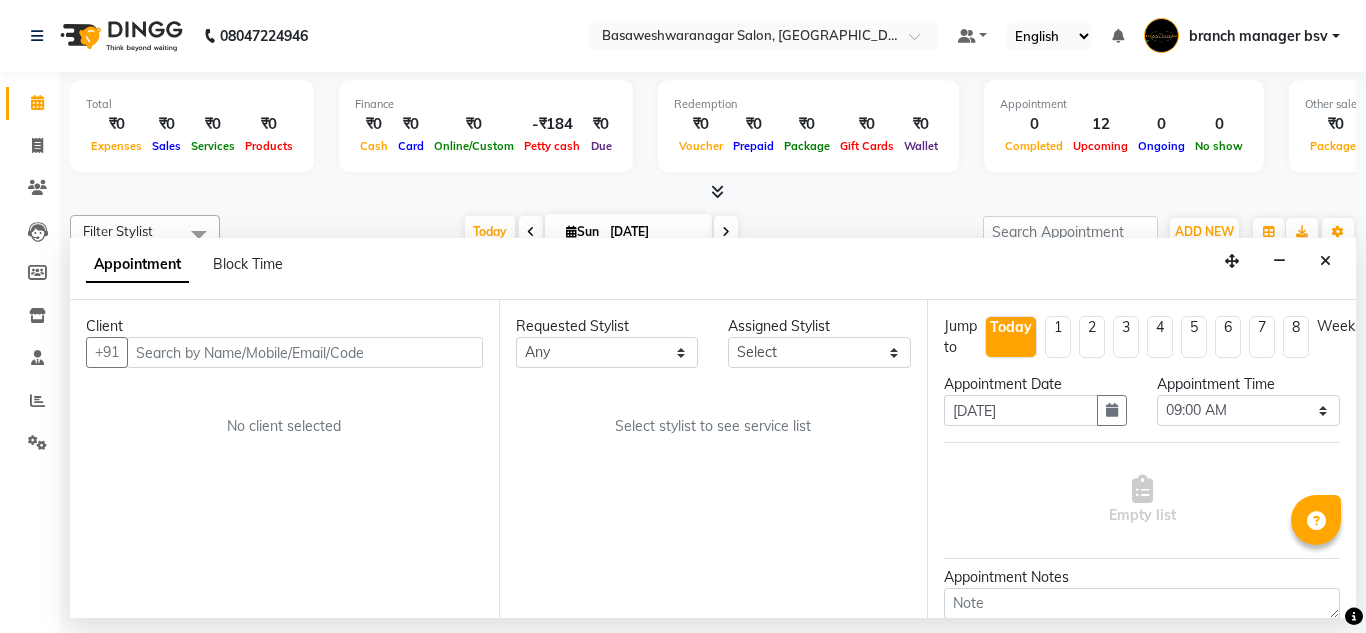 click at bounding box center (305, 352) 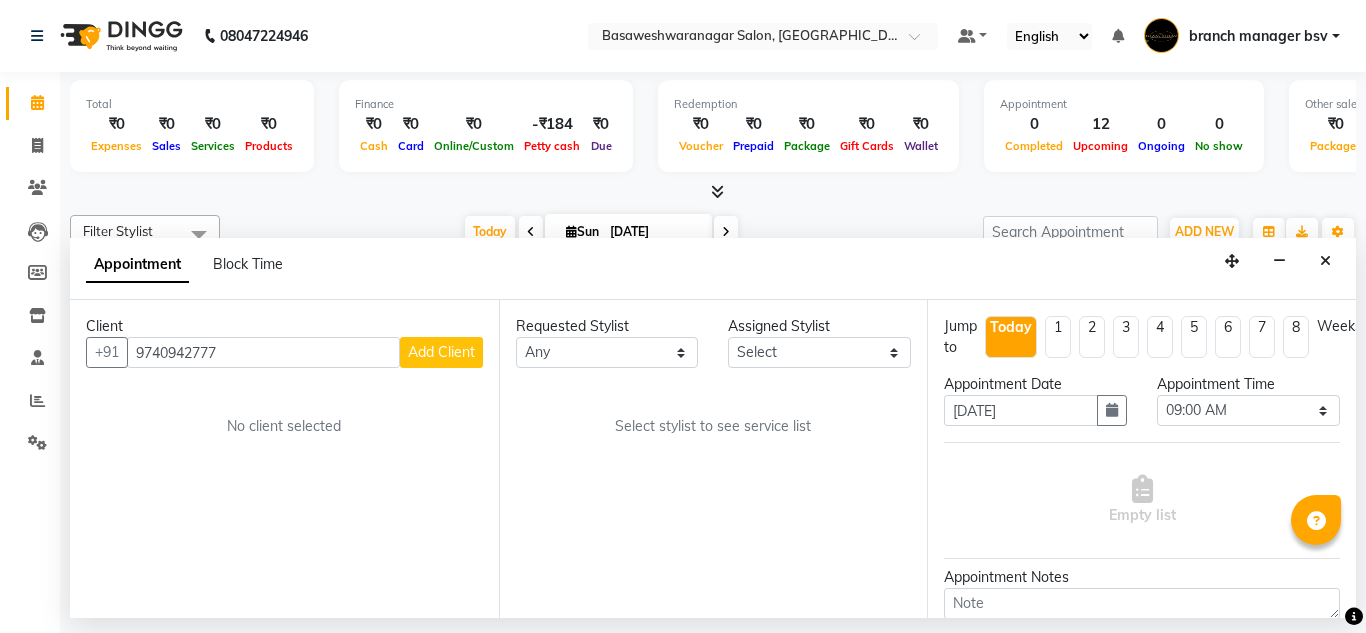 type on "9740942777" 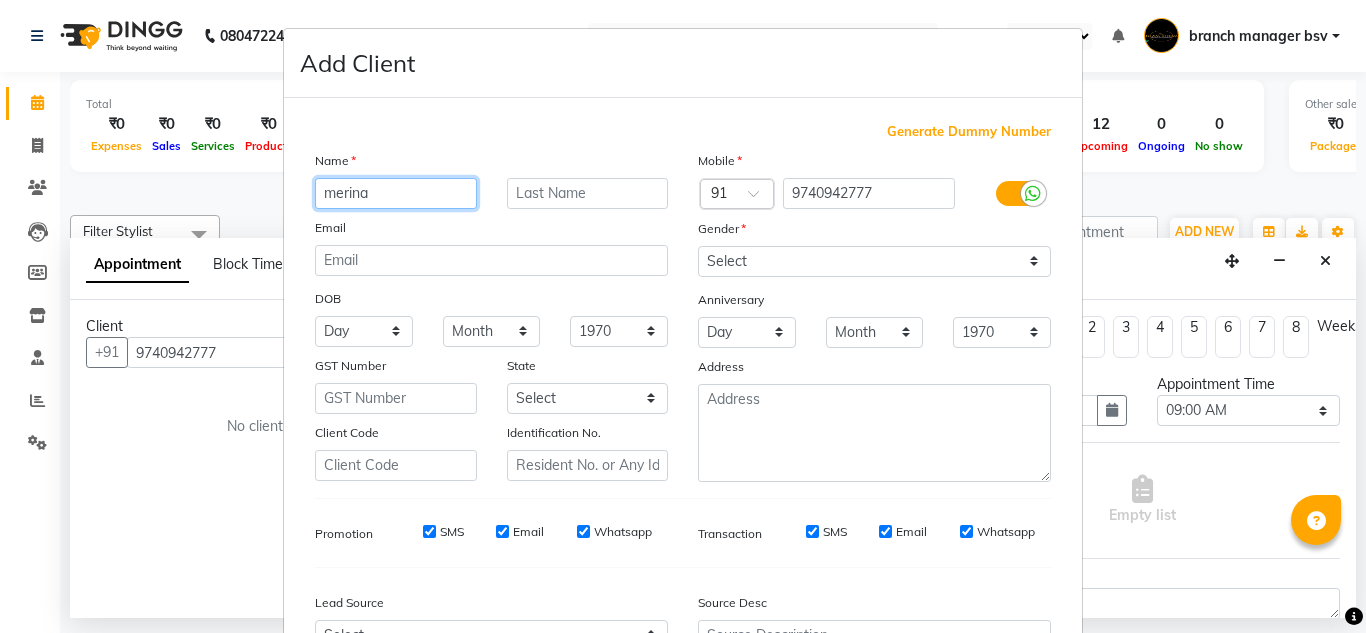 type on "merina" 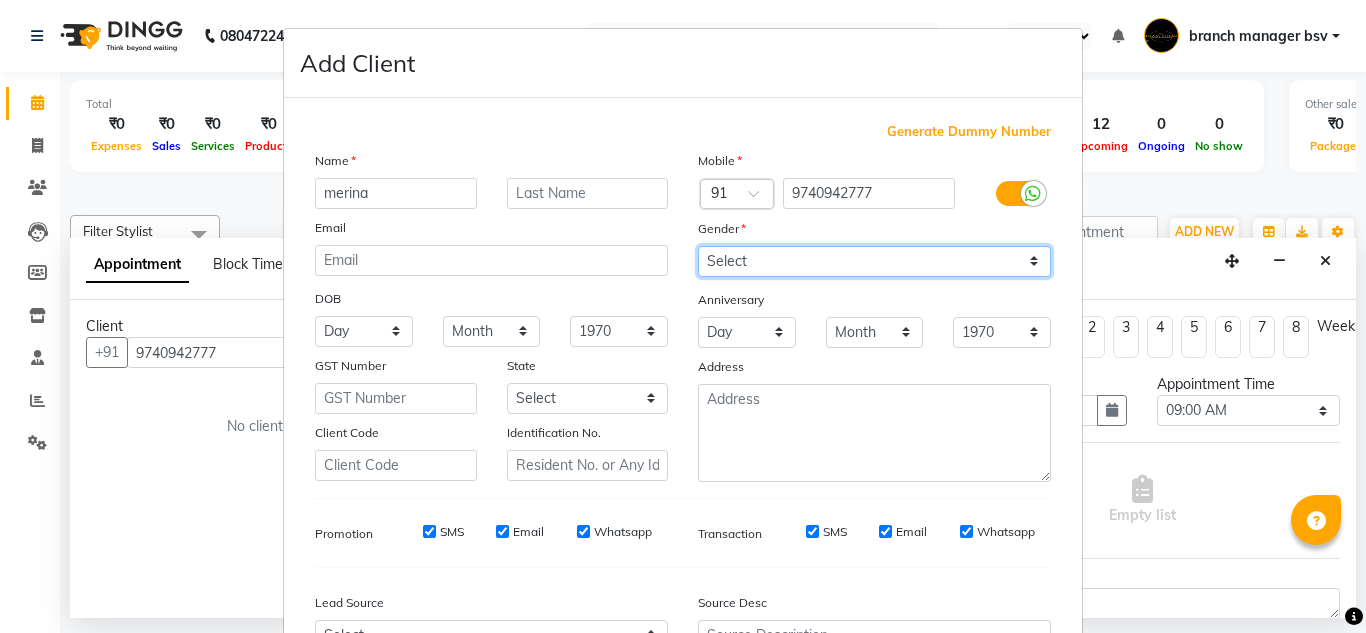click on "Select [DEMOGRAPHIC_DATA] [DEMOGRAPHIC_DATA] Other Prefer Not To Say" at bounding box center (874, 261) 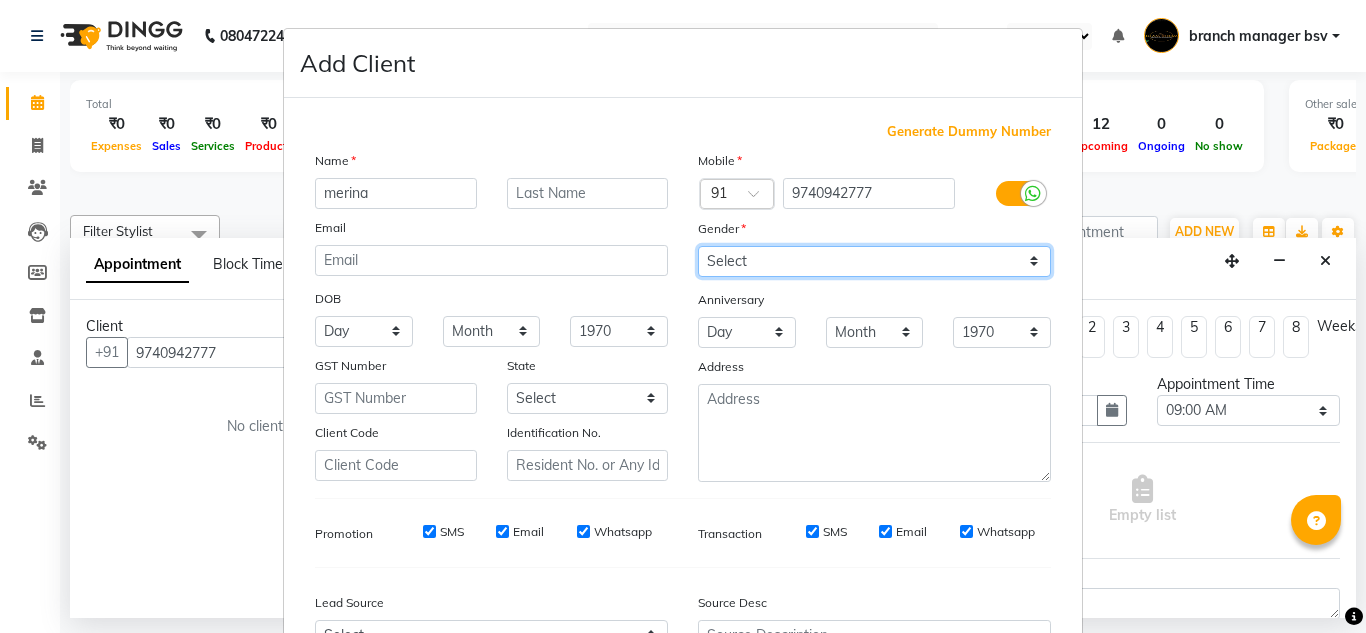 select on "[DEMOGRAPHIC_DATA]" 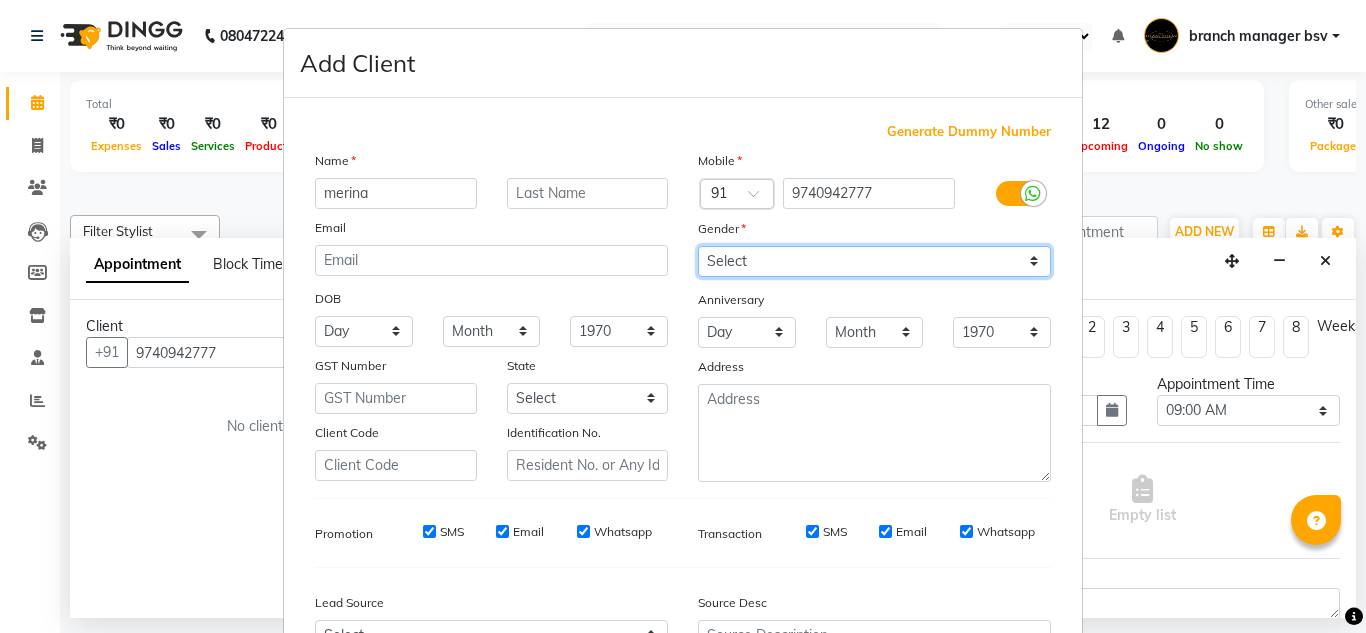 click on "Select [DEMOGRAPHIC_DATA] [DEMOGRAPHIC_DATA] Other Prefer Not To Say" at bounding box center [874, 261] 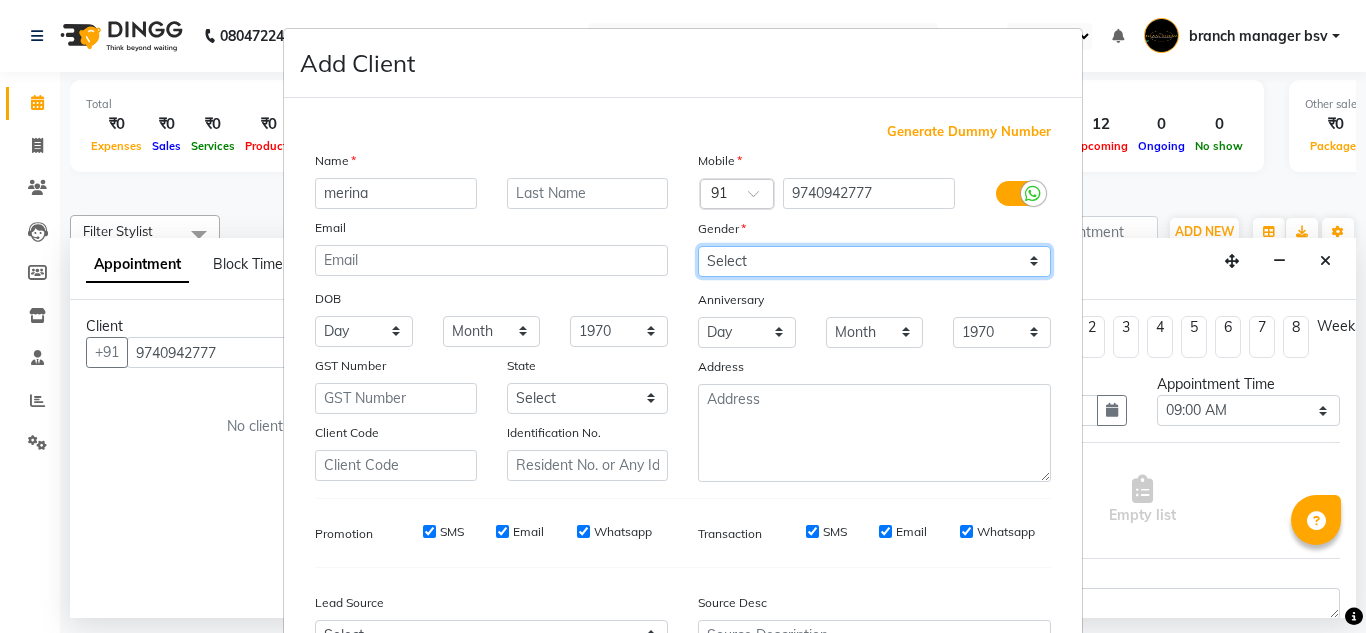 scroll, scrollTop: 216, scrollLeft: 0, axis: vertical 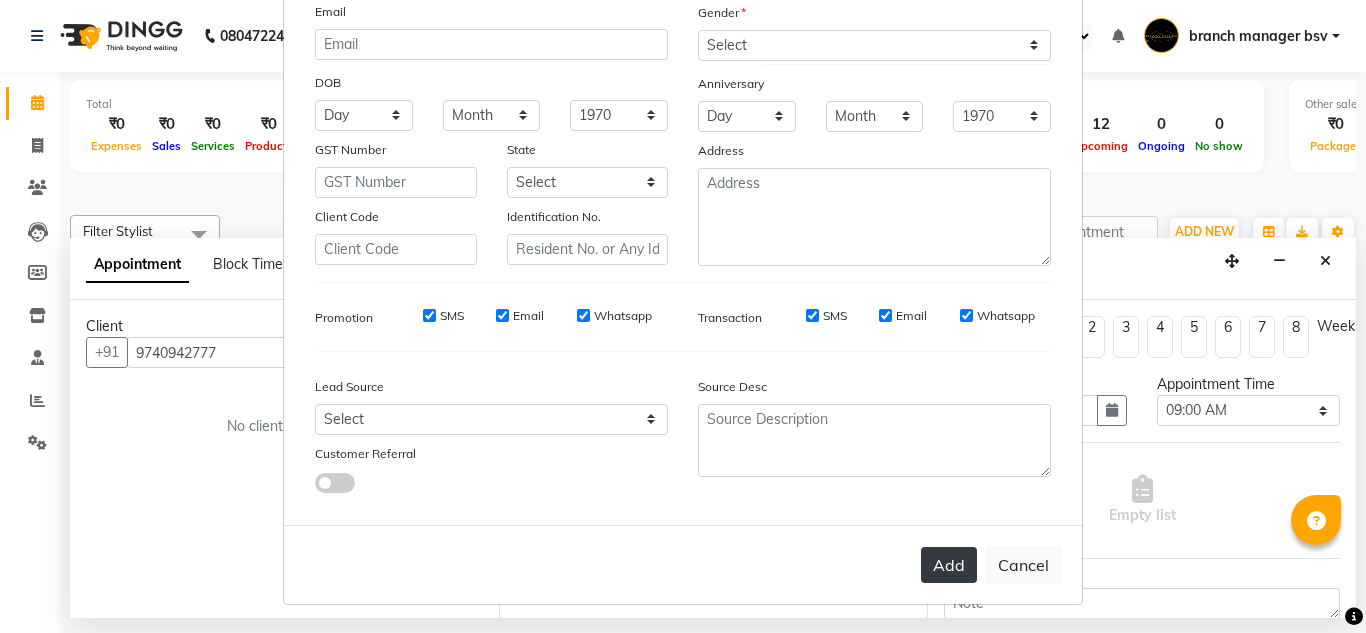 click on "Add" at bounding box center (949, 565) 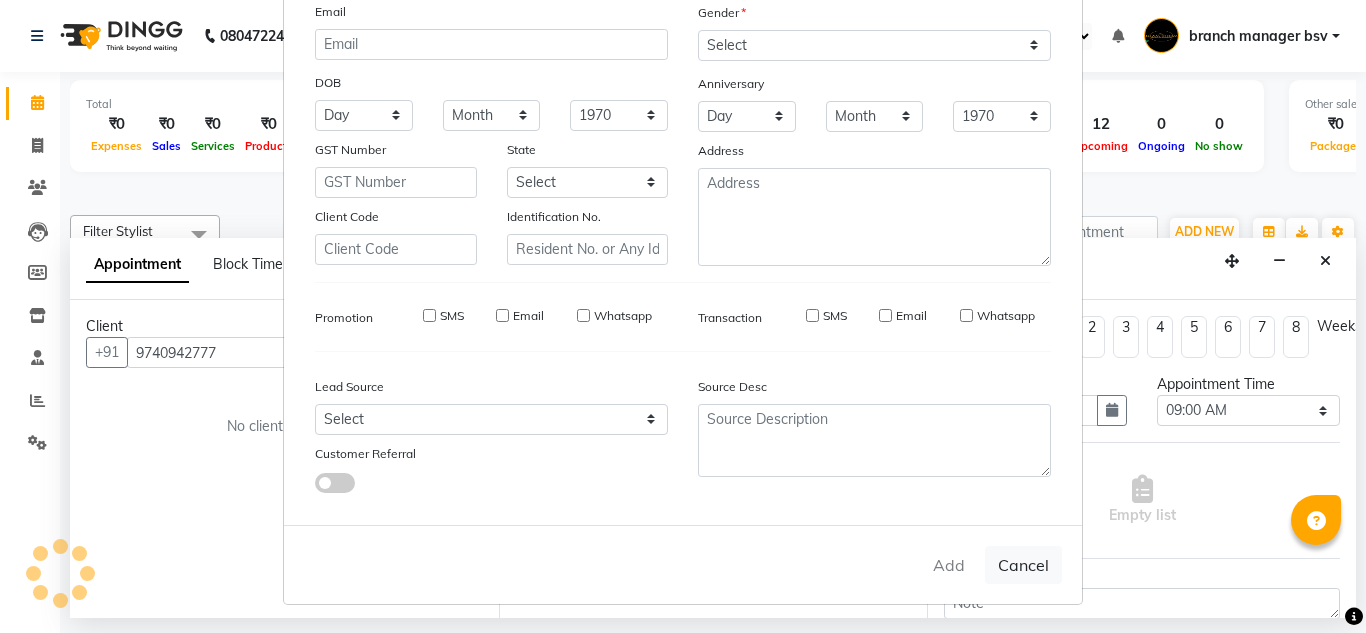 type 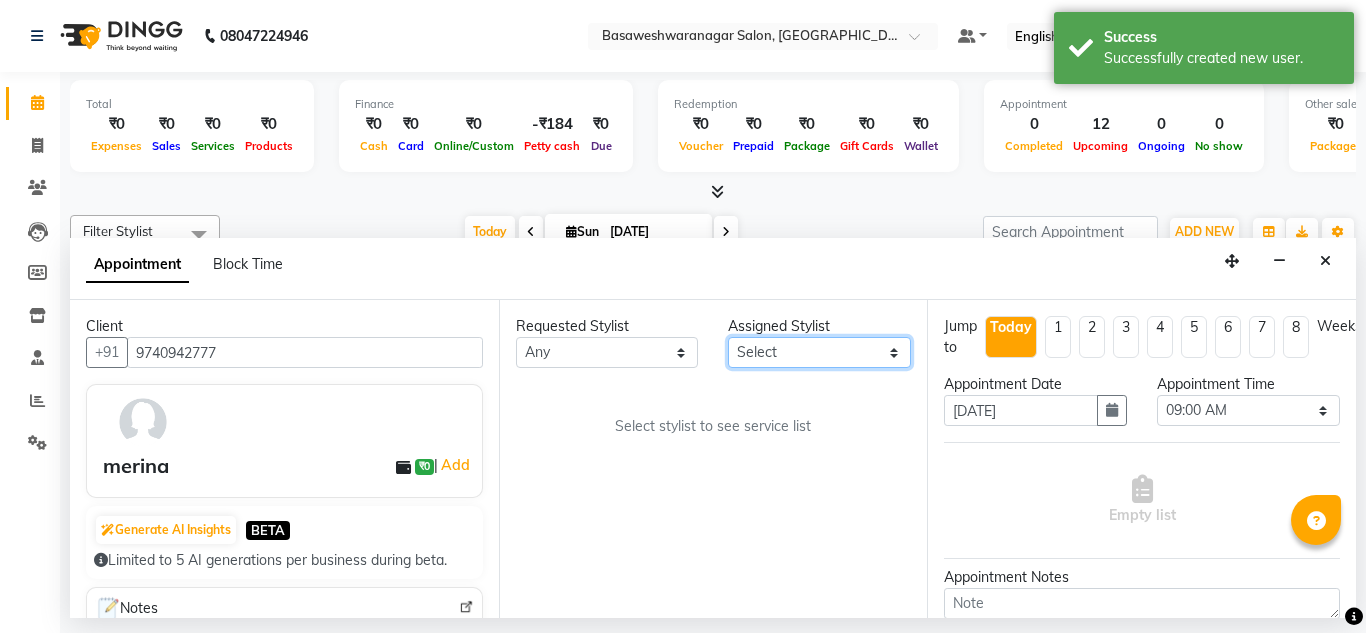 click on "Select [PERSON_NAME] manager bsv [PERSON_NAME] [PERSON_NAME] [PERSON_NAME] [PERSON_NAME] pooja accounts [PERSON_NAME] [PERSON_NAME] Rasna Sanskruthi shangnimwom [PERSON_NAME] [PERSON_NAME] [PERSON_NAME]  TEZZ The Glam Room [PERSON_NAME] [PERSON_NAME]" at bounding box center (819, 352) 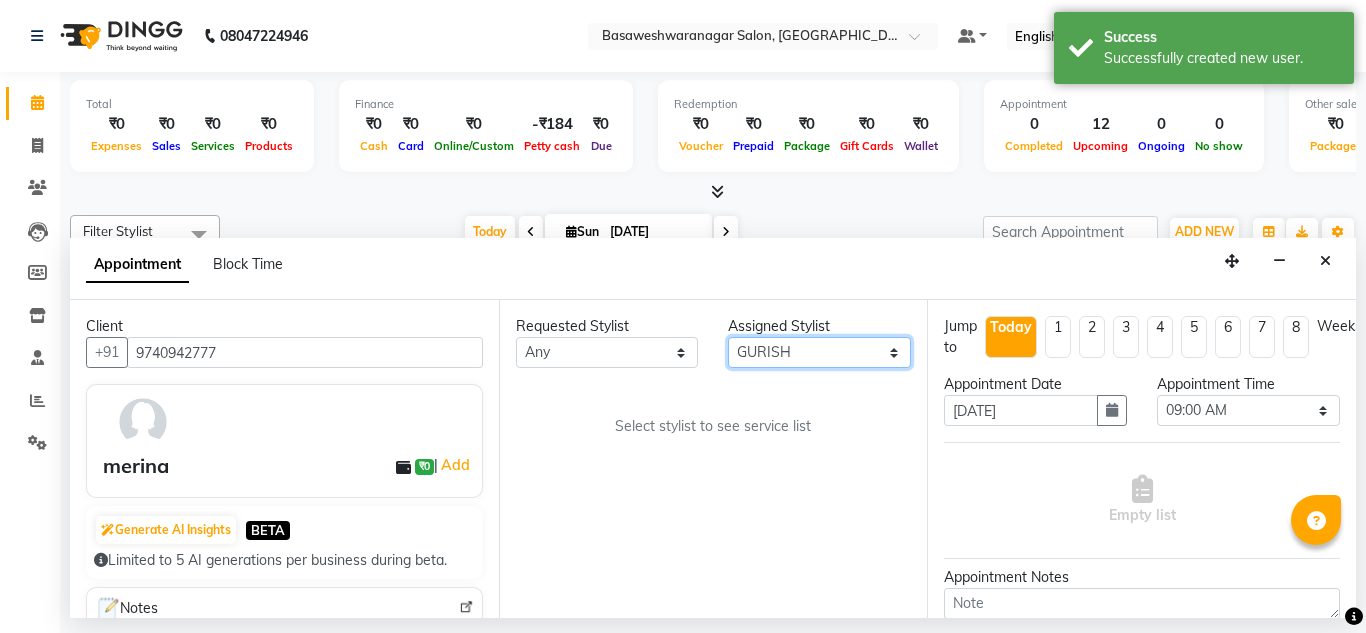 click on "Select [PERSON_NAME] manager bsv [PERSON_NAME] [PERSON_NAME] [PERSON_NAME] [PERSON_NAME] pooja accounts [PERSON_NAME] [PERSON_NAME] Rasna Sanskruthi shangnimwom [PERSON_NAME] [PERSON_NAME] [PERSON_NAME]  TEZZ The Glam Room [PERSON_NAME] [PERSON_NAME]" at bounding box center (819, 352) 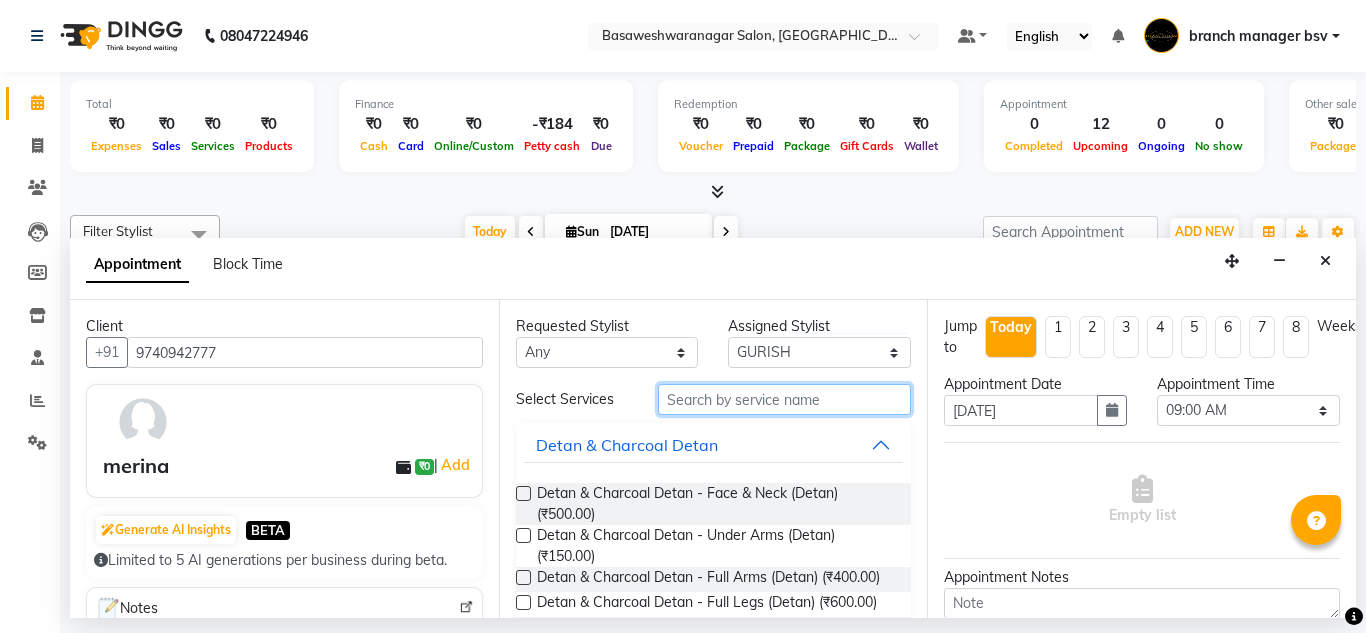 click at bounding box center [785, 399] 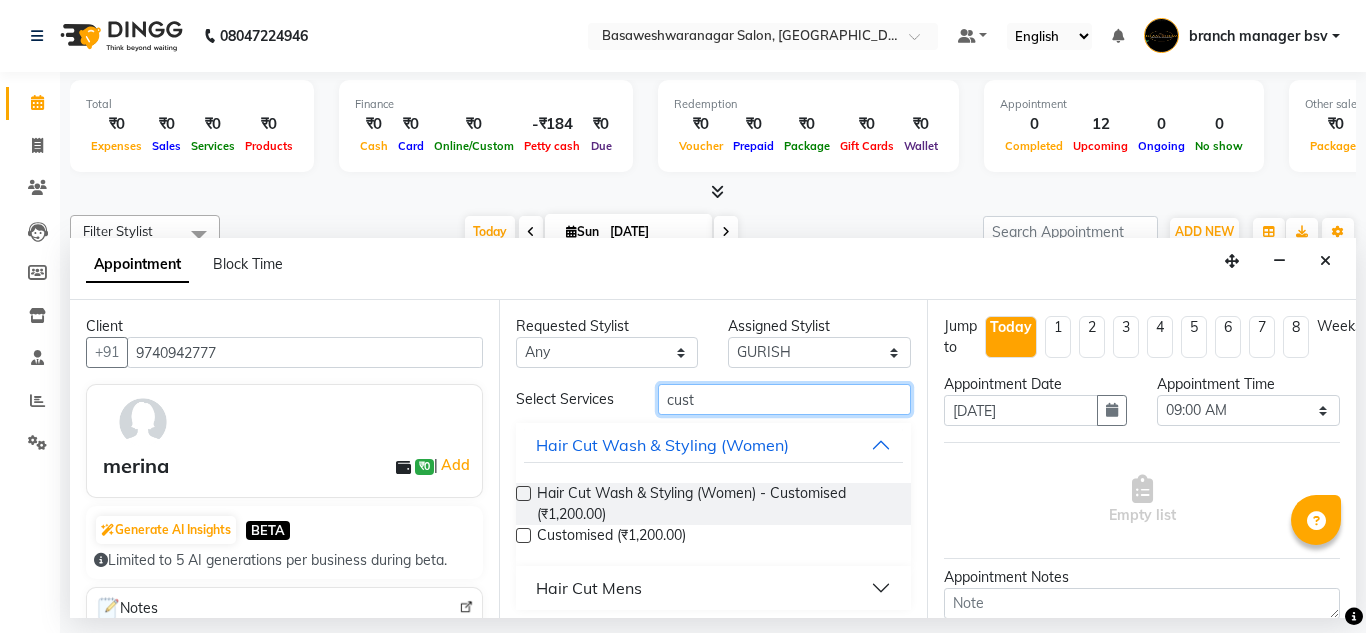 type on "cust" 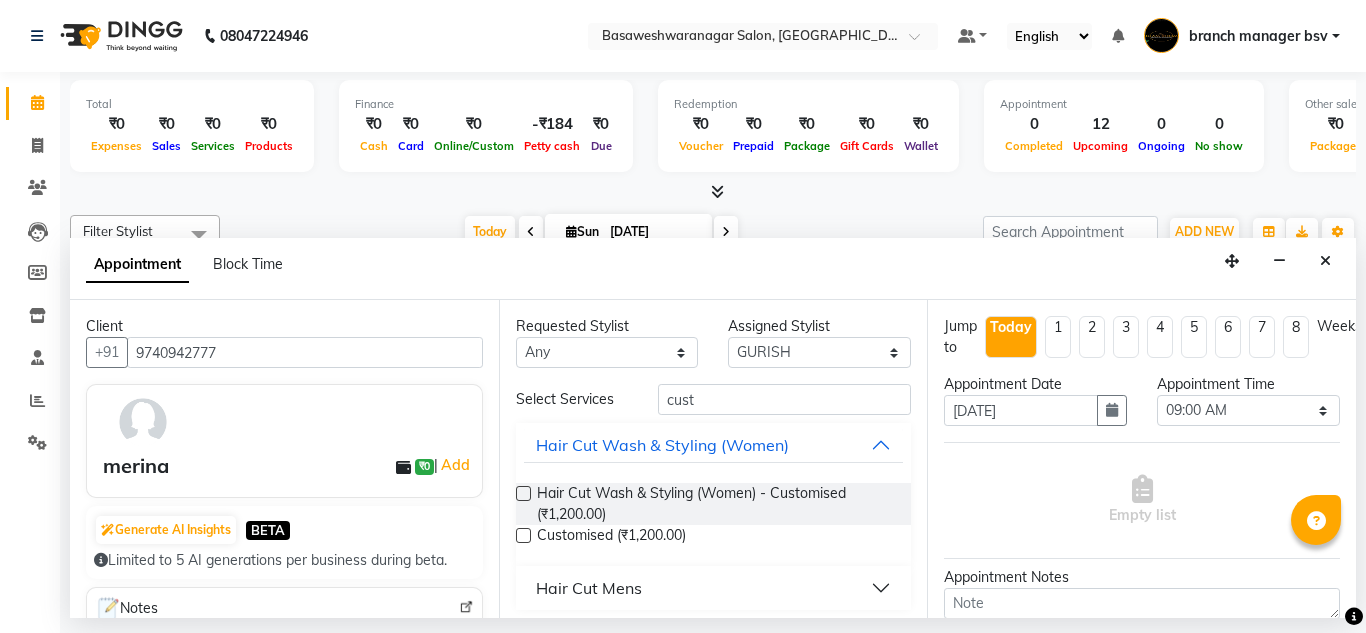 click at bounding box center (523, 493) 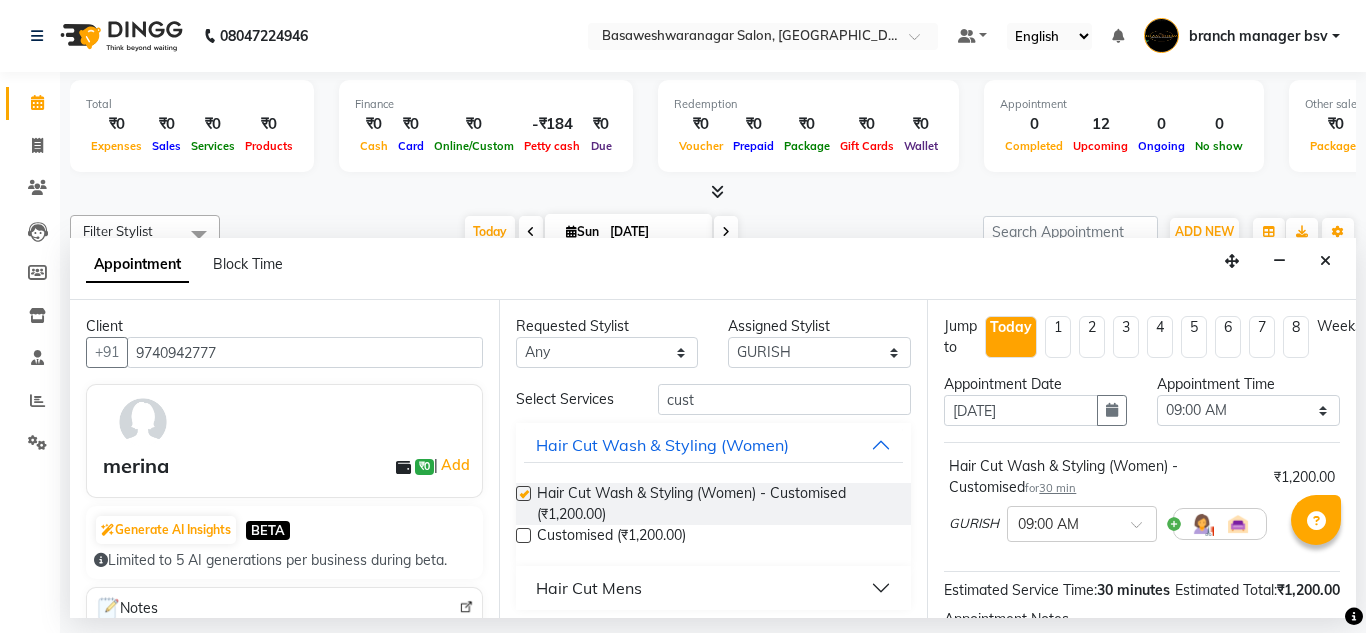 checkbox on "false" 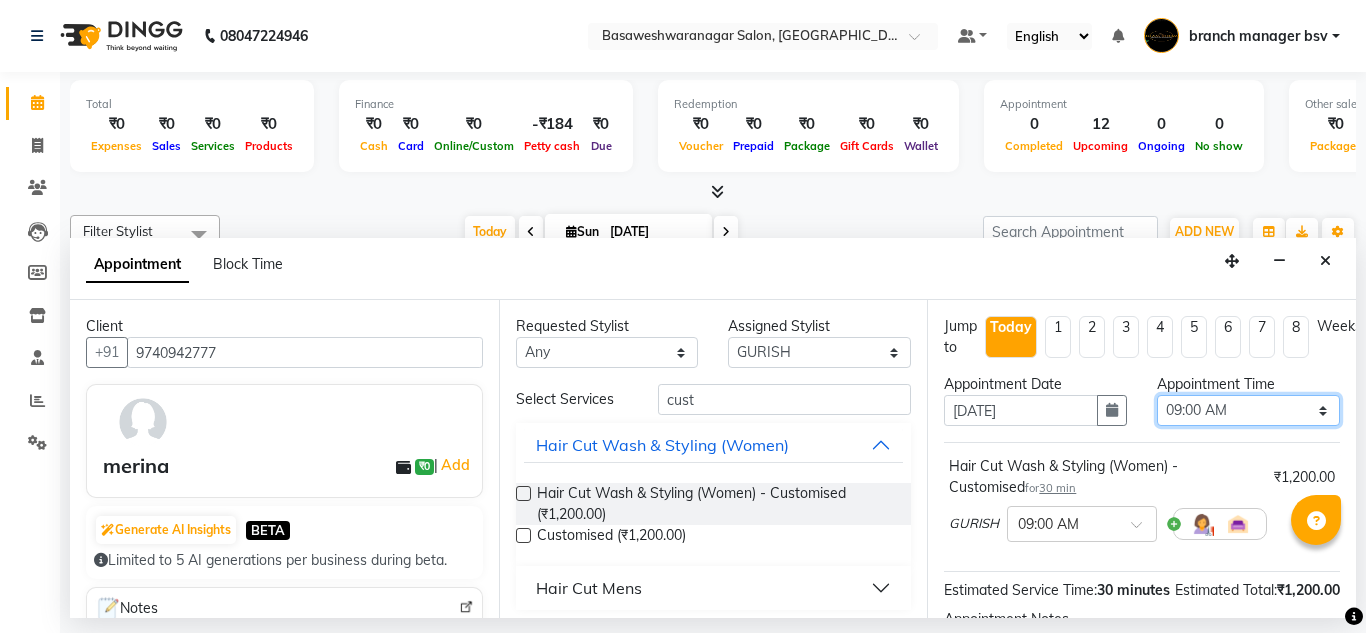 click on "Select 09:00 AM 09:15 AM 09:30 AM 09:45 AM 10:00 AM 10:15 AM 10:30 AM 10:45 AM 11:00 AM 11:15 AM 11:30 AM 11:45 AM 12:00 PM 12:15 PM 12:30 PM 12:45 PM 01:00 PM 01:15 PM 01:30 PM 01:45 PM 02:00 PM 02:15 PM 02:30 PM 02:45 PM 03:00 PM 03:15 PM 03:30 PM 03:45 PM 04:00 PM 04:15 PM 04:30 PM 04:45 PM 05:00 PM 05:15 PM 05:30 PM 05:45 PM 06:00 PM 06:15 PM 06:30 PM 06:45 PM 07:00 PM 07:15 PM 07:30 PM 07:45 PM 08:00 PM" at bounding box center [1248, 410] 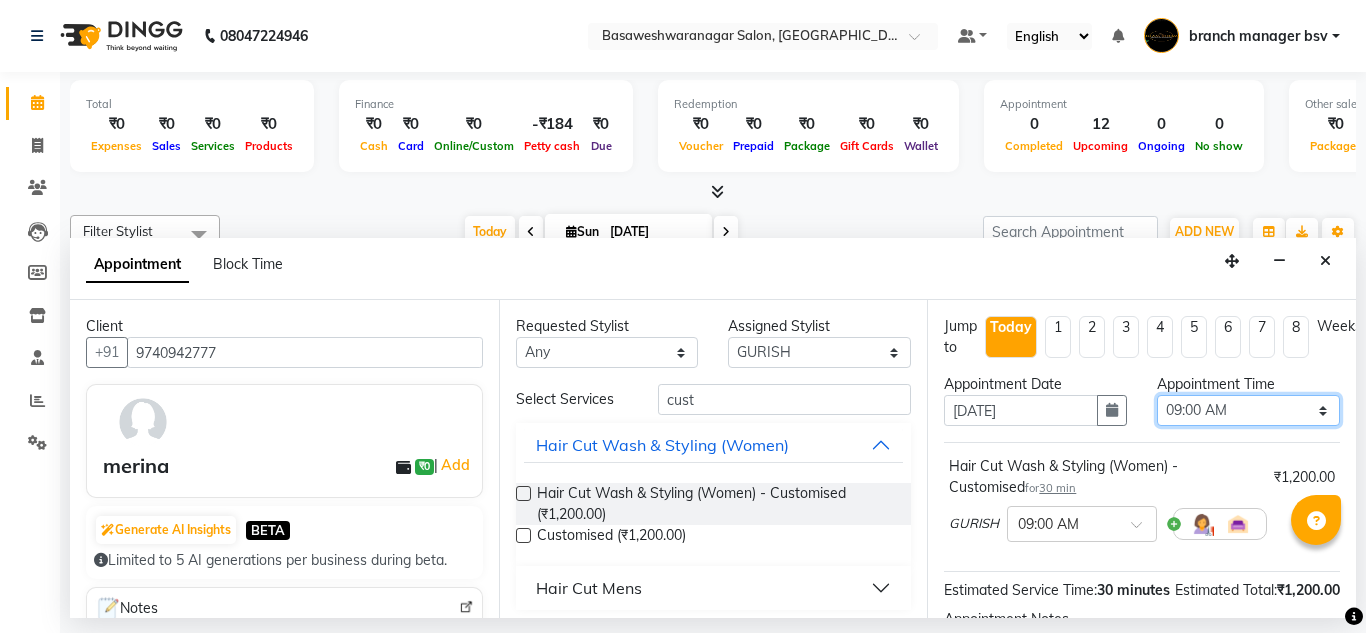 select on "720" 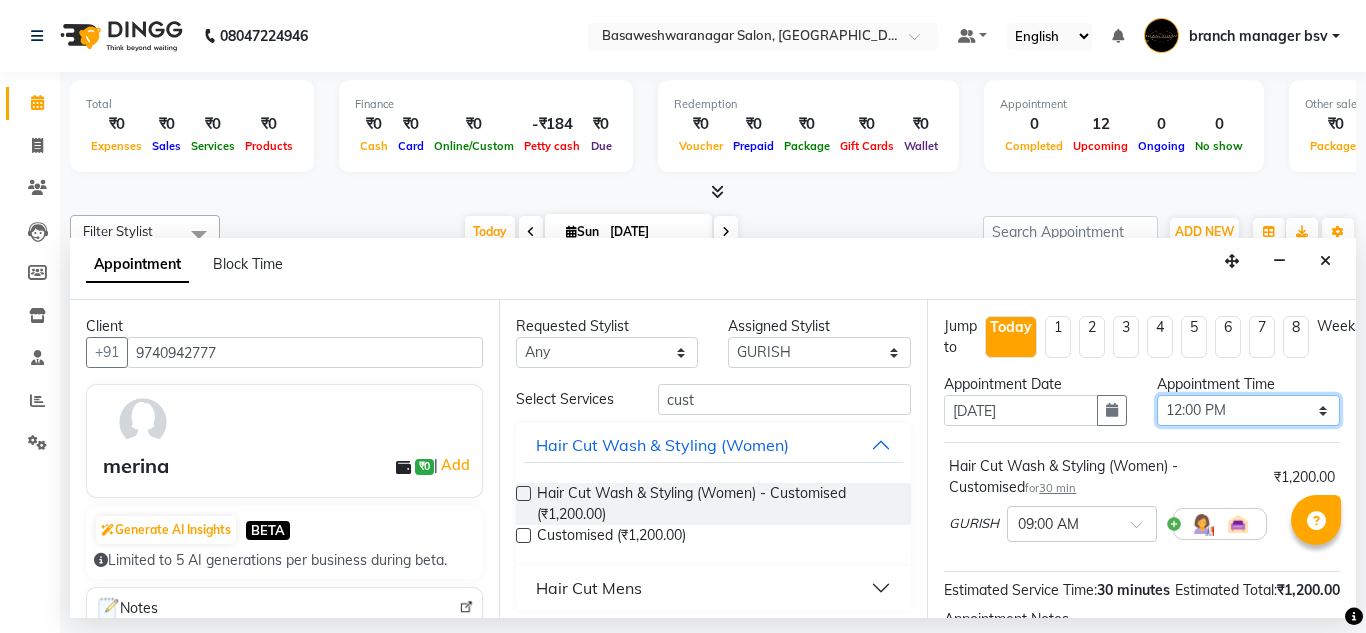 click on "Select 09:00 AM 09:15 AM 09:30 AM 09:45 AM 10:00 AM 10:15 AM 10:30 AM 10:45 AM 11:00 AM 11:15 AM 11:30 AM 11:45 AM 12:00 PM 12:15 PM 12:30 PM 12:45 PM 01:00 PM 01:15 PM 01:30 PM 01:45 PM 02:00 PM 02:15 PM 02:30 PM 02:45 PM 03:00 PM 03:15 PM 03:30 PM 03:45 PM 04:00 PM 04:15 PM 04:30 PM 04:45 PM 05:00 PM 05:15 PM 05:30 PM 05:45 PM 06:00 PM 06:15 PM 06:30 PM 06:45 PM 07:00 PM 07:15 PM 07:30 PM 07:45 PM 08:00 PM" at bounding box center (1248, 410) 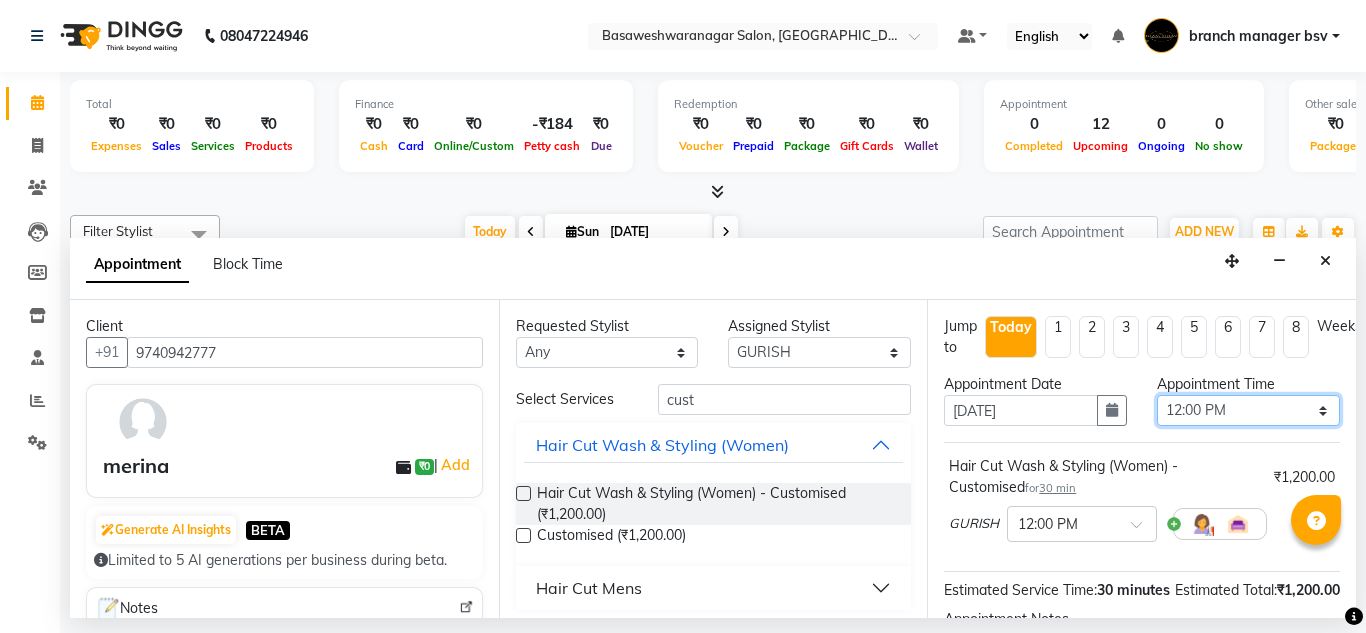 scroll, scrollTop: 265, scrollLeft: 0, axis: vertical 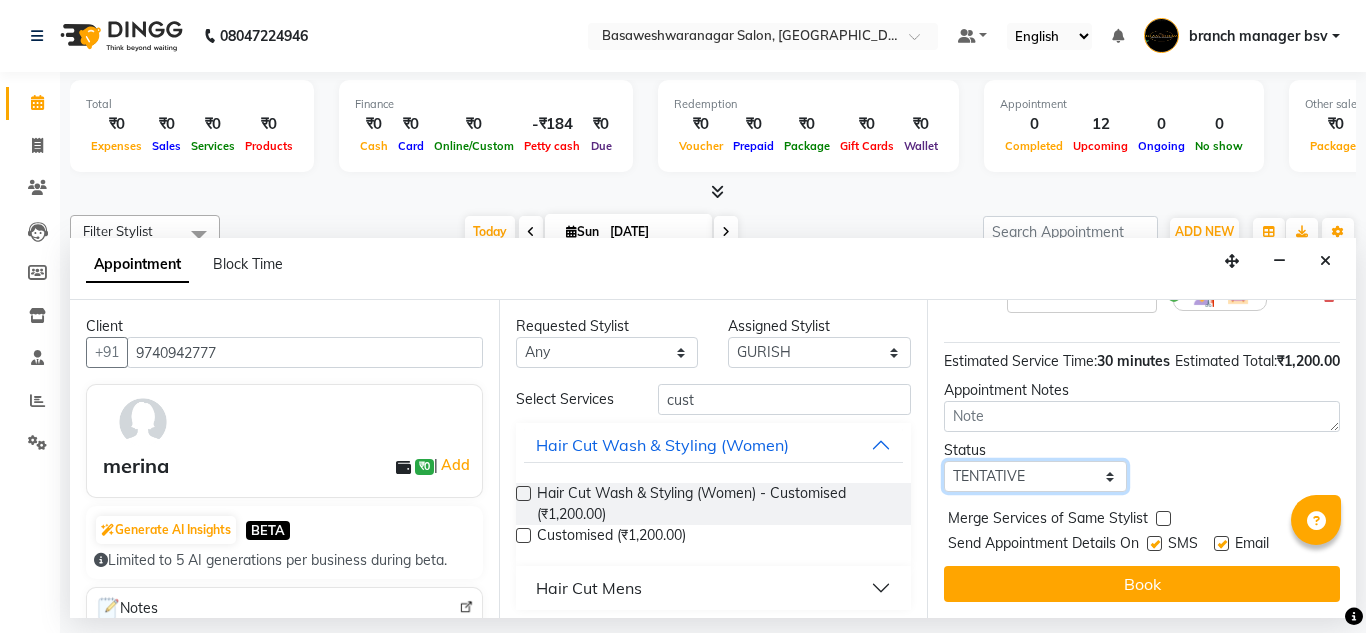 click on "Select TENTATIVE CONFIRM CHECK-IN UPCOMING" at bounding box center (1035, 476) 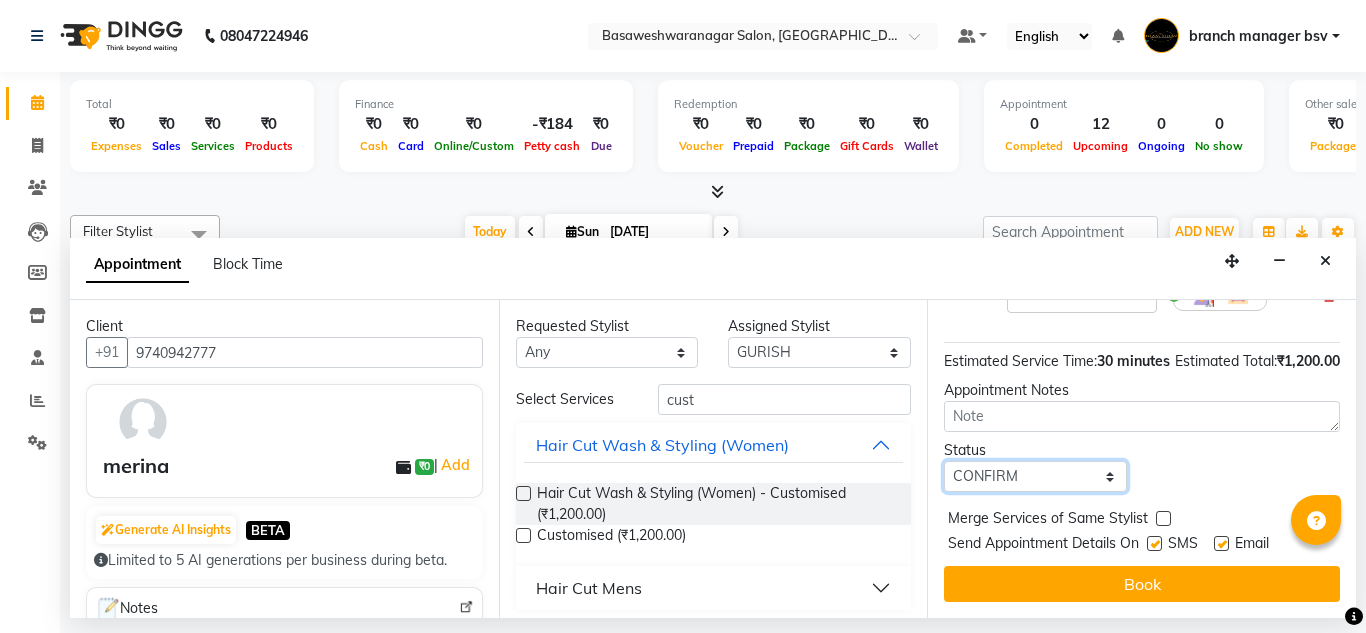 click on "Select TENTATIVE CONFIRM CHECK-IN UPCOMING" at bounding box center [1035, 476] 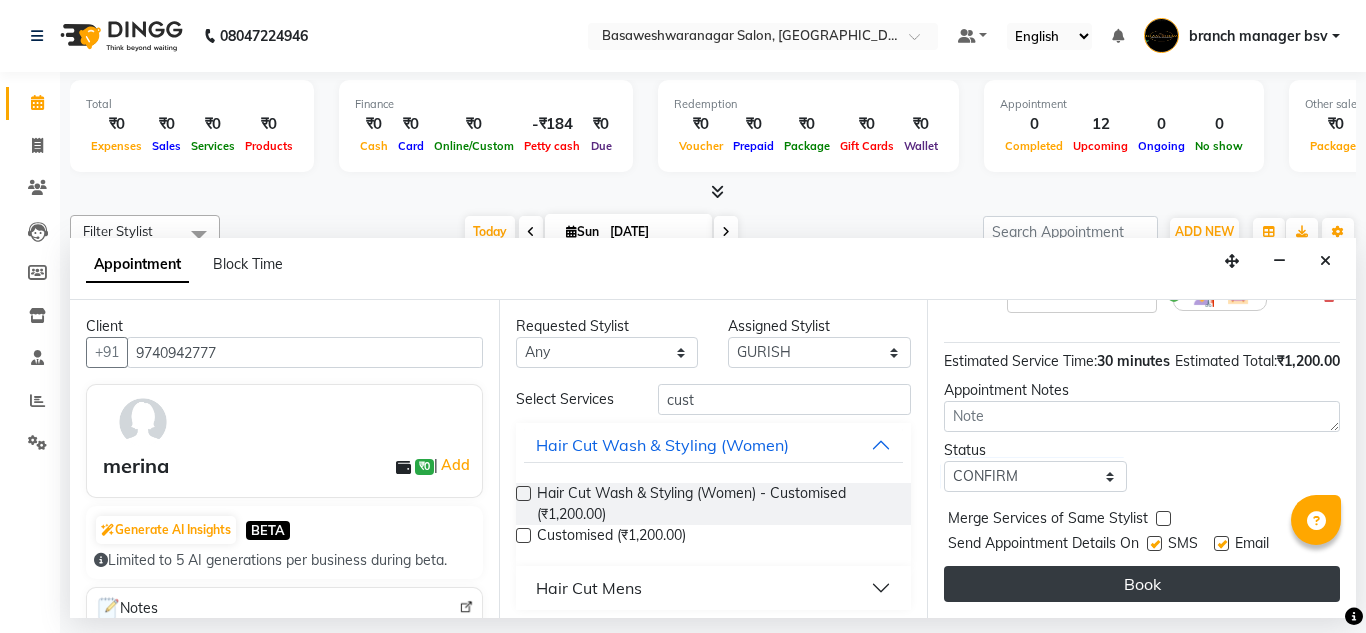 click on "Book" at bounding box center (1142, 584) 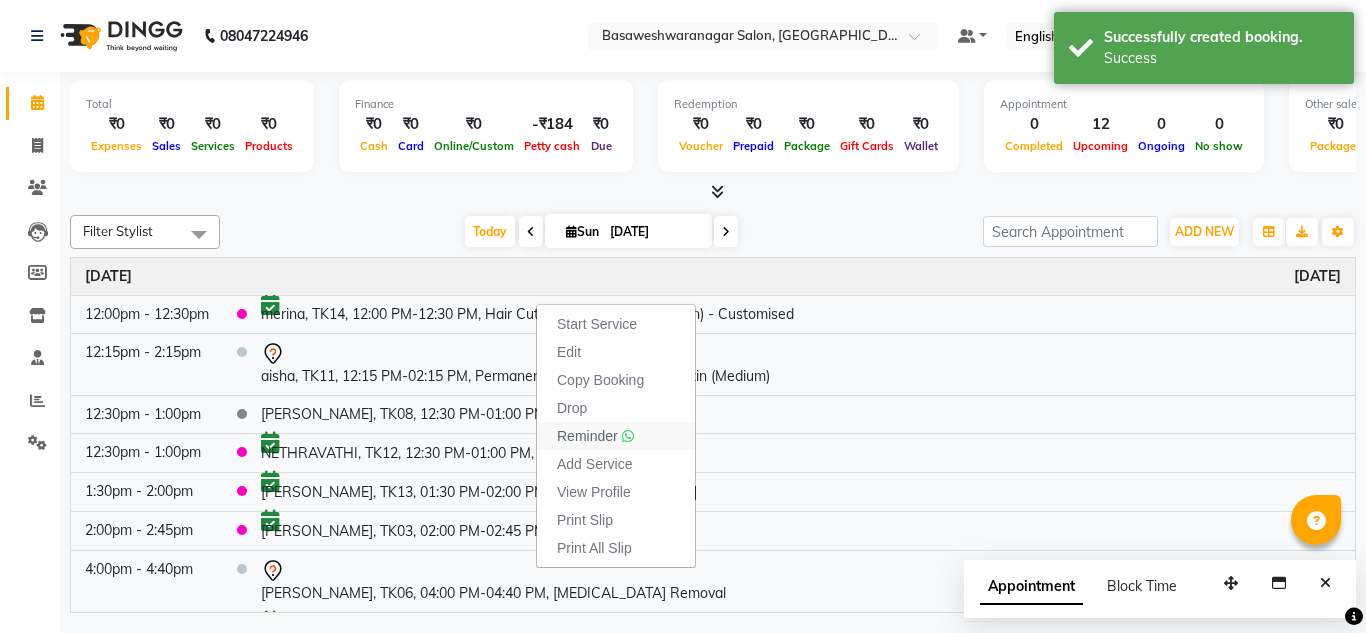 click on "Reminder" at bounding box center (587, 436) 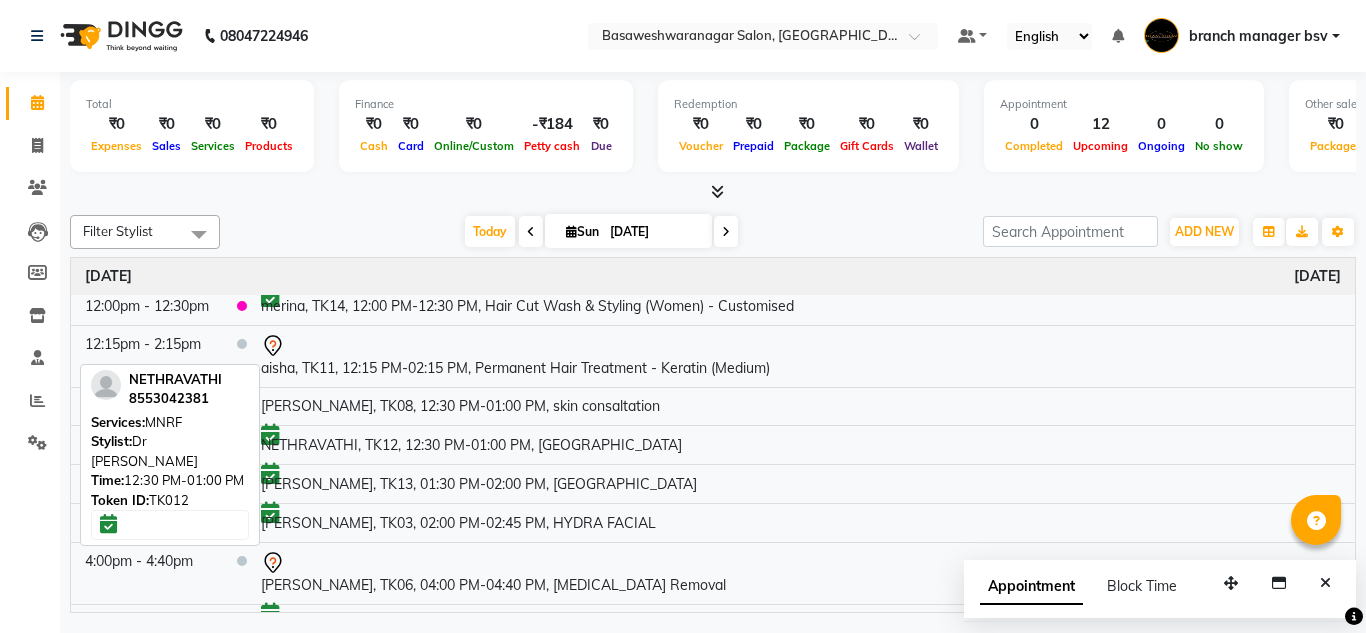 scroll, scrollTop: 217, scrollLeft: 0, axis: vertical 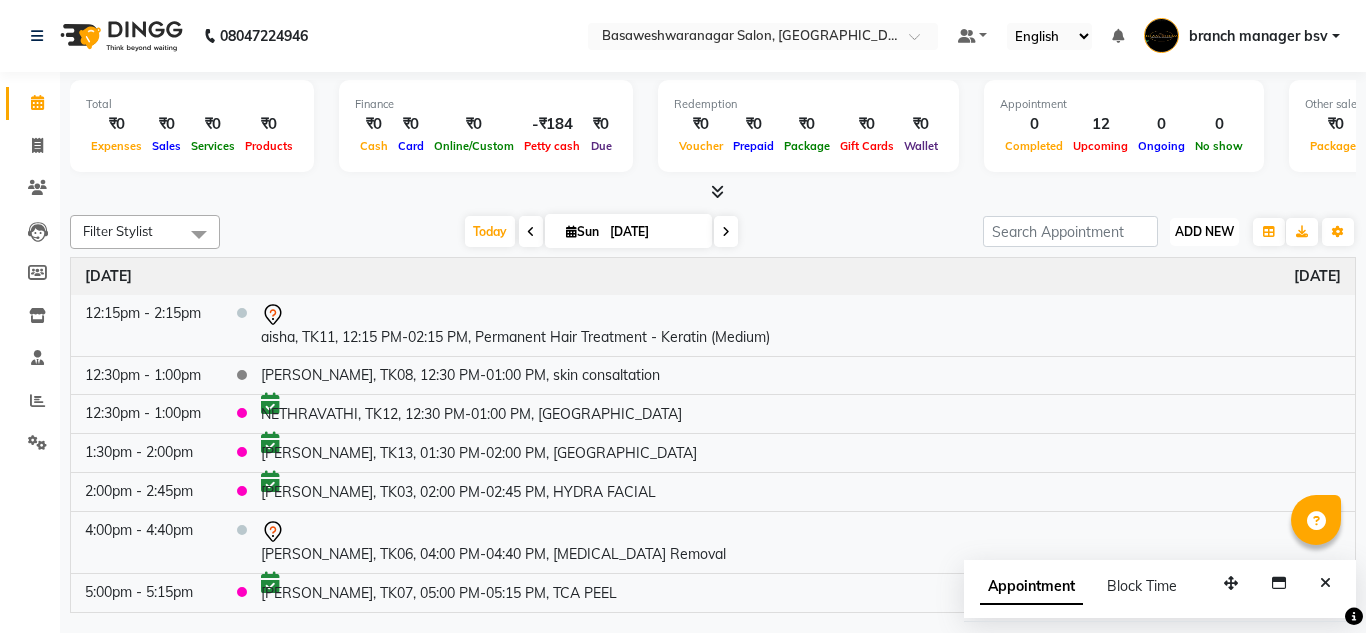 click on "ADD NEW" at bounding box center [1204, 231] 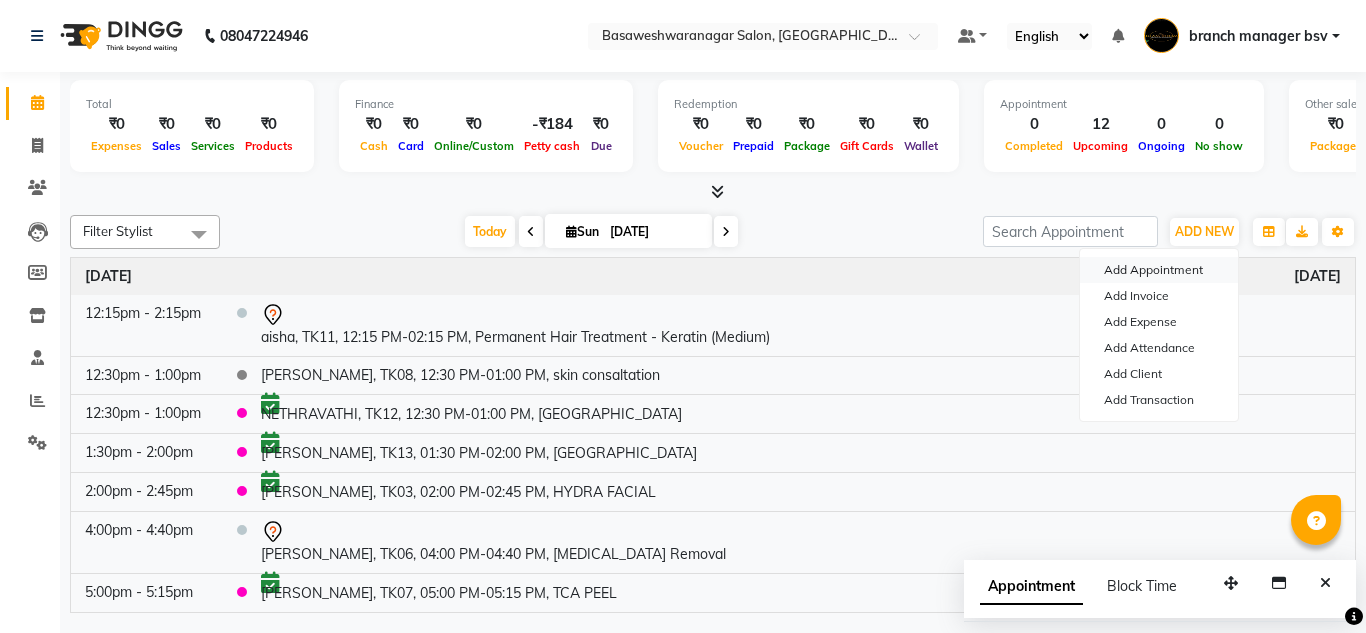 click on "Add Appointment" at bounding box center (1159, 270) 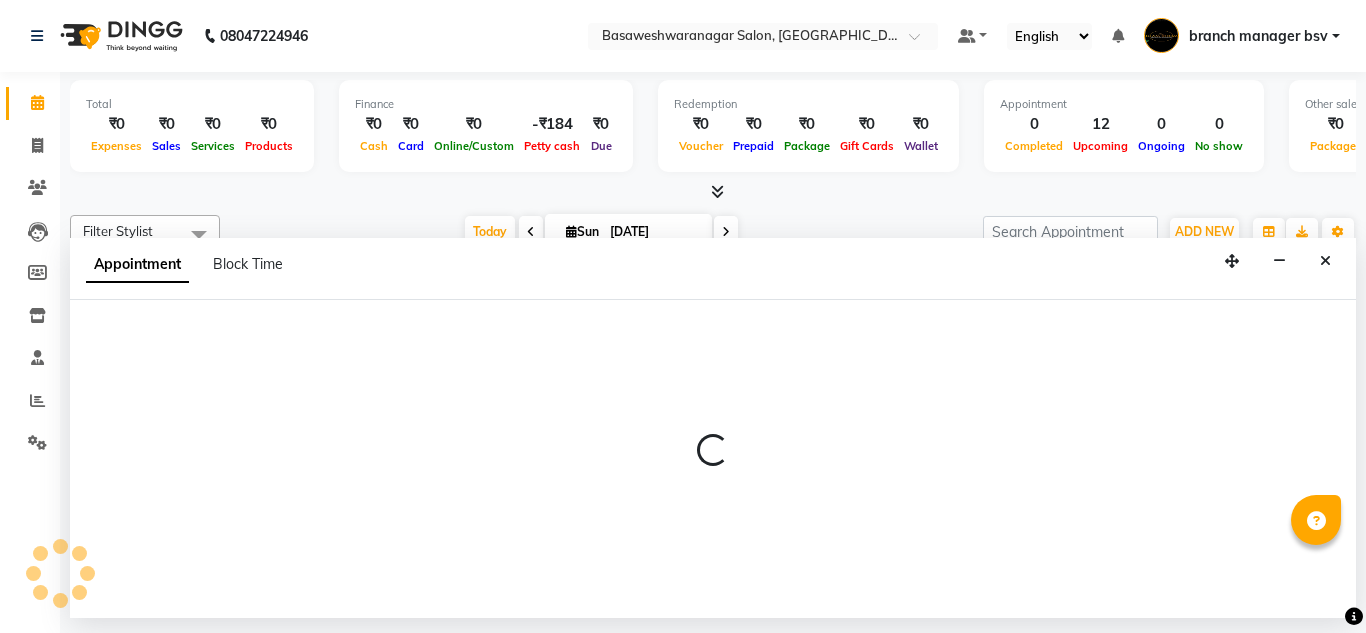 select on "540" 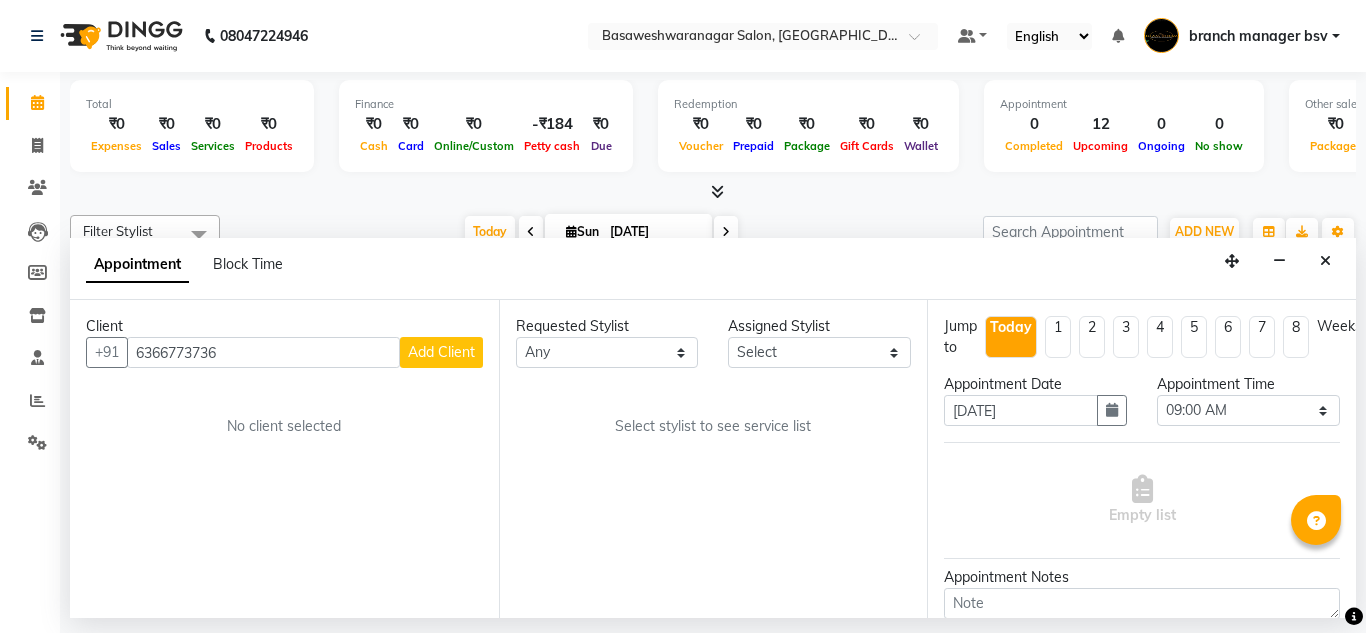 type on "6366773736" 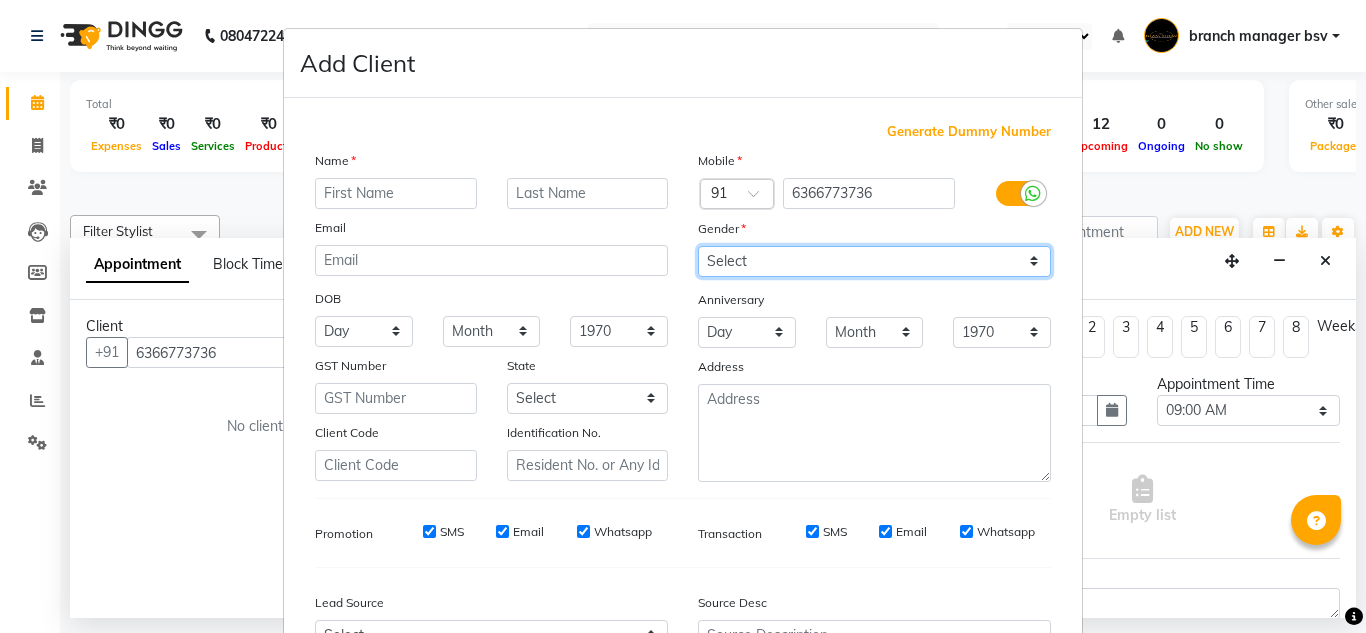click on "Select [DEMOGRAPHIC_DATA] [DEMOGRAPHIC_DATA] Other Prefer Not To Say" at bounding box center [874, 261] 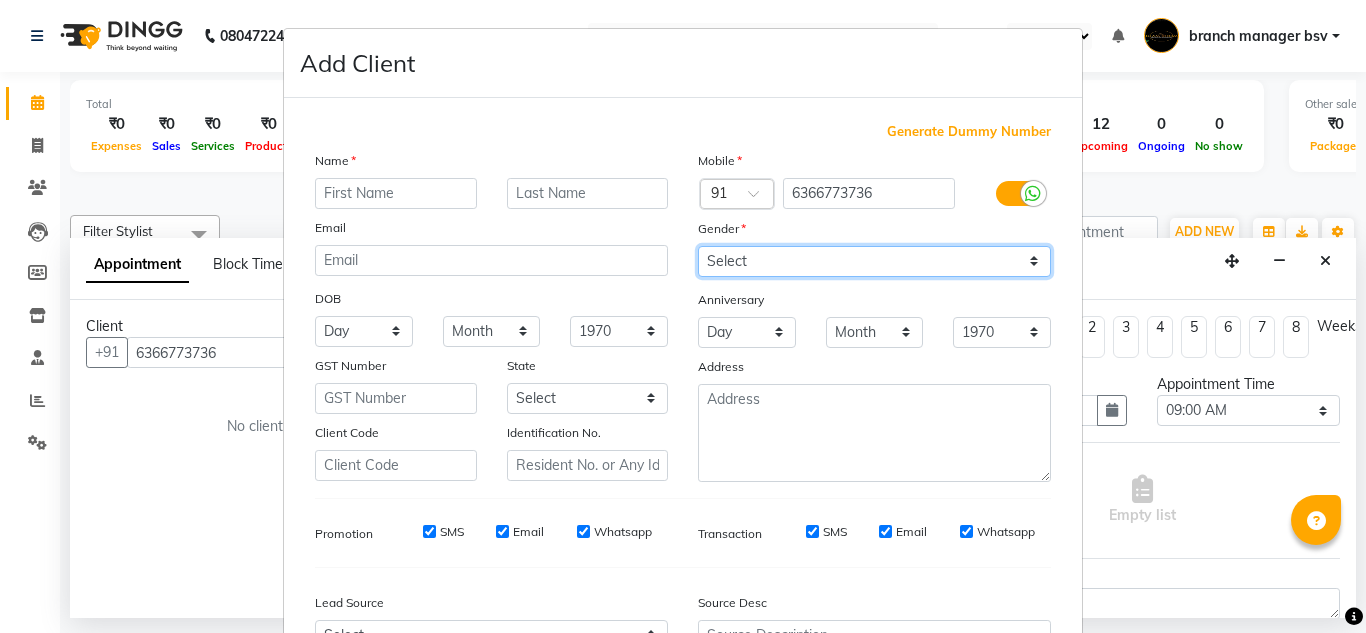 click on "Select [DEMOGRAPHIC_DATA] [DEMOGRAPHIC_DATA] Other Prefer Not To Say" at bounding box center (874, 261) 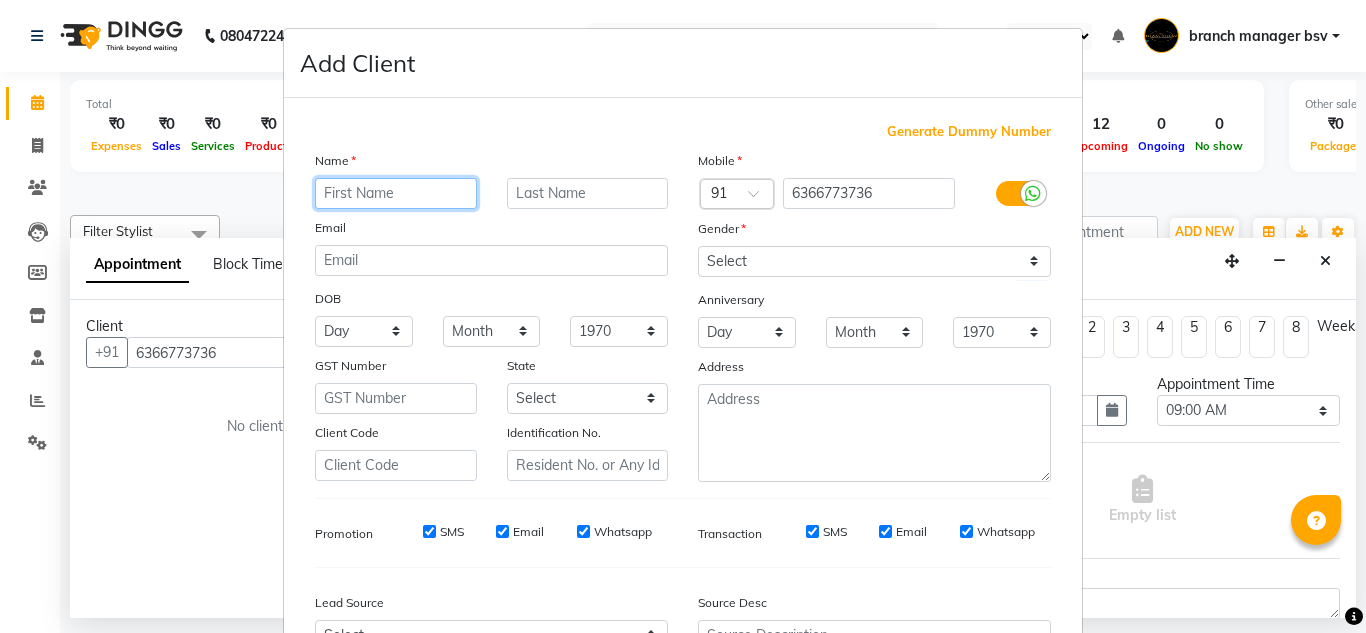 click at bounding box center [396, 193] 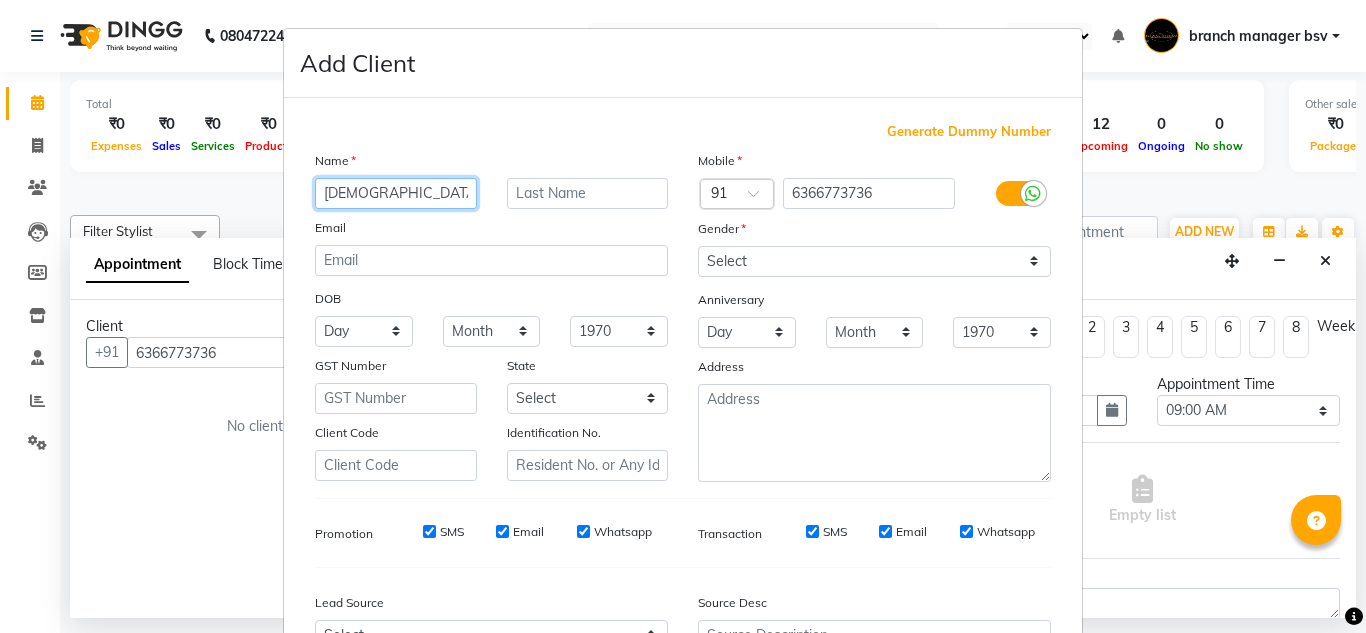 scroll, scrollTop: 216, scrollLeft: 0, axis: vertical 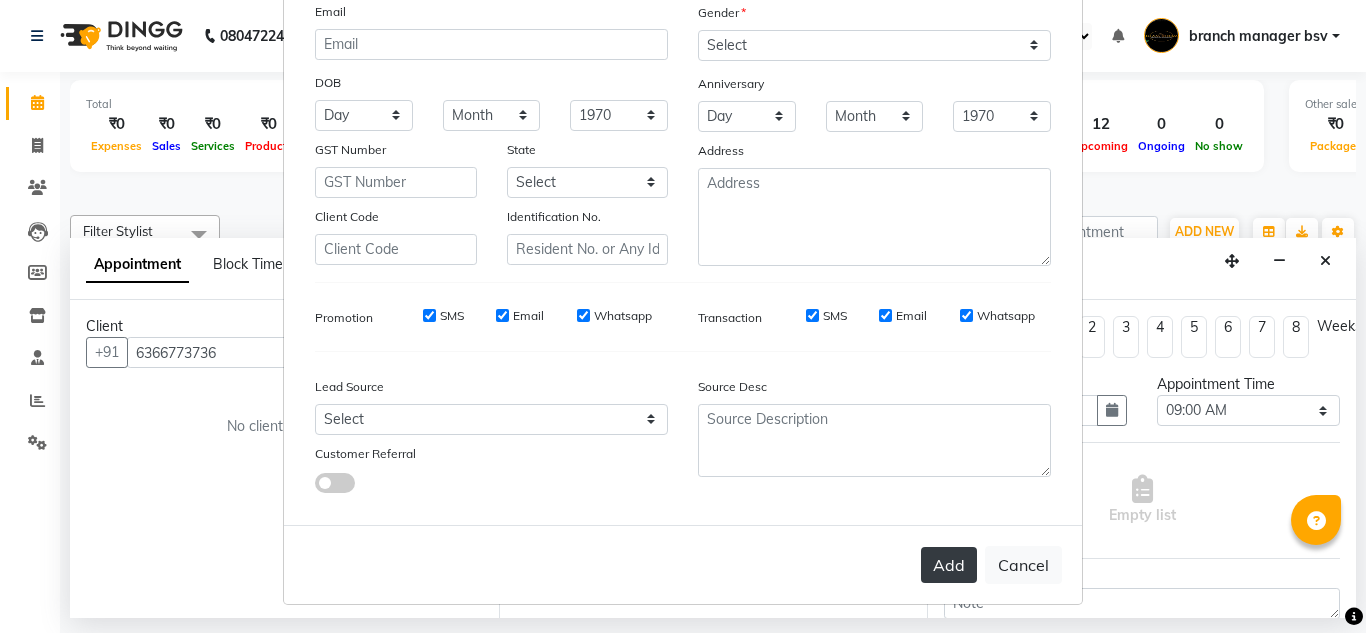 type on "[DEMOGRAPHIC_DATA]" 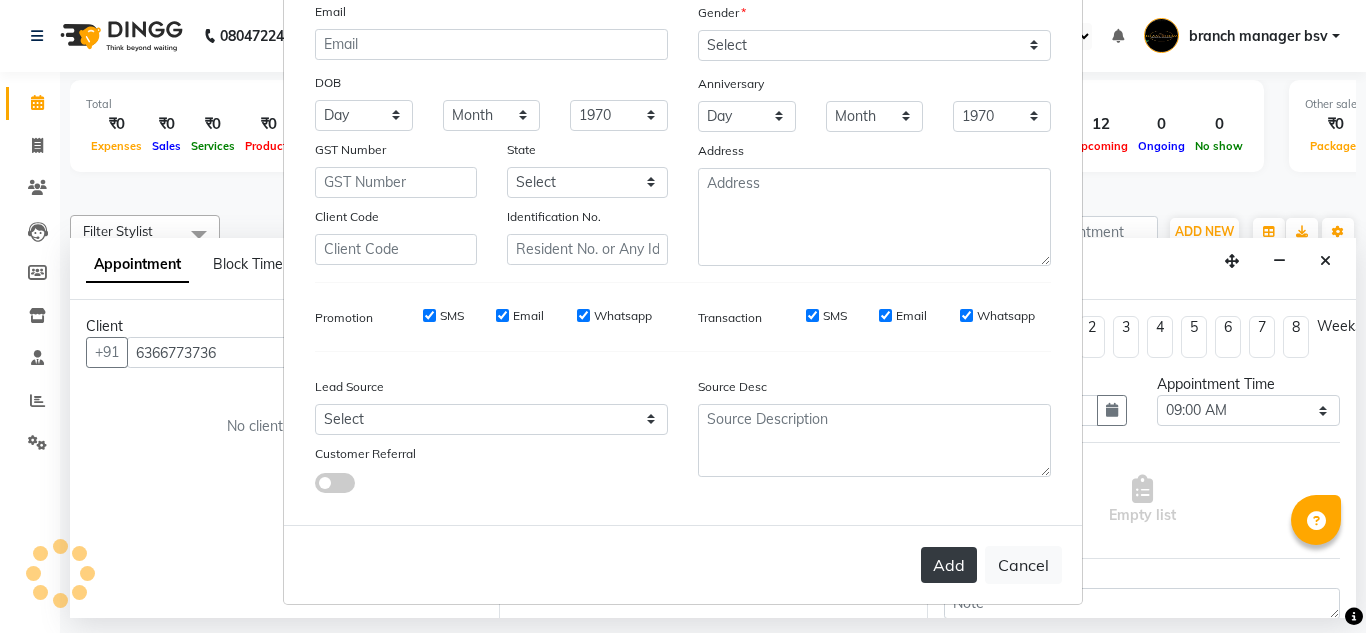 click on "Add" at bounding box center [949, 565] 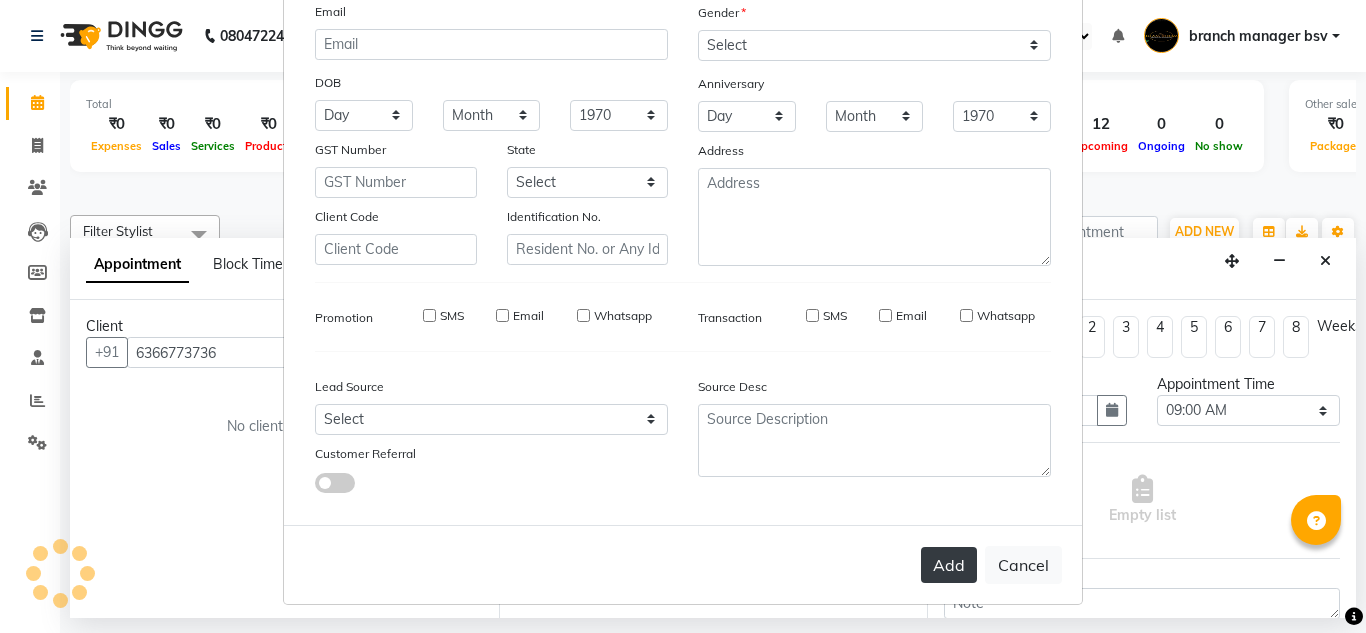 type 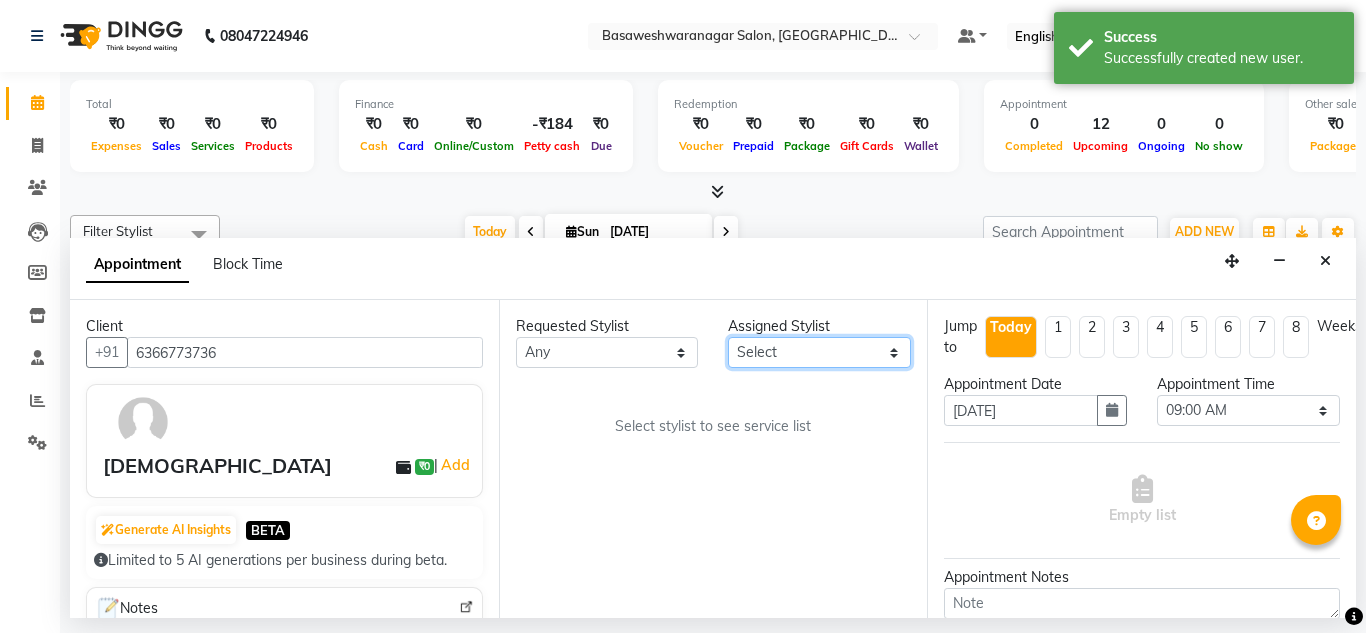 click on "Select [PERSON_NAME] manager bsv [PERSON_NAME] [PERSON_NAME] [PERSON_NAME] [PERSON_NAME] pooja accounts [PERSON_NAME] [PERSON_NAME] Rasna Sanskruthi shangnimwom [PERSON_NAME] [PERSON_NAME] [PERSON_NAME]  TEZZ The Glam Room [PERSON_NAME] [PERSON_NAME]" at bounding box center (819, 352) 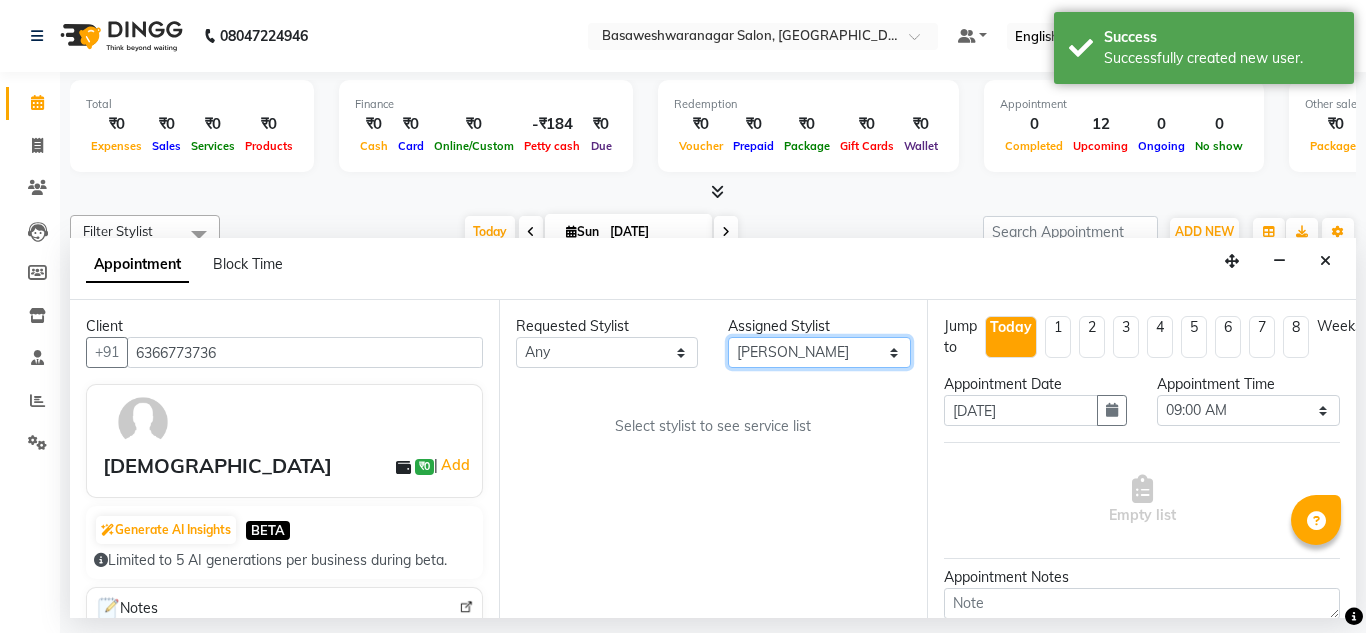 click on "Select [PERSON_NAME] manager bsv [PERSON_NAME] [PERSON_NAME] [PERSON_NAME] [PERSON_NAME] pooja accounts [PERSON_NAME] [PERSON_NAME] Rasna Sanskruthi shangnimwom [PERSON_NAME] [PERSON_NAME] [PERSON_NAME]  TEZZ The Glam Room [PERSON_NAME] [PERSON_NAME]" at bounding box center [819, 352] 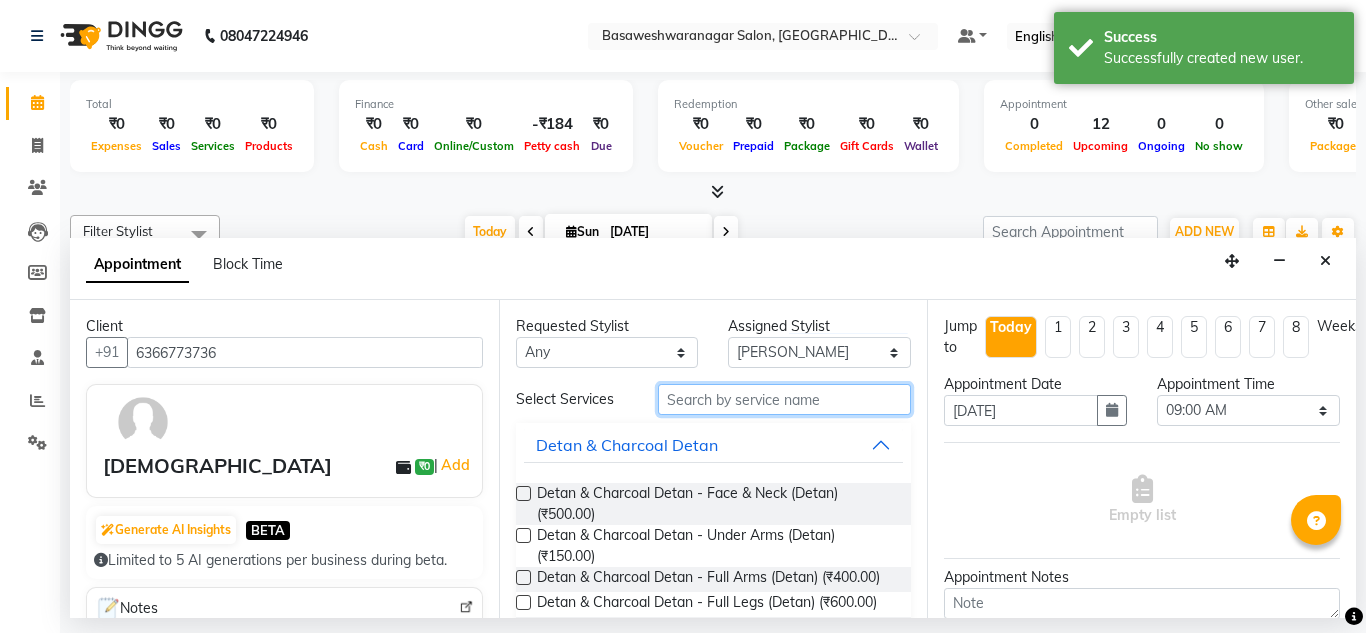 click at bounding box center [785, 399] 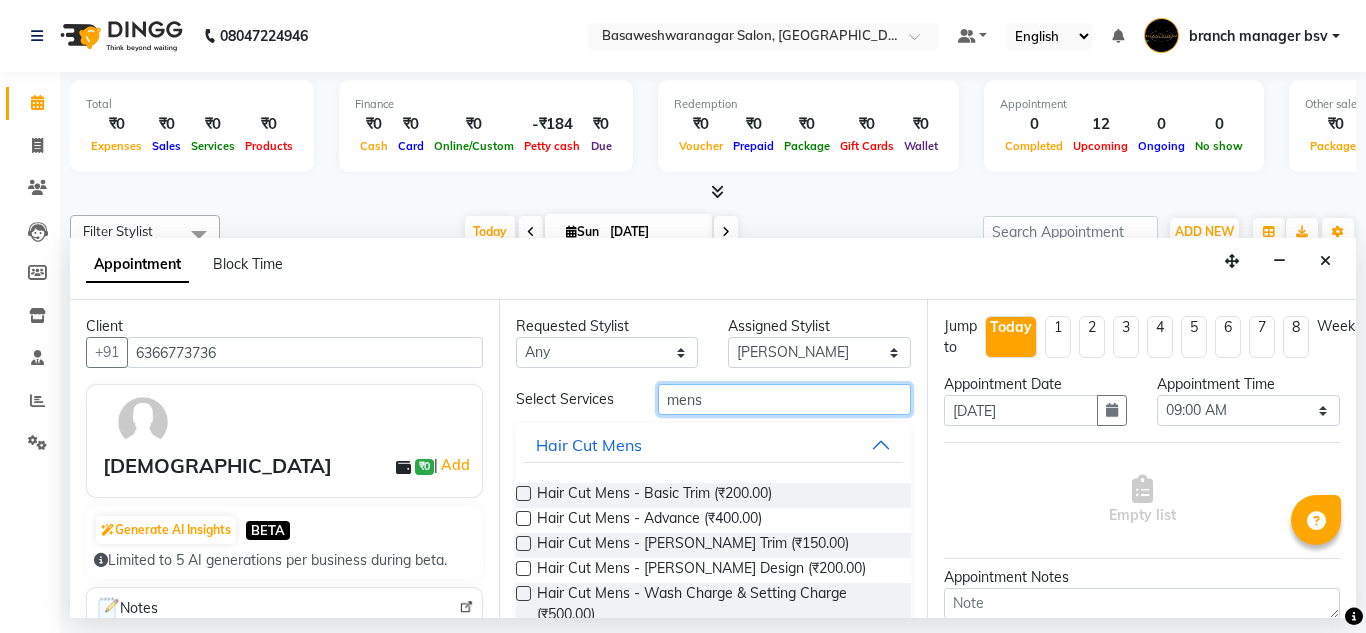 type on "mens" 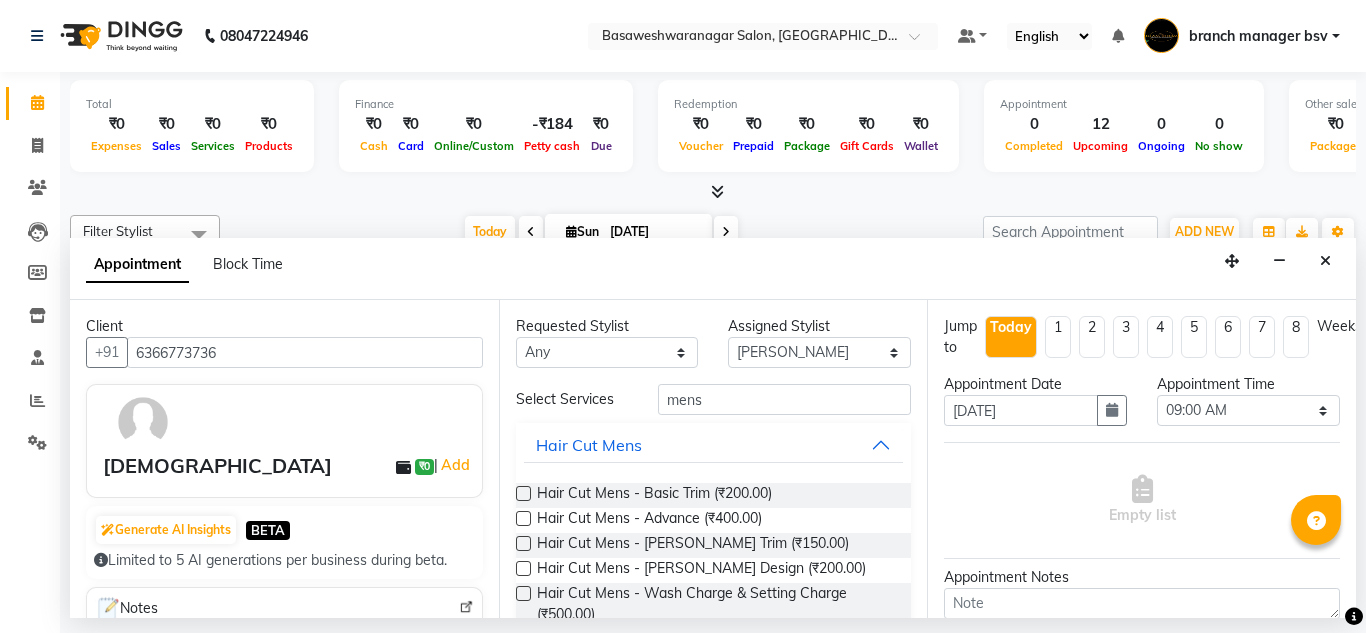 click at bounding box center [523, 518] 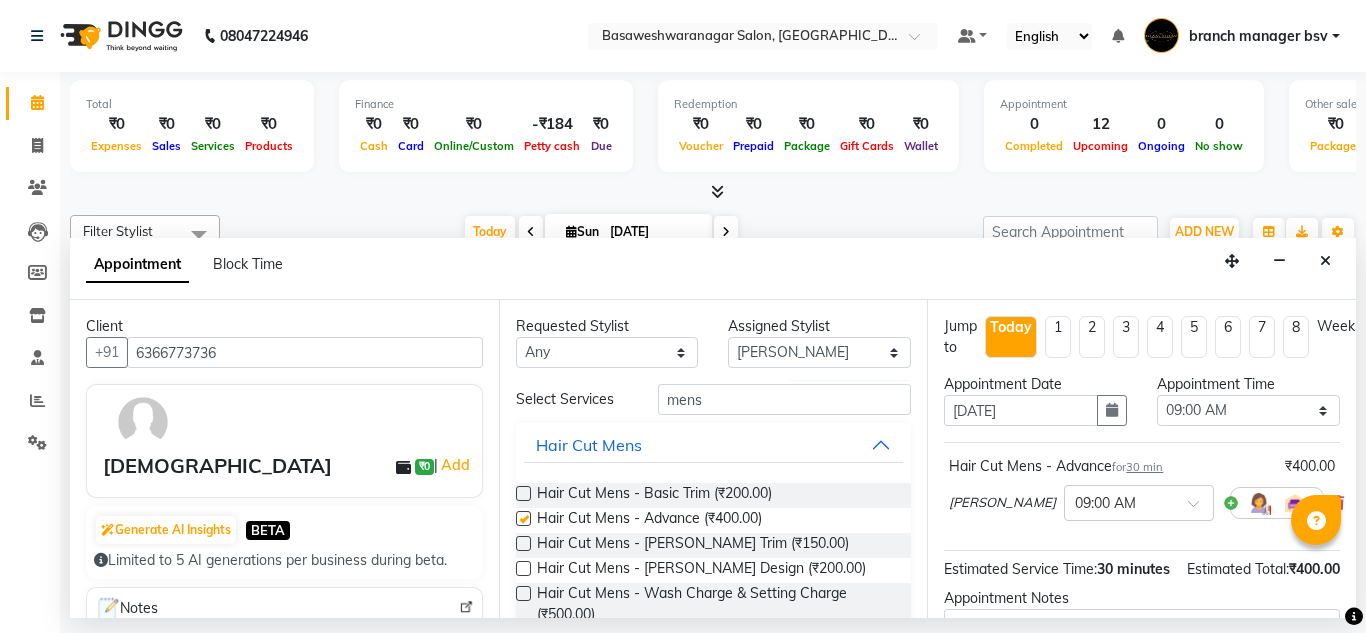 checkbox on "false" 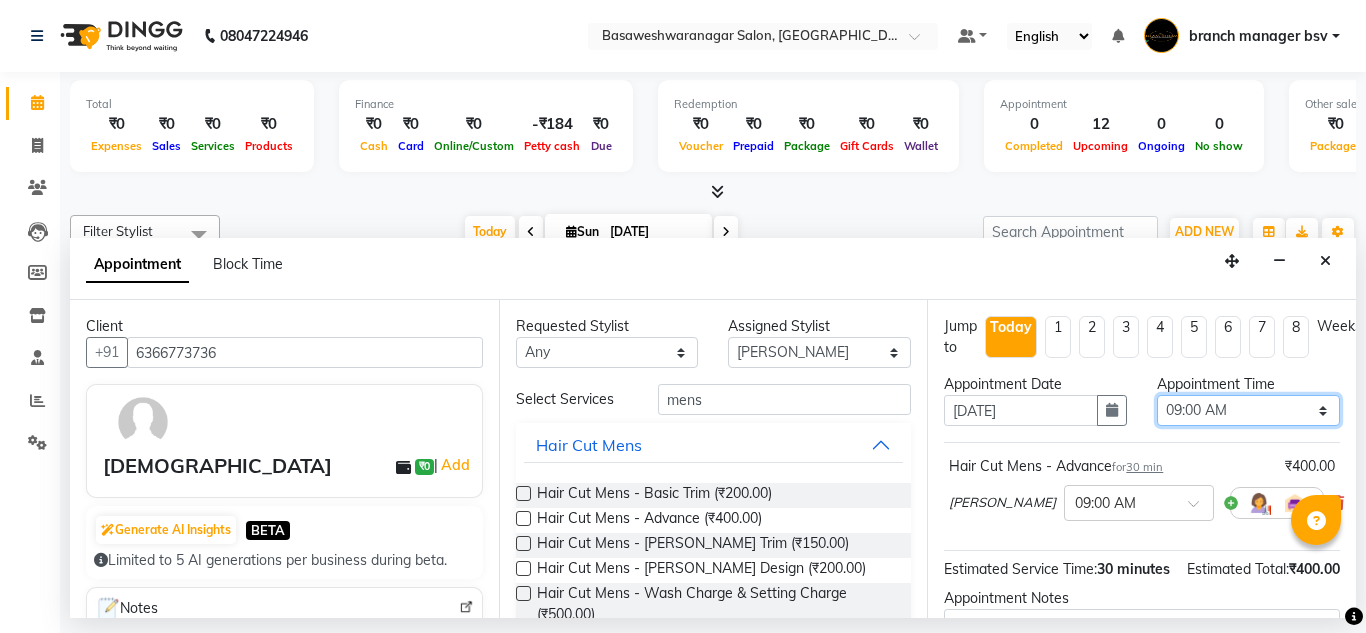 click on "Select 09:00 AM 09:15 AM 09:30 AM 09:45 AM 10:00 AM 10:15 AM 10:30 AM 10:45 AM 11:00 AM 11:15 AM 11:30 AM 11:45 AM 12:00 PM 12:15 PM 12:30 PM 12:45 PM 01:00 PM 01:15 PM 01:30 PM 01:45 PM 02:00 PM 02:15 PM 02:30 PM 02:45 PM 03:00 PM 03:15 PM 03:30 PM 03:45 PM 04:00 PM 04:15 PM 04:30 PM 04:45 PM 05:00 PM 05:15 PM 05:30 PM 05:45 PM 06:00 PM 06:15 PM 06:30 PM 06:45 PM 07:00 PM 07:15 PM 07:30 PM 07:45 PM 08:00 PM" at bounding box center [1248, 410] 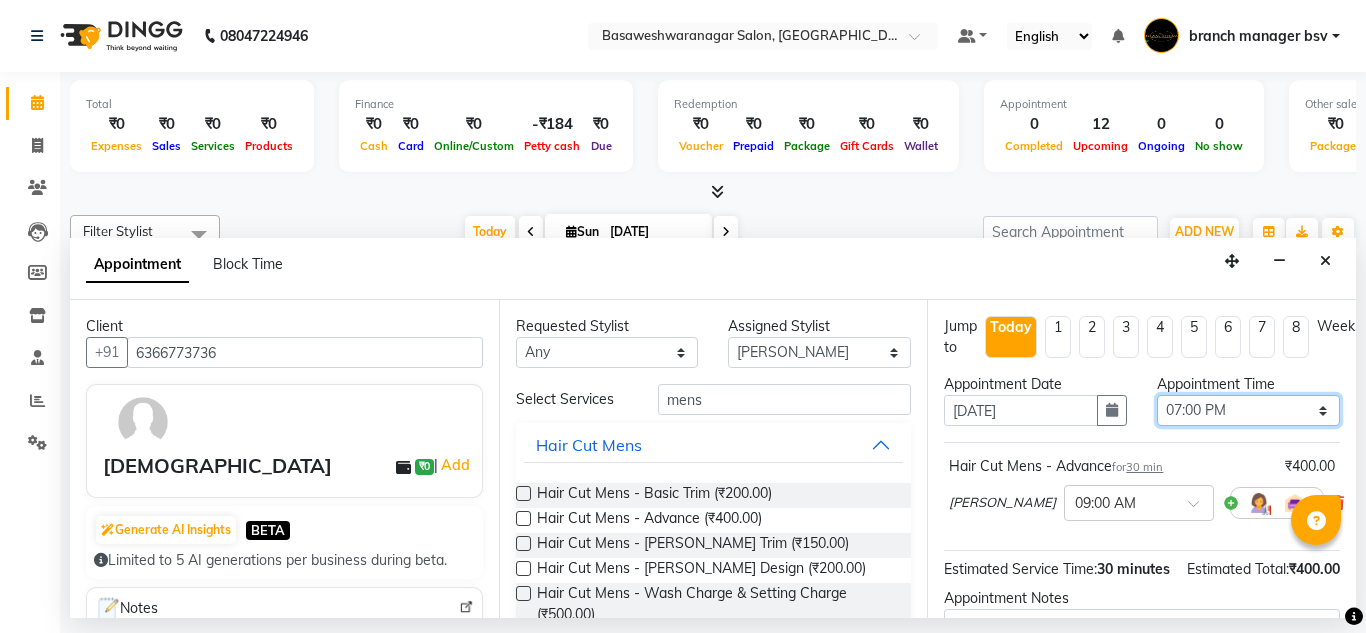 click on "Select 09:00 AM 09:15 AM 09:30 AM 09:45 AM 10:00 AM 10:15 AM 10:30 AM 10:45 AM 11:00 AM 11:15 AM 11:30 AM 11:45 AM 12:00 PM 12:15 PM 12:30 PM 12:45 PM 01:00 PM 01:15 PM 01:30 PM 01:45 PM 02:00 PM 02:15 PM 02:30 PM 02:45 PM 03:00 PM 03:15 PM 03:30 PM 03:45 PM 04:00 PM 04:15 PM 04:30 PM 04:45 PM 05:00 PM 05:15 PM 05:30 PM 05:45 PM 06:00 PM 06:15 PM 06:30 PM 06:45 PM 07:00 PM 07:15 PM 07:30 PM 07:45 PM 08:00 PM" at bounding box center [1248, 410] 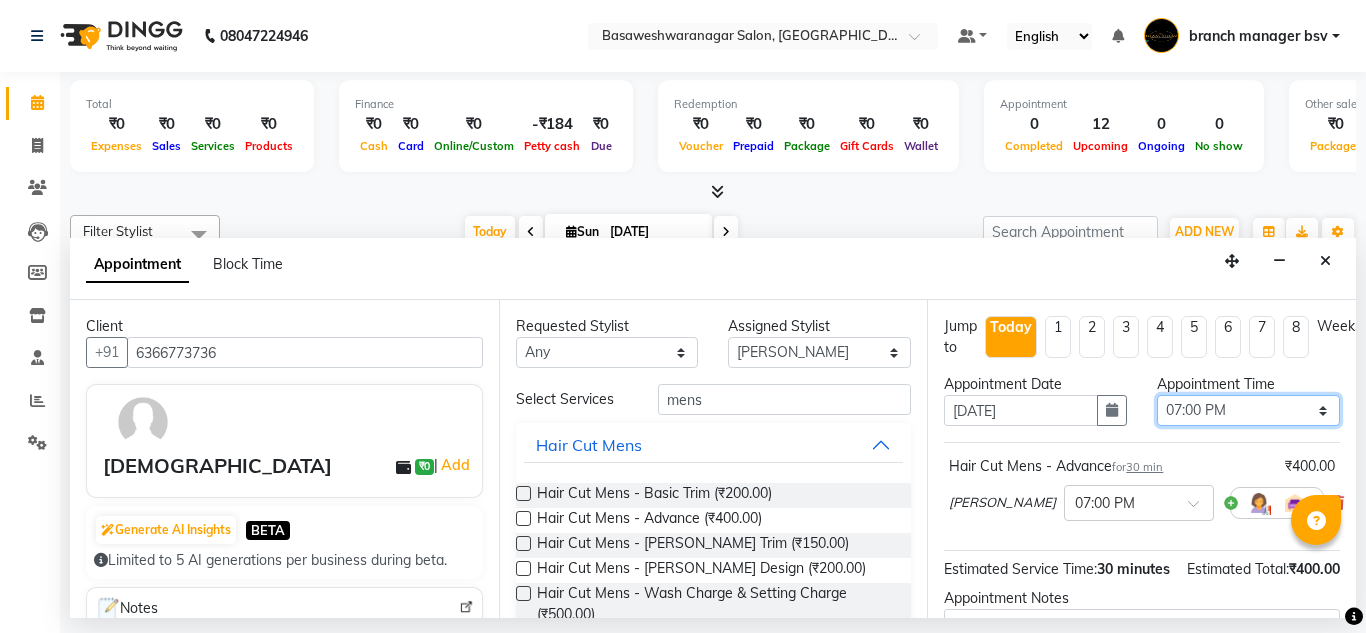 scroll, scrollTop: 244, scrollLeft: 0, axis: vertical 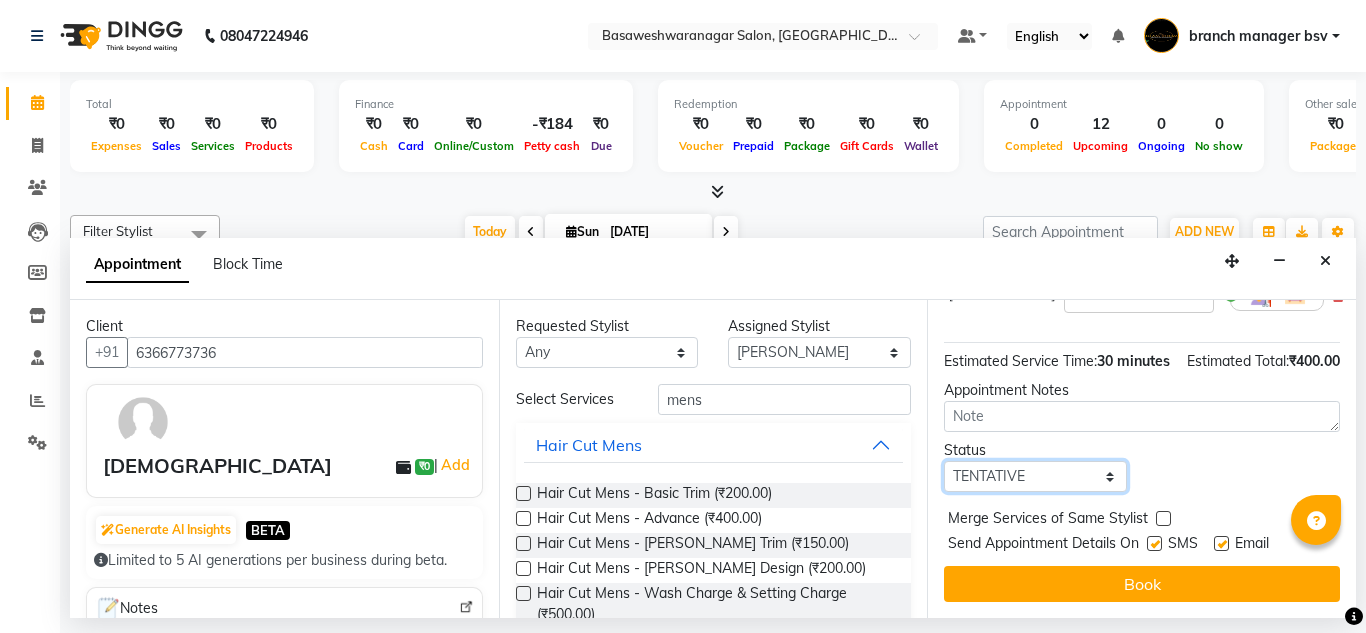 click on "Select TENTATIVE CONFIRM CHECK-IN UPCOMING" at bounding box center [1035, 476] 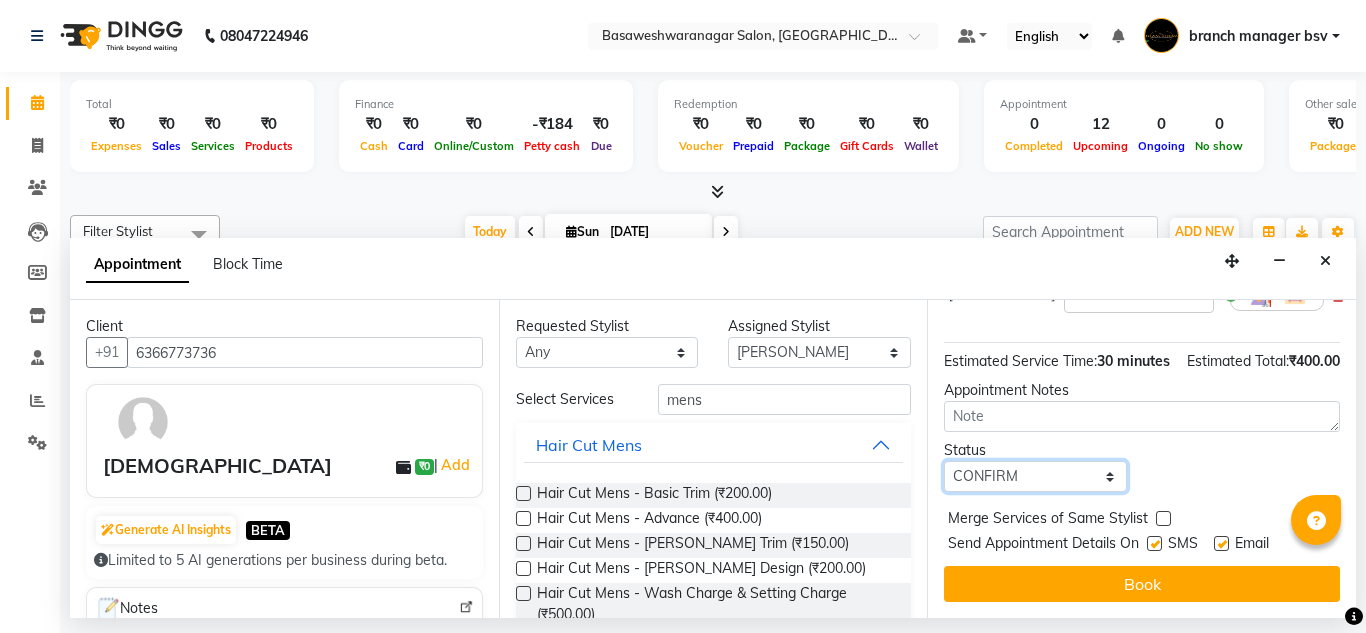 click on "Select TENTATIVE CONFIRM CHECK-IN UPCOMING" at bounding box center [1035, 476] 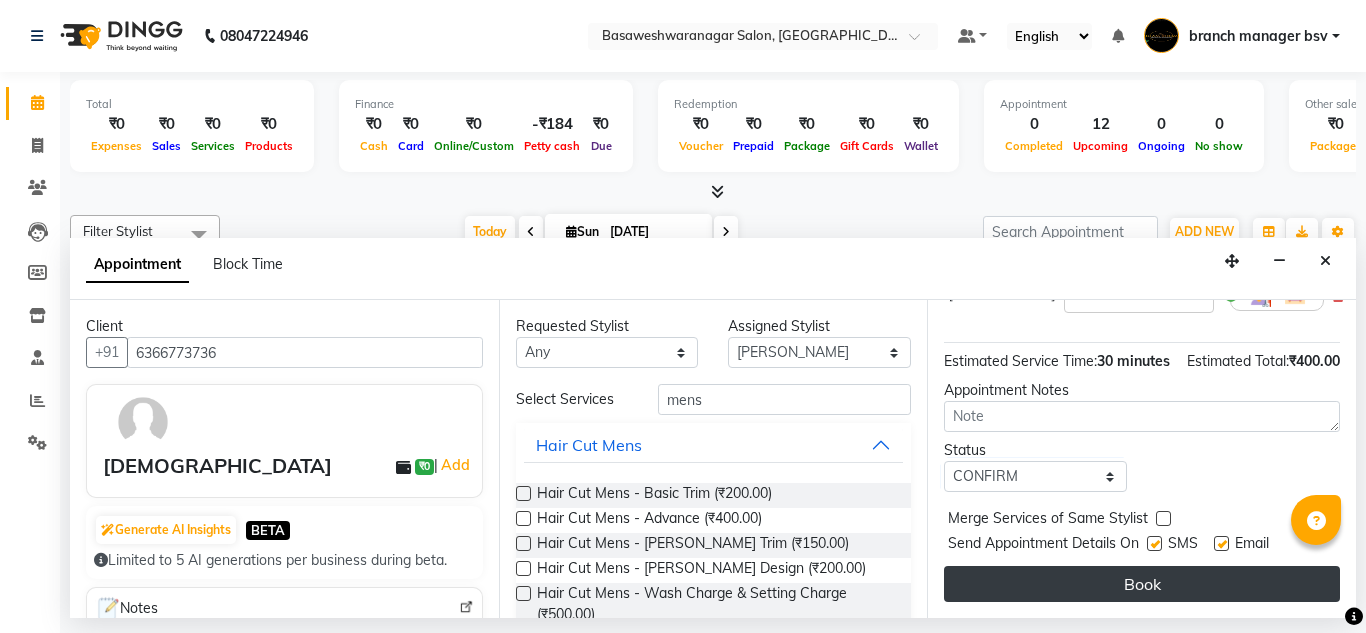 click on "Book" at bounding box center (1142, 584) 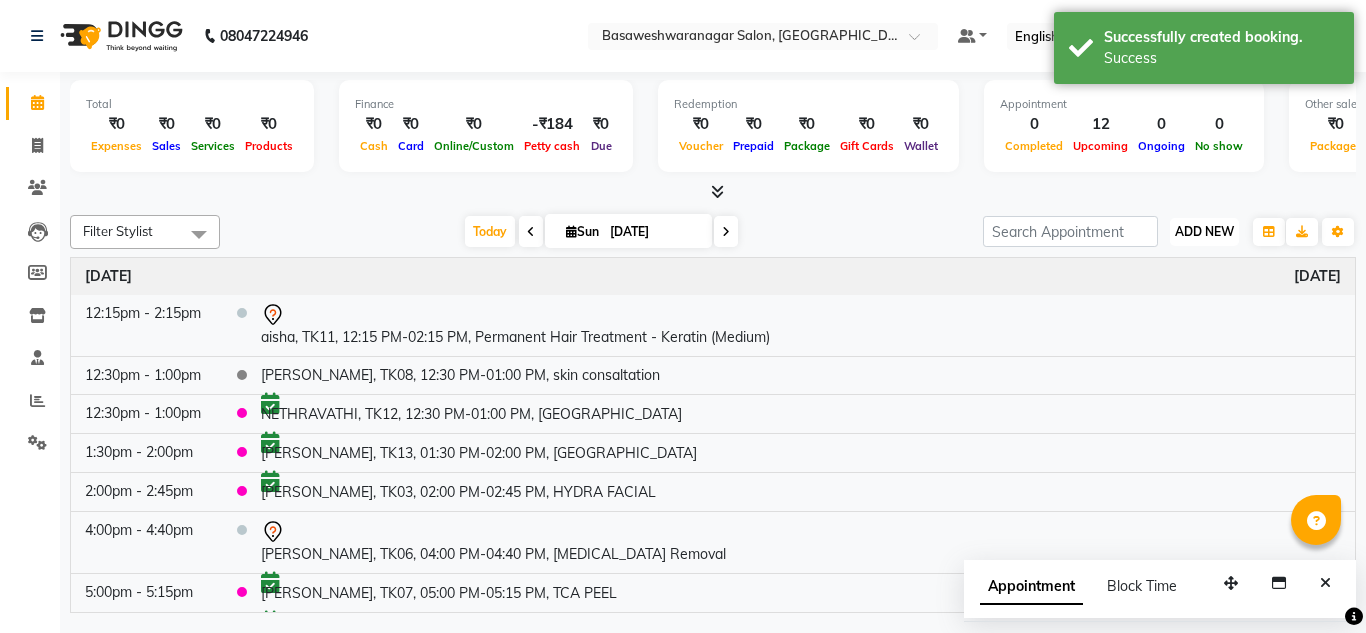 click on "ADD NEW" at bounding box center (1204, 231) 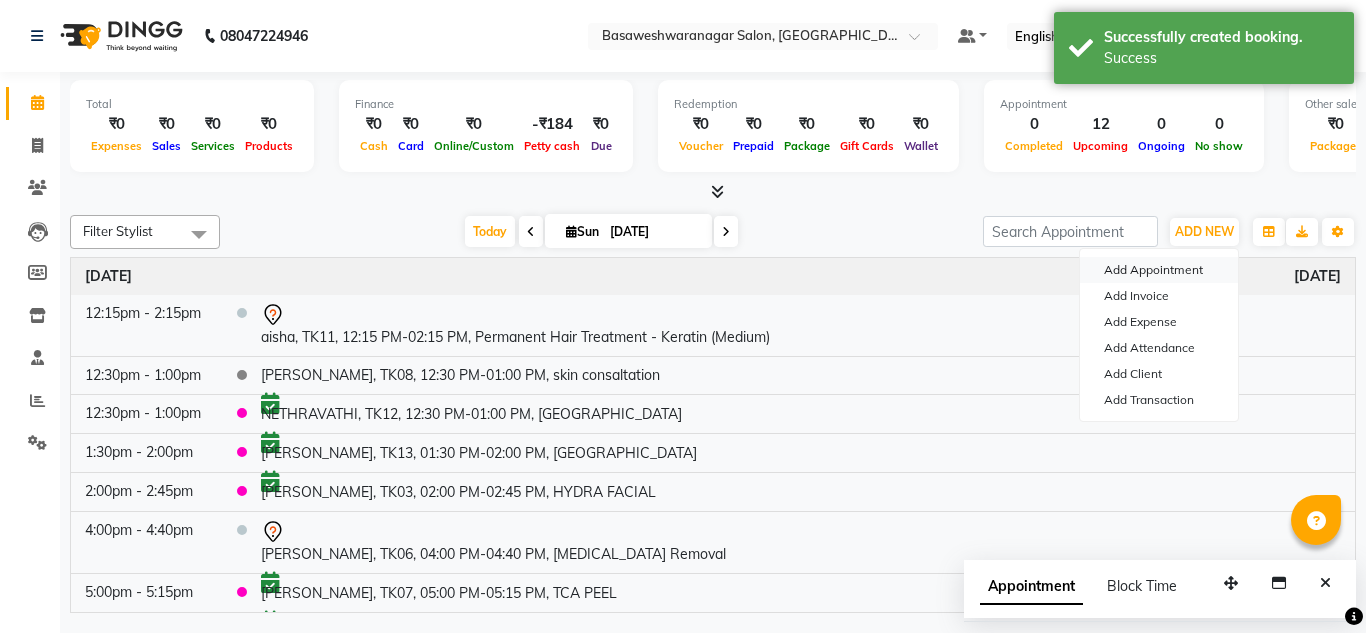 click on "Add Appointment" at bounding box center (1159, 270) 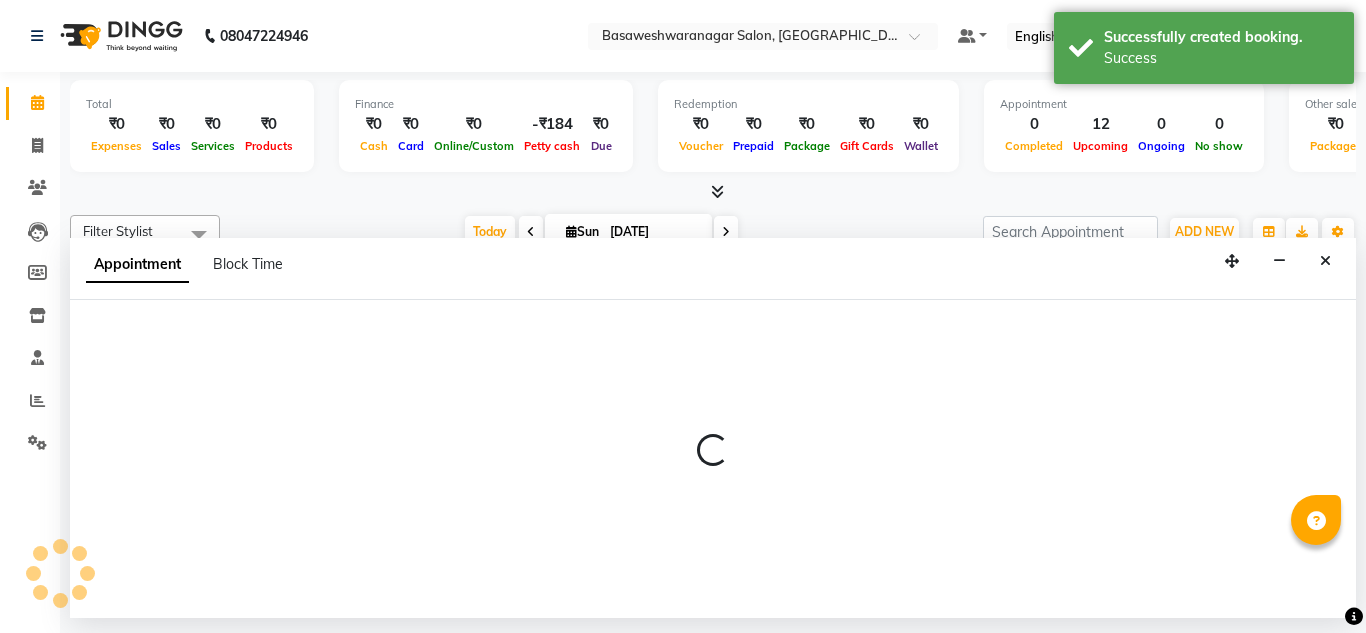 select on "tentative" 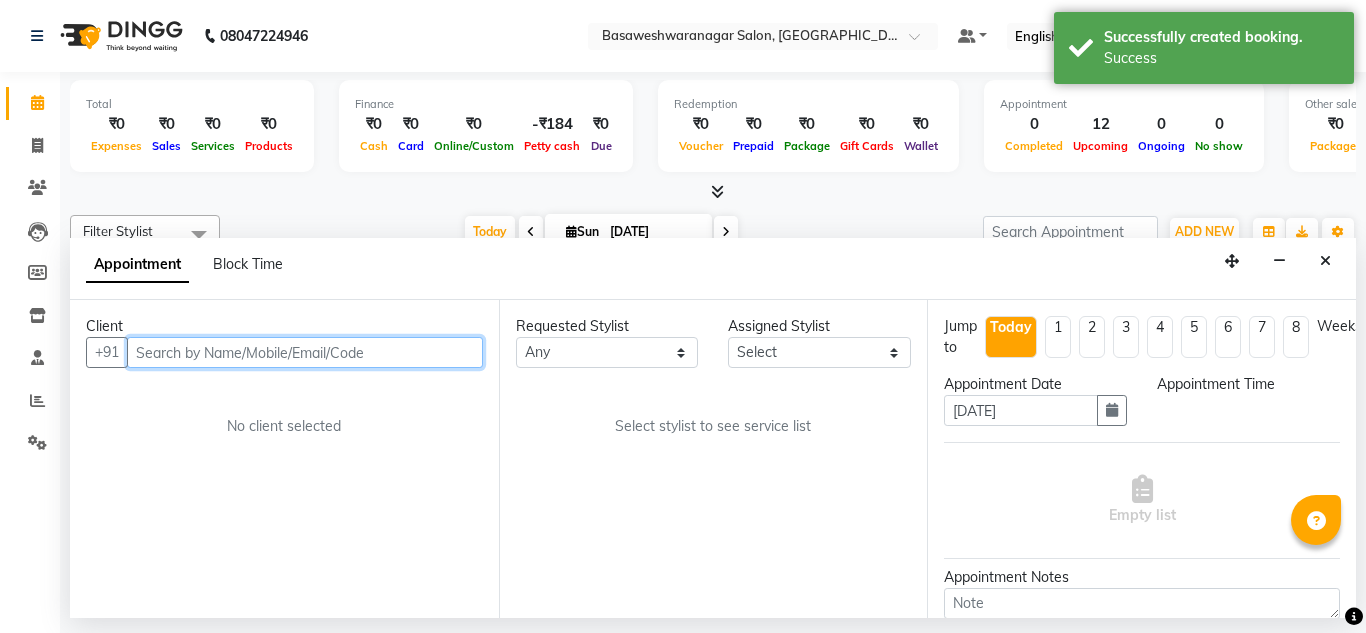 select on "540" 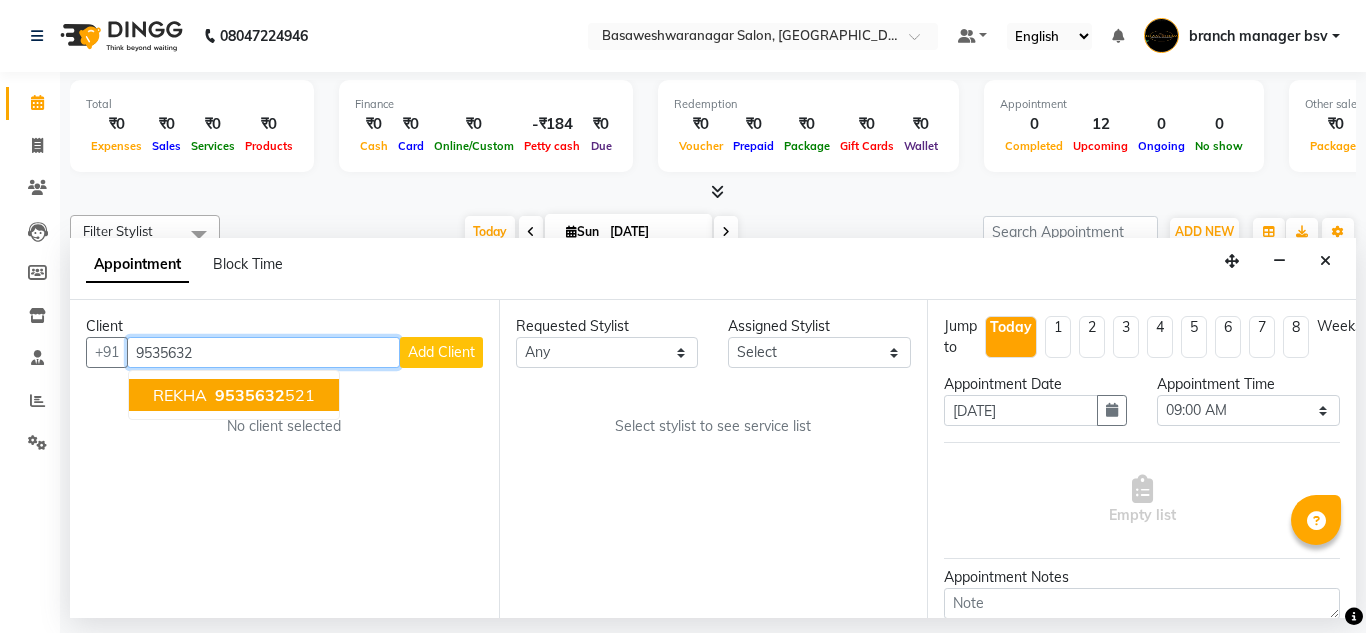 click on "9535632" at bounding box center [250, 395] 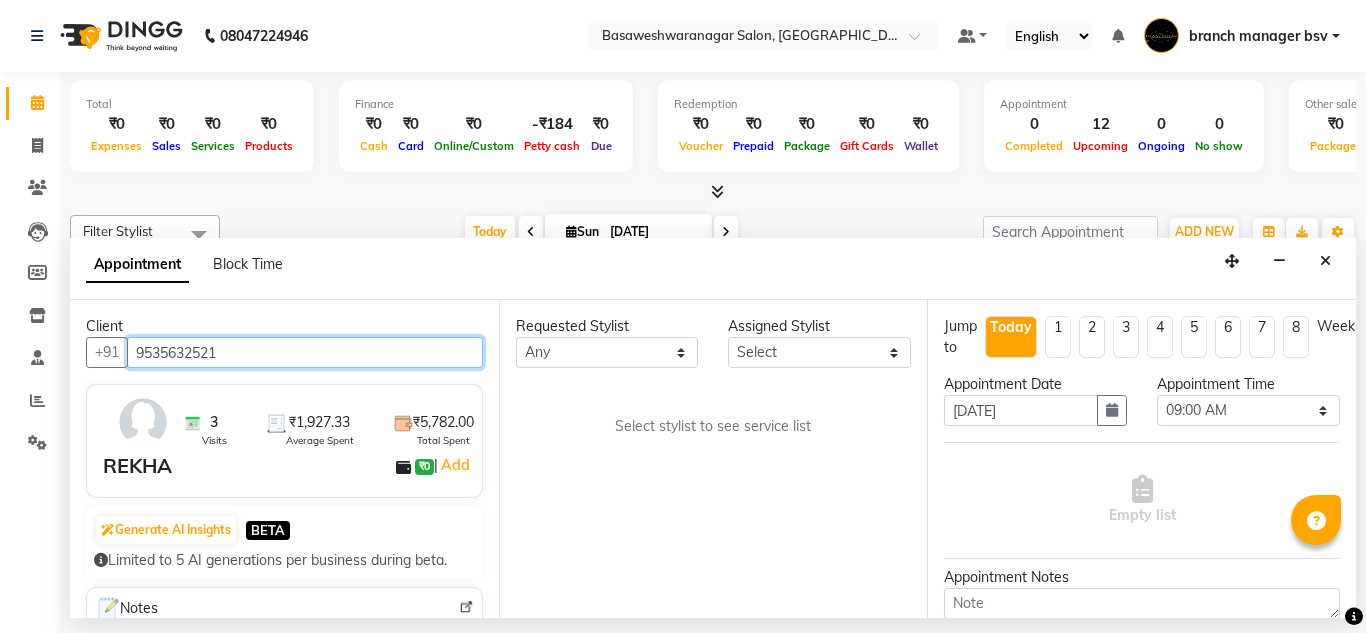 type on "9535632521" 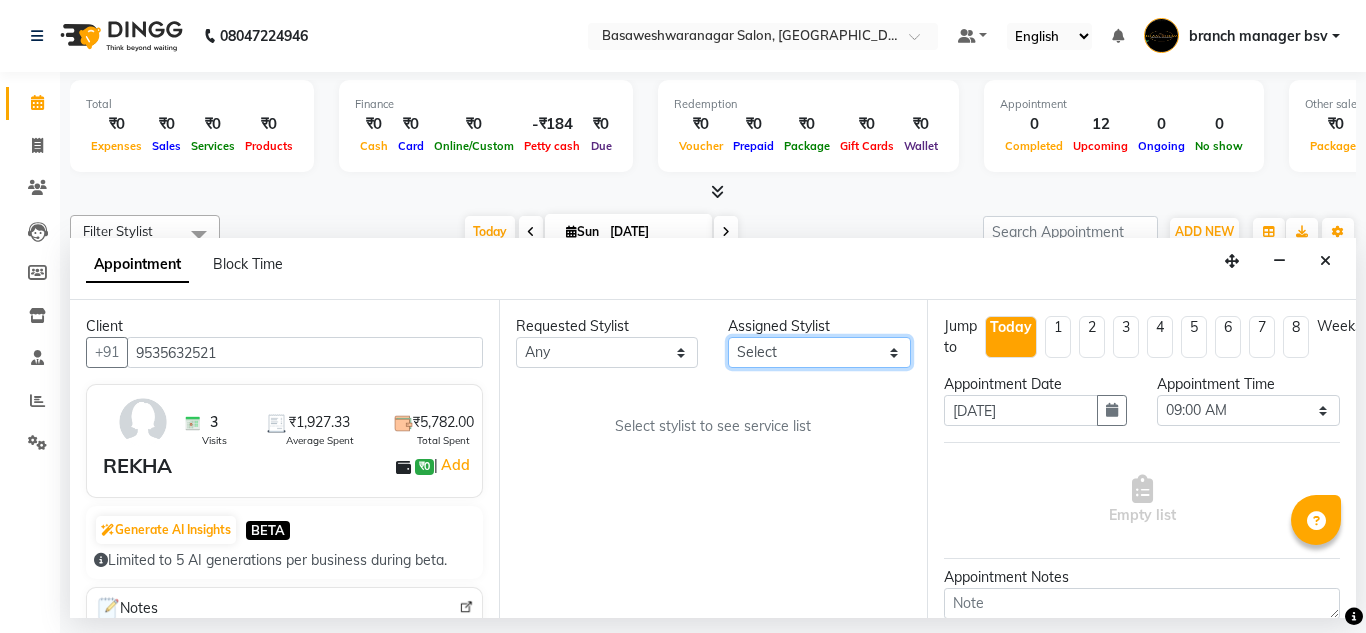 click on "Select [PERSON_NAME] manager bsv [PERSON_NAME] [PERSON_NAME] [PERSON_NAME] [PERSON_NAME] pooja accounts [PERSON_NAME] [PERSON_NAME] Rasna Sanskruthi shangnimwom [PERSON_NAME] [PERSON_NAME] [PERSON_NAME]  TEZZ The Glam Room [PERSON_NAME] [PERSON_NAME]" at bounding box center (819, 352) 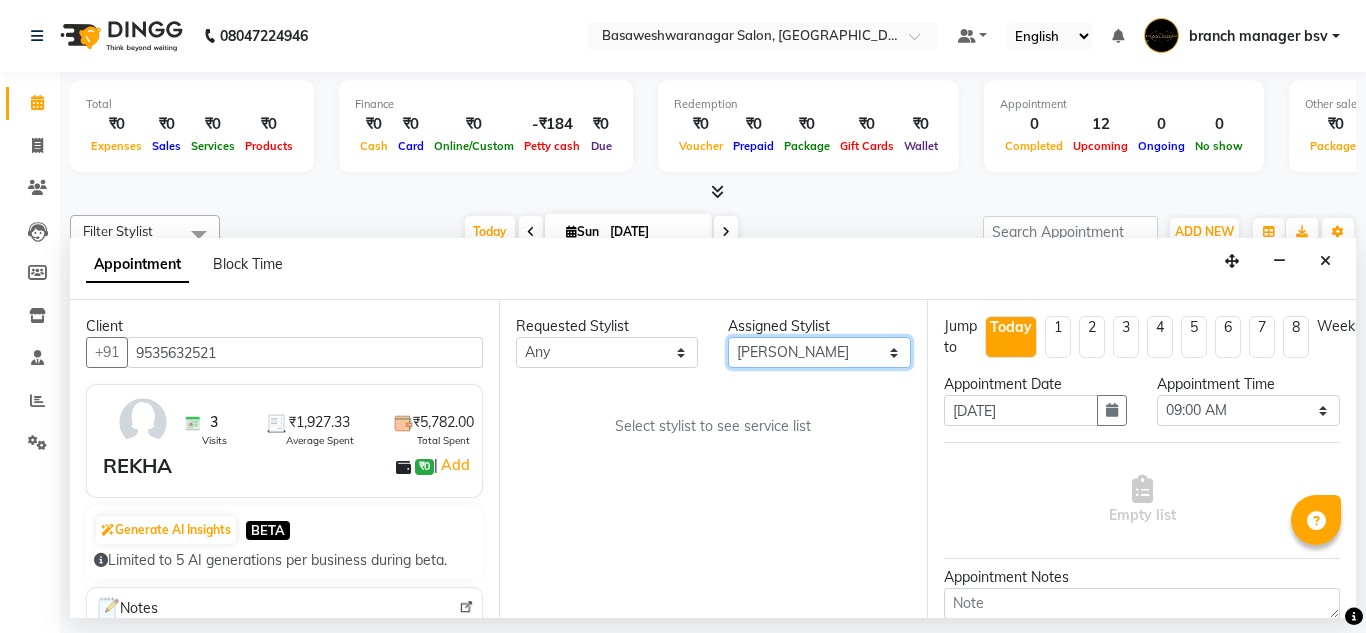click on "Select [PERSON_NAME] manager bsv [PERSON_NAME] [PERSON_NAME] [PERSON_NAME] [PERSON_NAME] pooja accounts [PERSON_NAME] [PERSON_NAME] Rasna Sanskruthi shangnimwom [PERSON_NAME] [PERSON_NAME] [PERSON_NAME]  TEZZ The Glam Room [PERSON_NAME] [PERSON_NAME]" at bounding box center (819, 352) 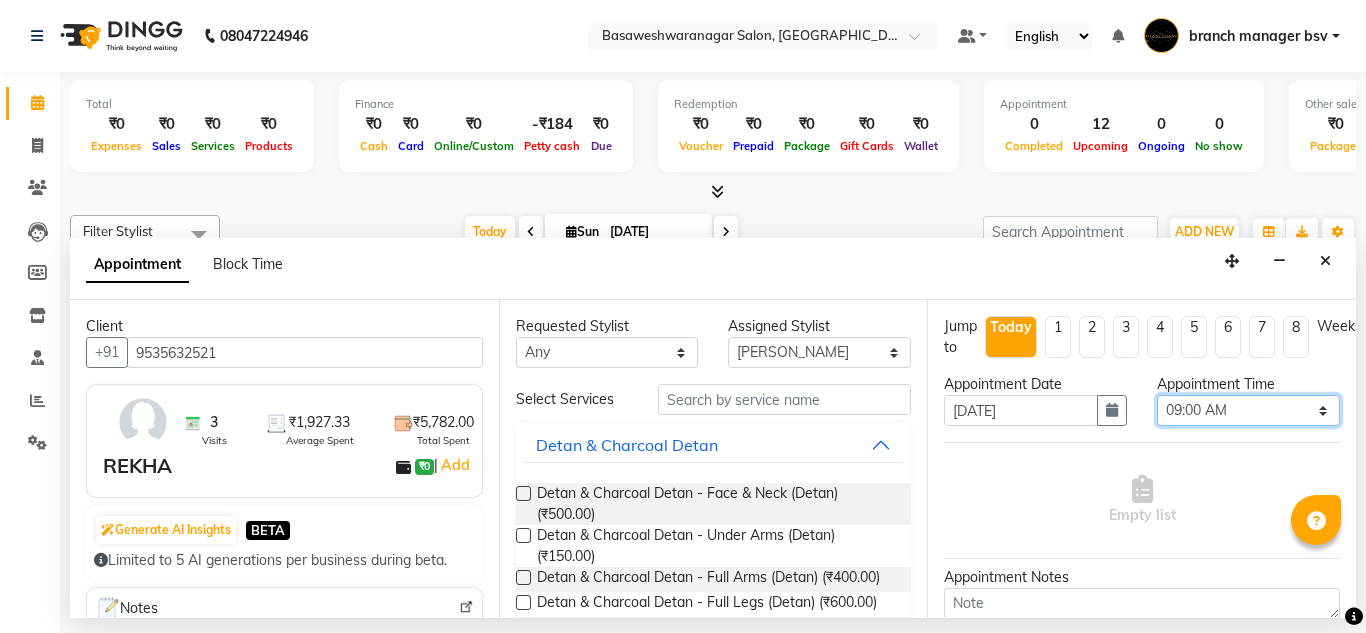 click on "Select 09:00 AM 09:15 AM 09:30 AM 09:45 AM 10:00 AM 10:15 AM 10:30 AM 10:45 AM 11:00 AM 11:15 AM 11:30 AM 11:45 AM 12:00 PM 12:15 PM 12:30 PM 12:45 PM 01:00 PM 01:15 PM 01:30 PM 01:45 PM 02:00 PM 02:15 PM 02:30 PM 02:45 PM 03:00 PM 03:15 PM 03:30 PM 03:45 PM 04:00 PM 04:15 PM 04:30 PM 04:45 PM 05:00 PM 05:15 PM 05:30 PM 05:45 PM 06:00 PM 06:15 PM 06:30 PM 06:45 PM 07:00 PM 07:15 PM 07:30 PM 07:45 PM 08:00 PM" at bounding box center [1248, 410] 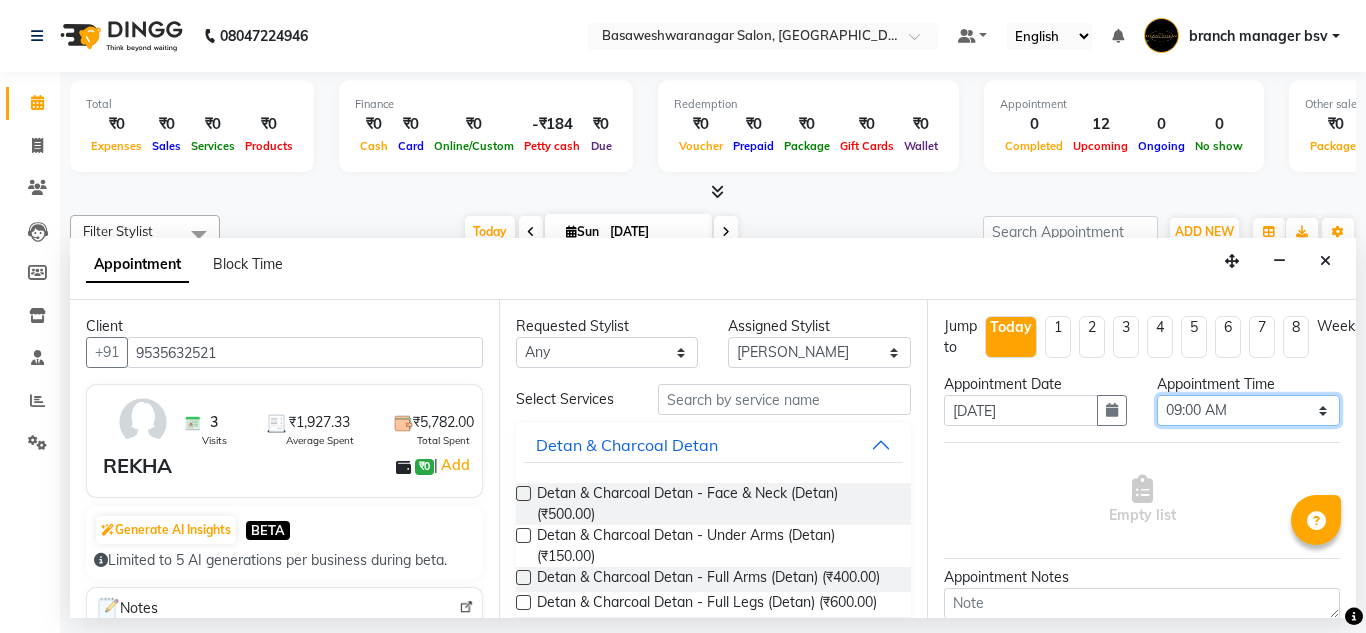 select on "900" 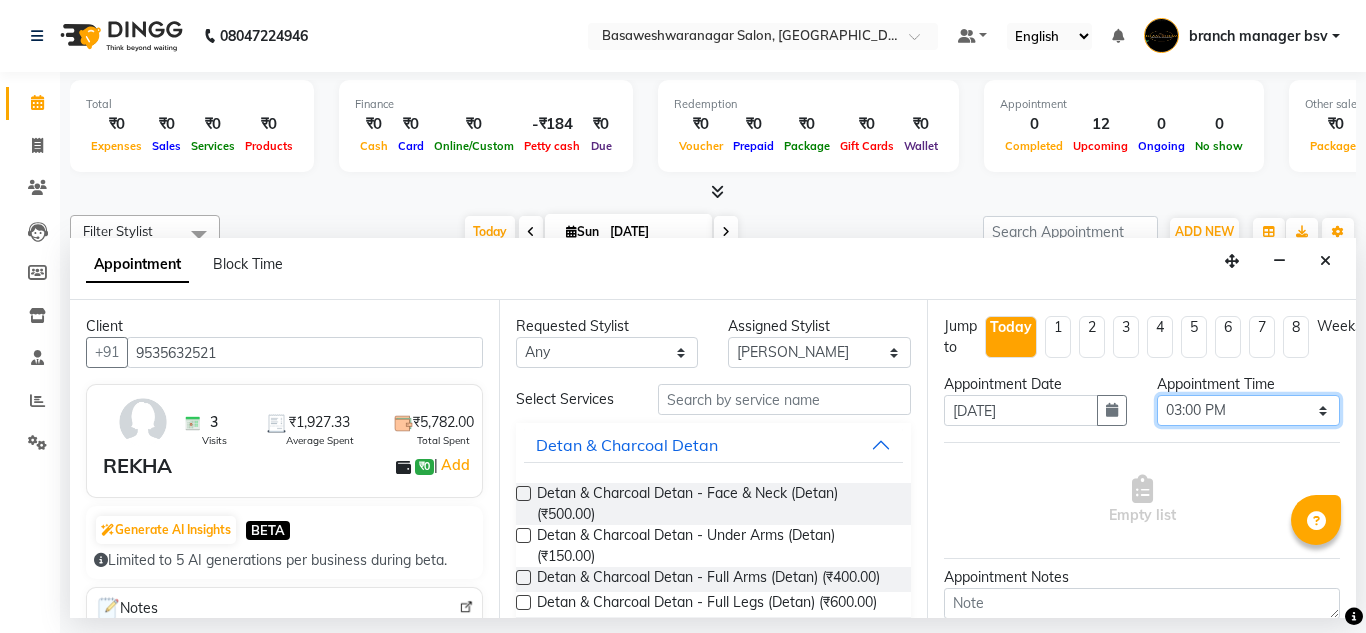 click on "Select 09:00 AM 09:15 AM 09:30 AM 09:45 AM 10:00 AM 10:15 AM 10:30 AM 10:45 AM 11:00 AM 11:15 AM 11:30 AM 11:45 AM 12:00 PM 12:15 PM 12:30 PM 12:45 PM 01:00 PM 01:15 PM 01:30 PM 01:45 PM 02:00 PM 02:15 PM 02:30 PM 02:45 PM 03:00 PM 03:15 PM 03:30 PM 03:45 PM 04:00 PM 04:15 PM 04:30 PM 04:45 PM 05:00 PM 05:15 PM 05:30 PM 05:45 PM 06:00 PM 06:15 PM 06:30 PM 06:45 PM 07:00 PM 07:15 PM 07:30 PM 07:45 PM 08:00 PM" at bounding box center [1248, 410] 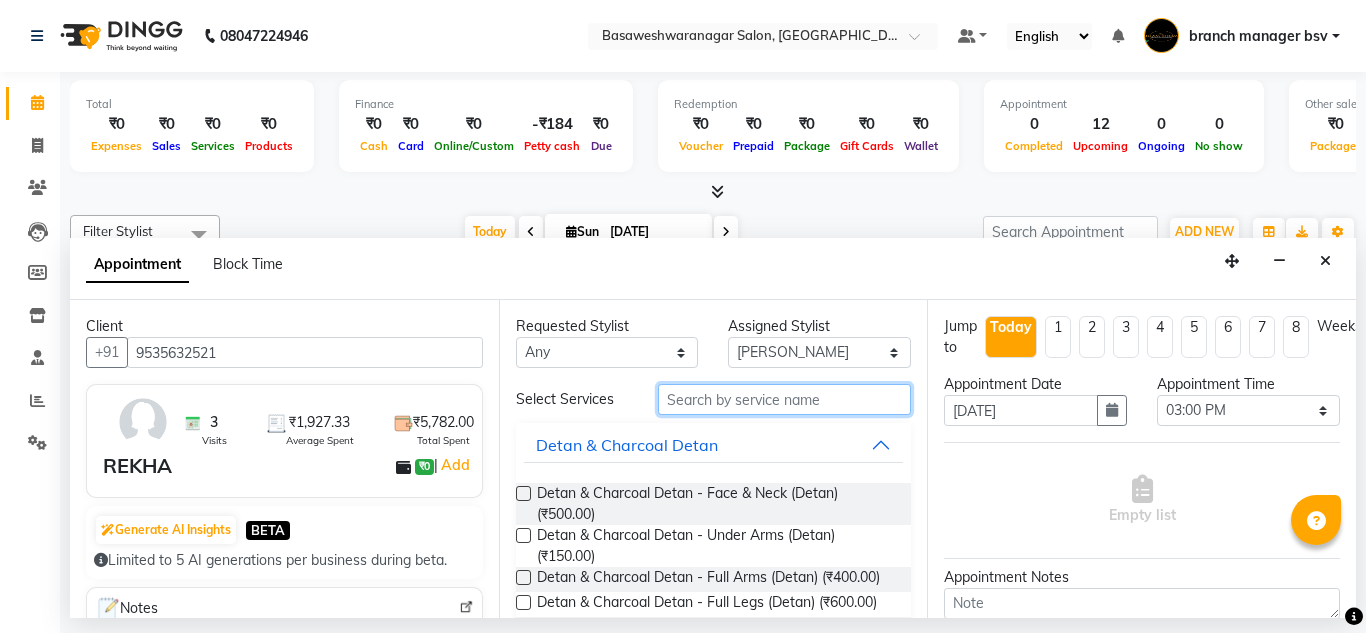 click at bounding box center [785, 399] 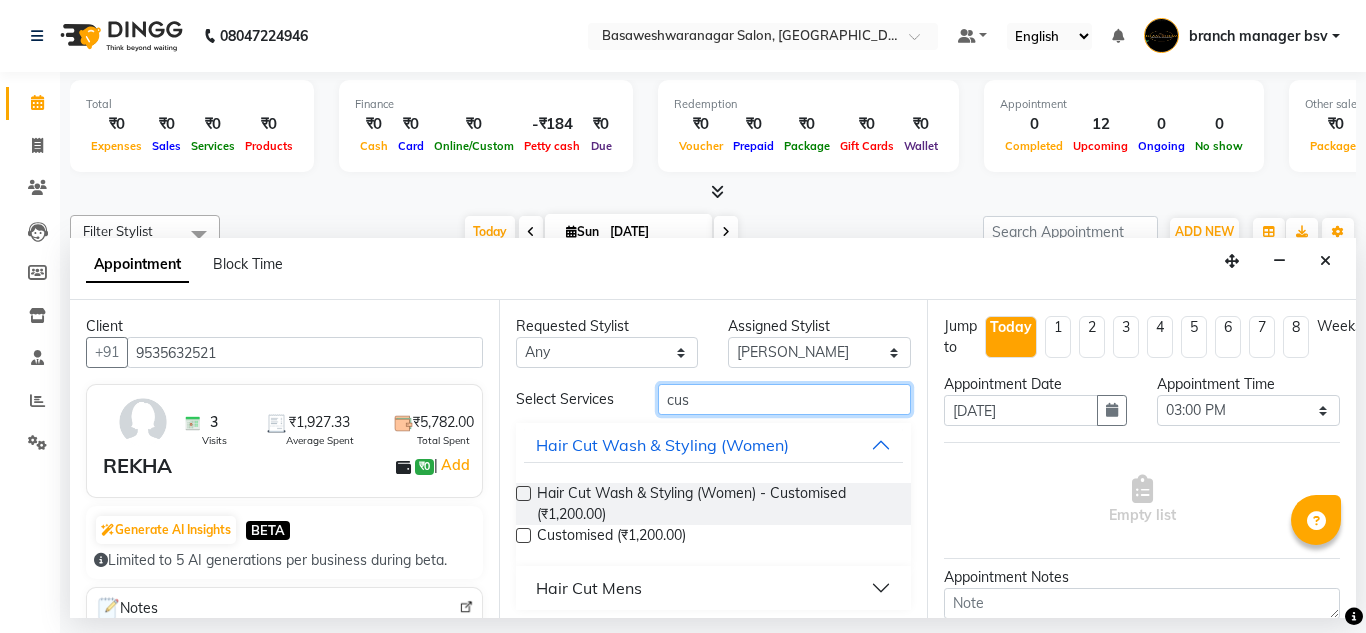 type on "cus" 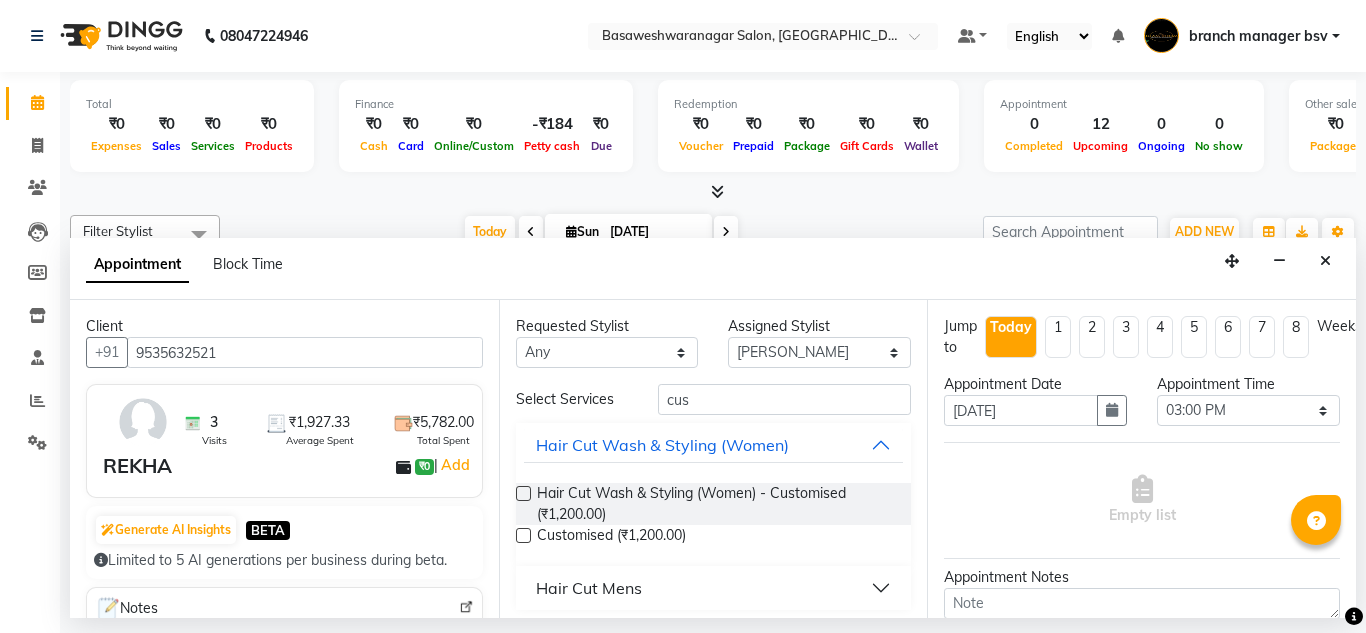 click at bounding box center [523, 493] 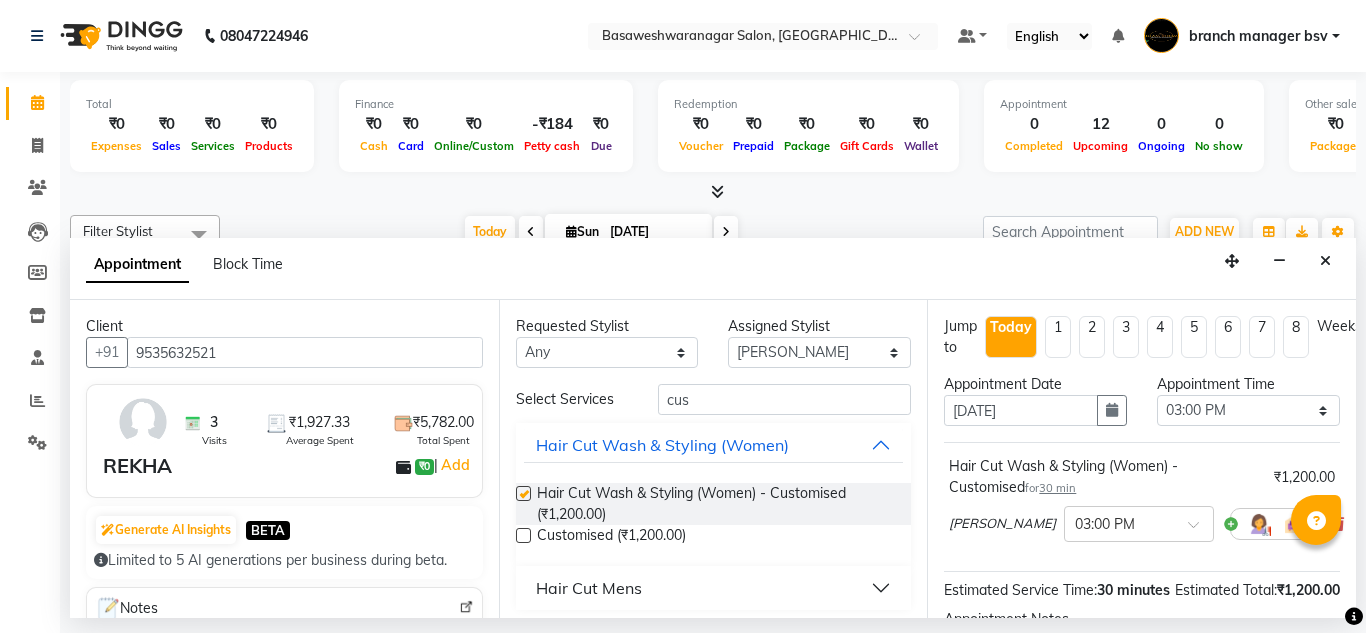 checkbox on "false" 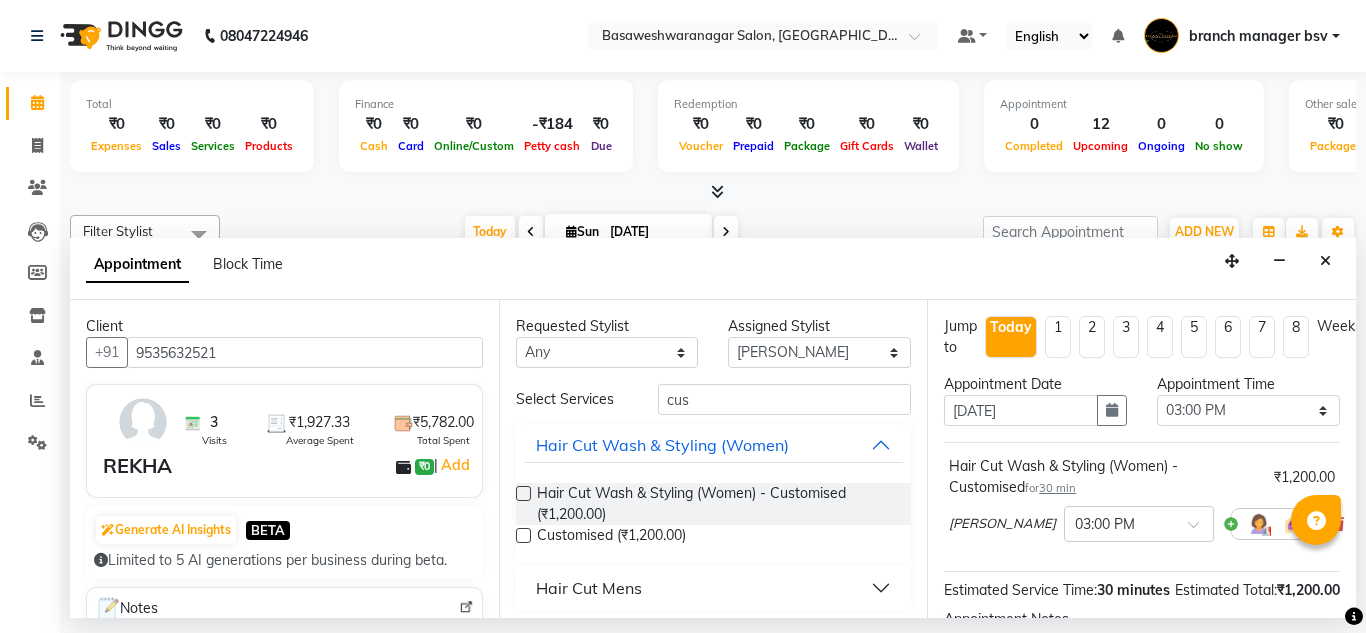 scroll, scrollTop: 265, scrollLeft: 0, axis: vertical 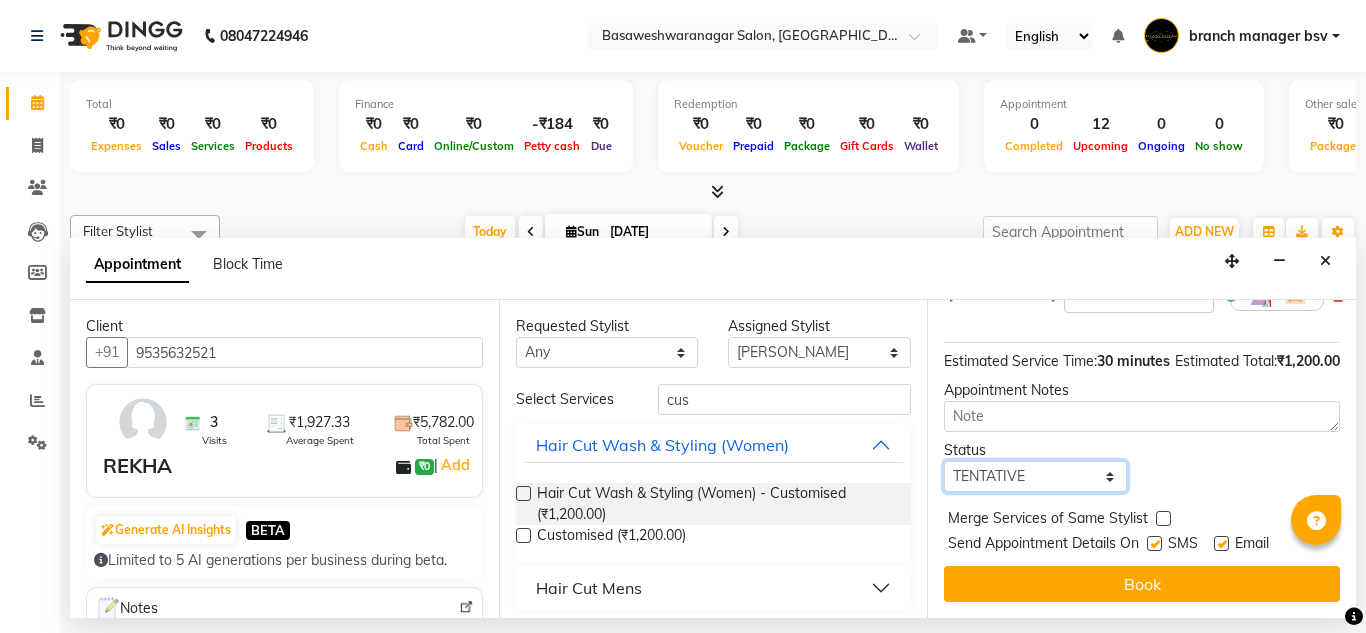 click on "Select TENTATIVE CONFIRM CHECK-IN UPCOMING" at bounding box center [1035, 476] 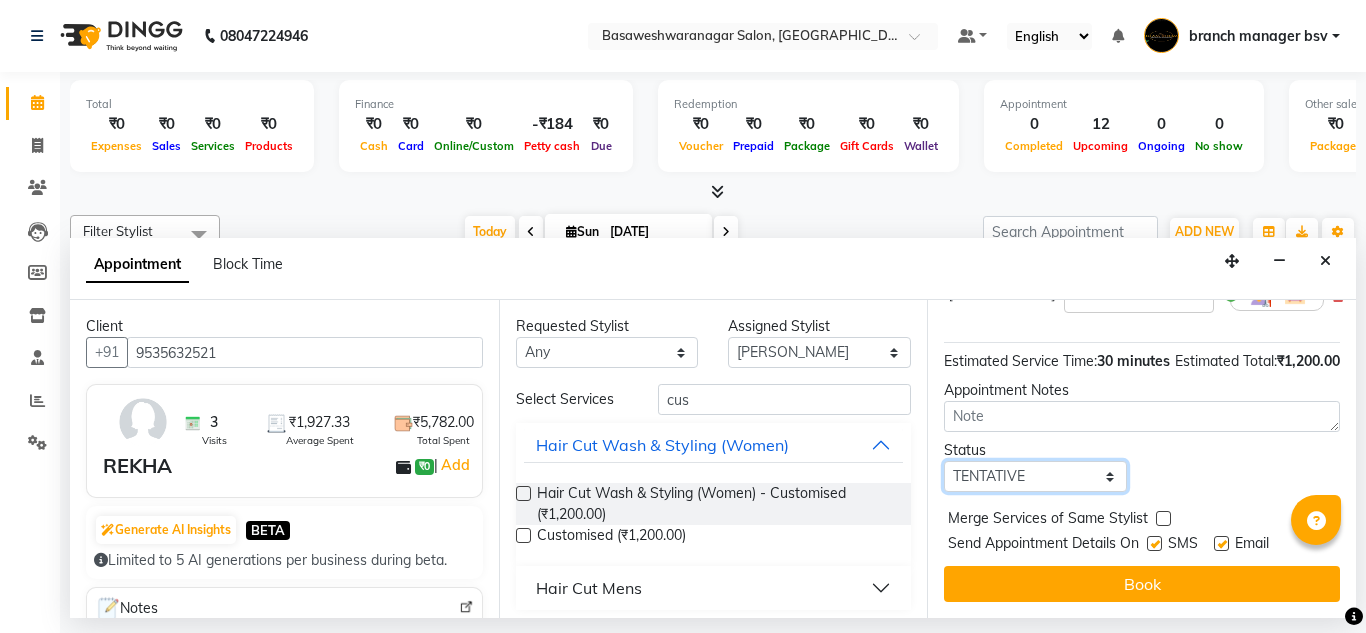 select on "confirm booking" 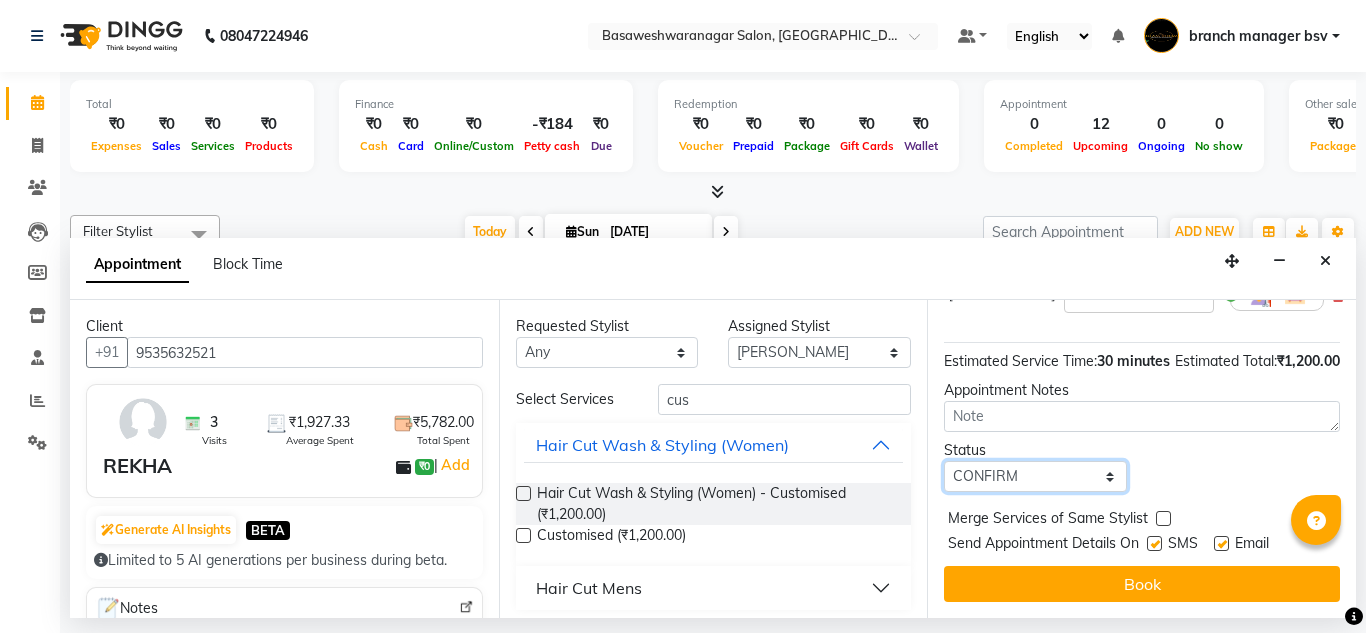 click on "Select TENTATIVE CONFIRM CHECK-IN UPCOMING" at bounding box center (1035, 476) 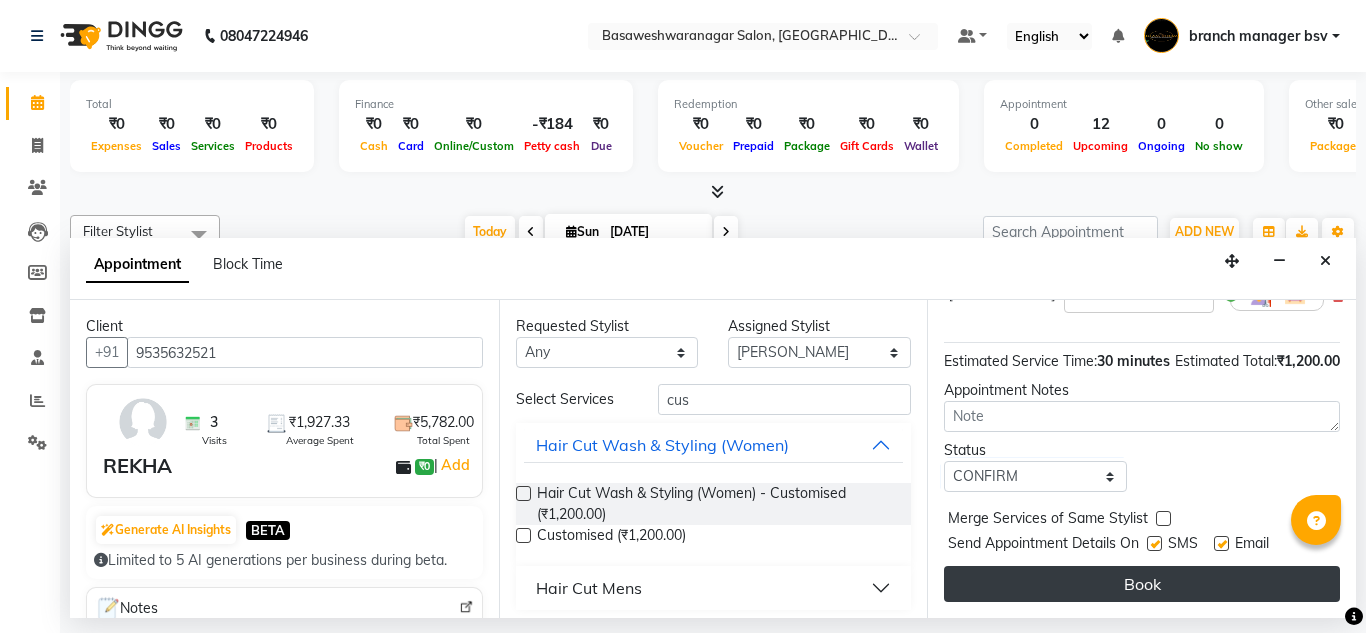 click on "Book" at bounding box center (1142, 584) 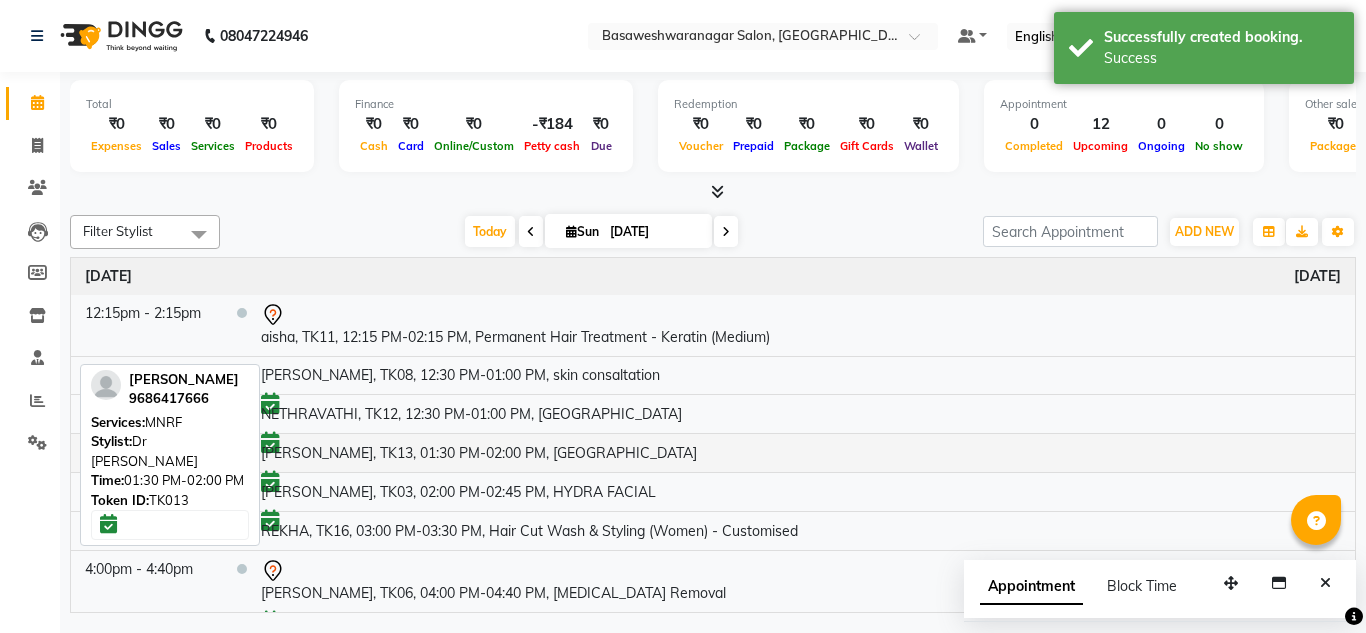scroll, scrollTop: 295, scrollLeft: 0, axis: vertical 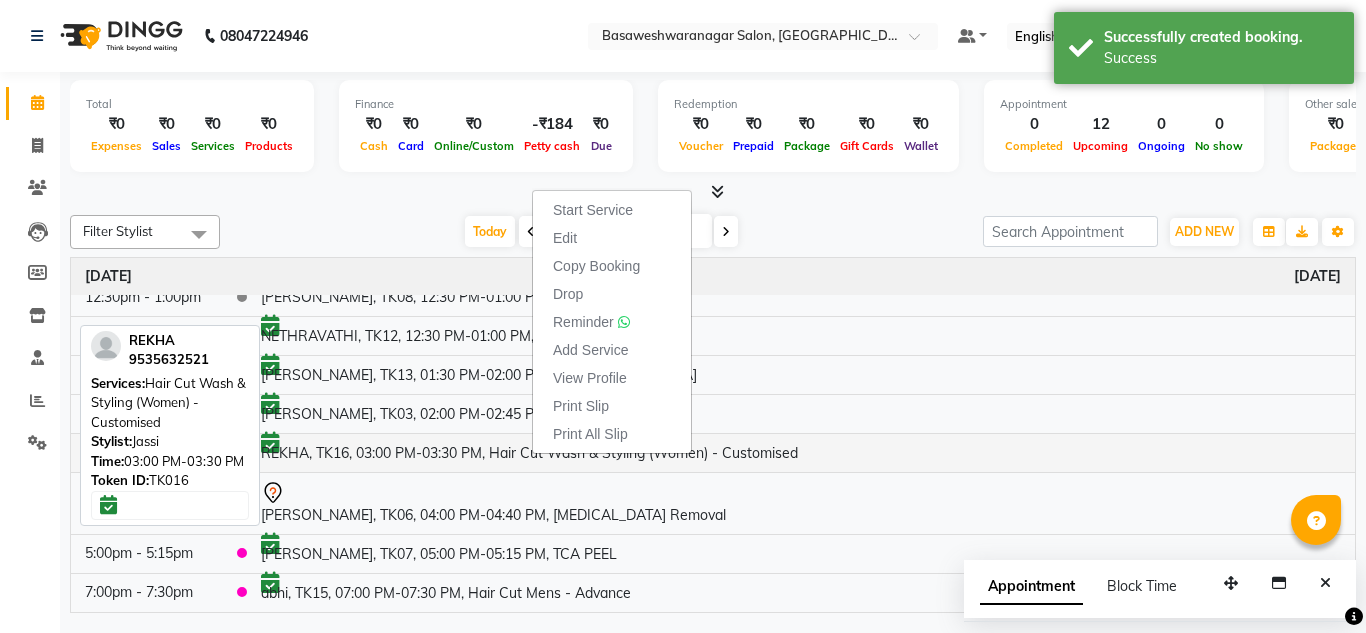 click on "REKHA, TK16, 03:00 PM-03:30 PM, Hair Cut Wash & Styling (Women) - Customised" at bounding box center [801, 453] 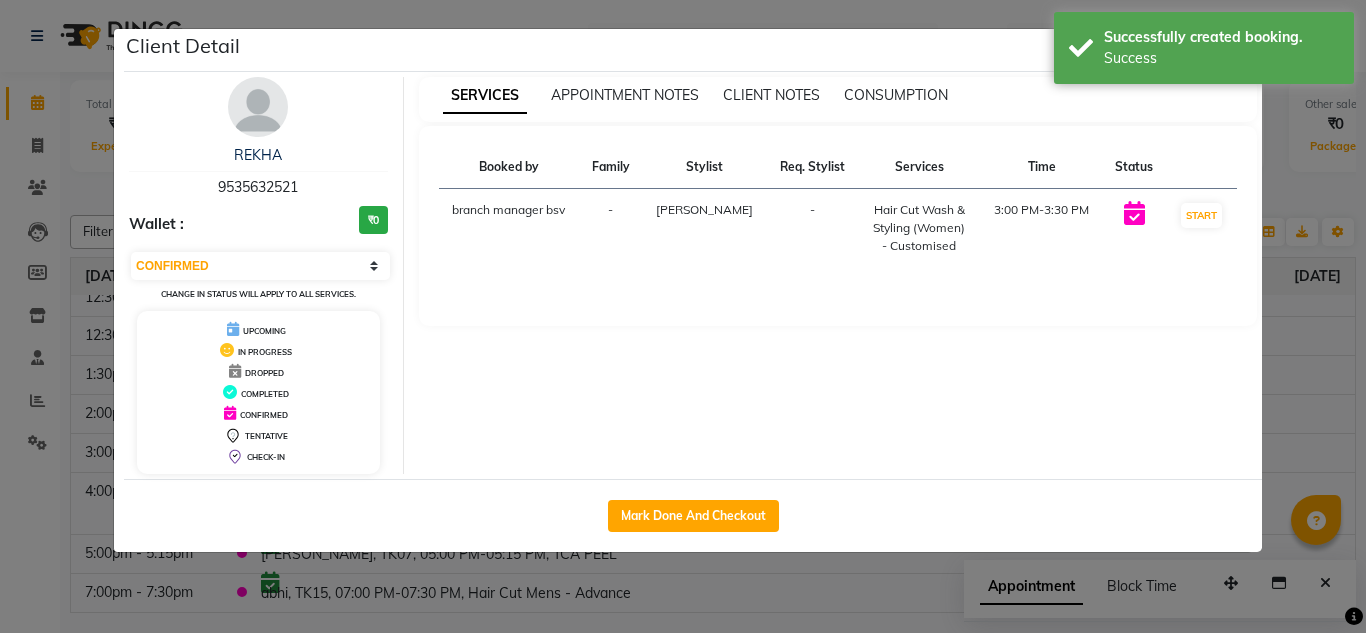 click on "Client Detail  REKHA    9535632521 Wallet : ₹0 Select IN SERVICE CONFIRMED TENTATIVE CHECK IN MARK DONE DROPPED UPCOMING Change in status will apply to all services. UPCOMING IN PROGRESS DROPPED COMPLETED CONFIRMED TENTATIVE CHECK-IN SERVICES APPOINTMENT NOTES CLIENT NOTES CONSUMPTION Booked by Family Stylist Req. Stylist Services Time Status  branch manager bsv  - [PERSON_NAME] -  Hair Cut Wash & Styling (Women) - Customised   3:00 PM-3:30 PM   START   Mark Done And Checkout" 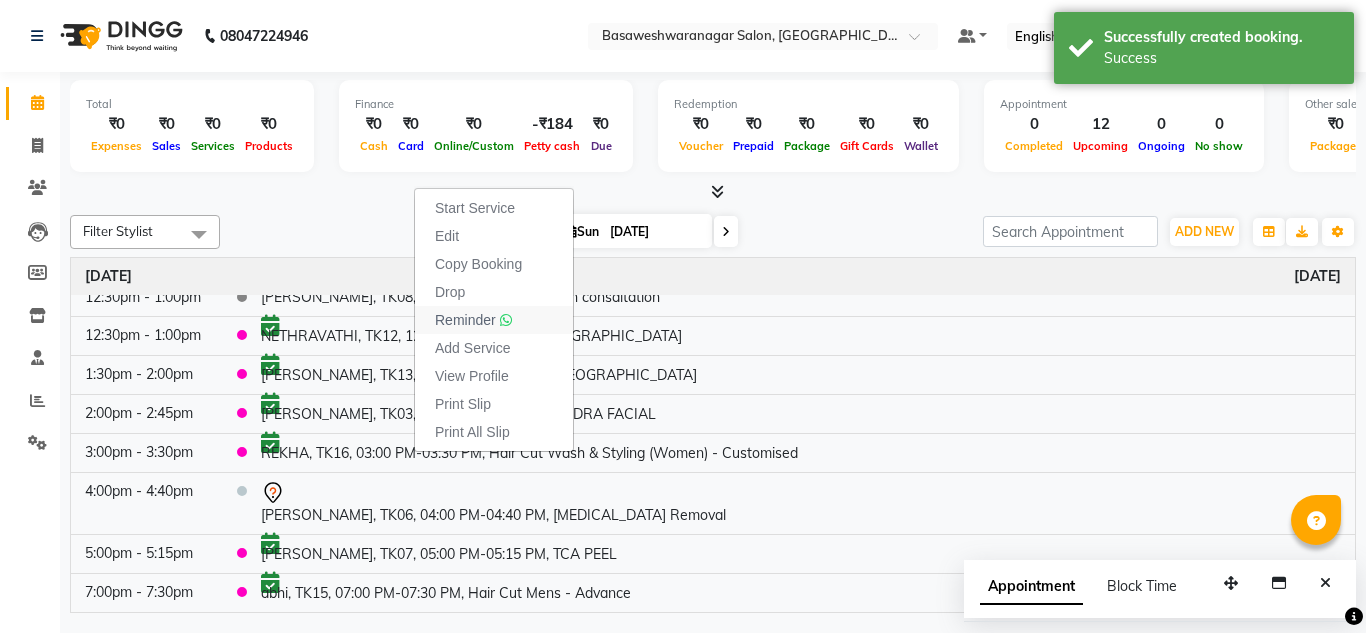 click at bounding box center [506, 320] 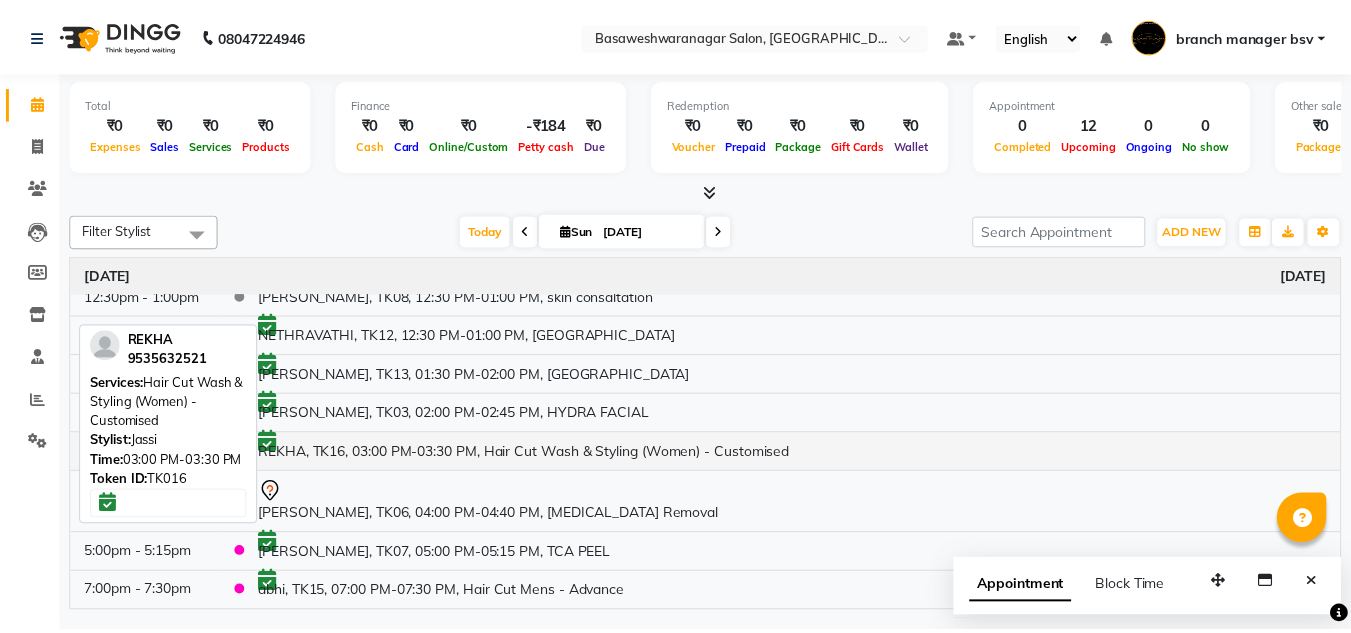 scroll, scrollTop: 0, scrollLeft: 0, axis: both 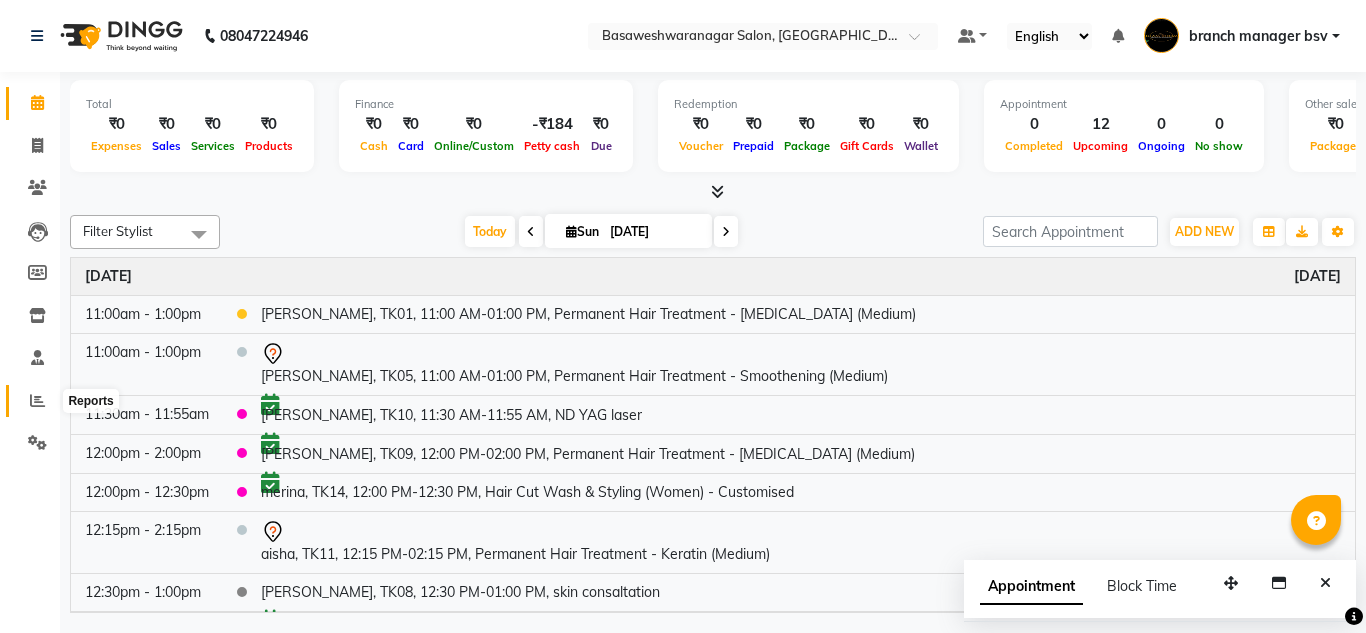 click 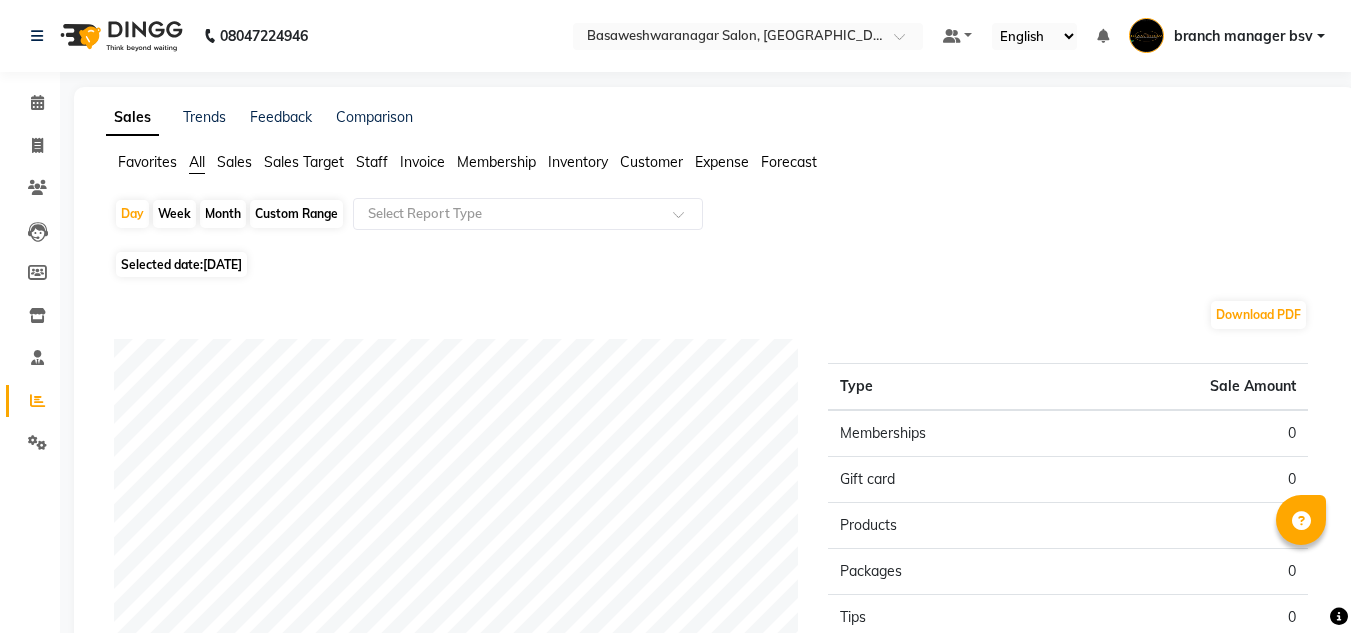 click on "Staff" 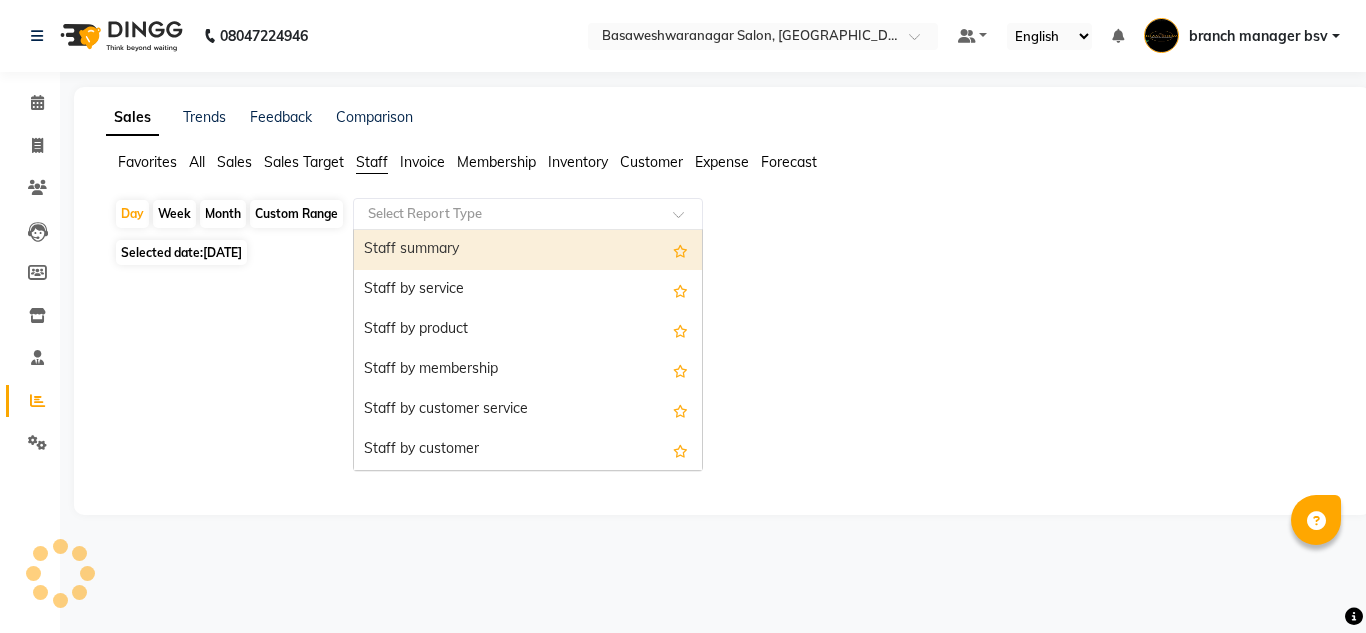 click 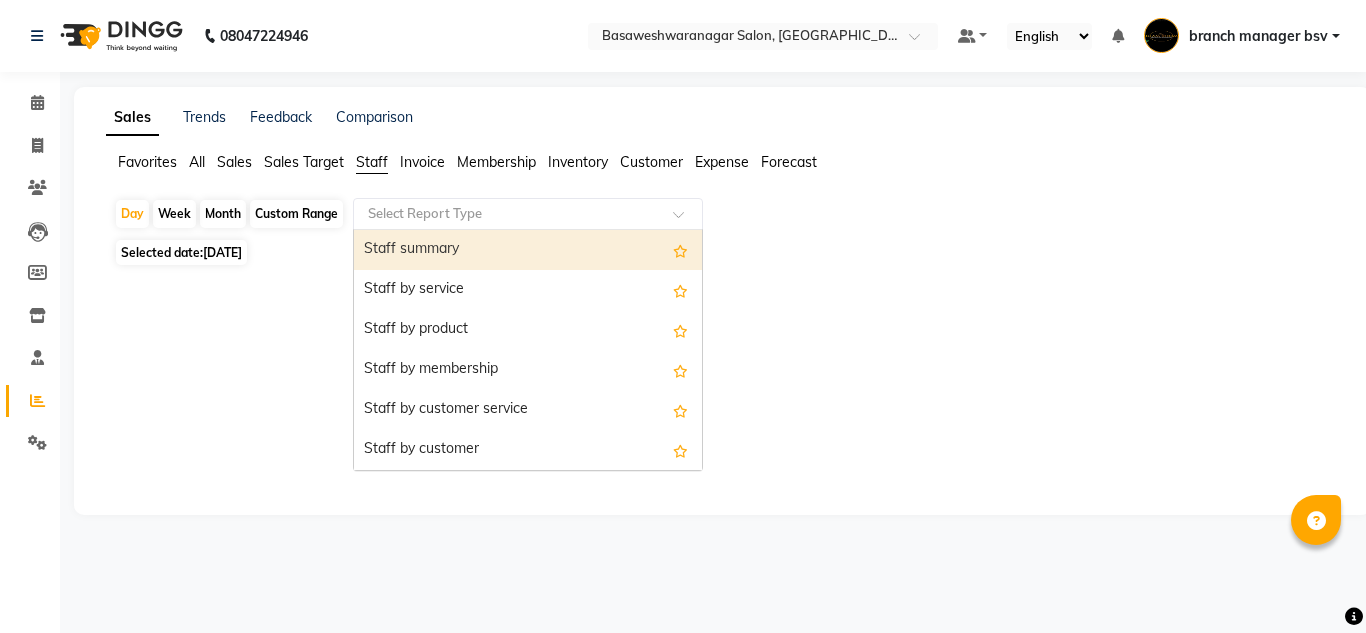 click on "Staff summary" at bounding box center [528, 250] 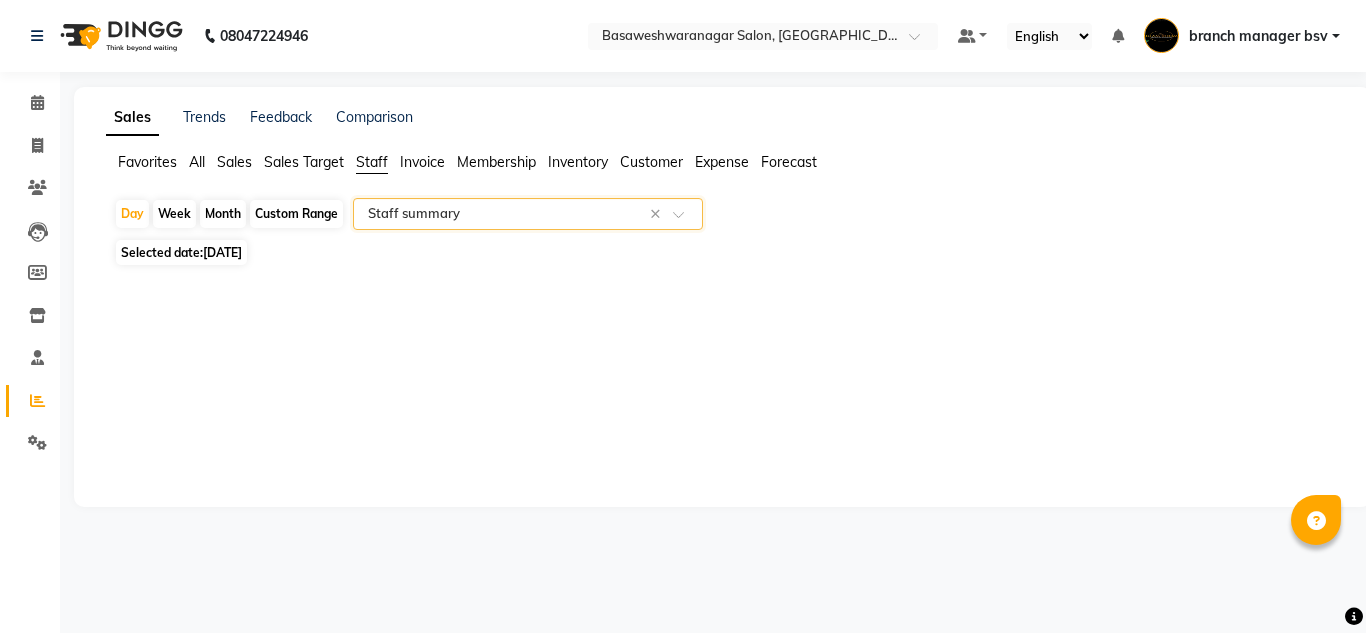 click on "[DATE]" 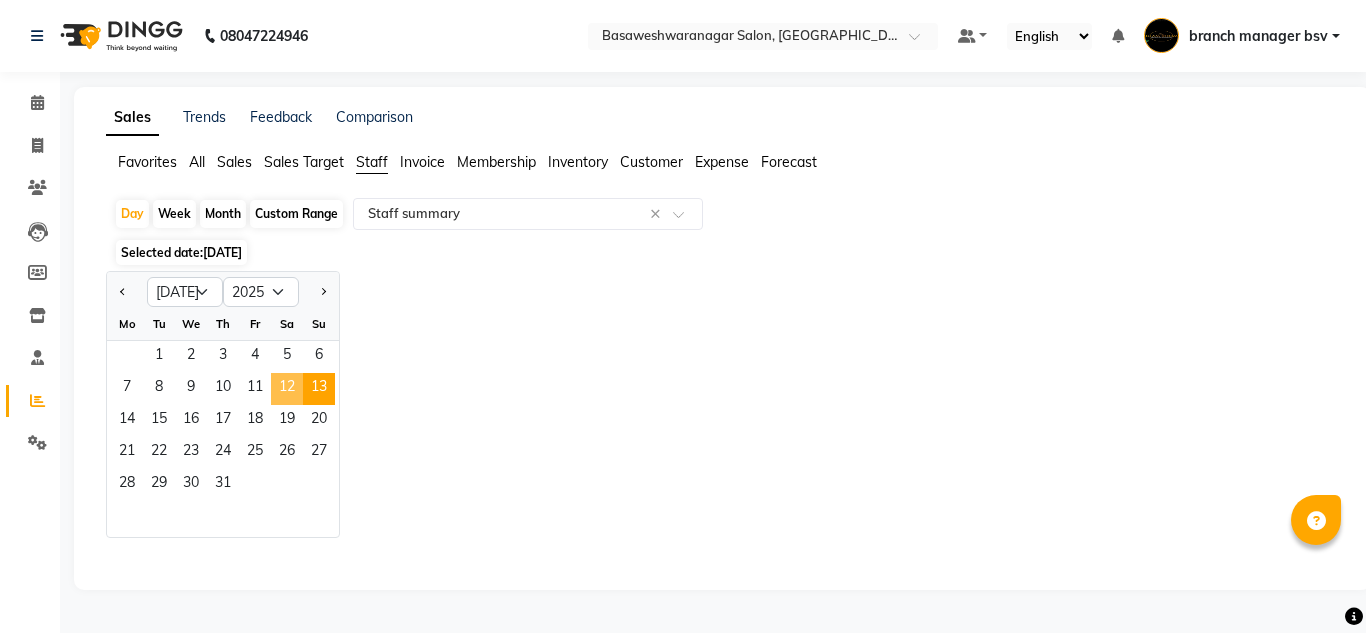 click on "12" 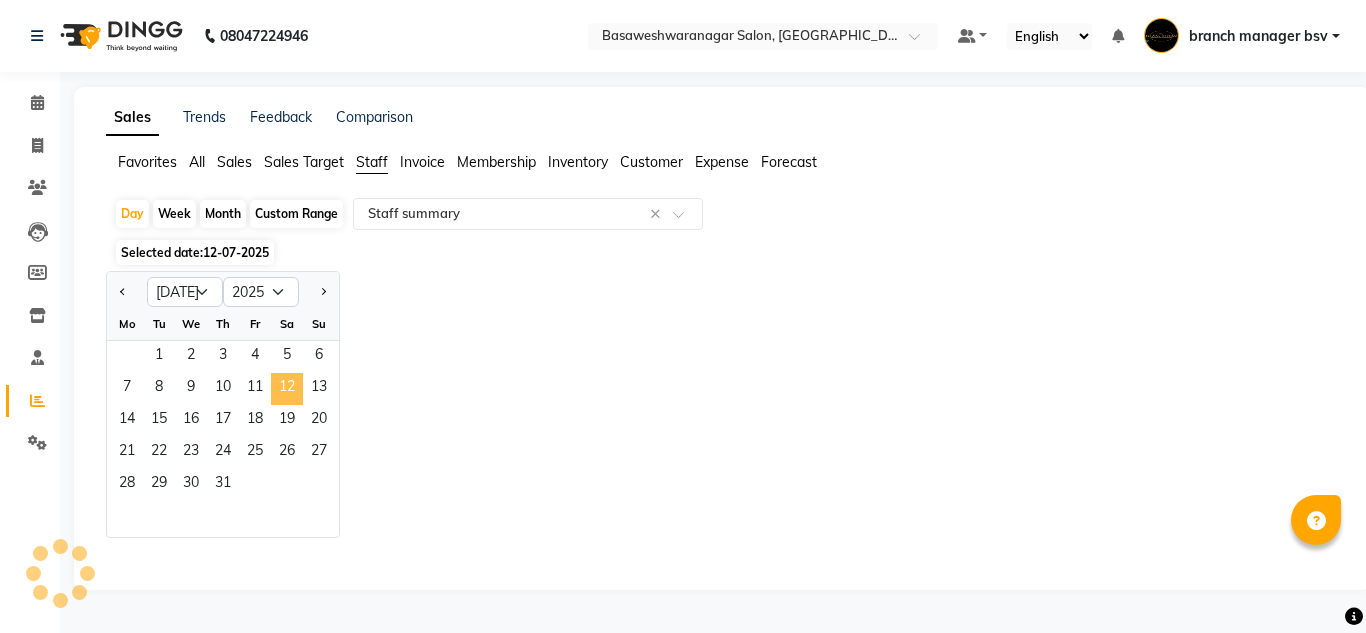 select on "full_report" 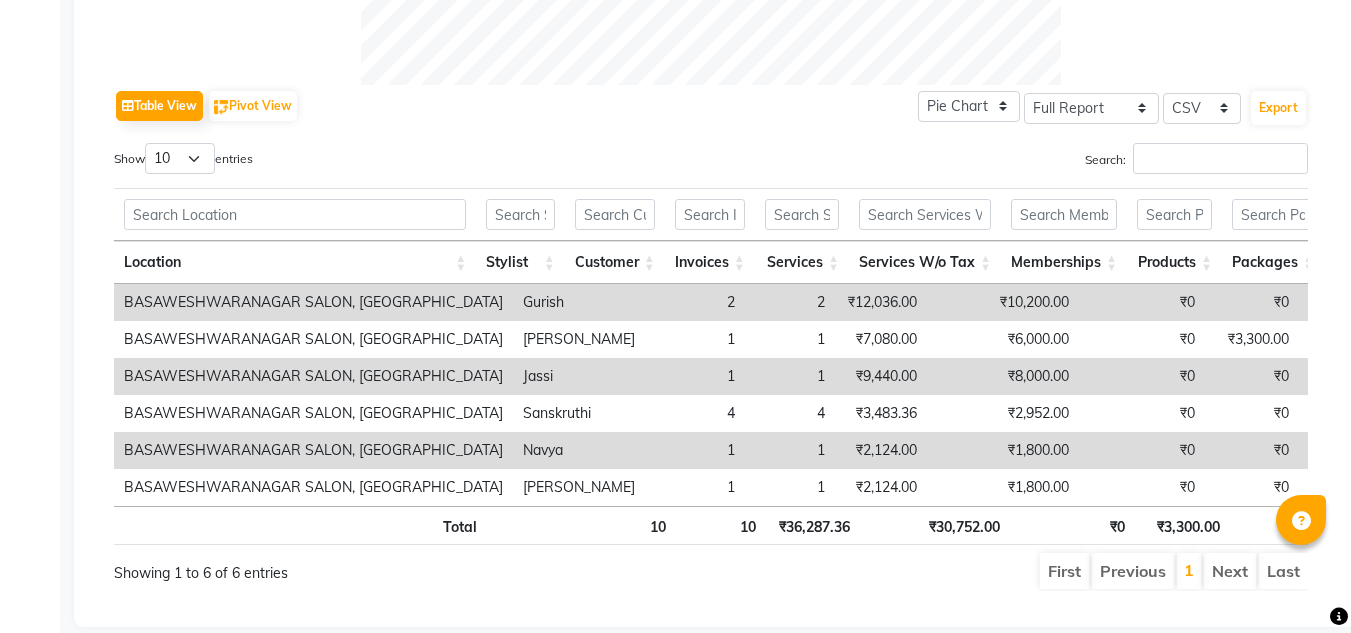 scroll, scrollTop: 980, scrollLeft: 0, axis: vertical 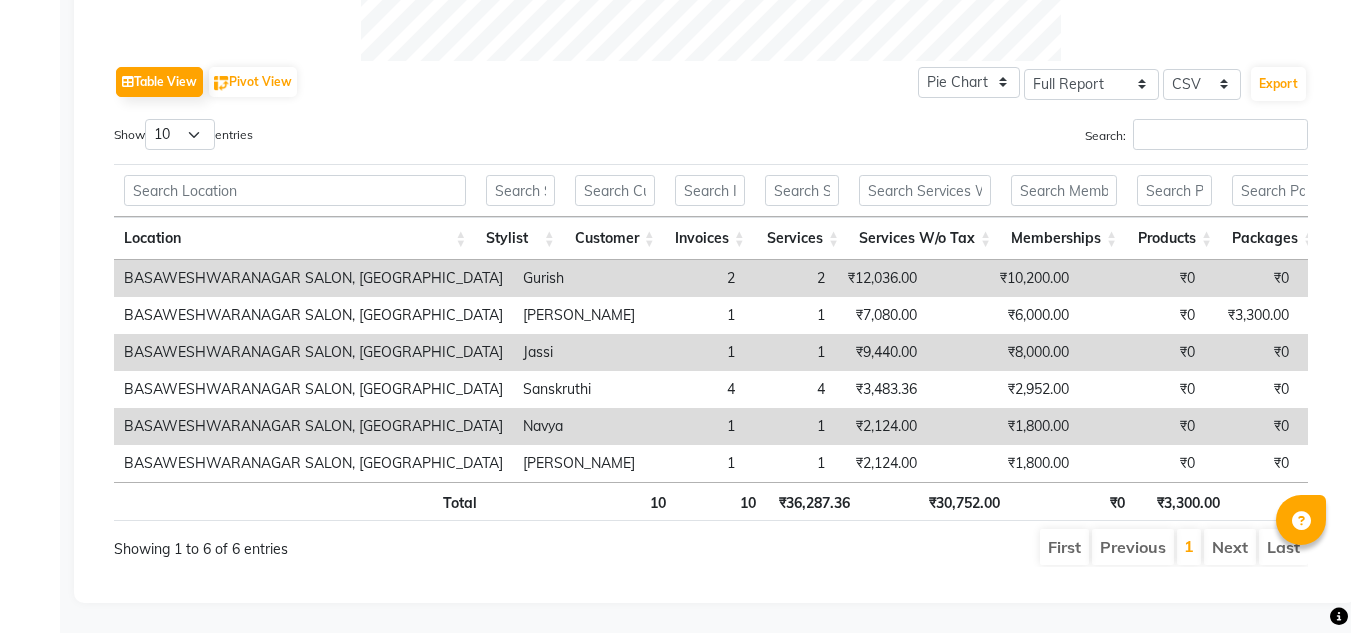 click on "₹12,036.00" at bounding box center [881, 278] 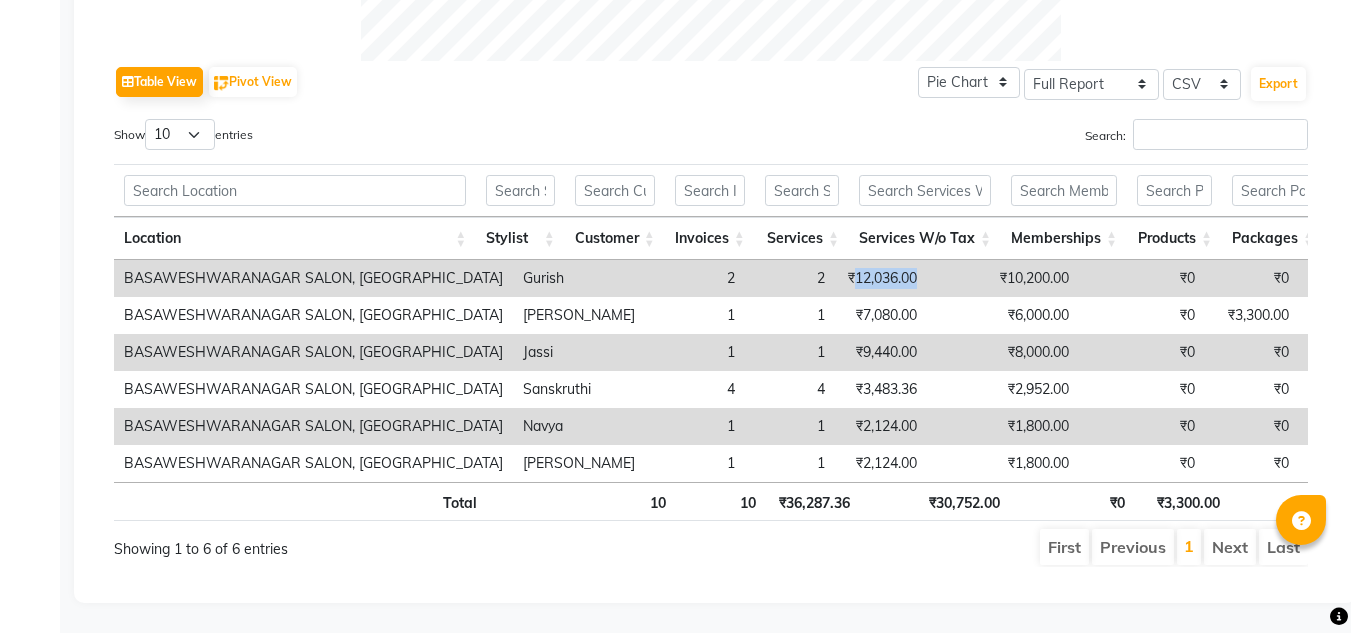 click on "₹12,036.00" at bounding box center (881, 278) 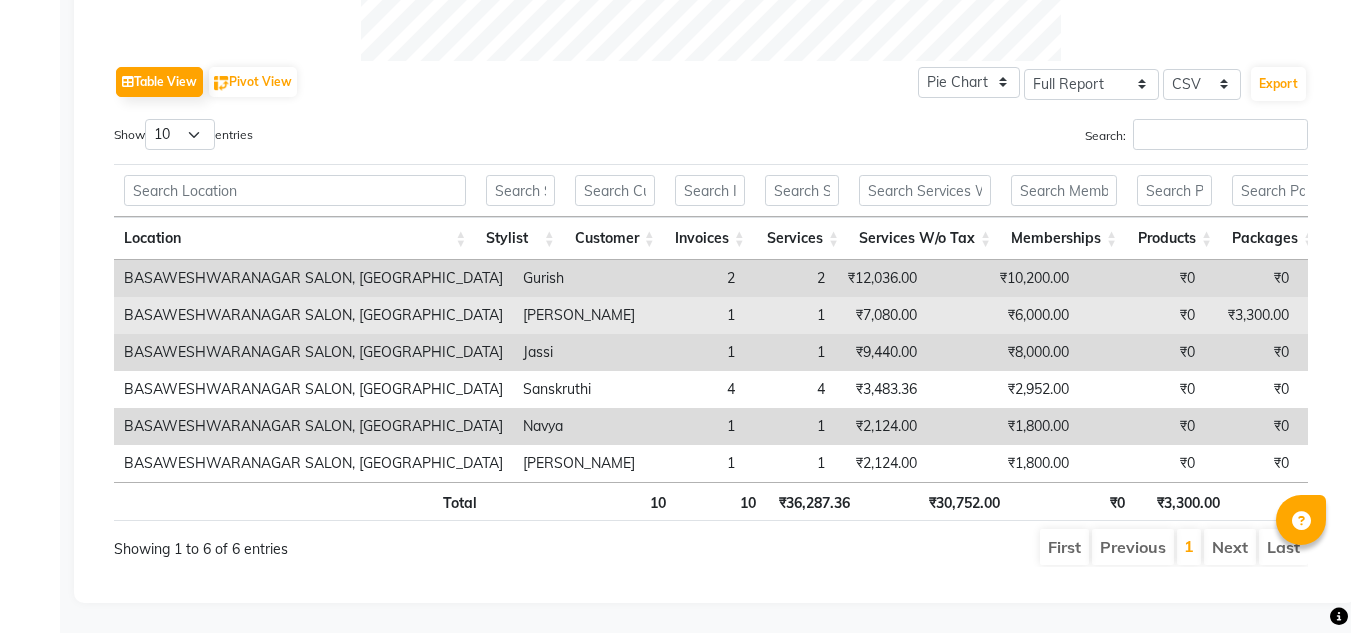 click on "₹7,080.00" at bounding box center [881, 315] 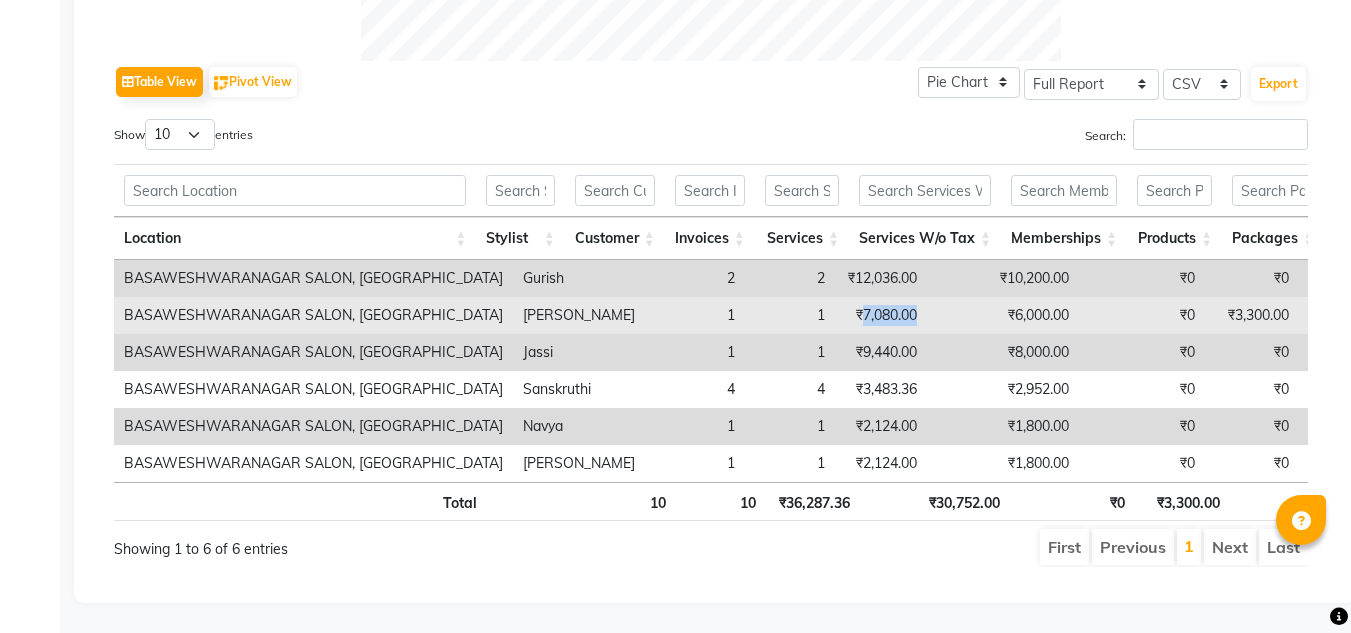 click on "₹7,080.00" at bounding box center (881, 315) 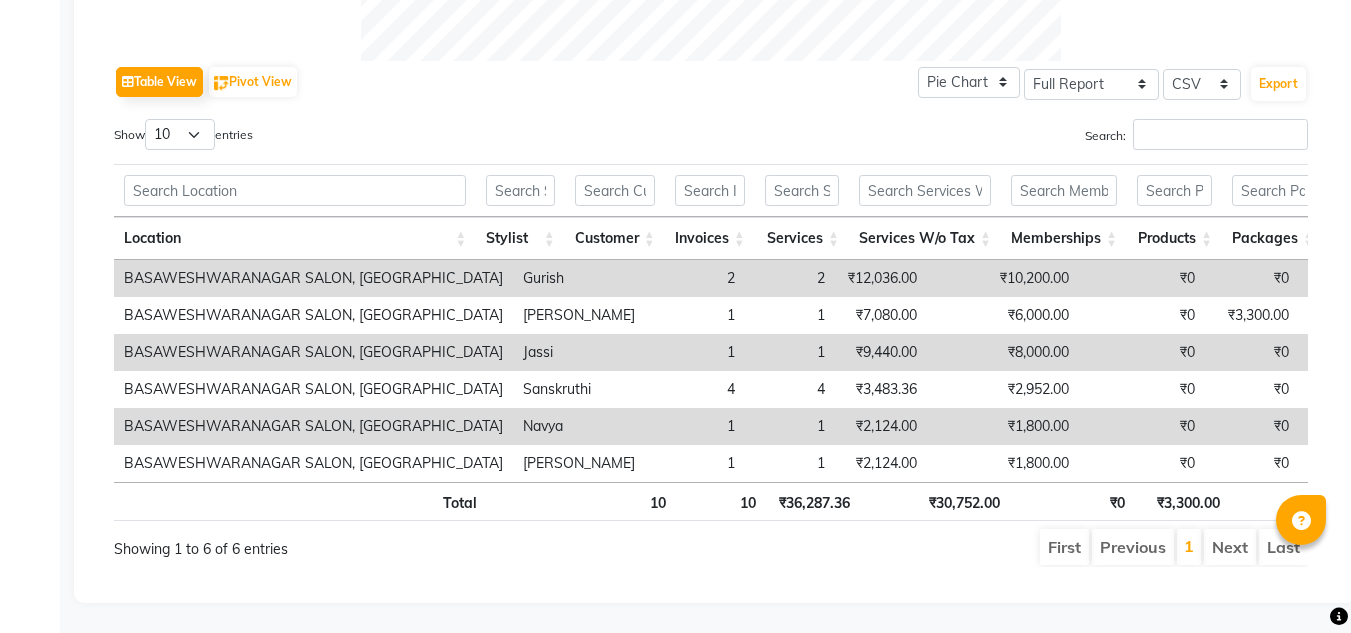 click on "₹9,440.00" at bounding box center [881, 352] 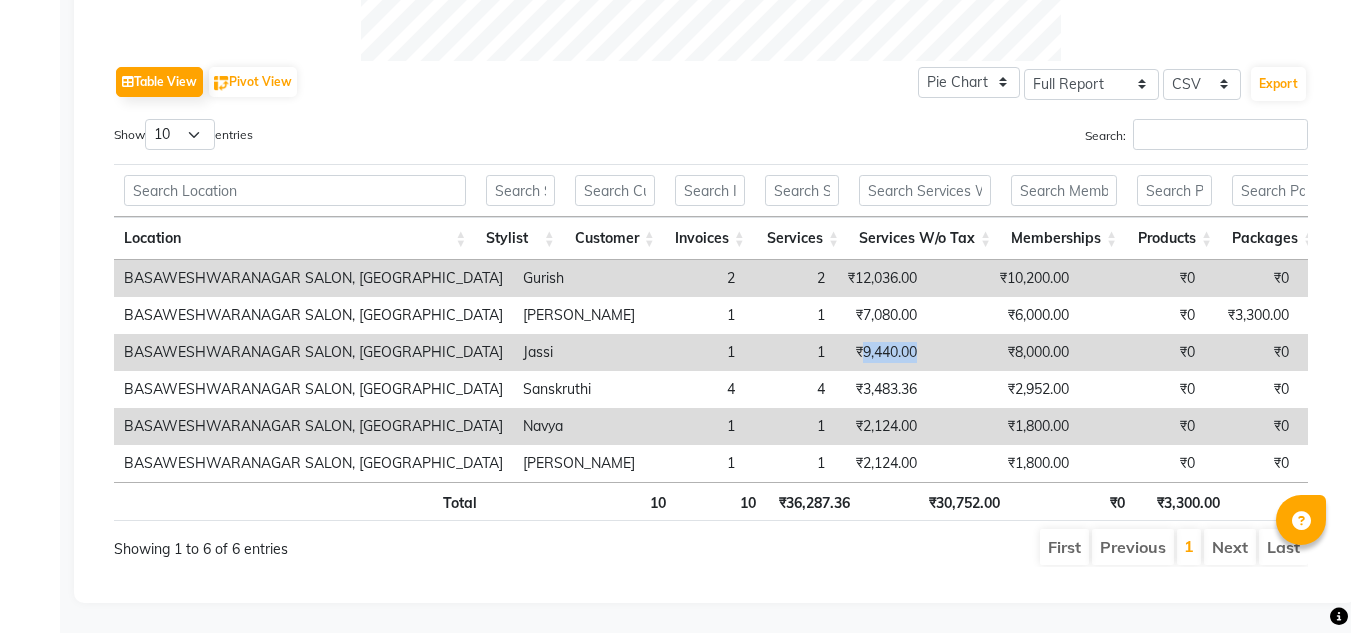 click on "₹9,440.00" at bounding box center (881, 352) 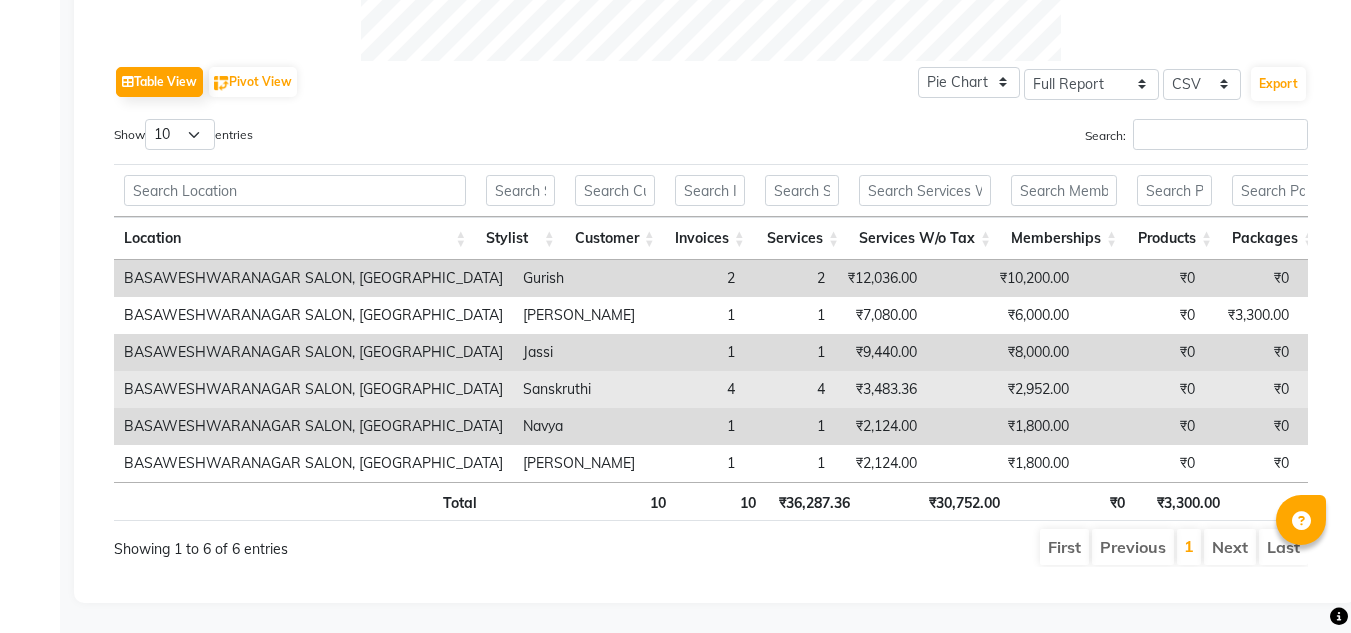 click on "₹3,483.36" at bounding box center (881, 389) 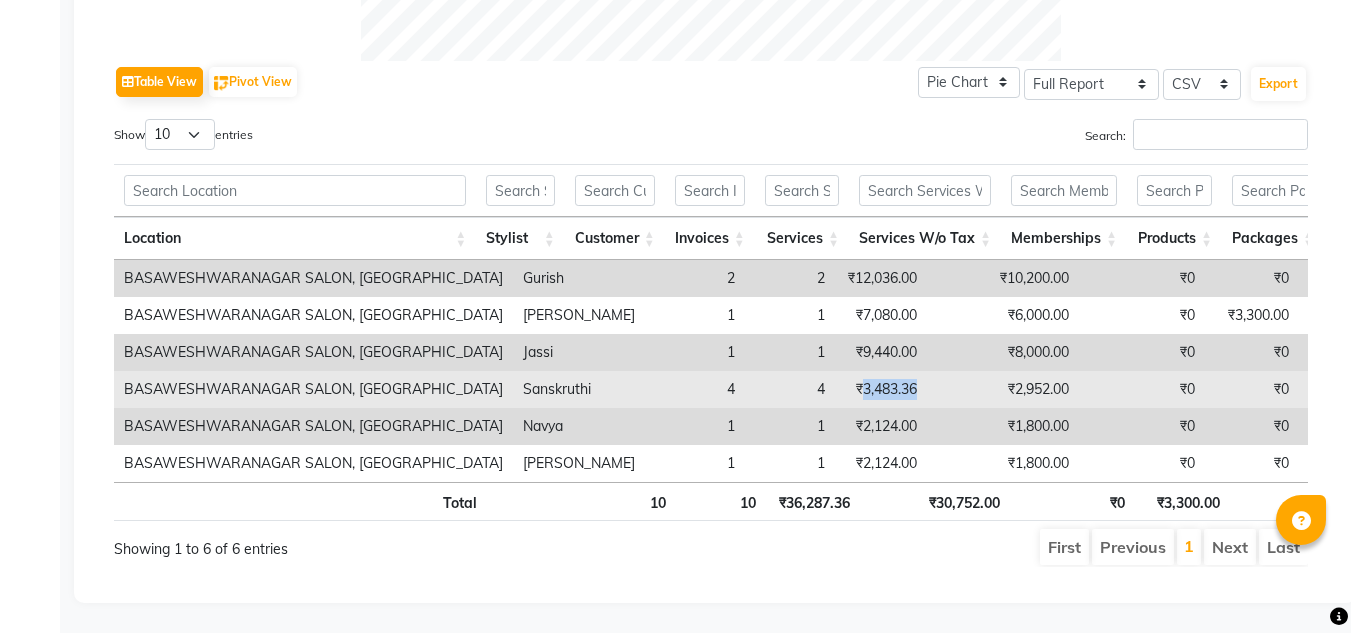 click on "₹3,483.36" at bounding box center [881, 389] 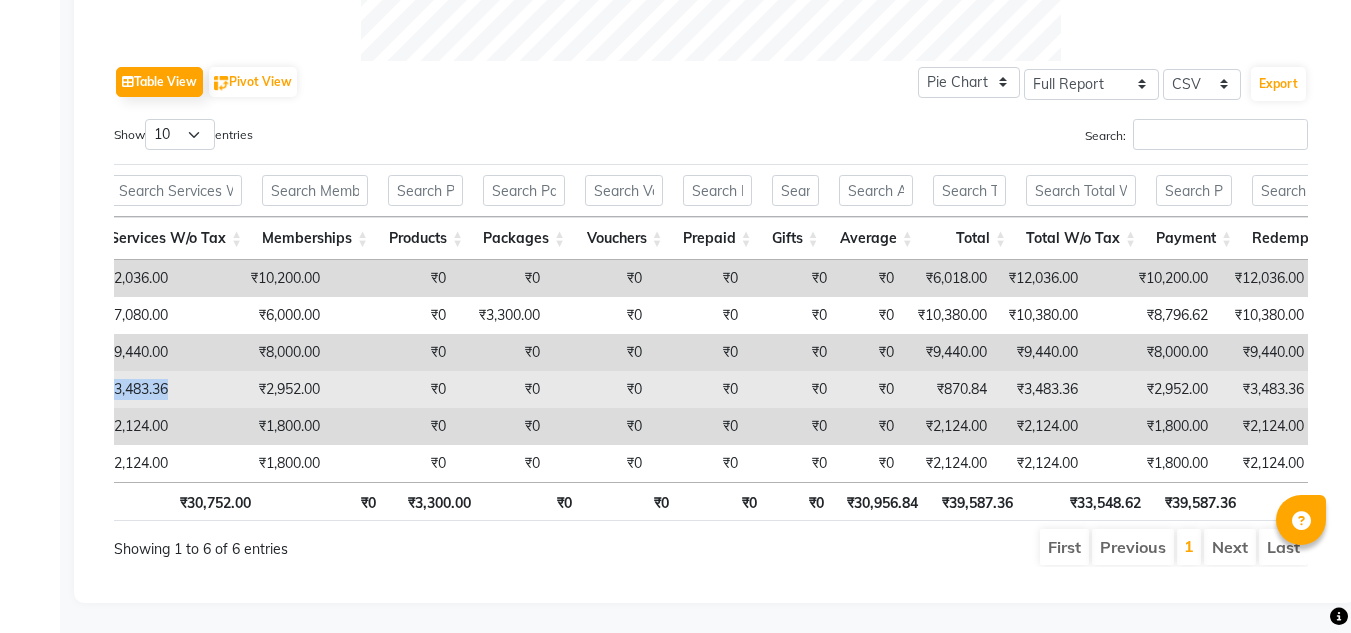 scroll, scrollTop: 0, scrollLeft: 1011, axis: horizontal 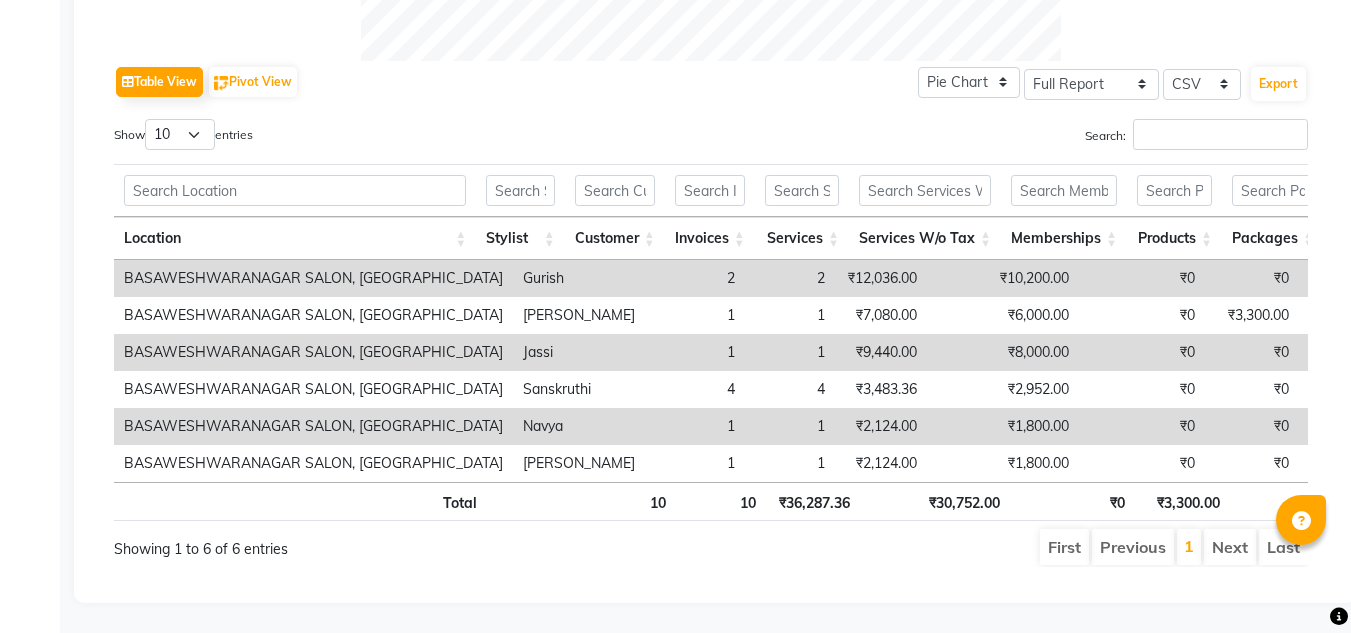 click on "₹2,124.00" at bounding box center [881, 426] 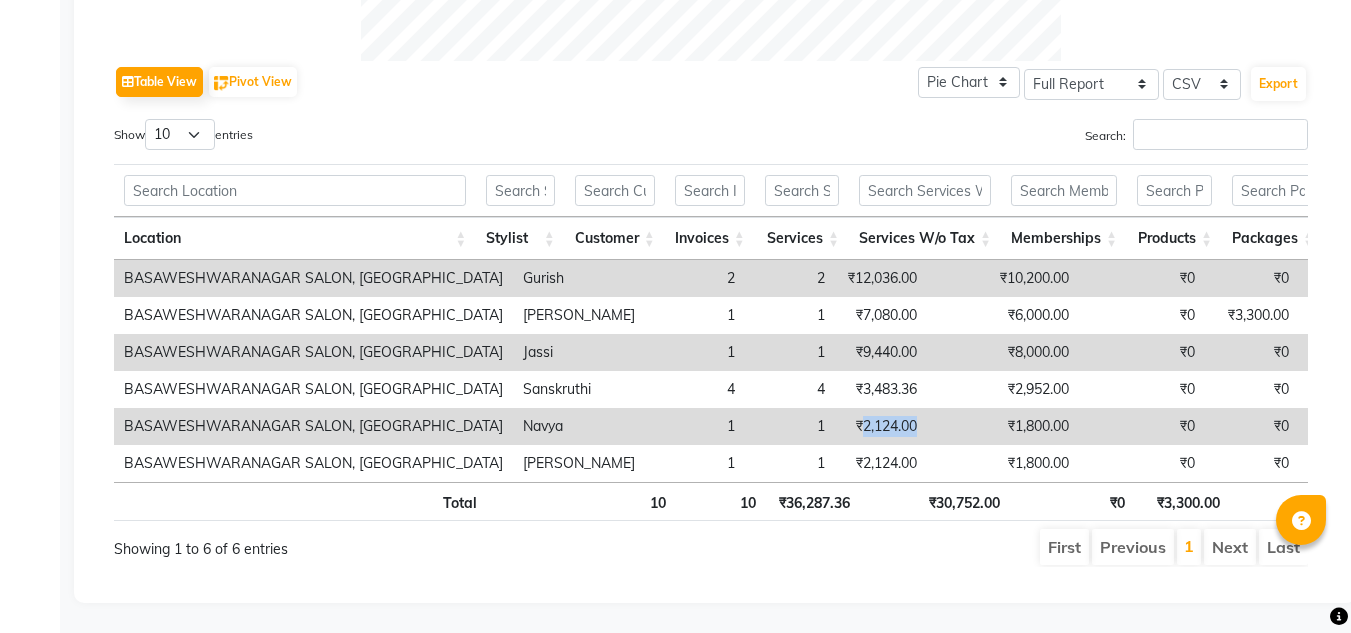 click on "₹2,124.00" at bounding box center (881, 426) 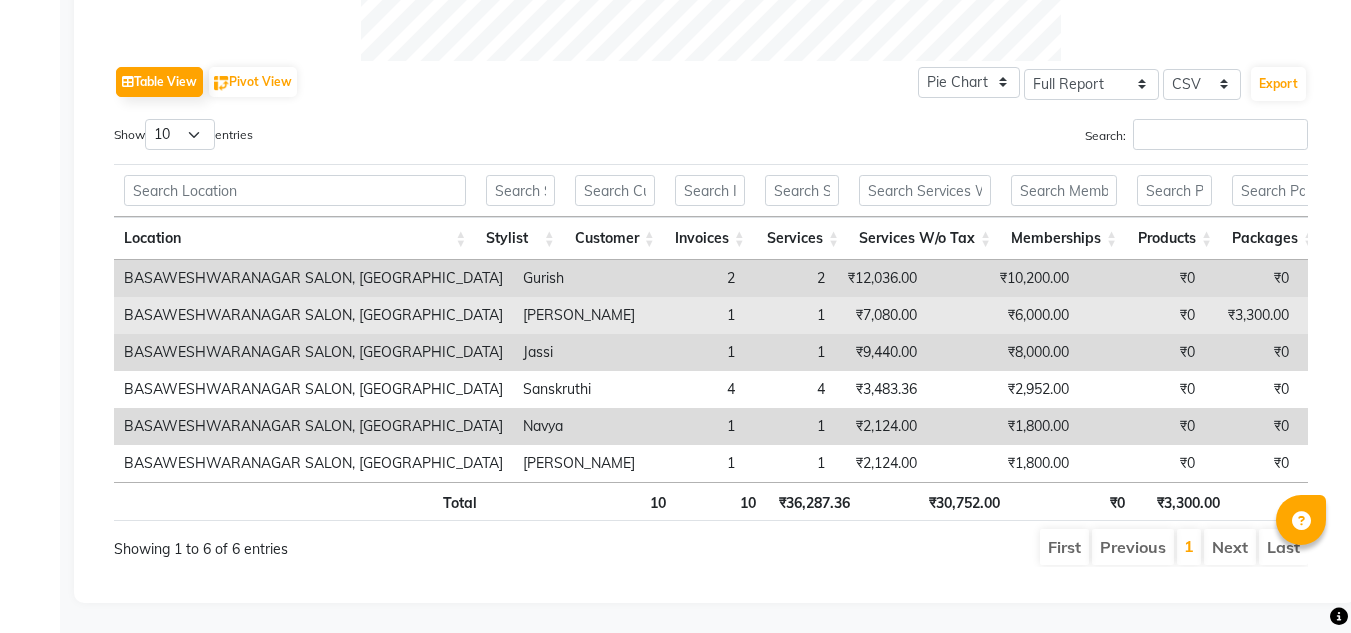 click on "₹3,300.00" at bounding box center (1252, 315) 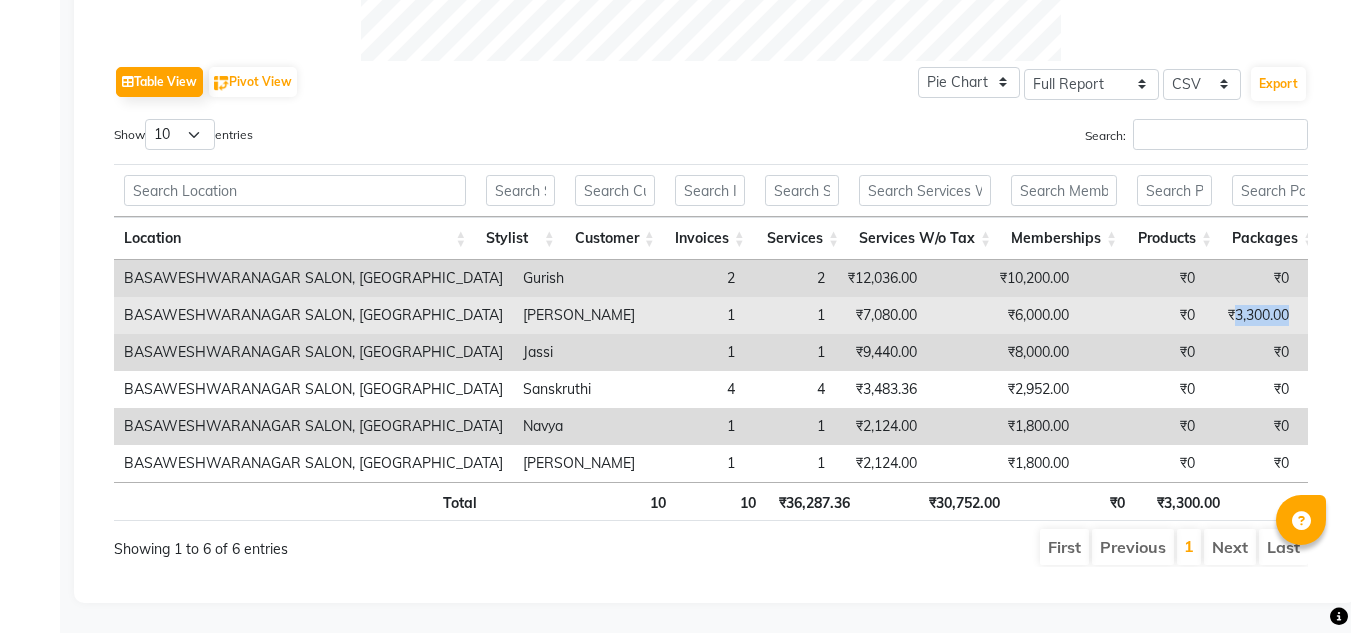 click on "₹3,300.00" at bounding box center (1252, 315) 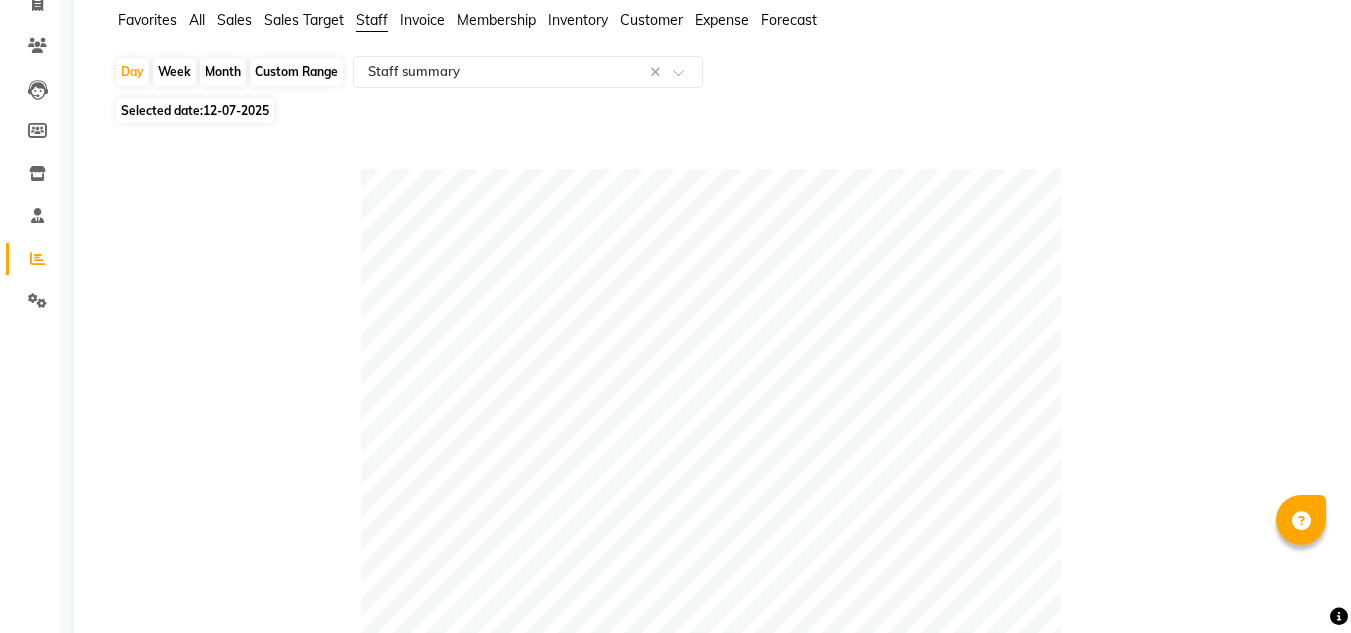 scroll, scrollTop: 0, scrollLeft: 0, axis: both 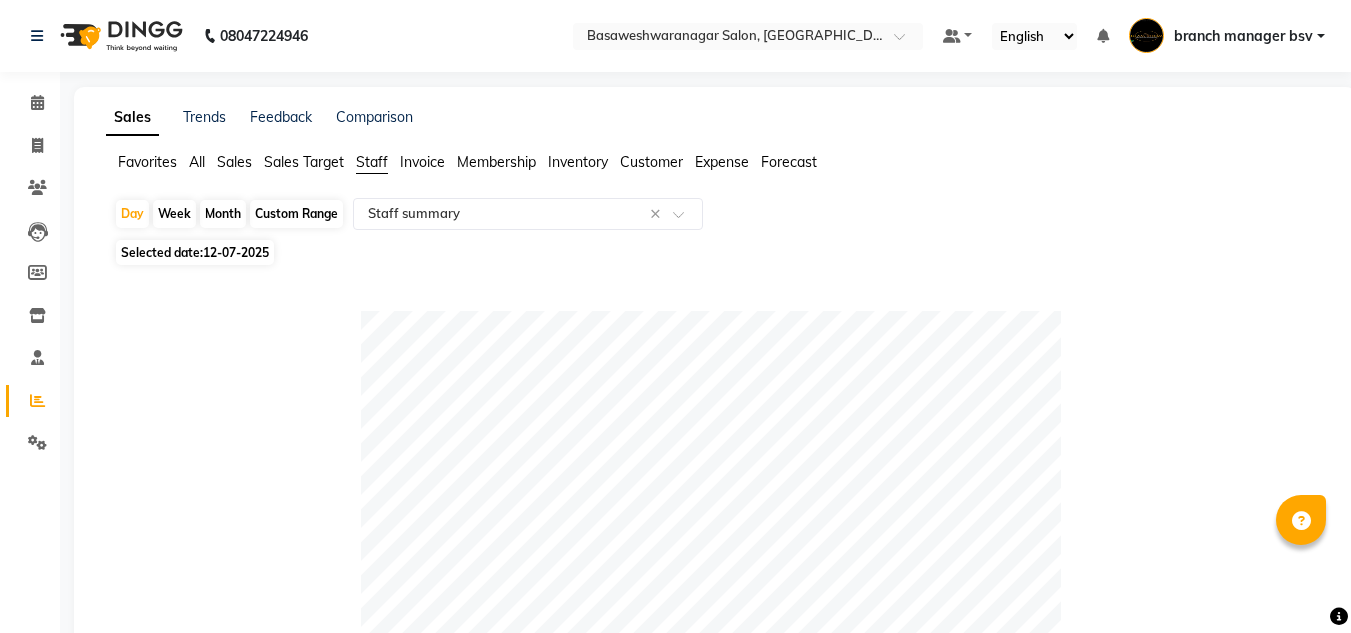 click on "Custom Range" 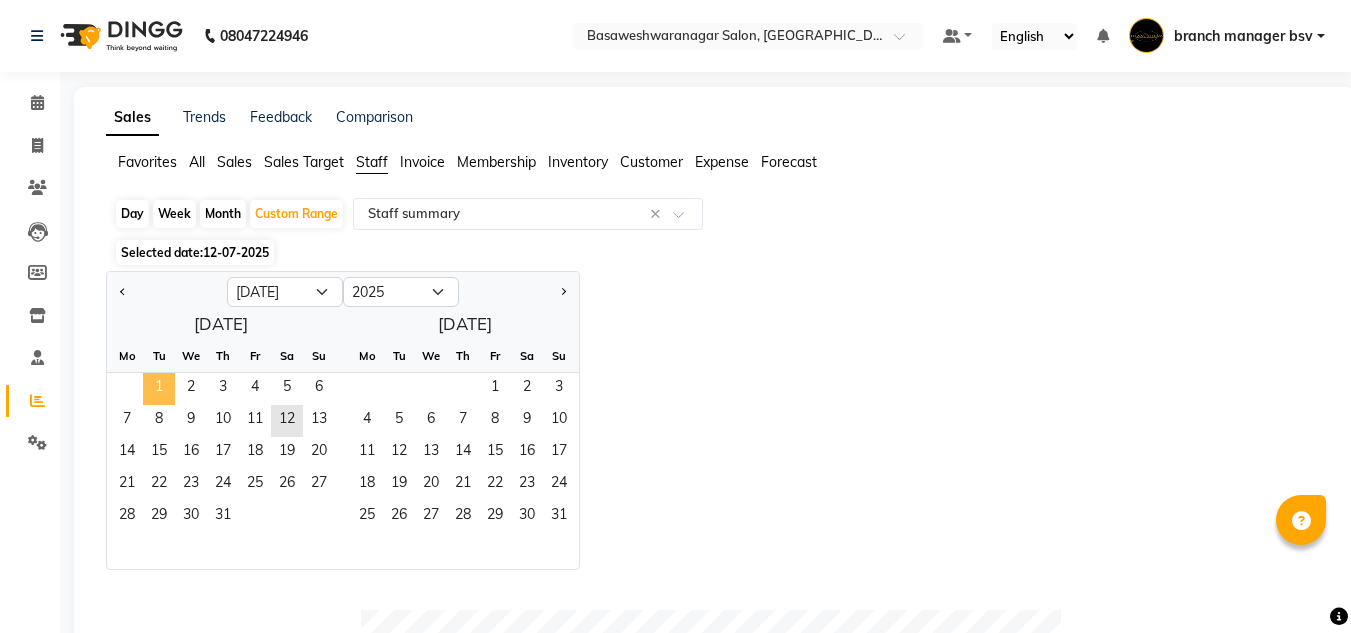 click on "1" 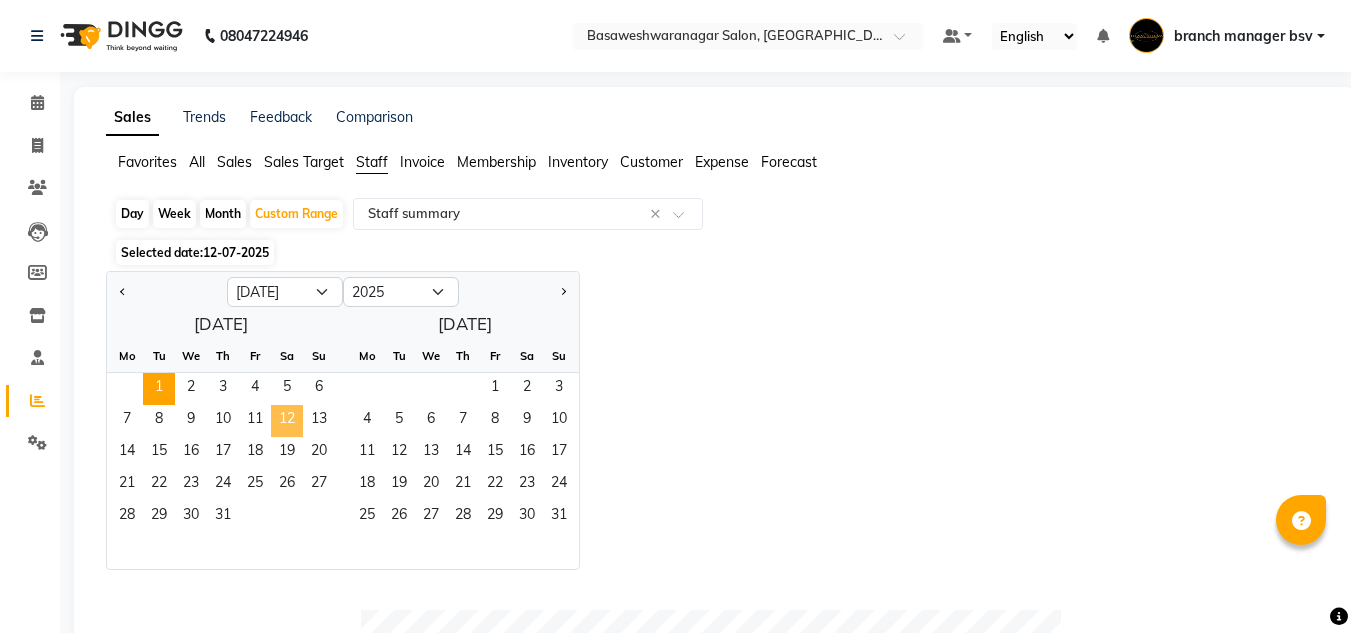 click on "12" 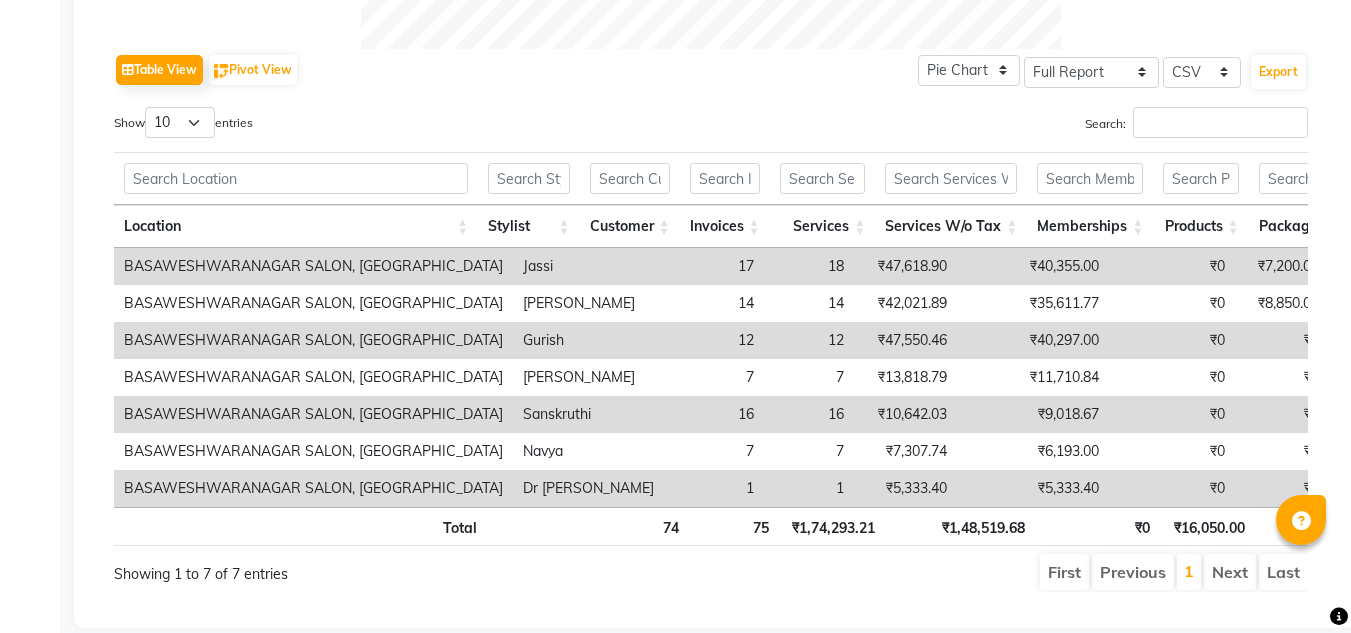 scroll, scrollTop: 1017, scrollLeft: 0, axis: vertical 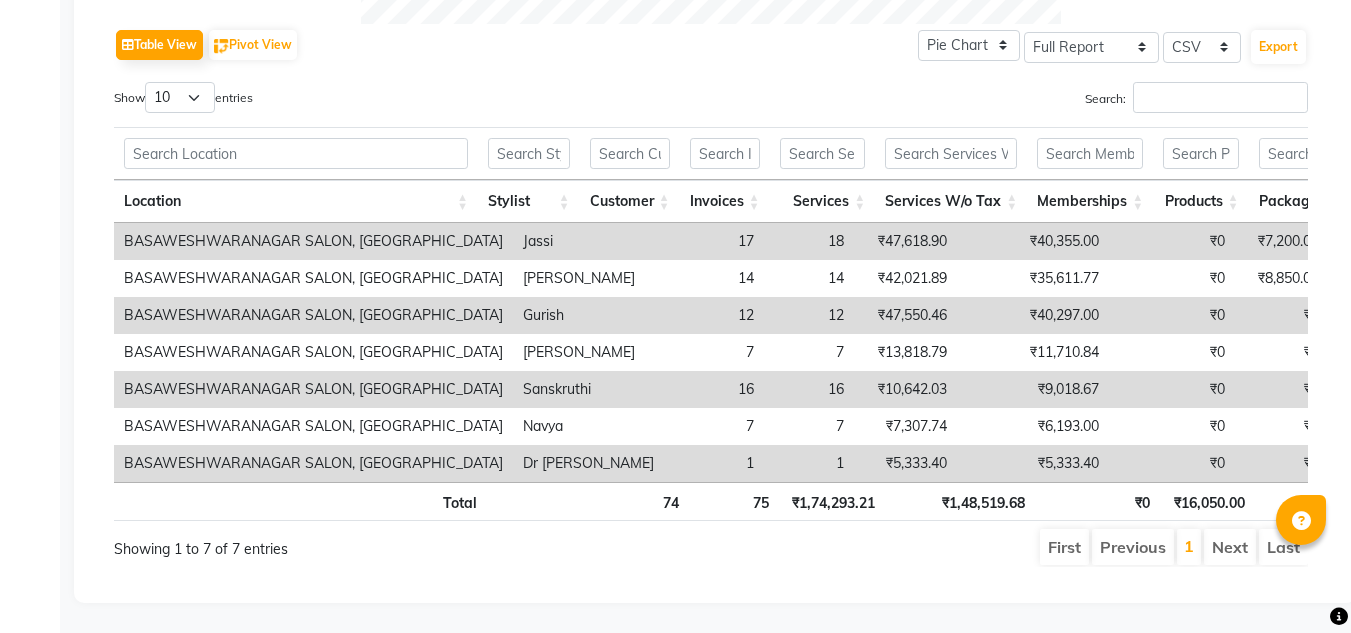 click on "₹47,618.90" at bounding box center (905, 241) 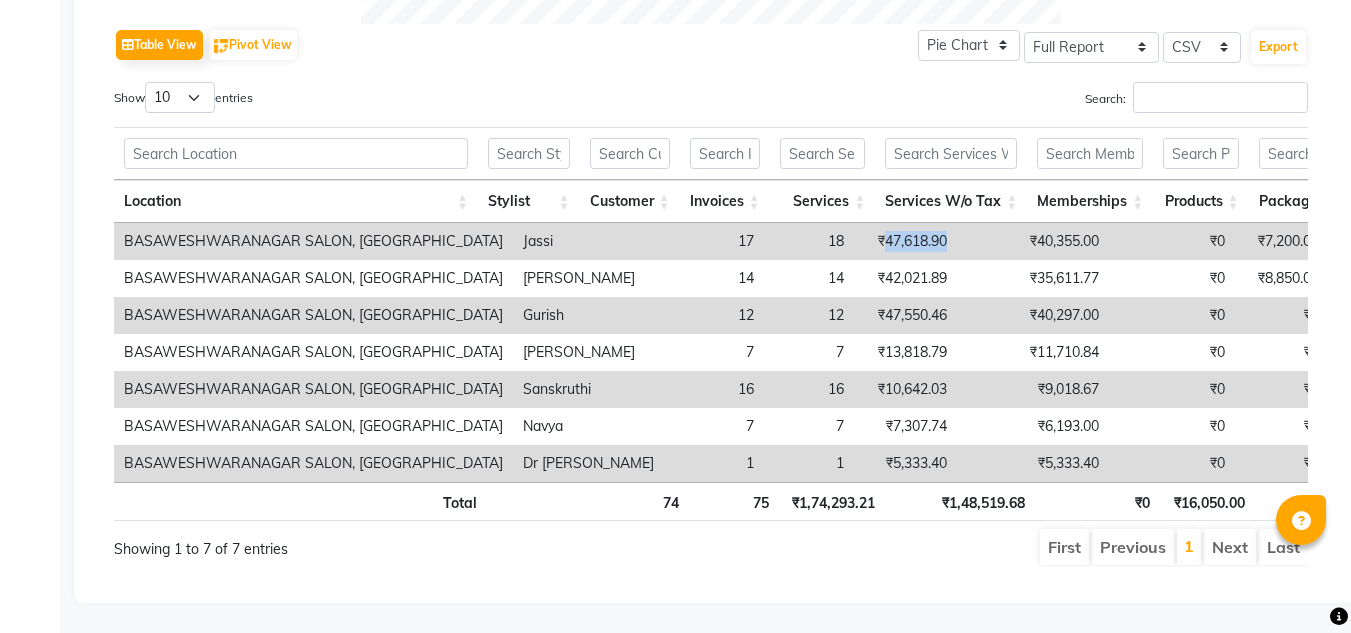 click on "₹47,618.90" at bounding box center [905, 241] 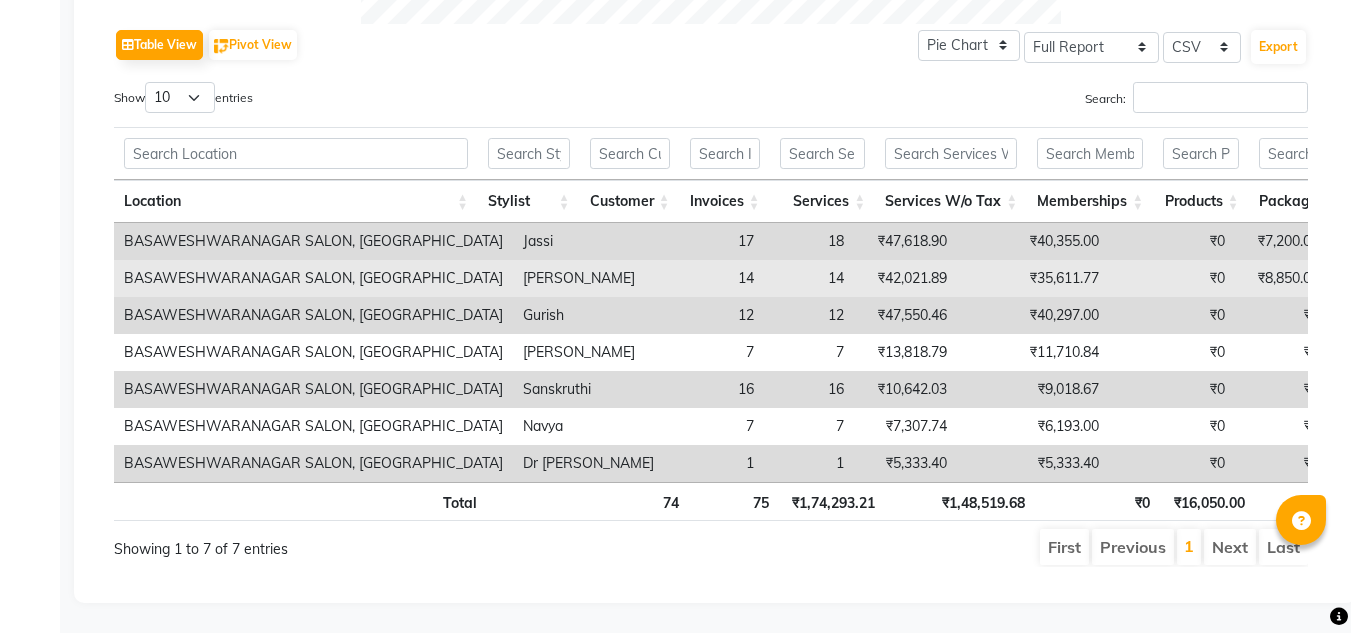 click on "₹42,021.89" at bounding box center [905, 278] 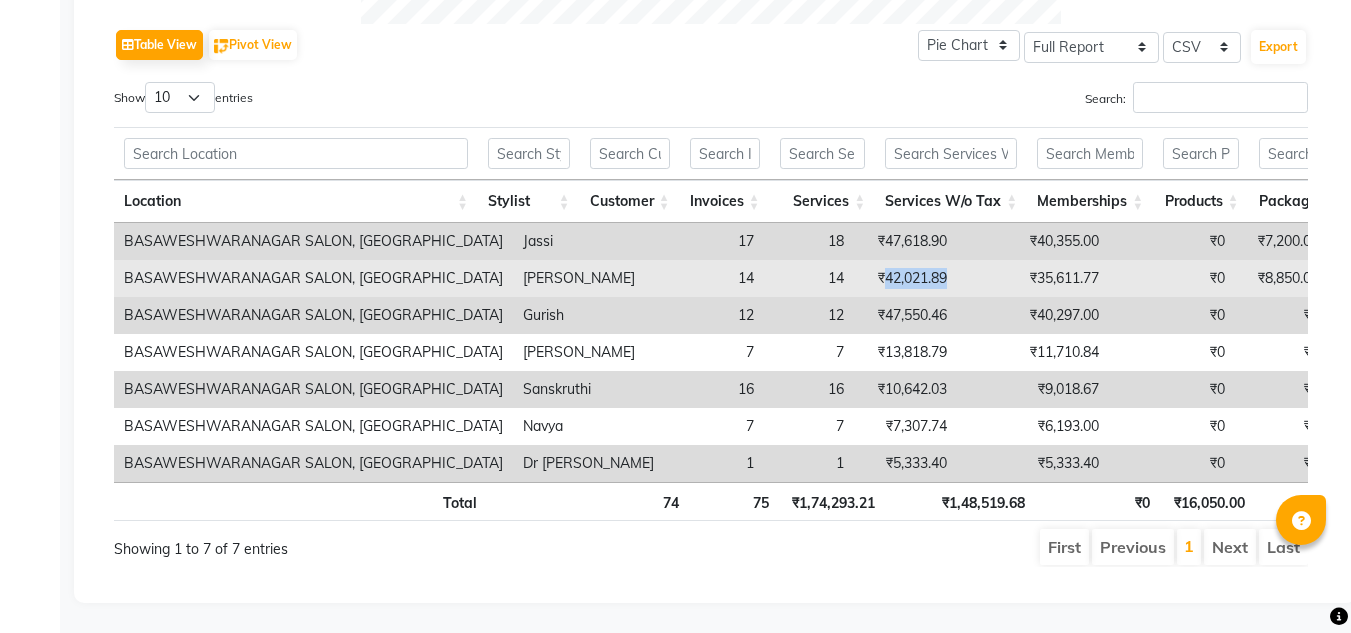 click on "₹42,021.89" at bounding box center [905, 278] 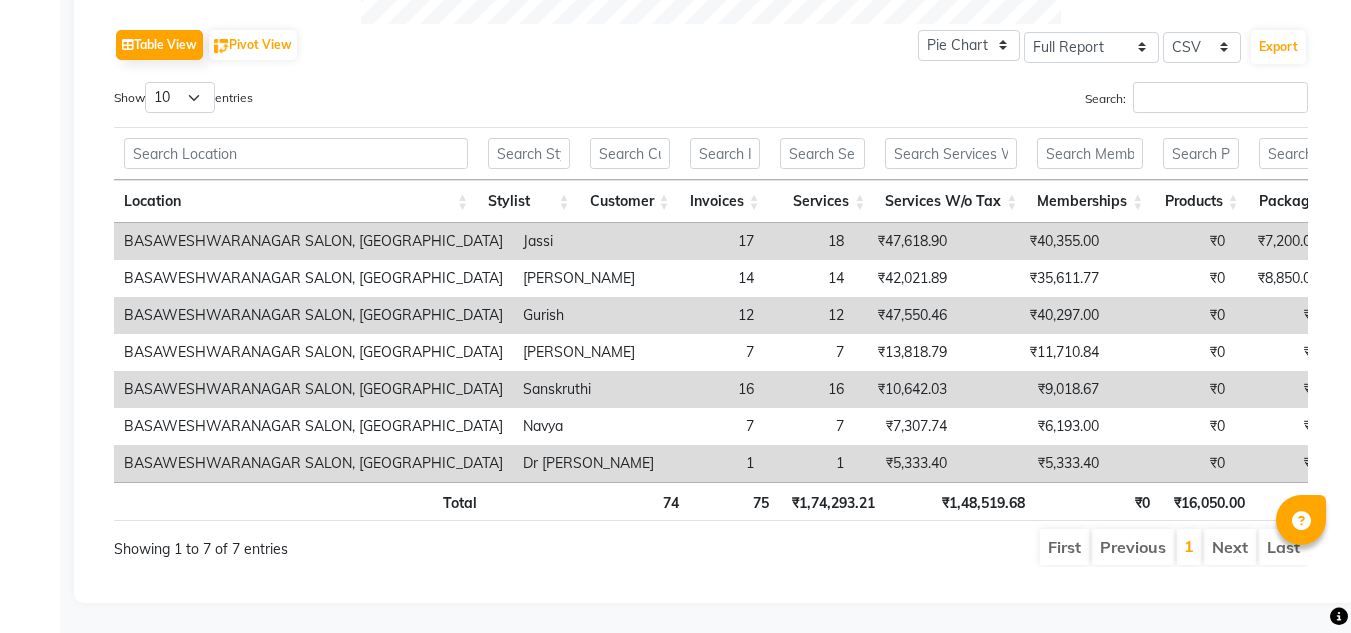 click on "₹47,550.46" at bounding box center (905, 315) 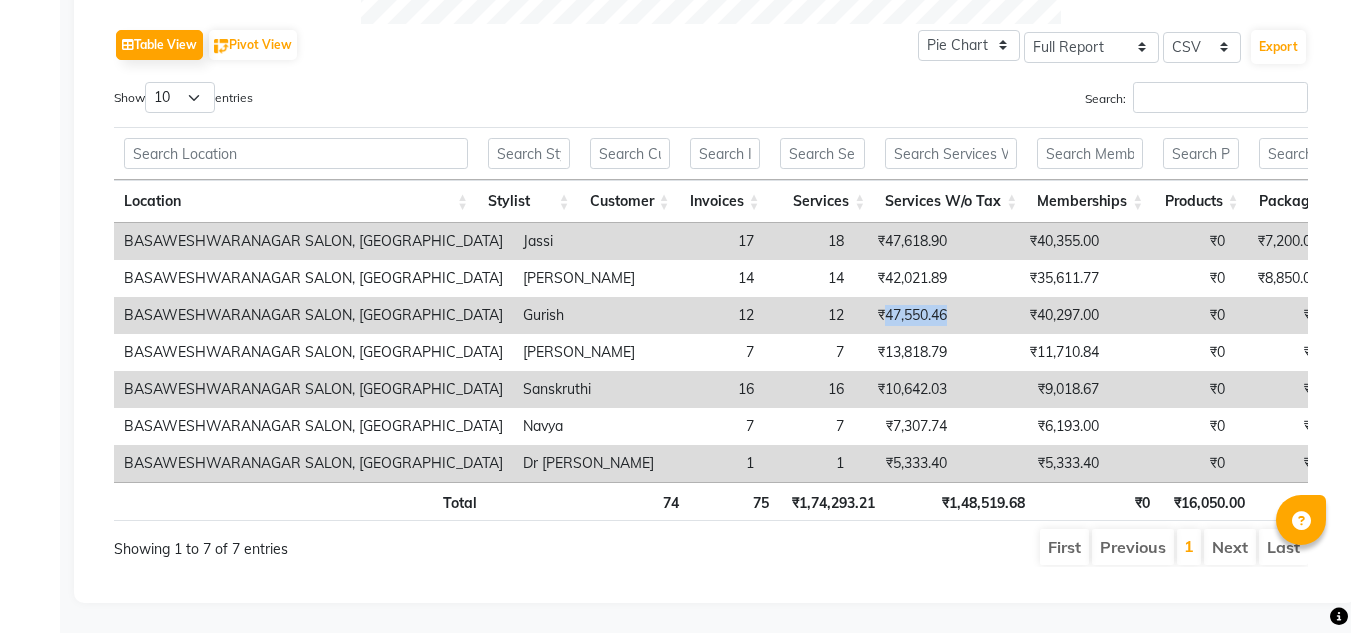 click on "₹47,550.46" at bounding box center [905, 315] 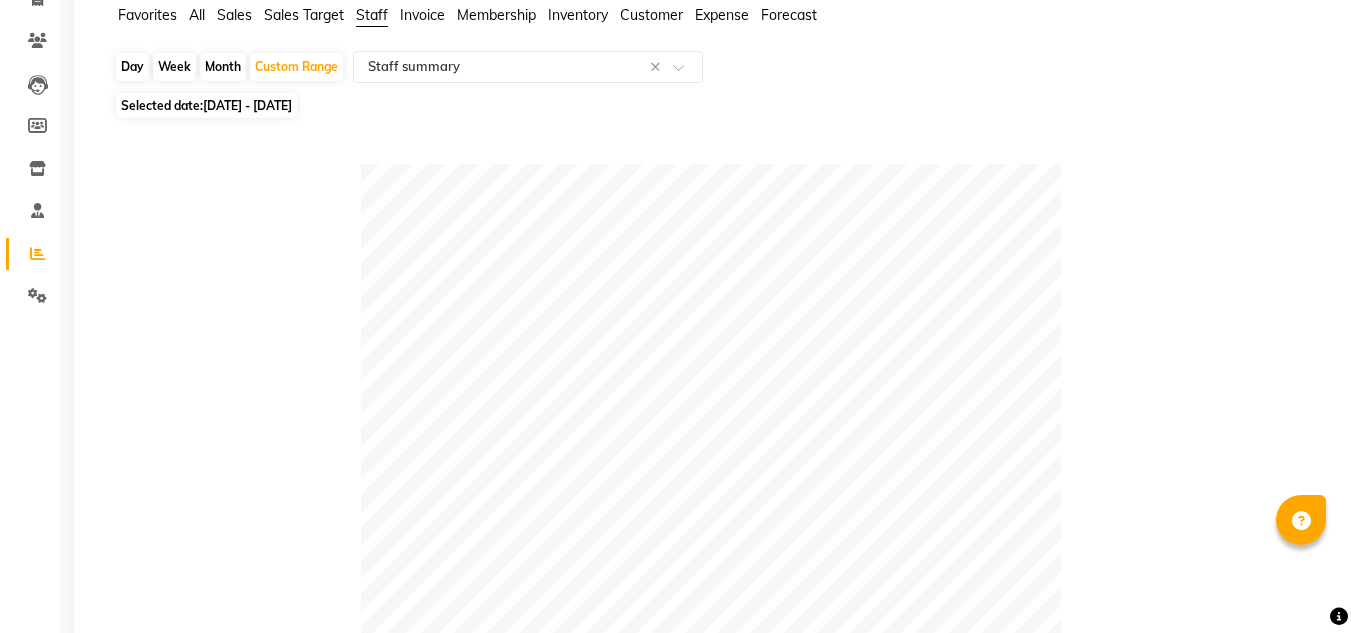 scroll, scrollTop: 0, scrollLeft: 0, axis: both 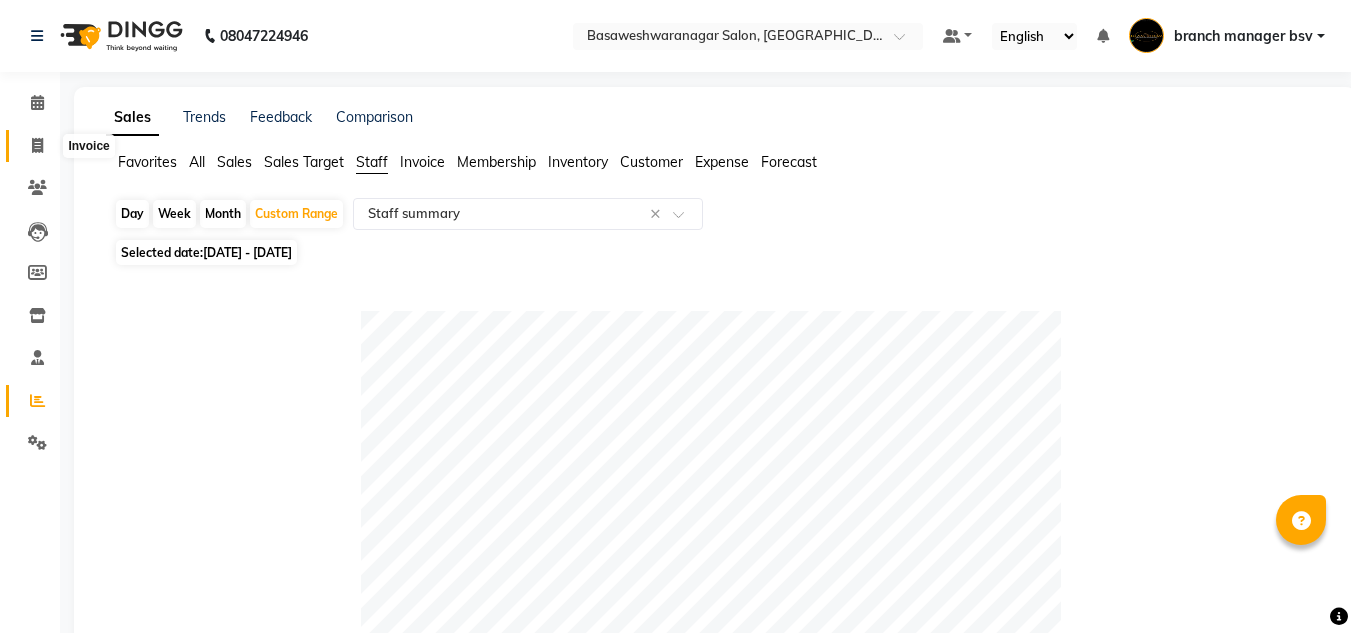 click 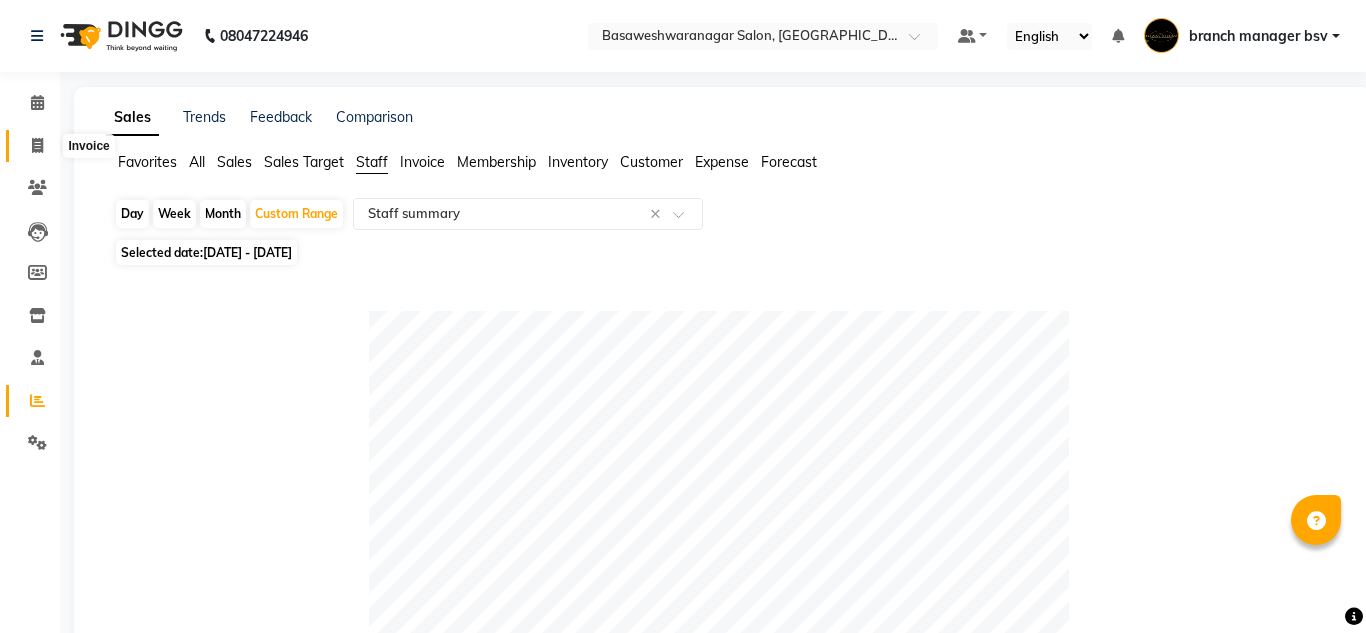 select on "service" 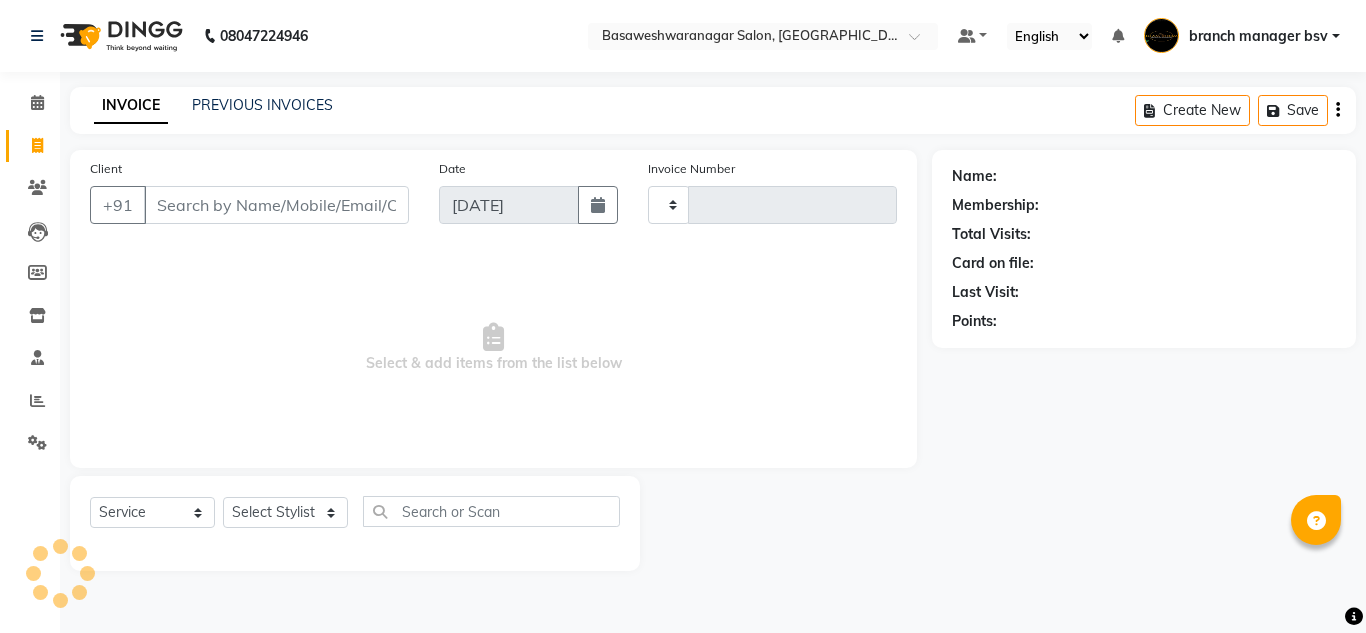 type on "0671" 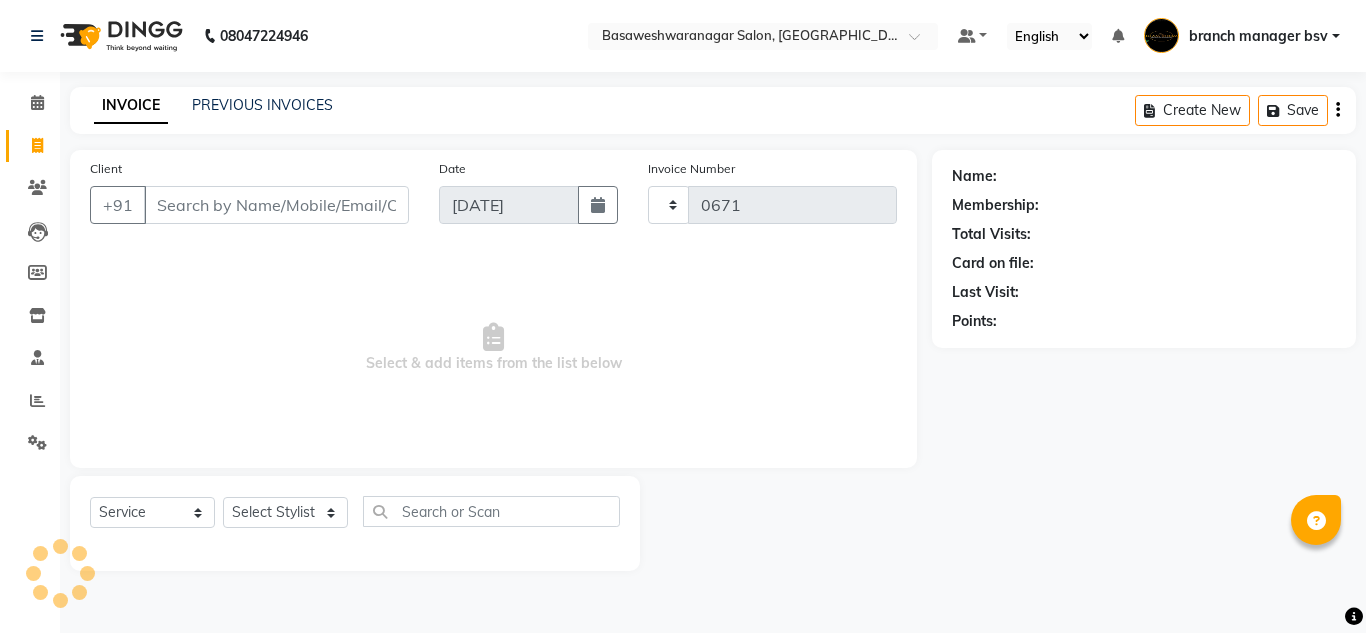 select on "842" 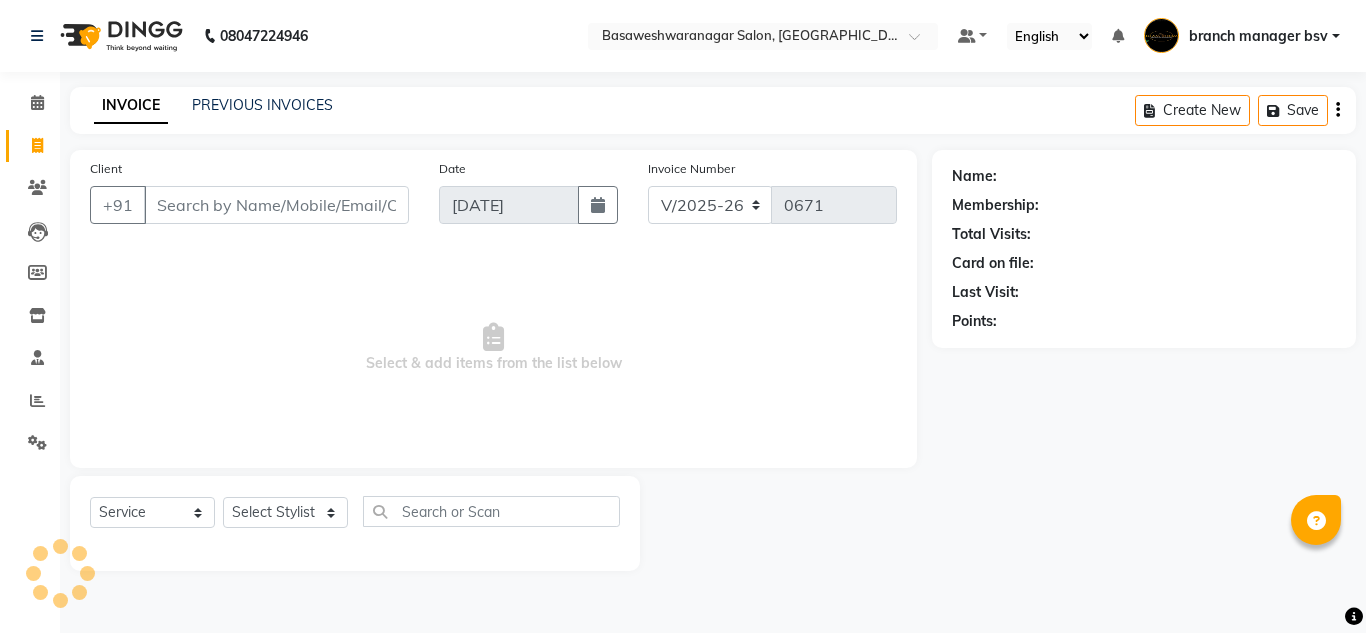 click on "Client" at bounding box center (276, 205) 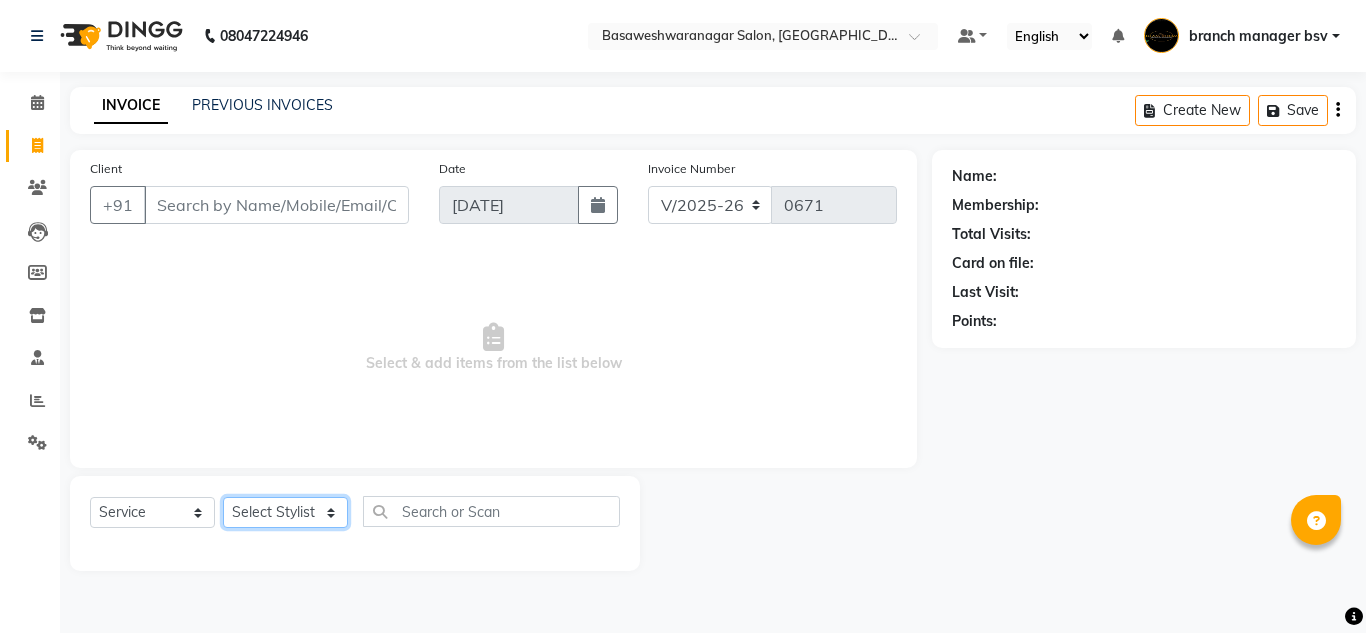 click on "Select Stylist [PERSON_NAME] manager bsv [PERSON_NAME] [PERSON_NAME] [PERSON_NAME] [PERSON_NAME] pooja accounts [PERSON_NAME] [PERSON_NAME] Rasna Sanskruthi shangnimwom [PERSON_NAME] [PERSON_NAME] [PERSON_NAME]  TEZZ The Glam Room [PERSON_NAME] [PERSON_NAME]" 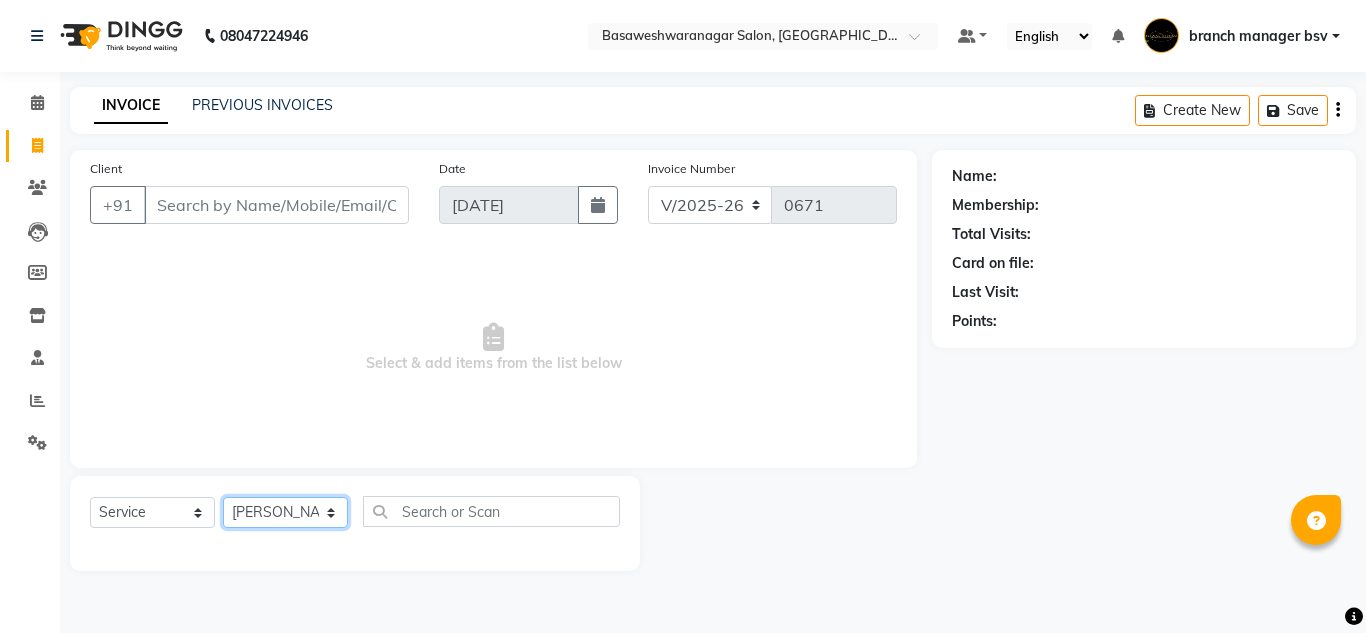 click on "Select Stylist [PERSON_NAME] manager bsv [PERSON_NAME] [PERSON_NAME] [PERSON_NAME] [PERSON_NAME] pooja accounts [PERSON_NAME] [PERSON_NAME] Rasna Sanskruthi shangnimwom [PERSON_NAME] [PERSON_NAME] [PERSON_NAME]  TEZZ The Glam Room [PERSON_NAME] [PERSON_NAME]" 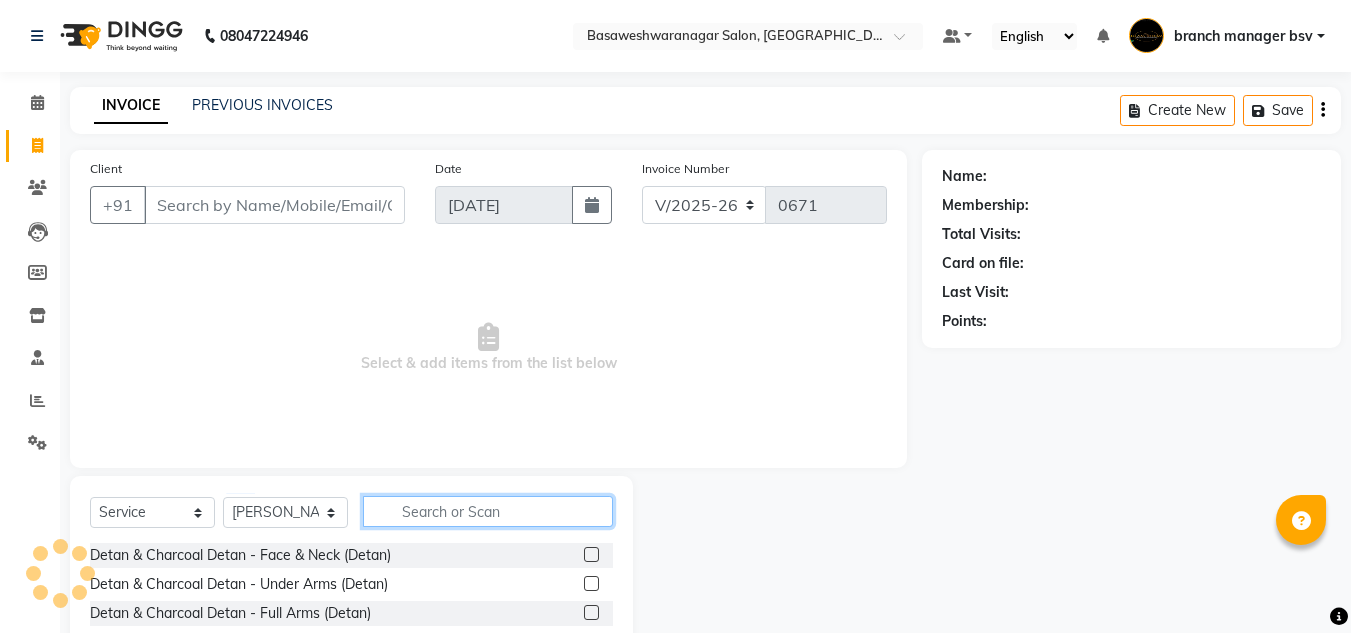 click 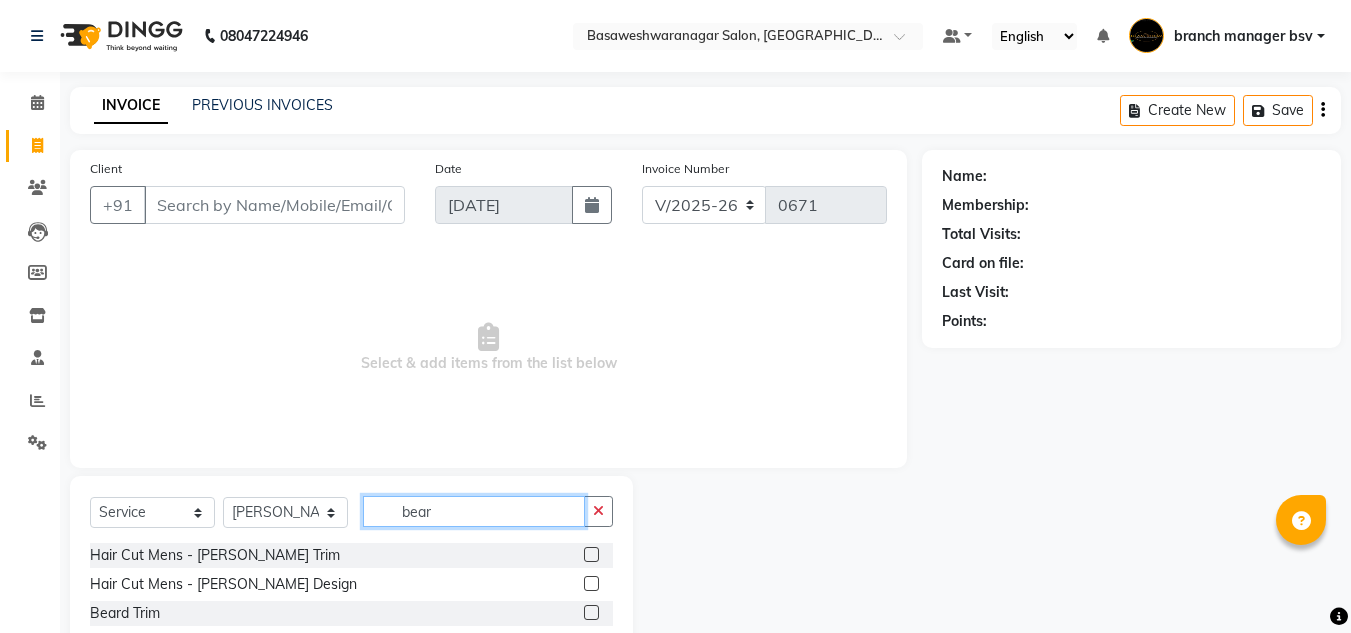 type on "bear" 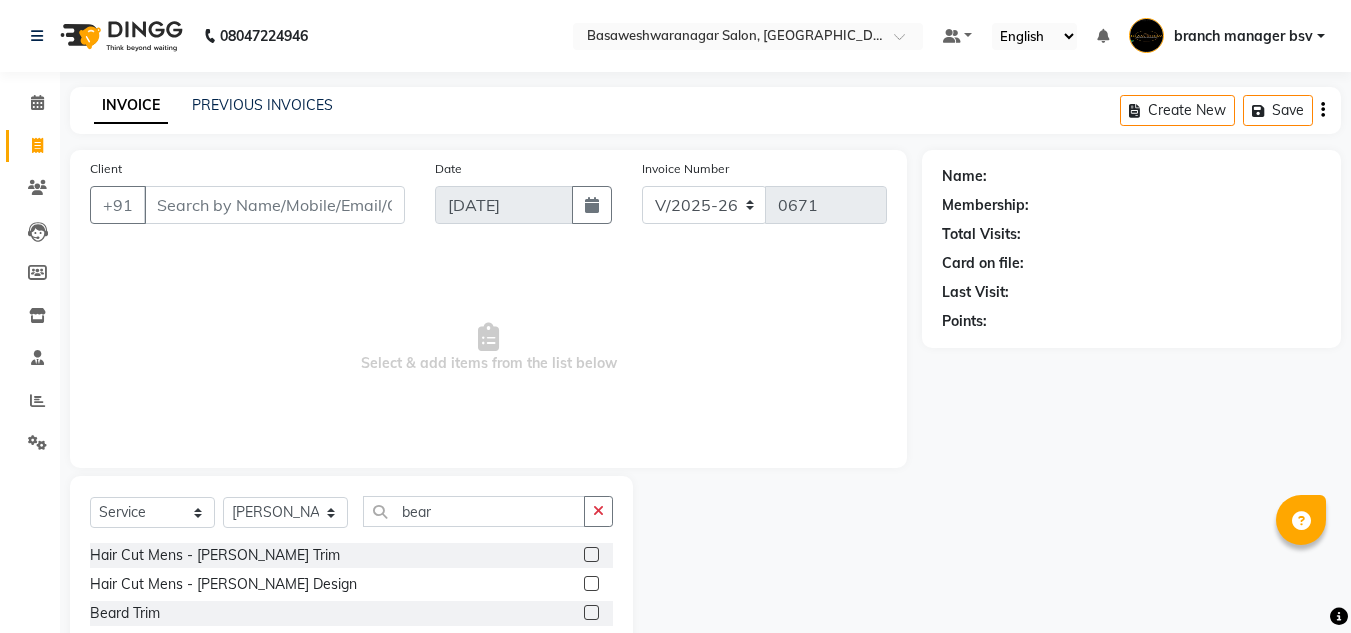 click 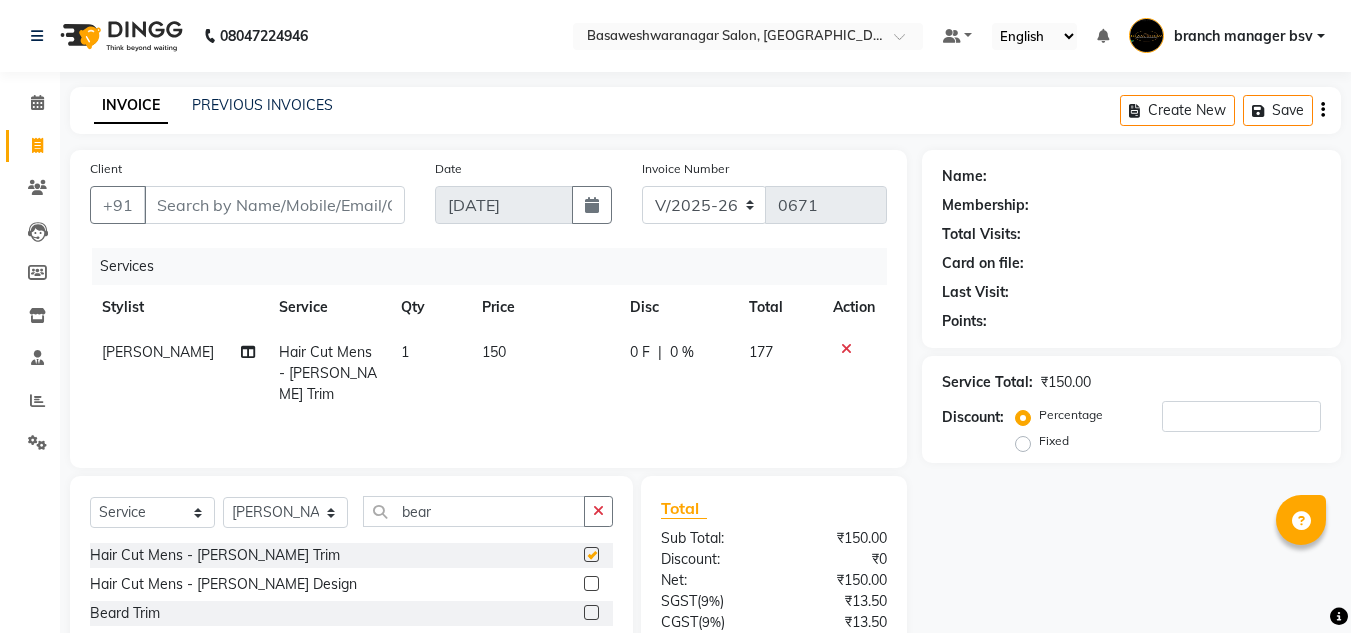 checkbox on "false" 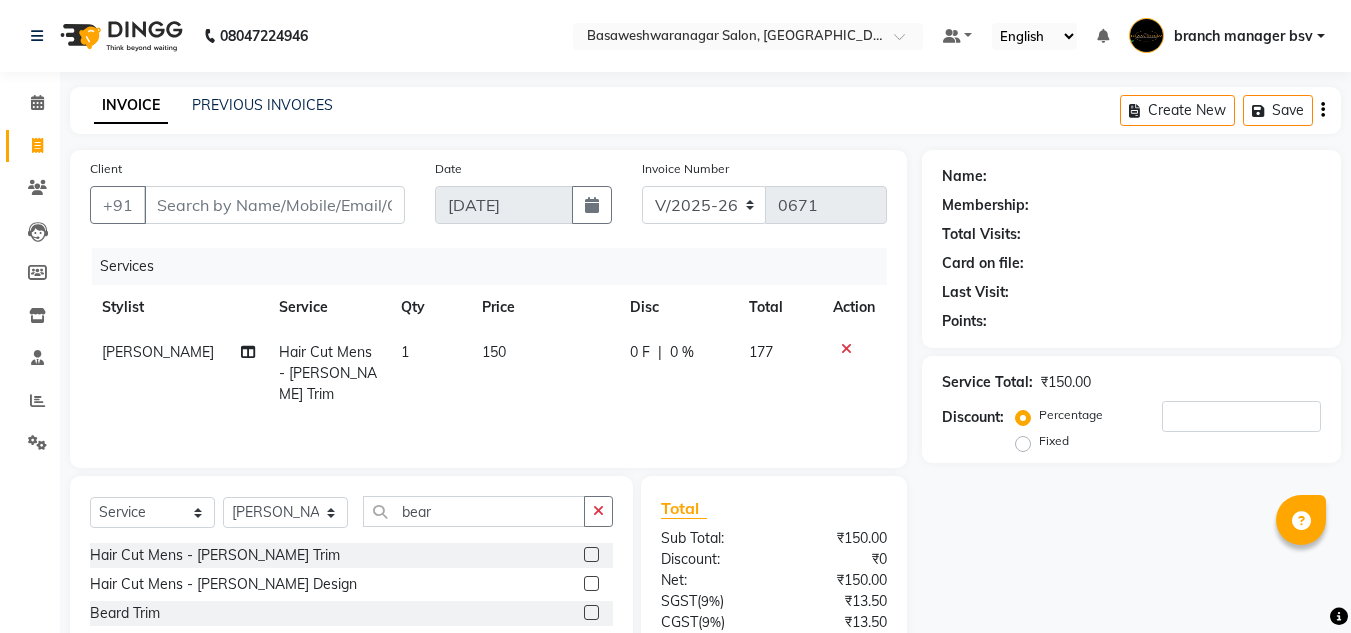 click on "150" 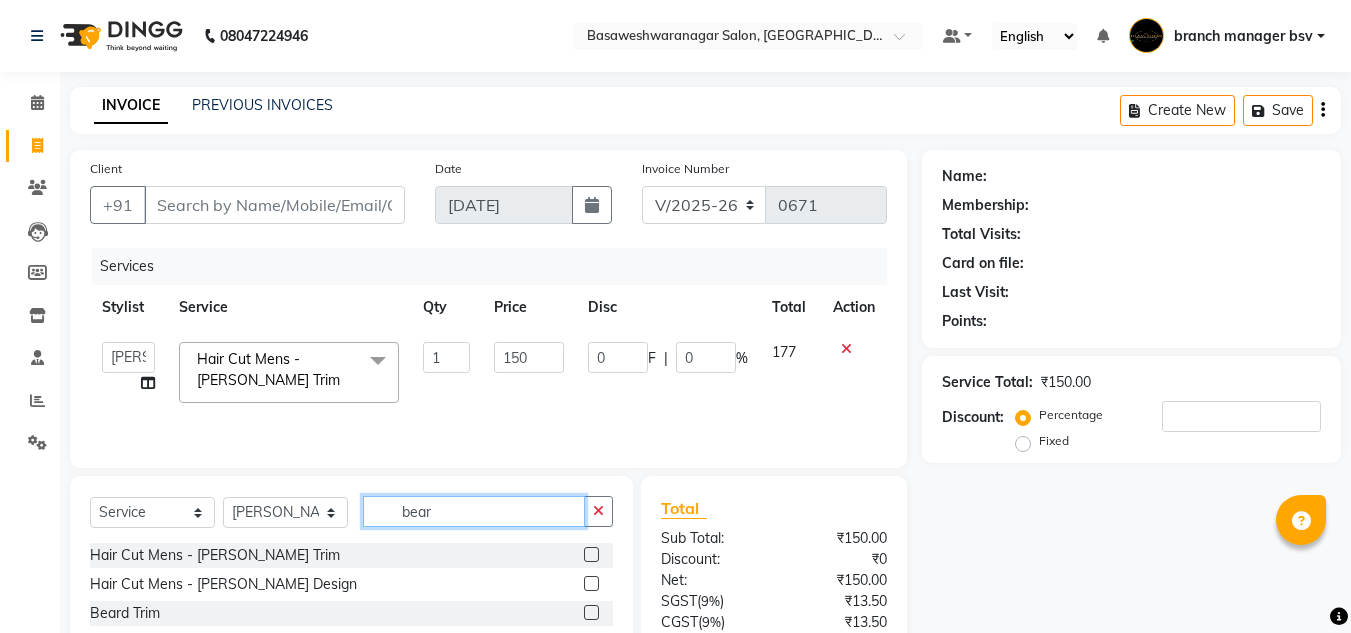 click on "bear" 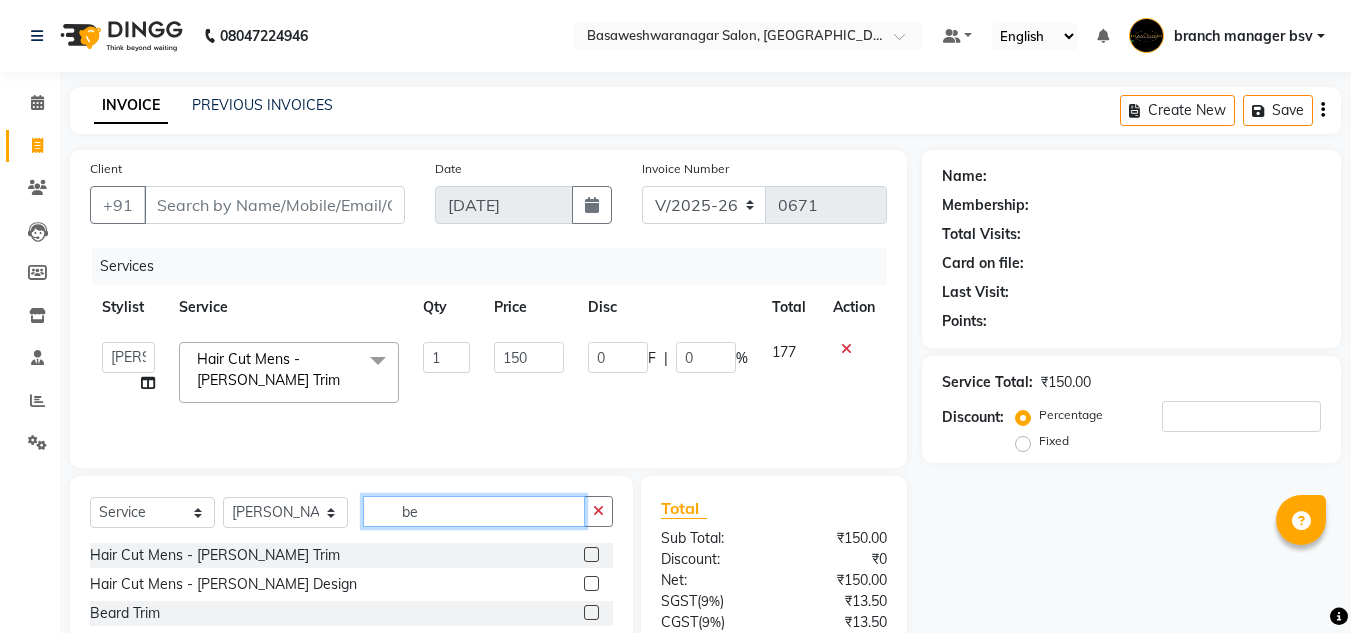 type on "b" 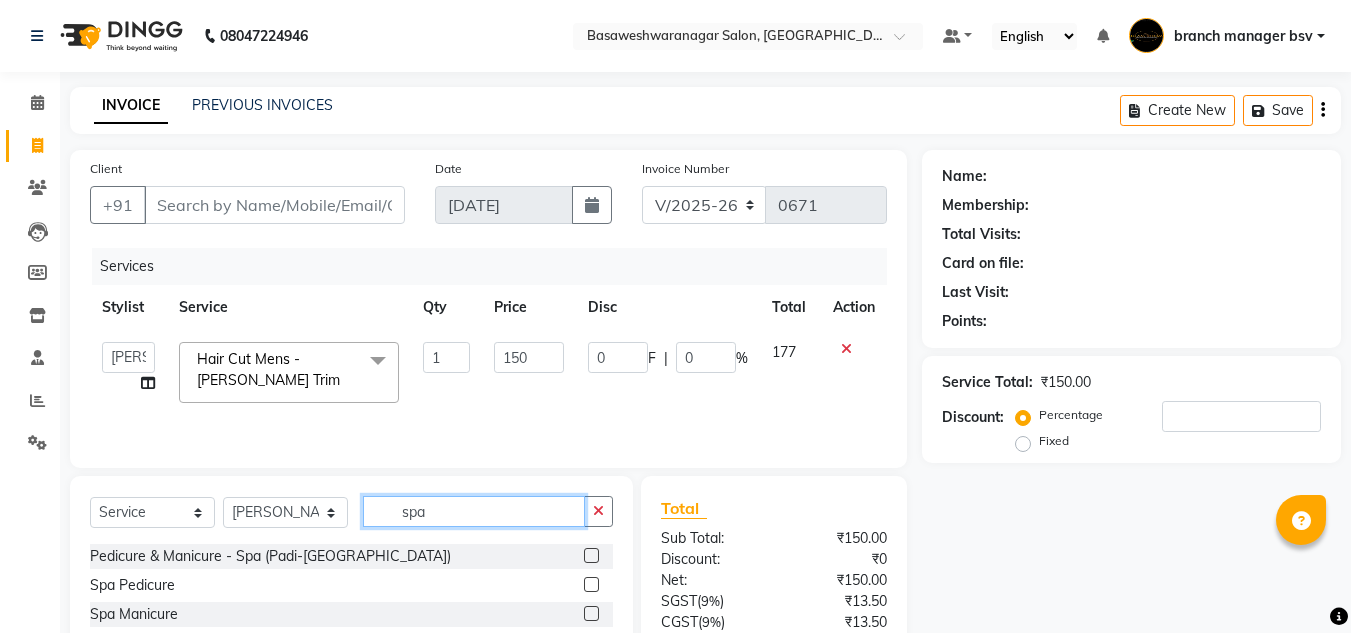 scroll, scrollTop: 235, scrollLeft: 0, axis: vertical 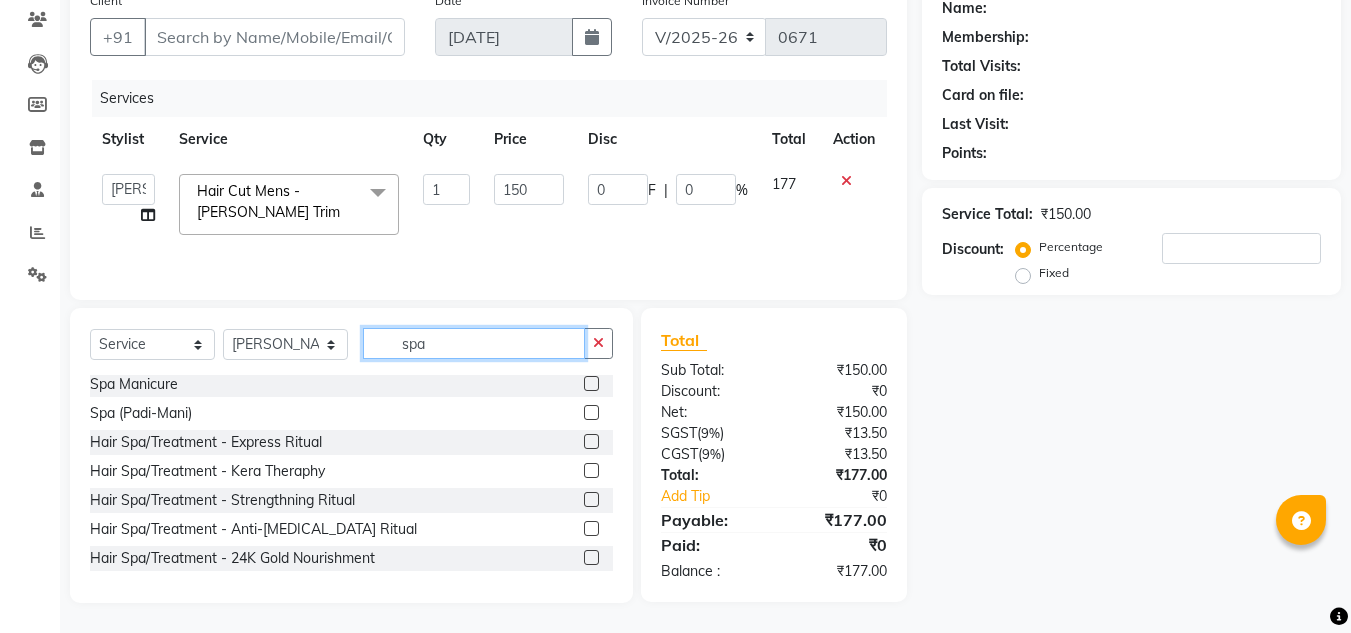 type on "spa" 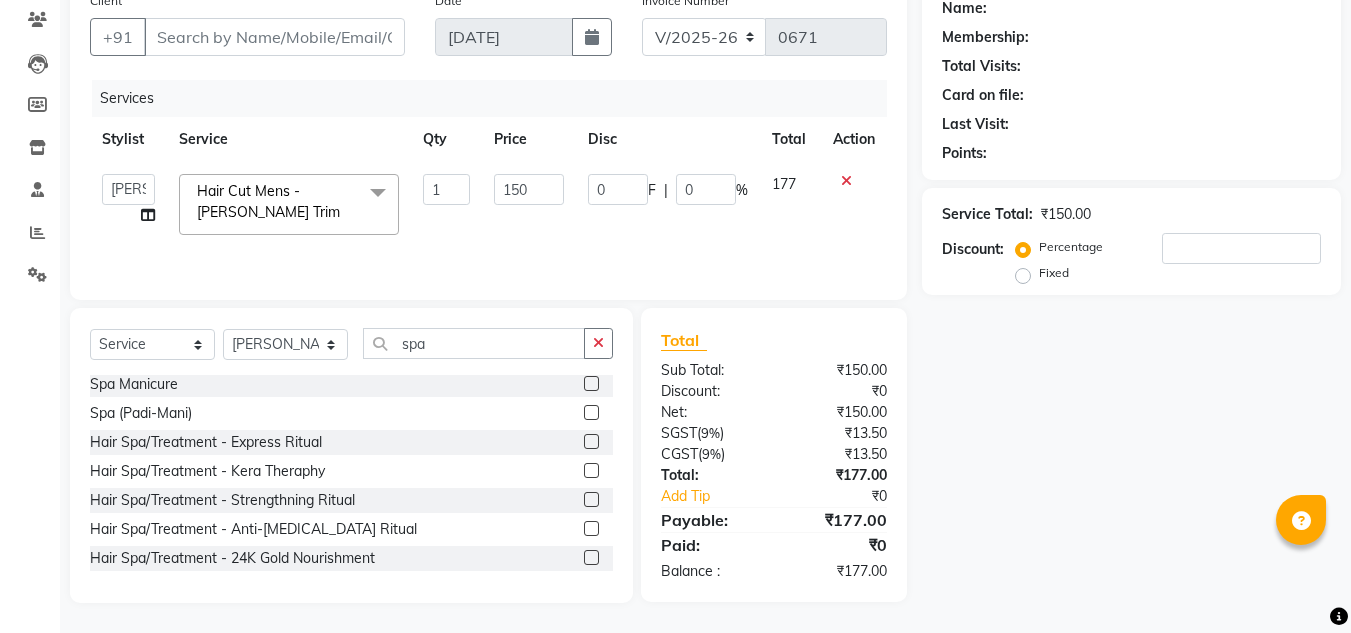 click 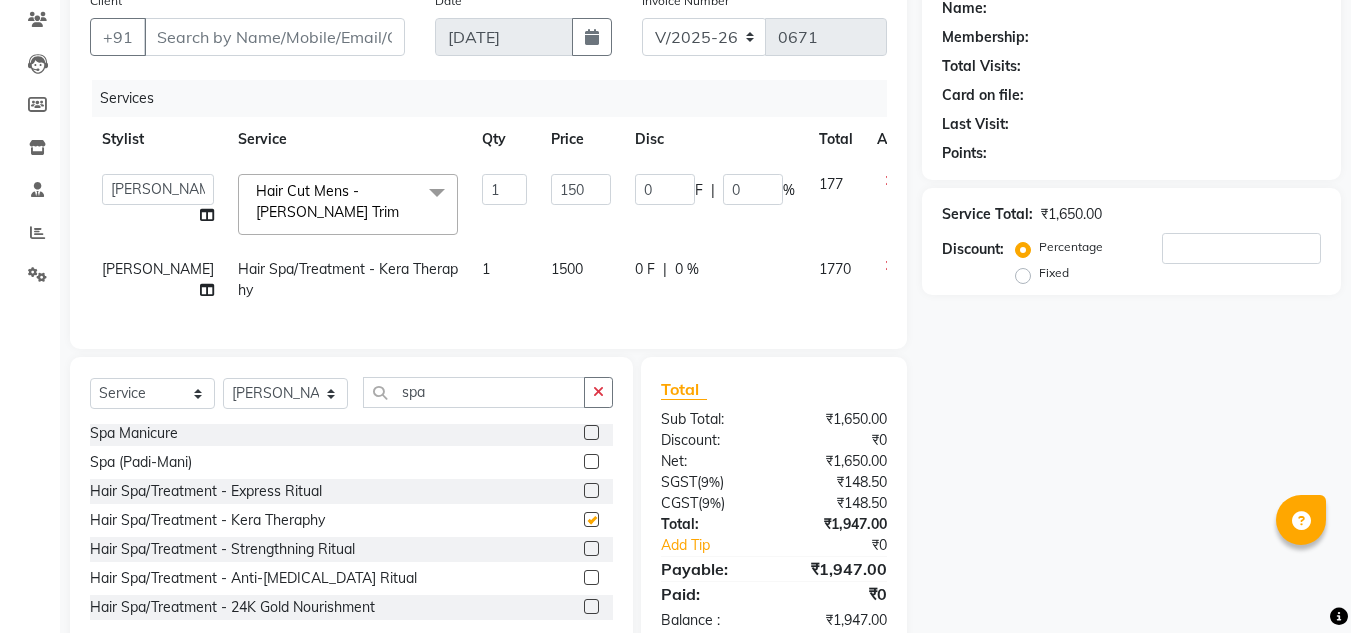 checkbox on "false" 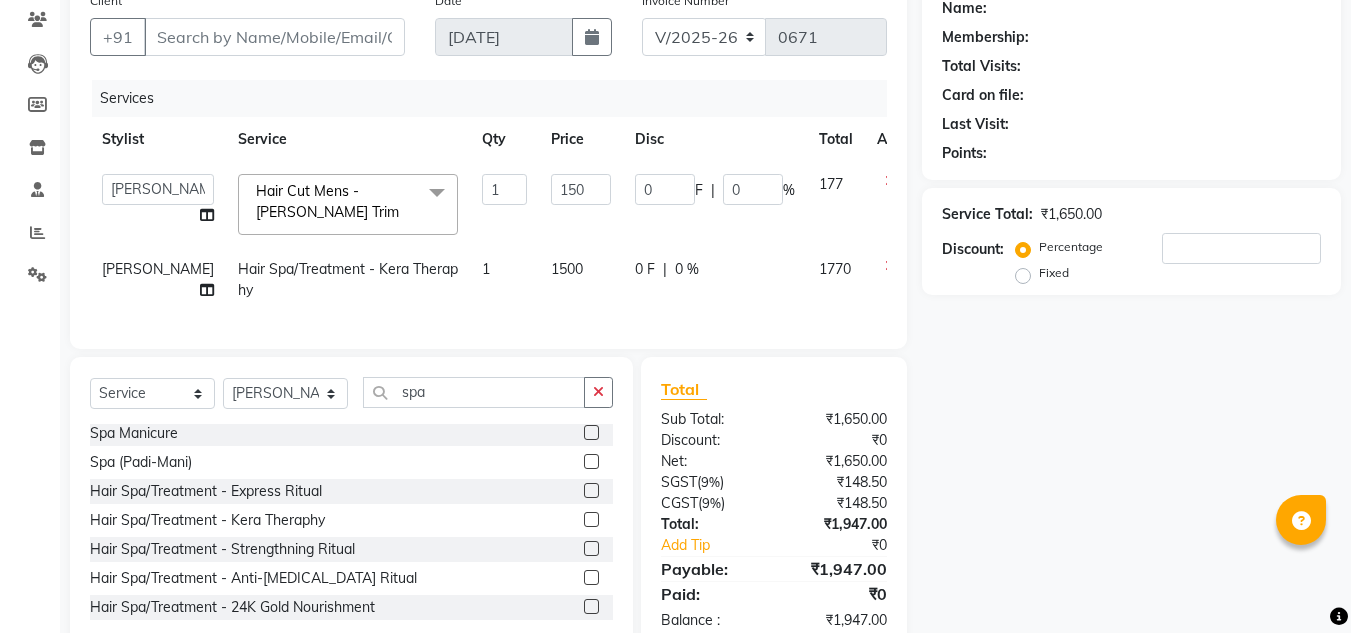 click on "1500" 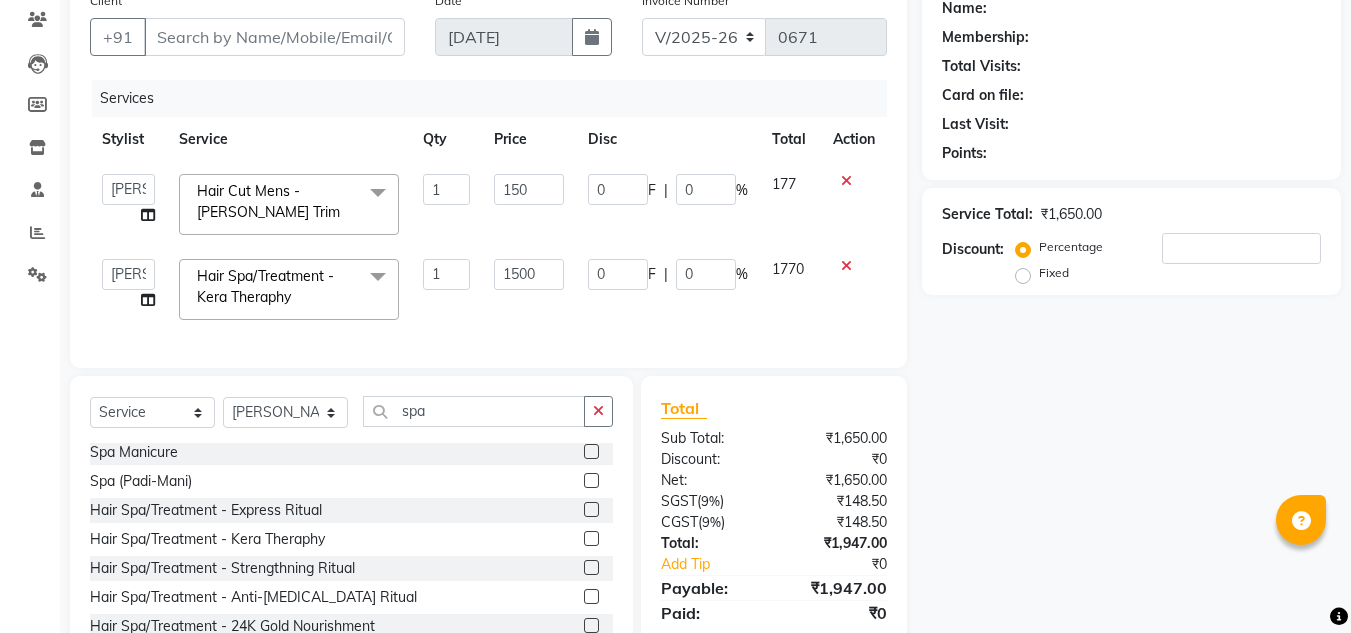 click on "1500" 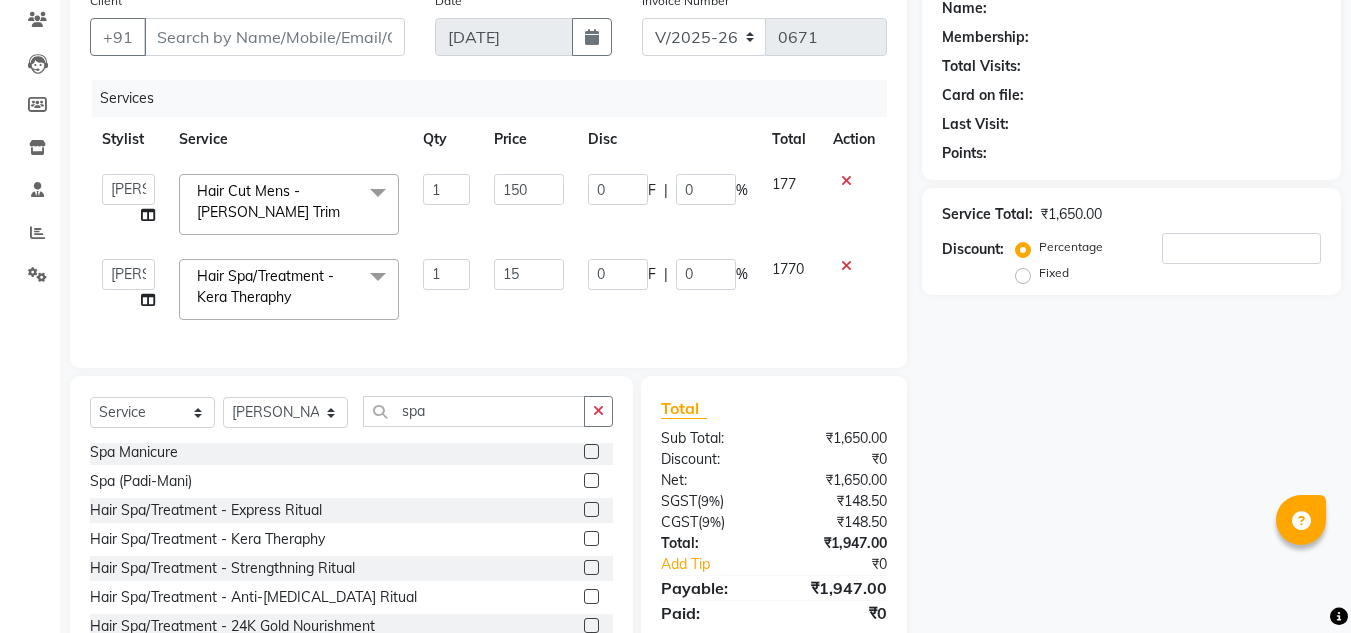 type on "1" 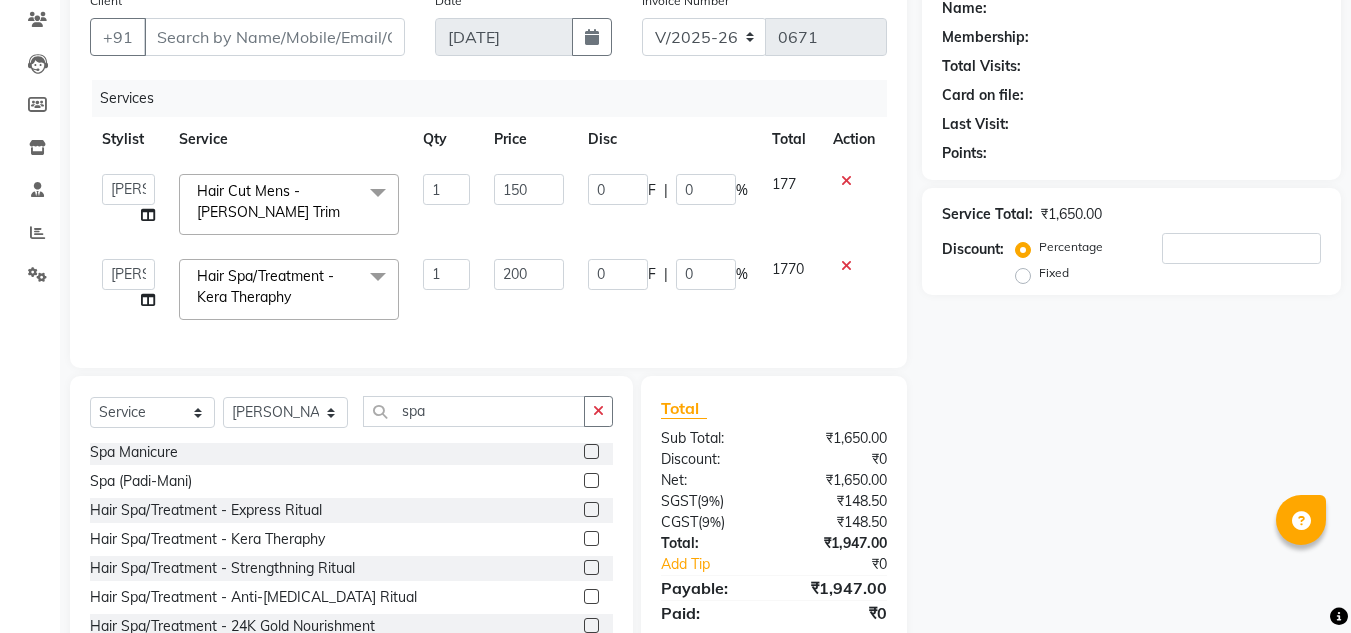 type on "2000" 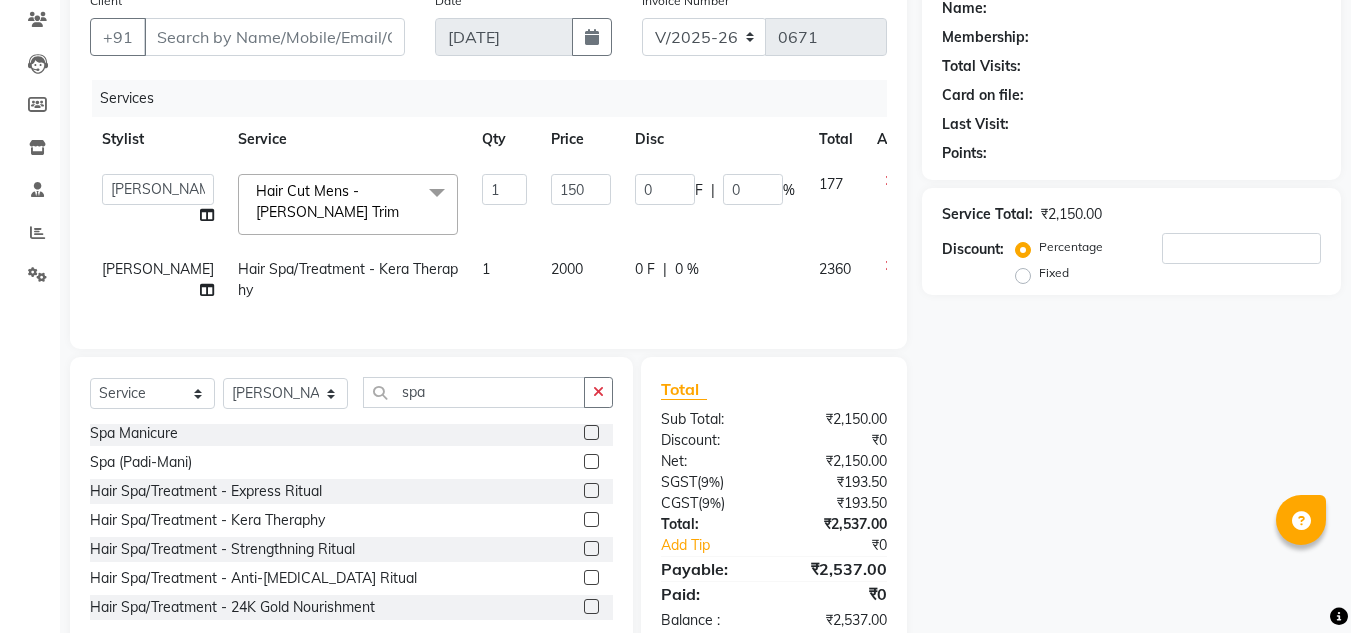 click on "Sub Total:" 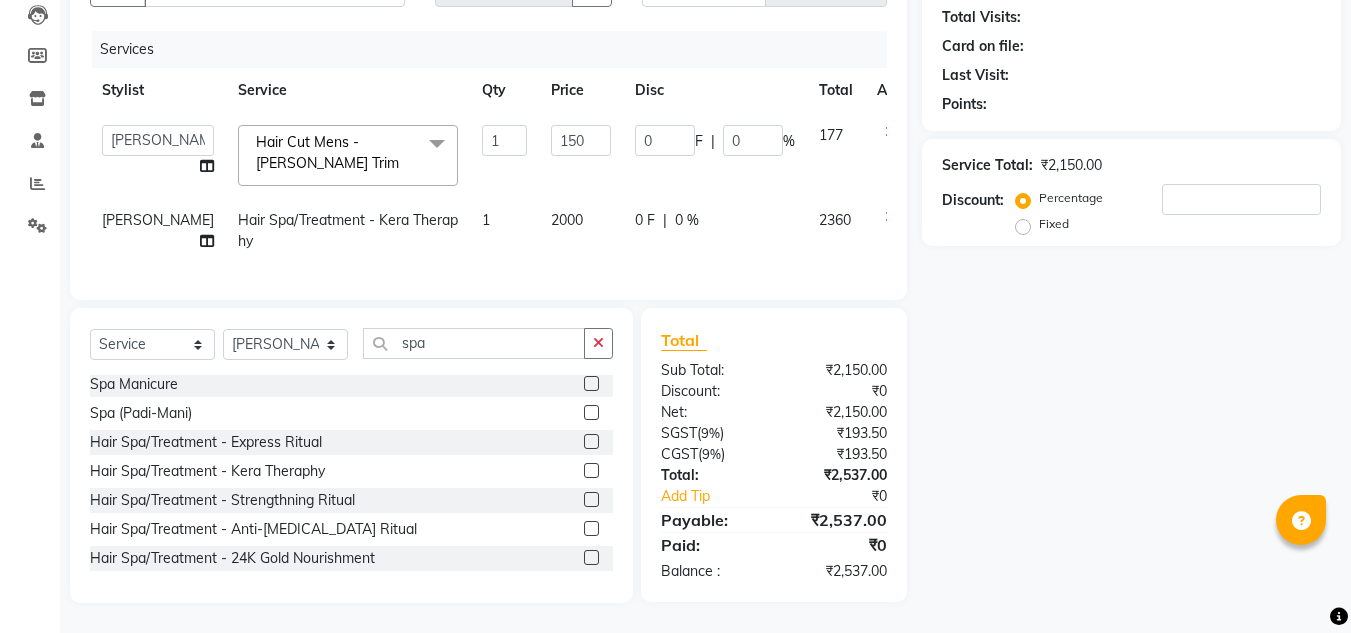 scroll, scrollTop: 0, scrollLeft: 0, axis: both 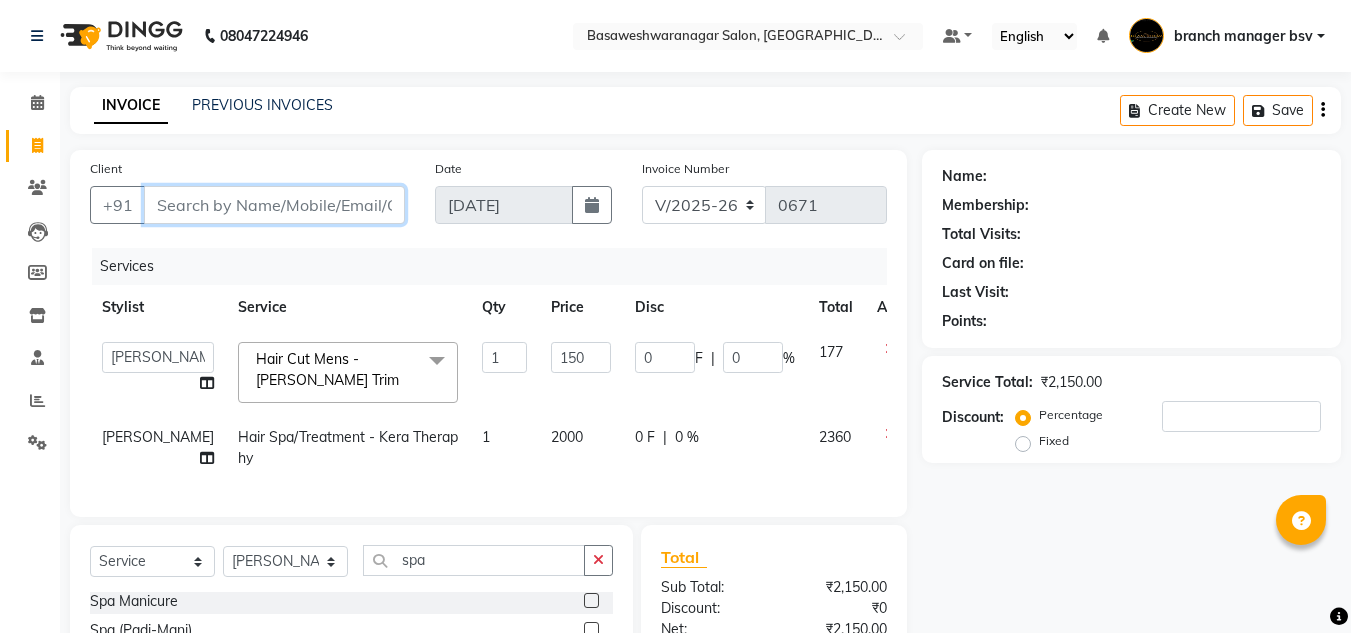 click on "Client" at bounding box center (274, 205) 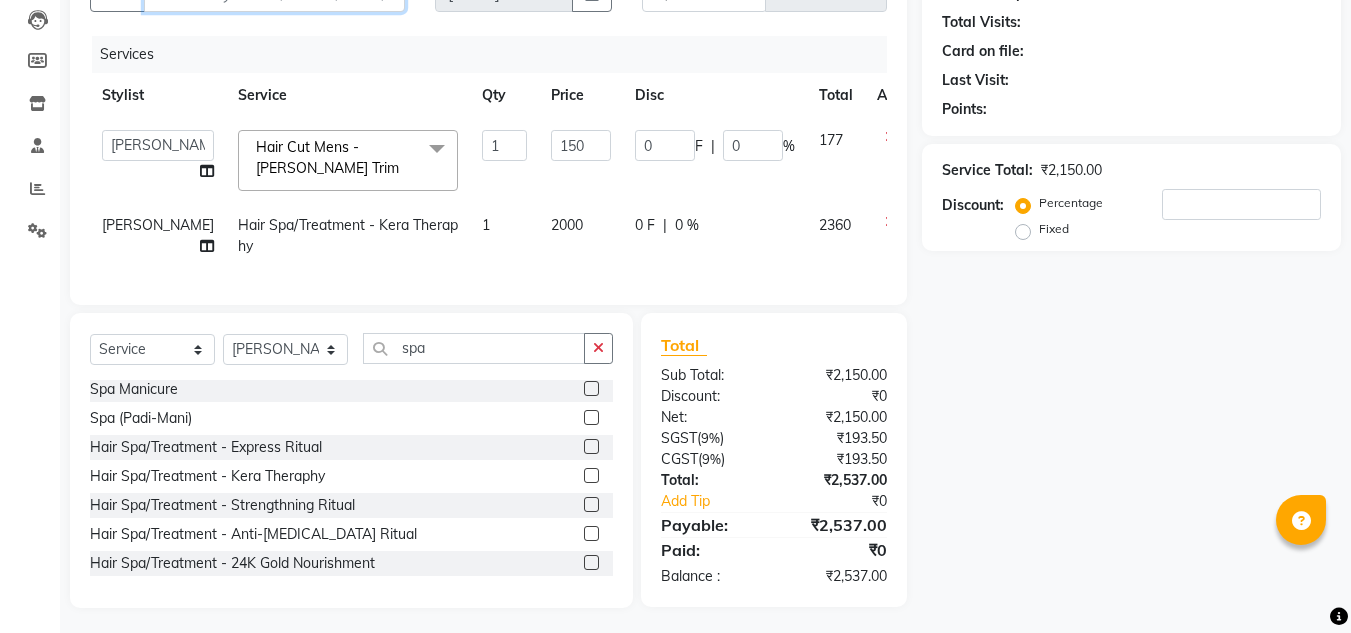 scroll, scrollTop: 213, scrollLeft: 0, axis: vertical 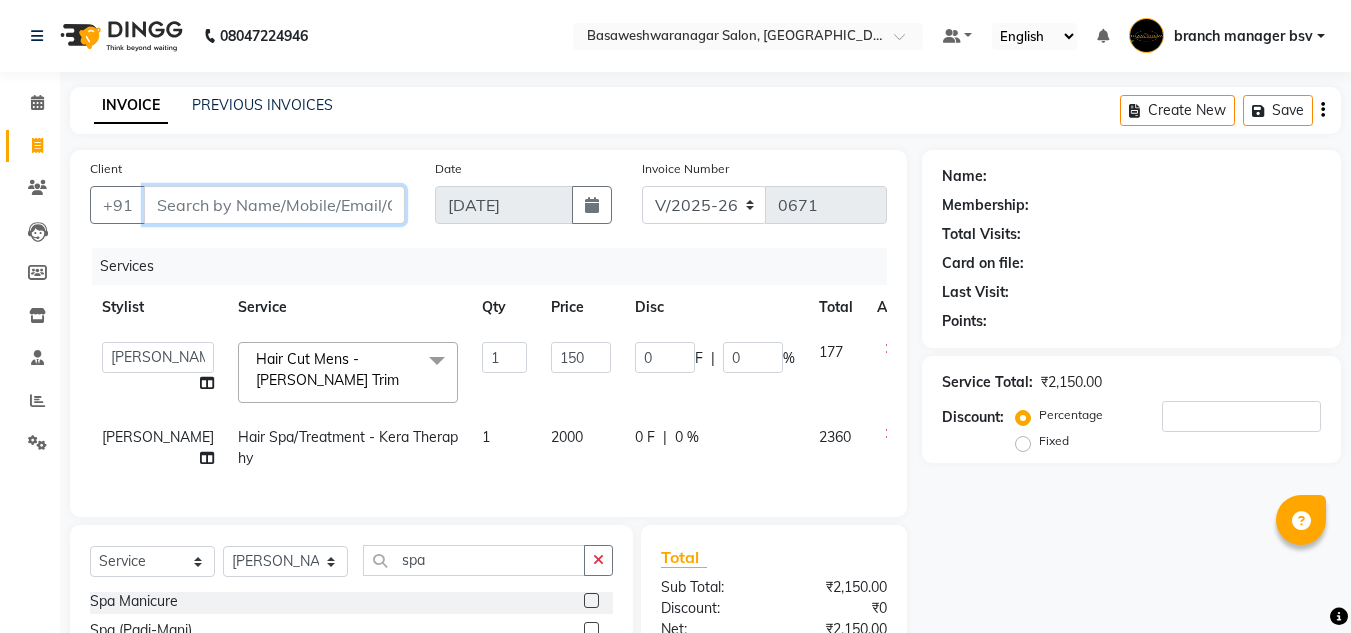 click on "Client" at bounding box center [274, 205] 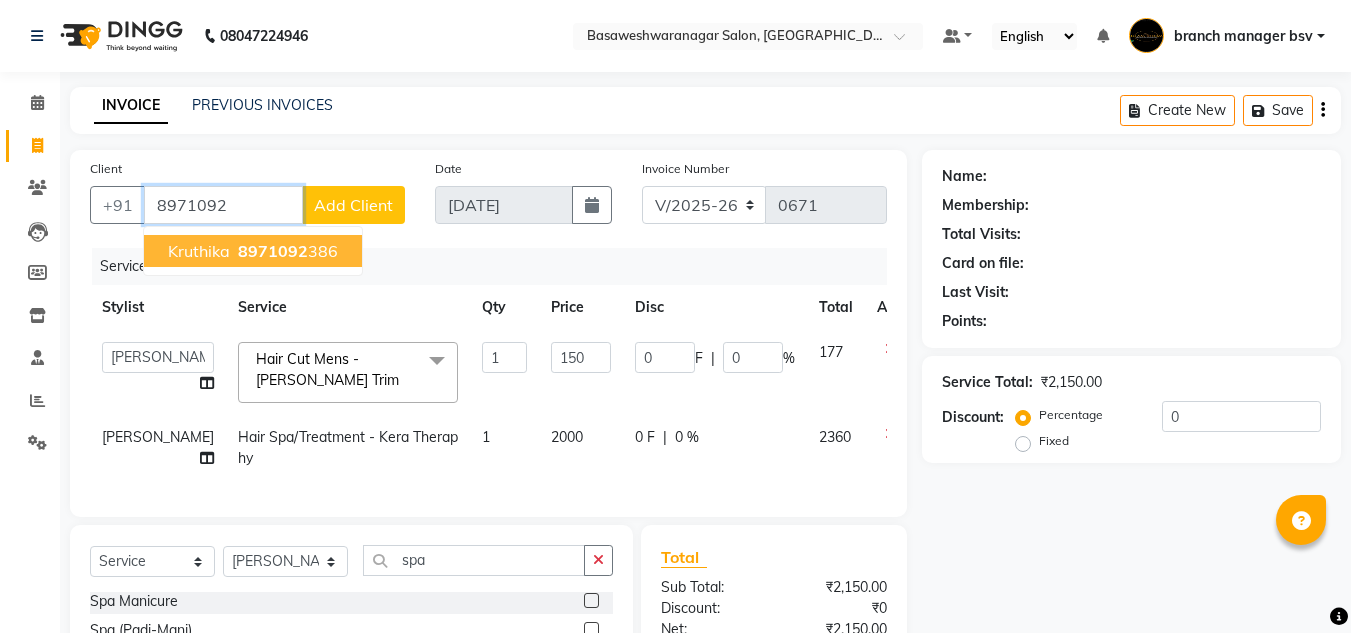 click on "8971092" at bounding box center [273, 251] 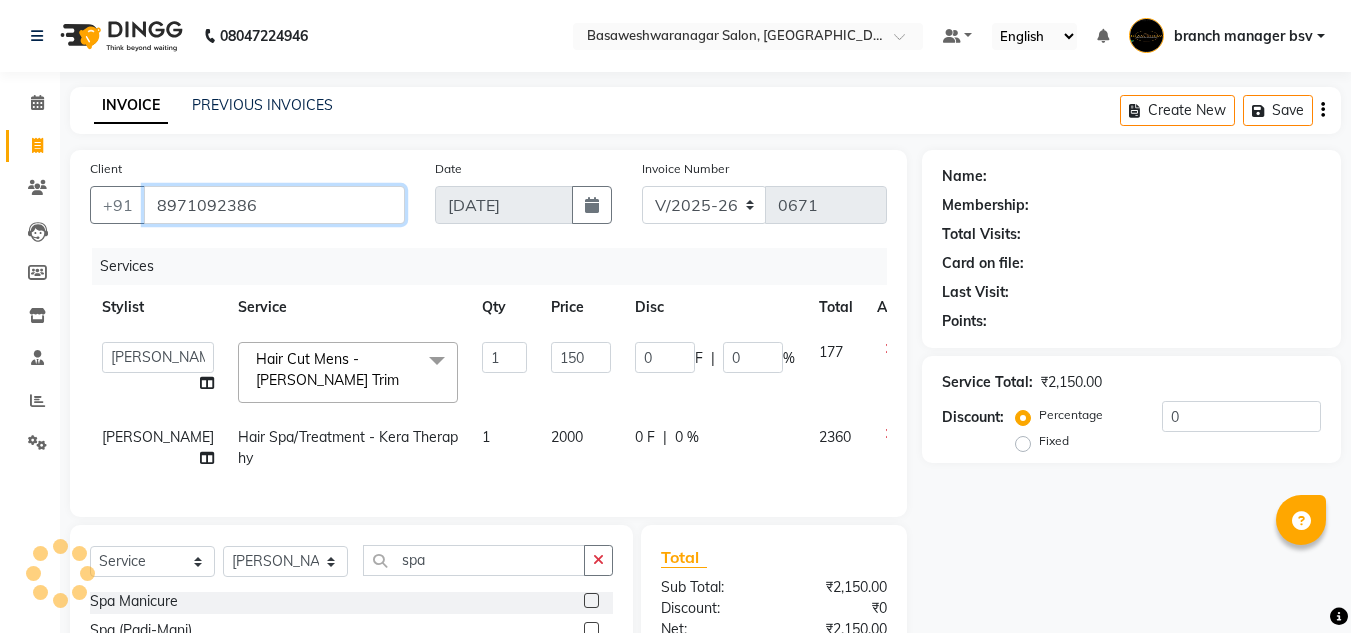 type on "8971092386" 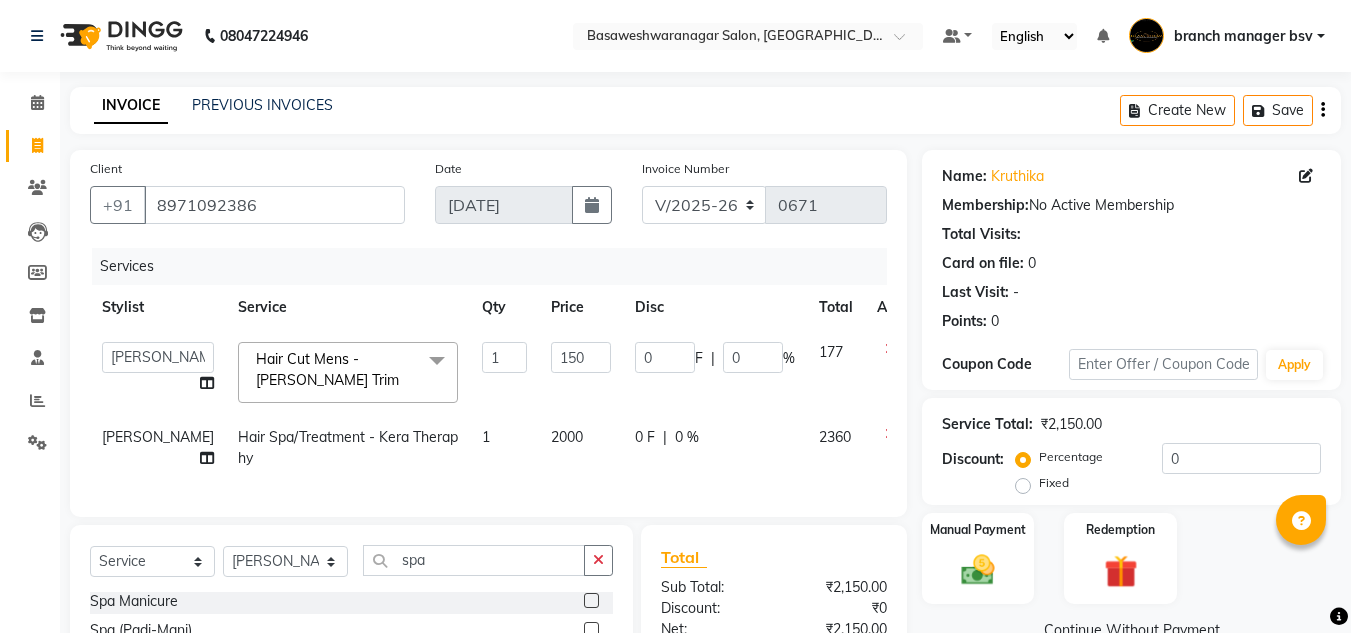 scroll, scrollTop: 232, scrollLeft: 0, axis: vertical 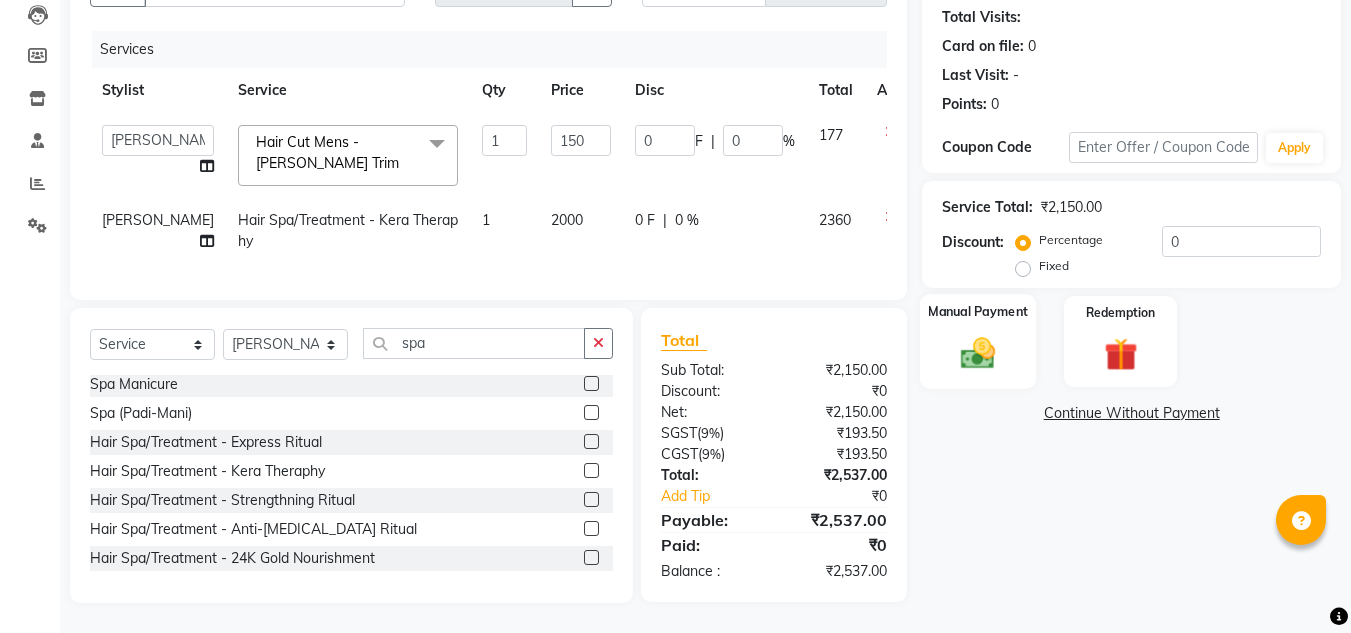 click 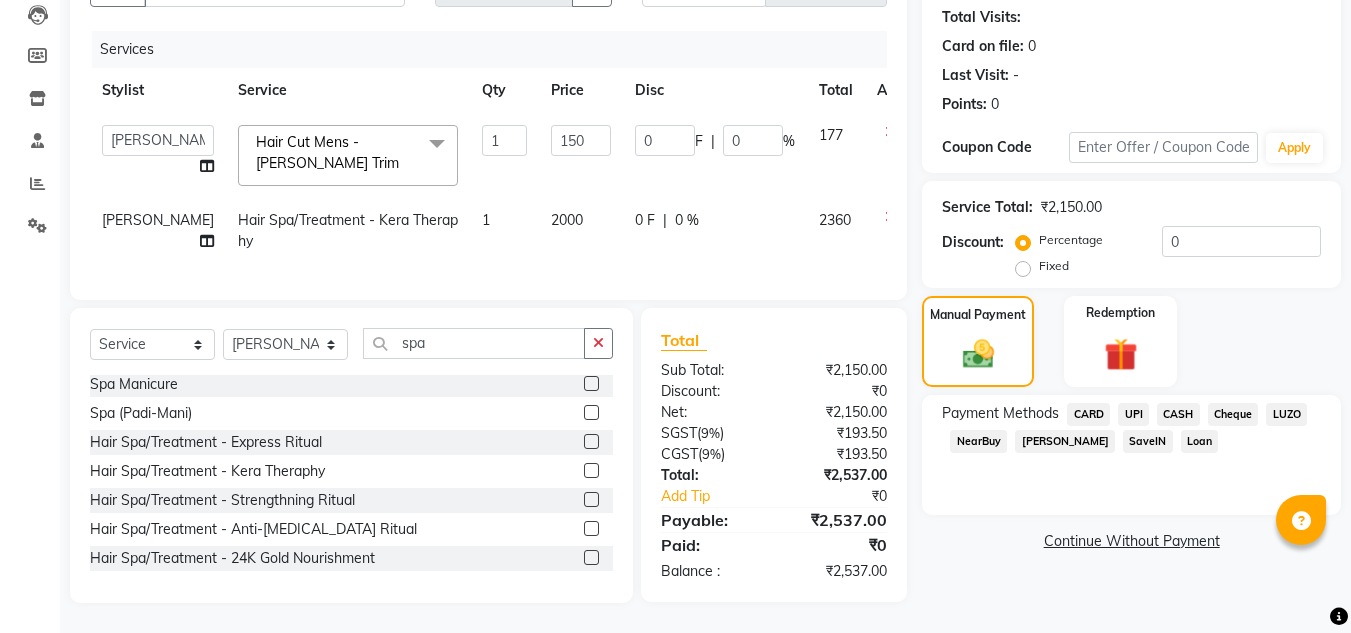 click on "CASH" 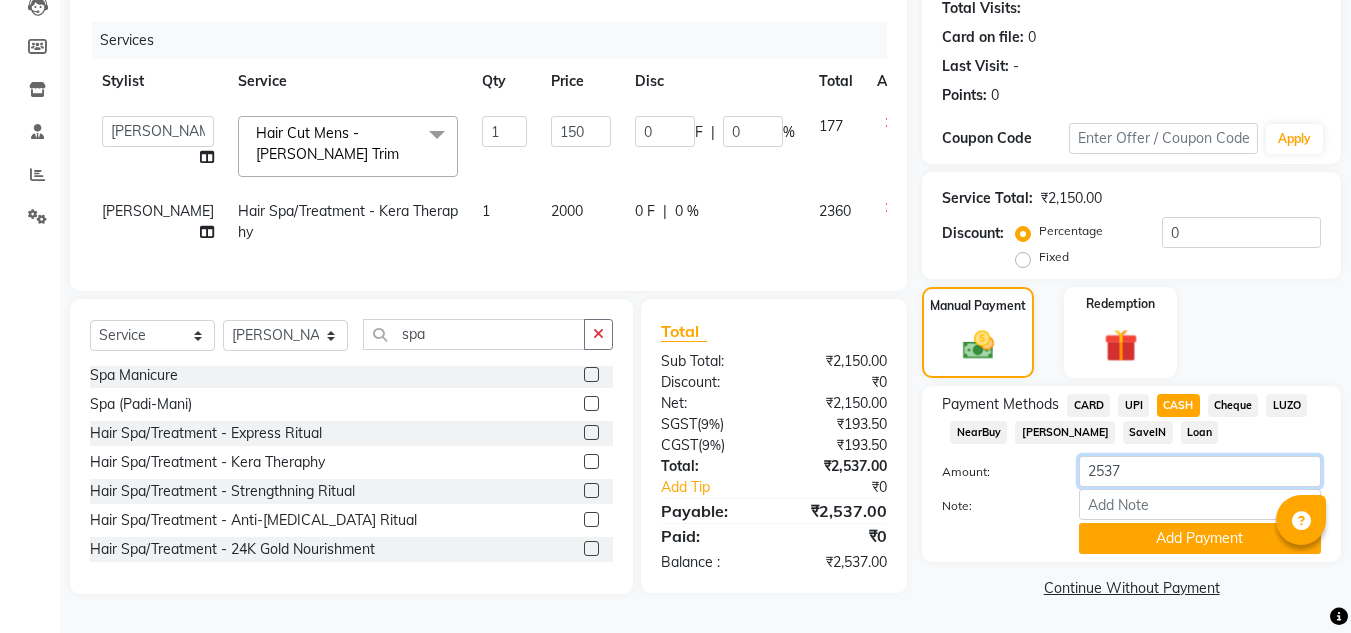 click on "2537" 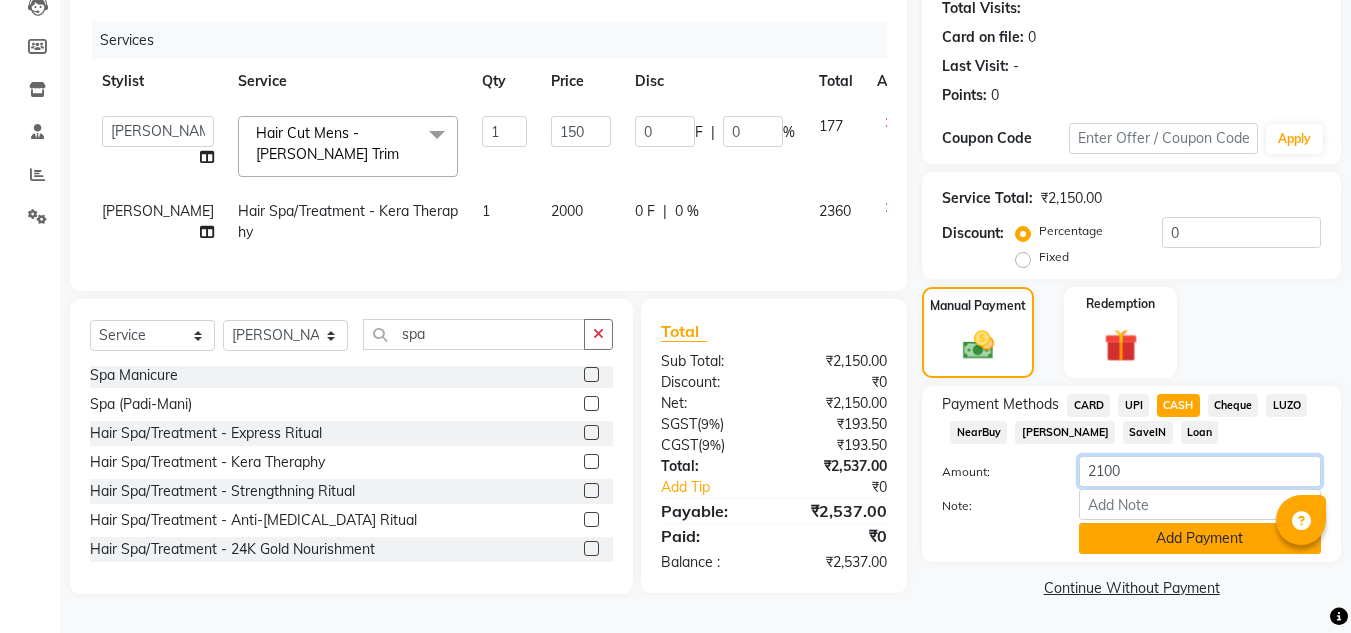 type on "2100" 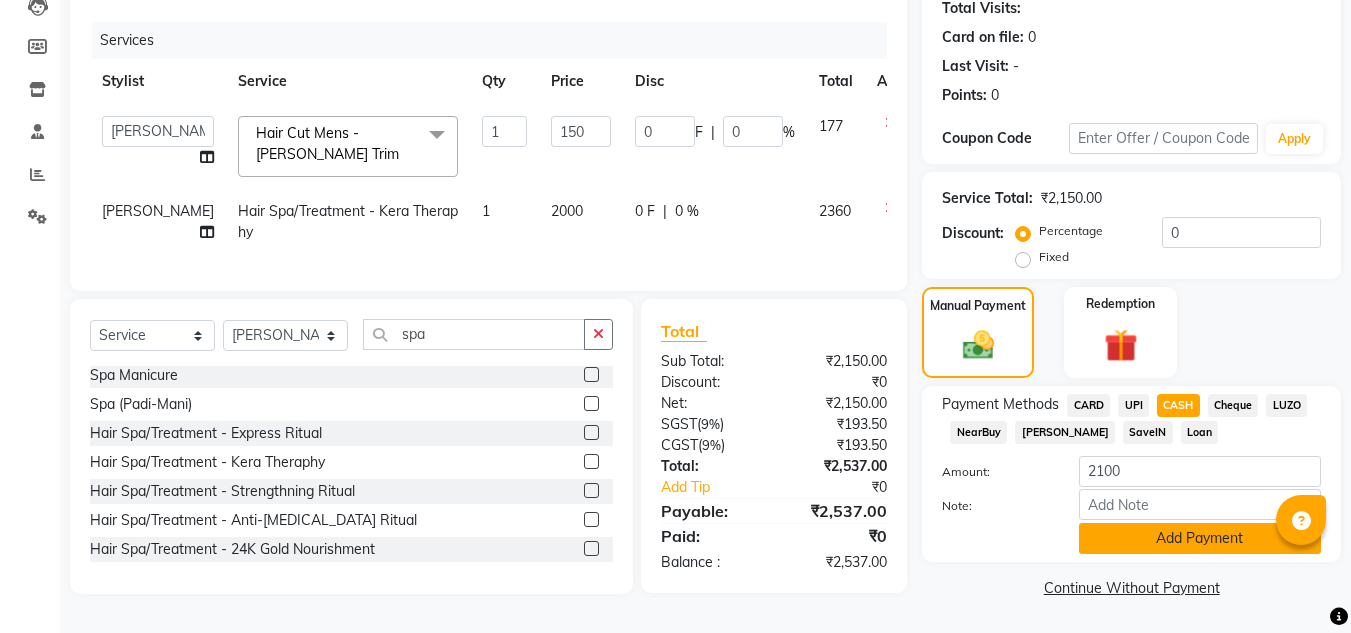 click on "Add Payment" 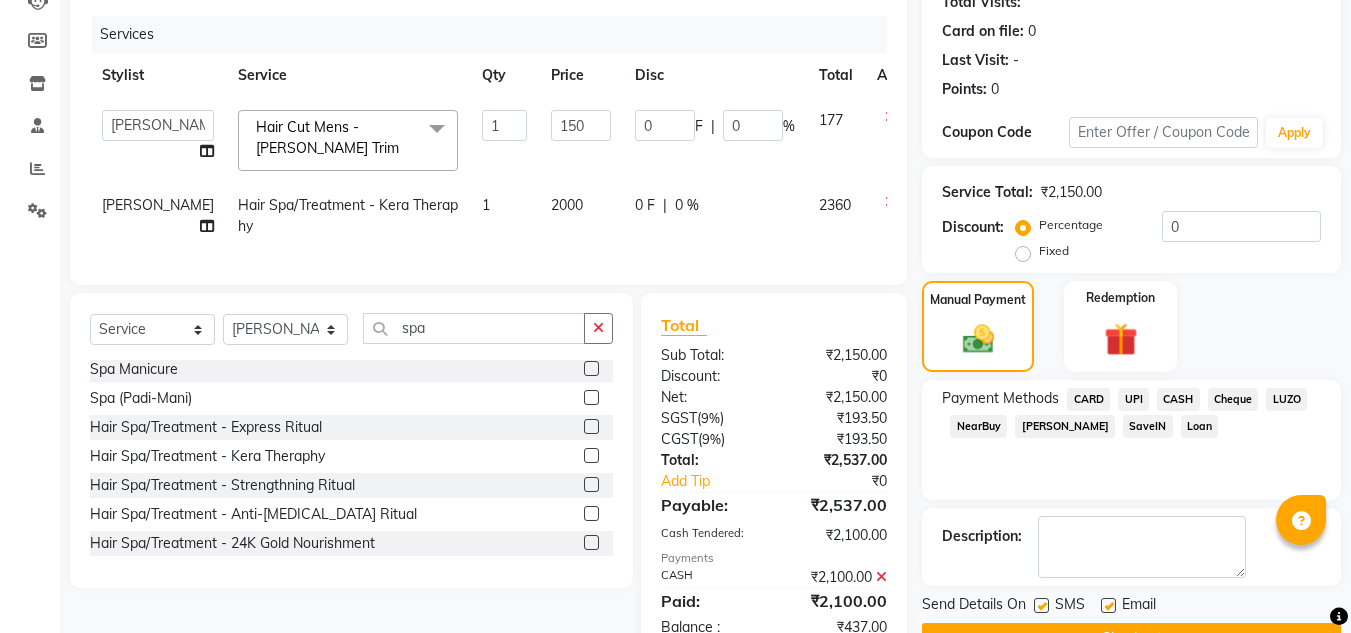 scroll, scrollTop: 302, scrollLeft: 0, axis: vertical 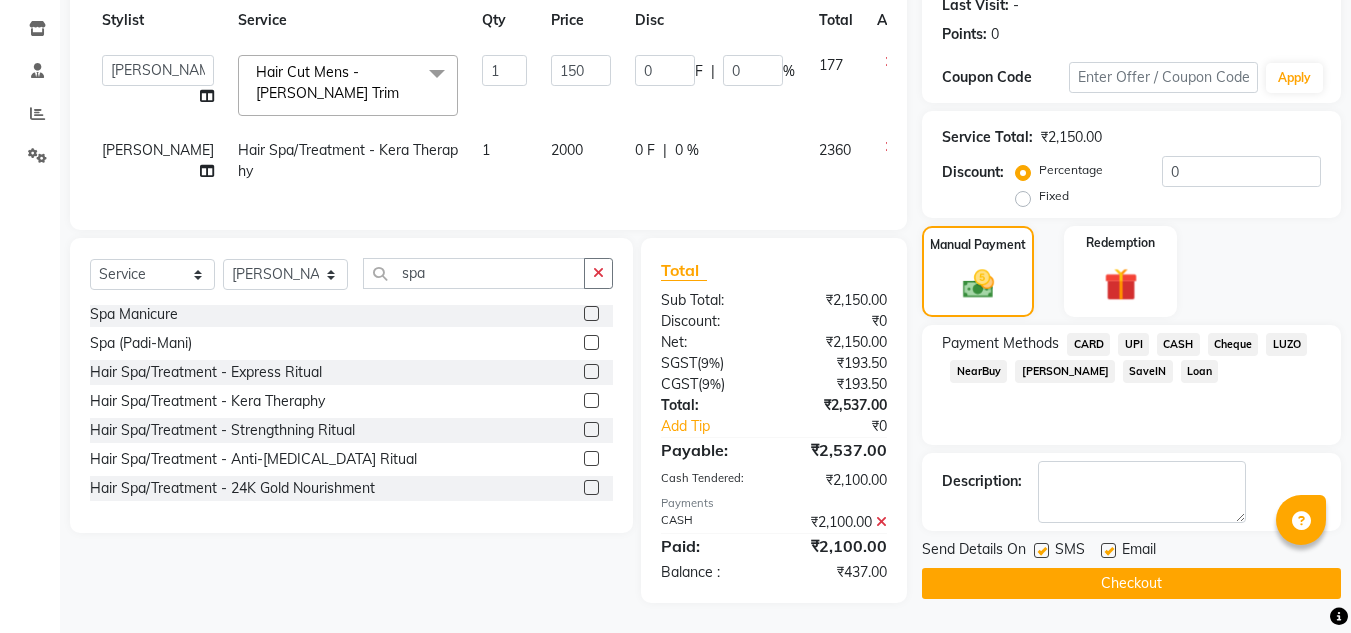 click 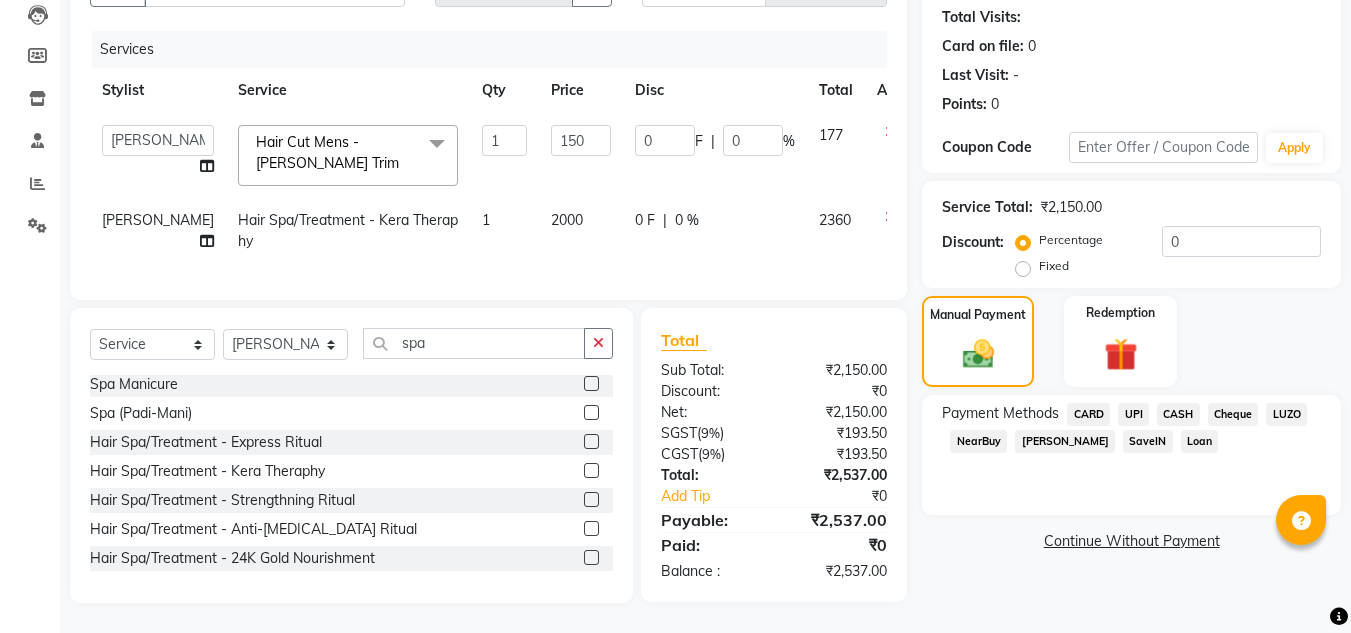 scroll, scrollTop: 232, scrollLeft: 0, axis: vertical 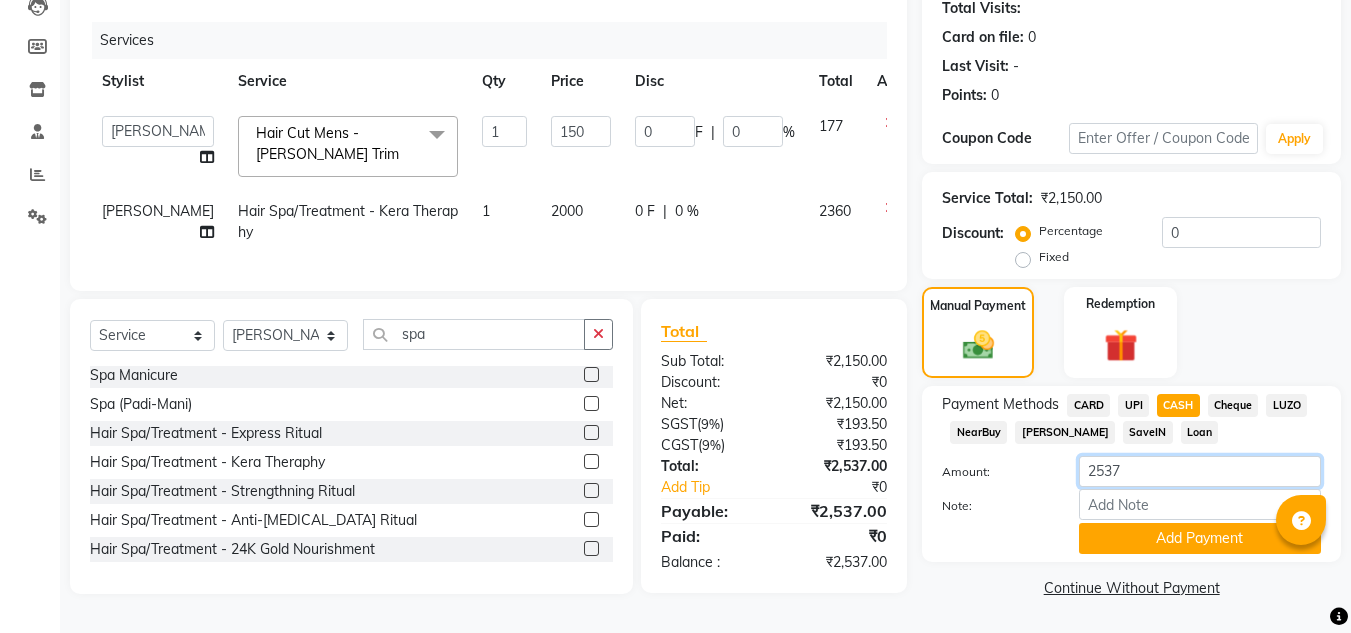 click on "2537" 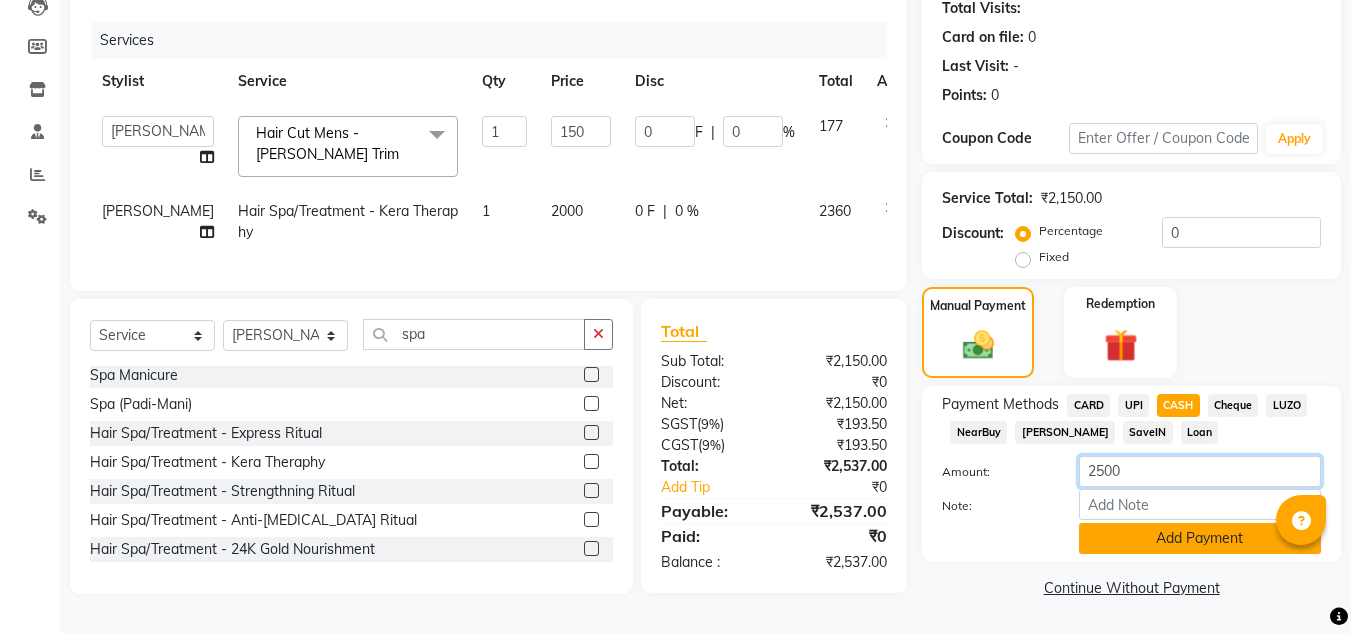type on "2500" 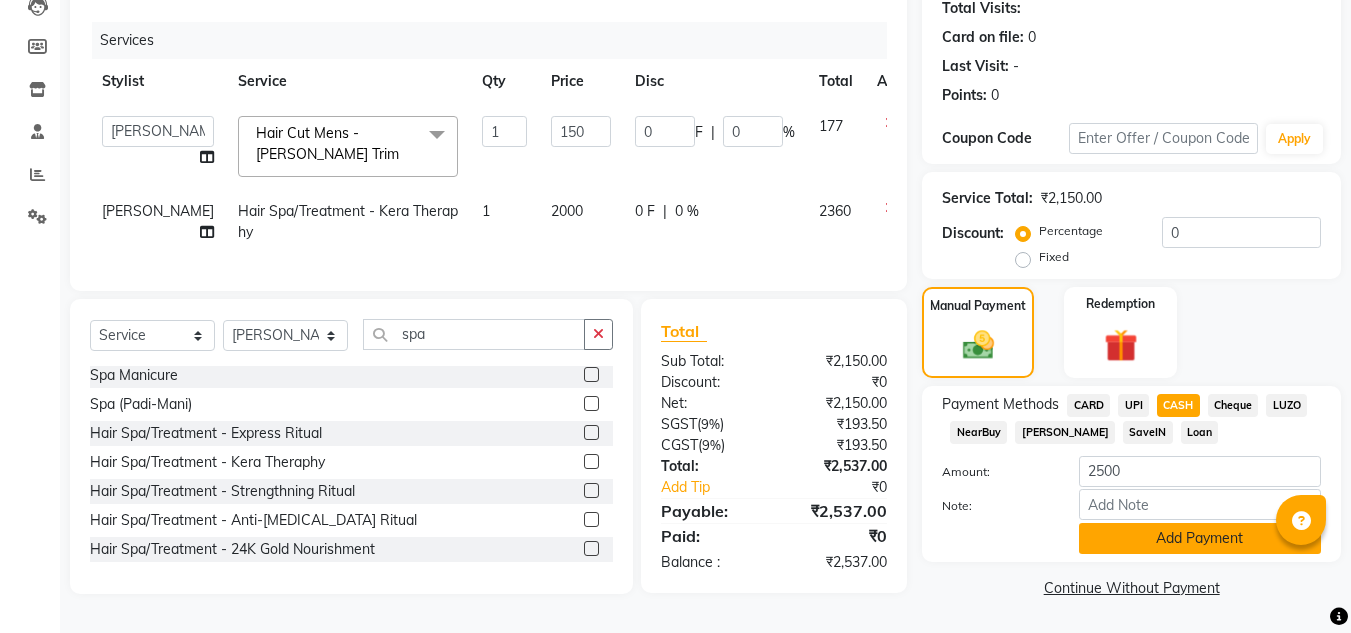 click on "Add Payment" 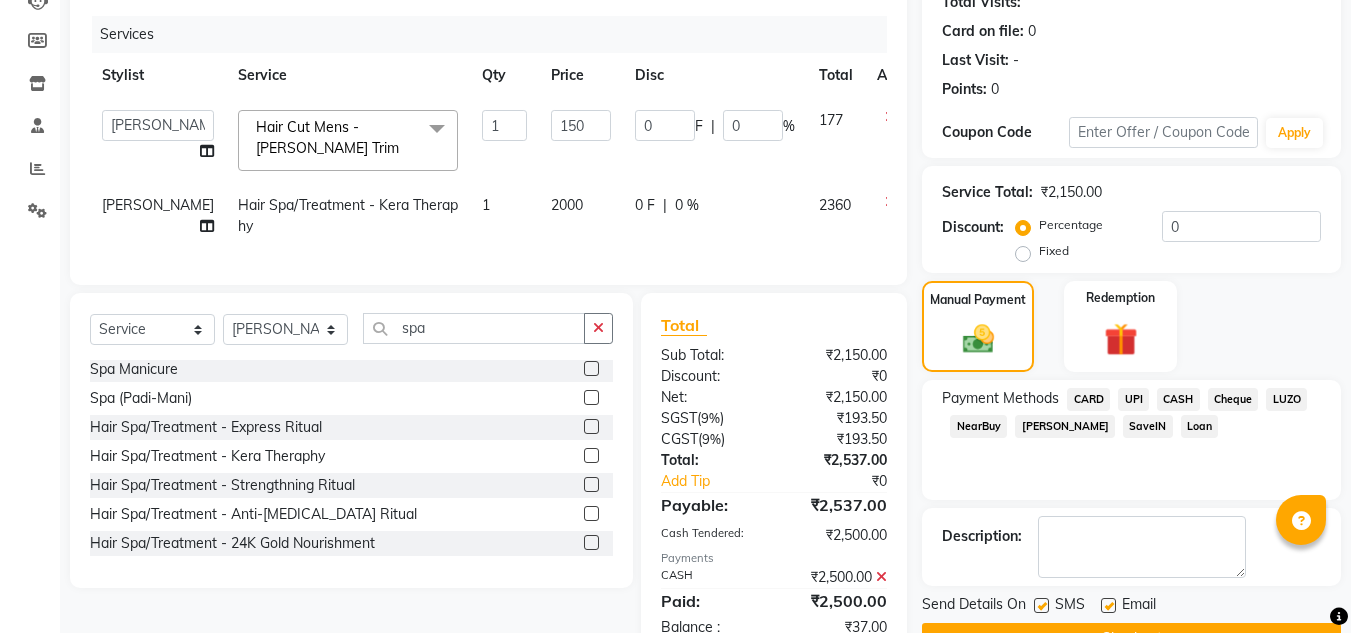click on "UPI" 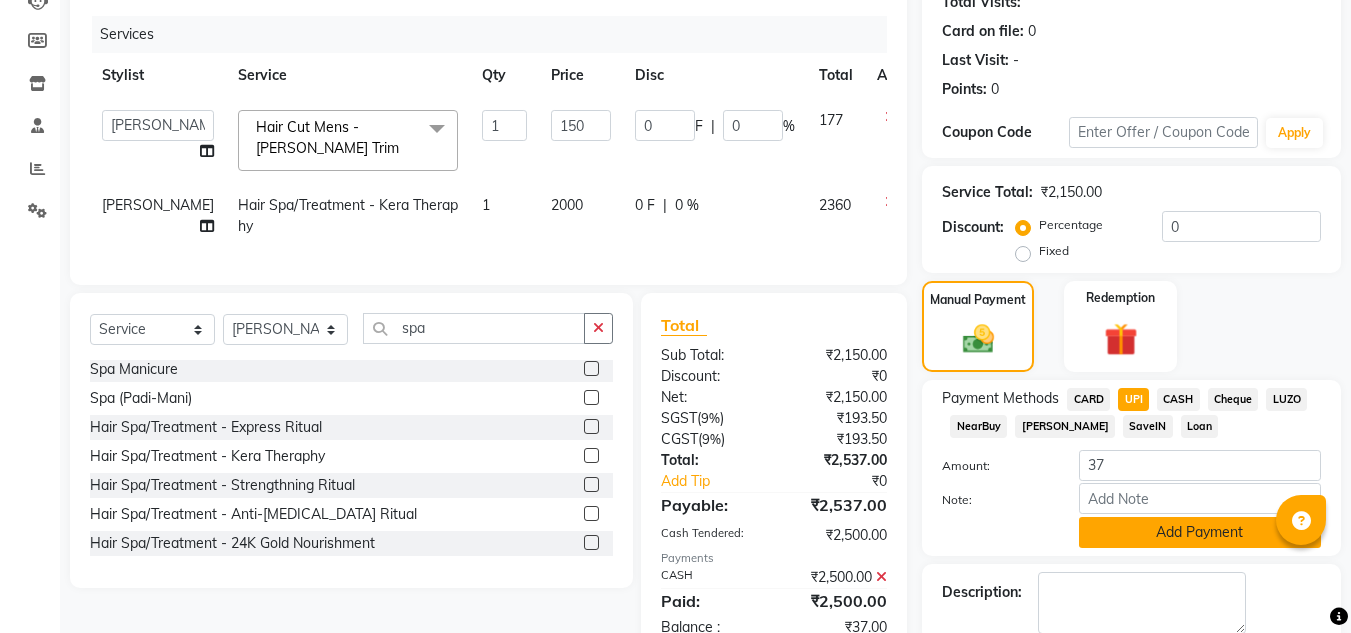click on "Add Payment" 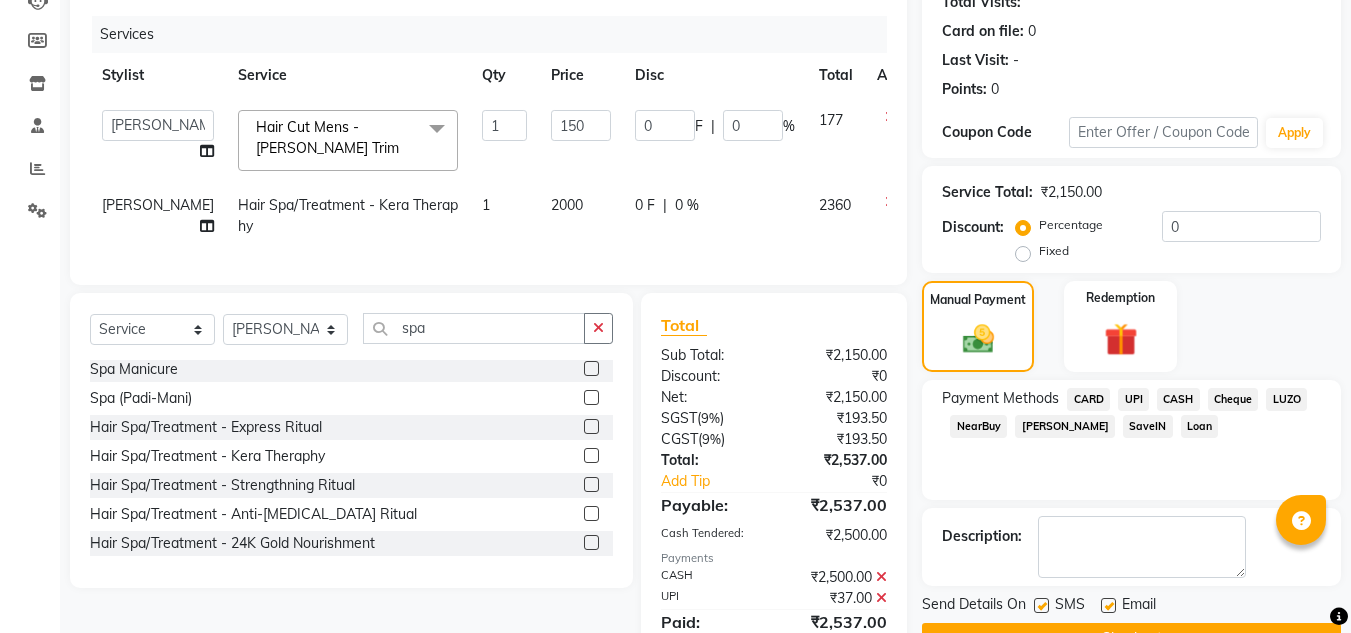 scroll, scrollTop: 323, scrollLeft: 0, axis: vertical 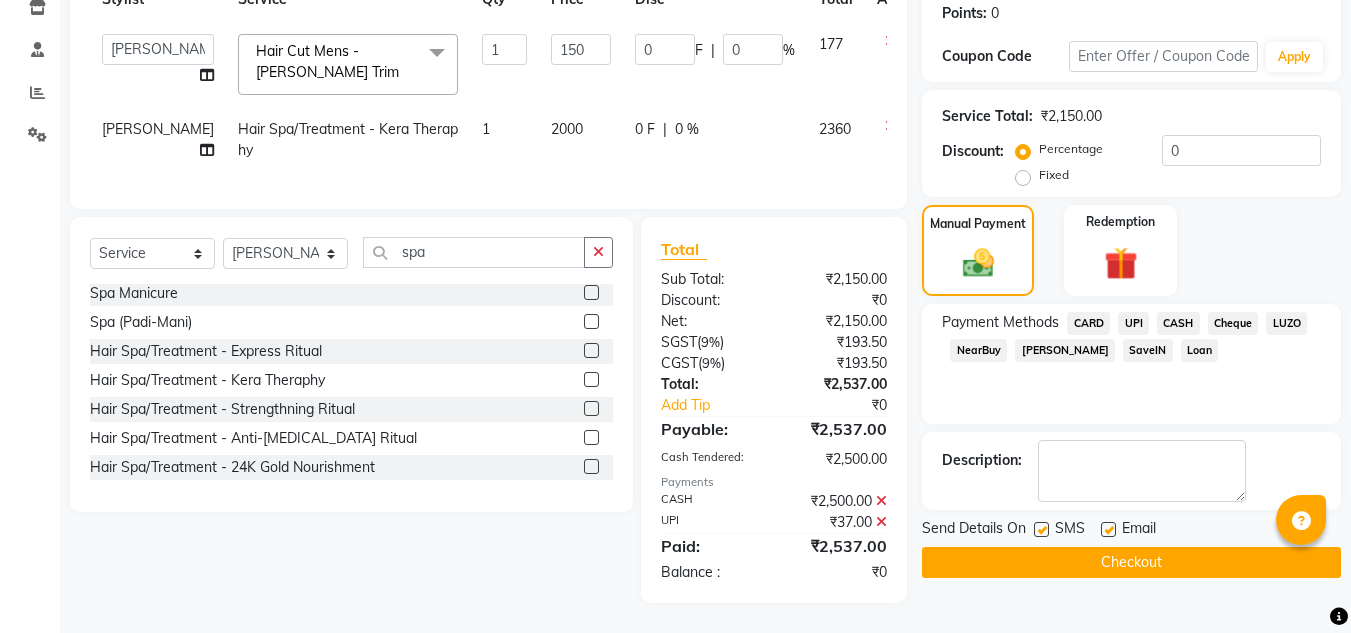 click on "Checkout" 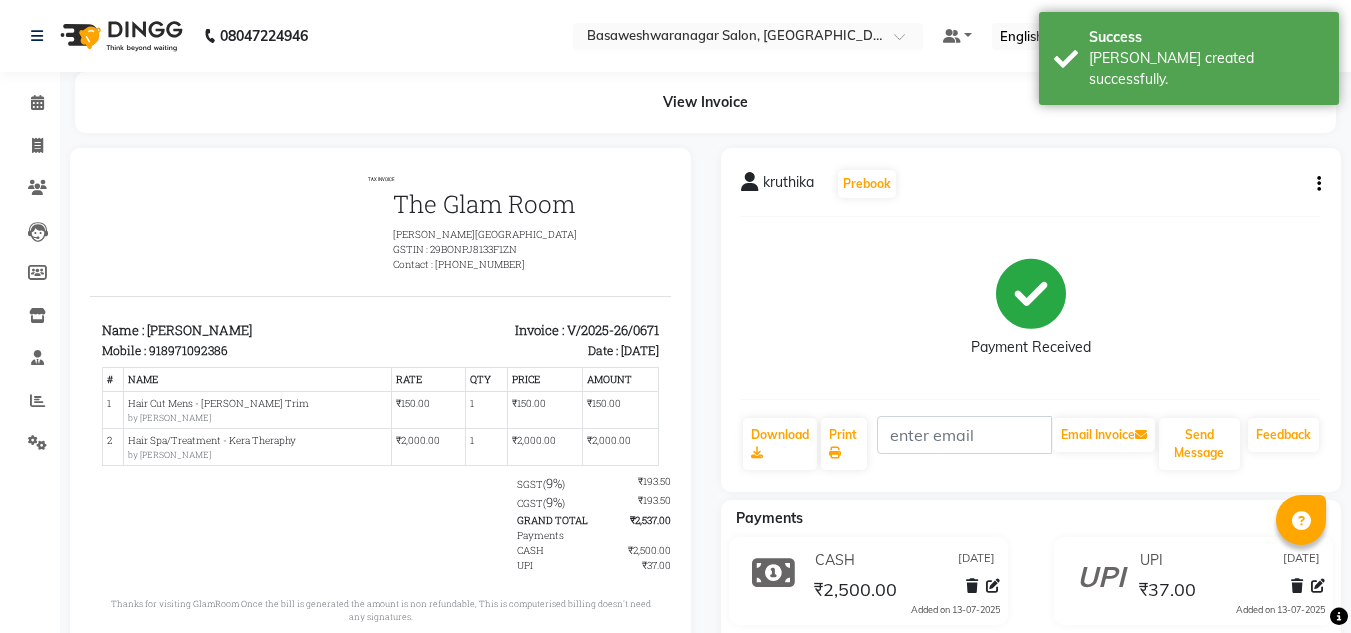 scroll, scrollTop: 0, scrollLeft: 0, axis: both 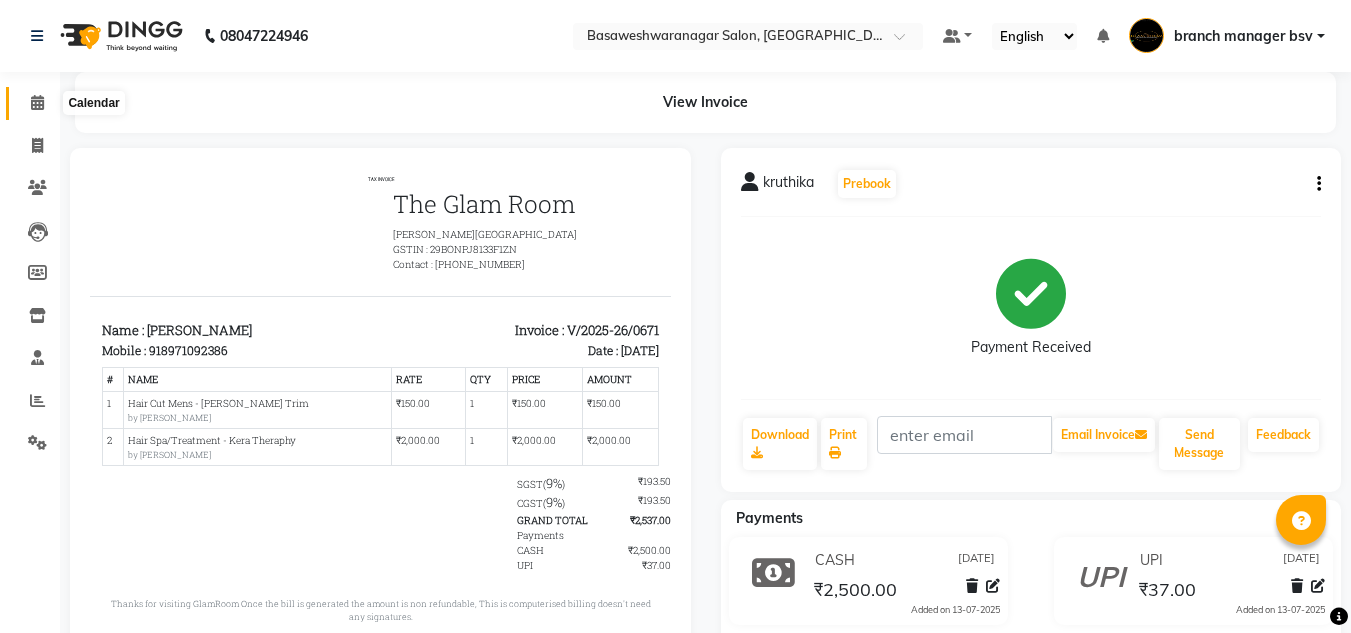 click 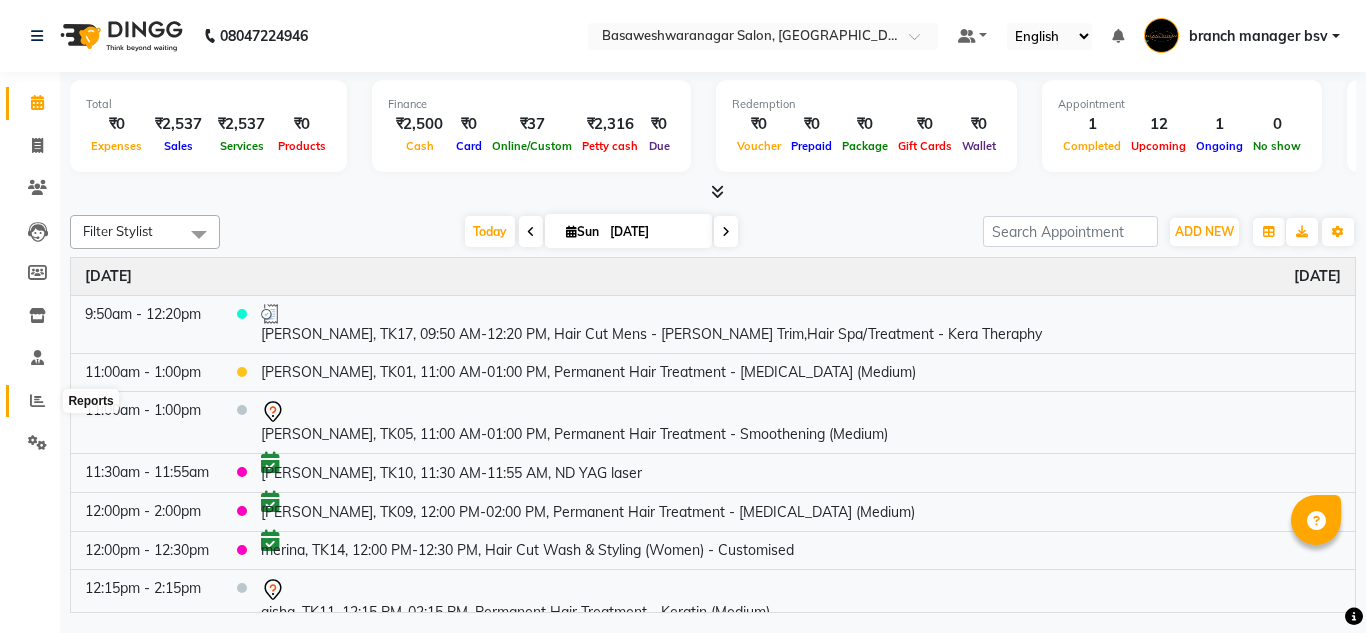 click 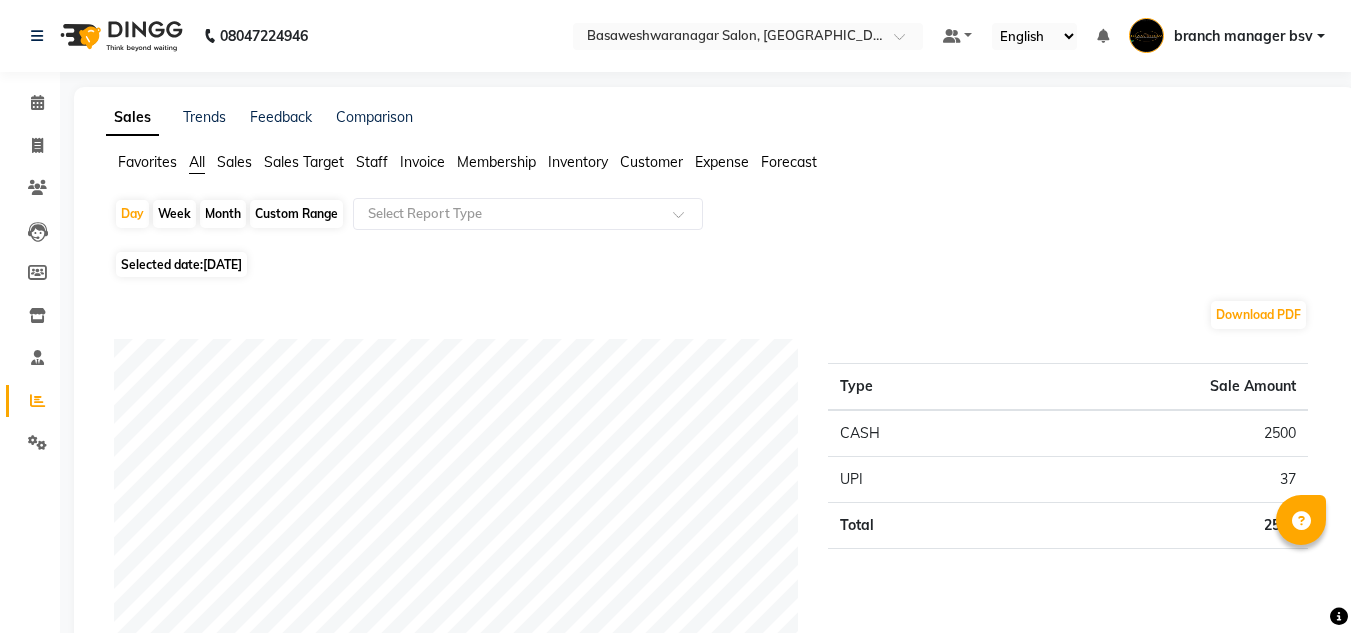 click on "Staff" 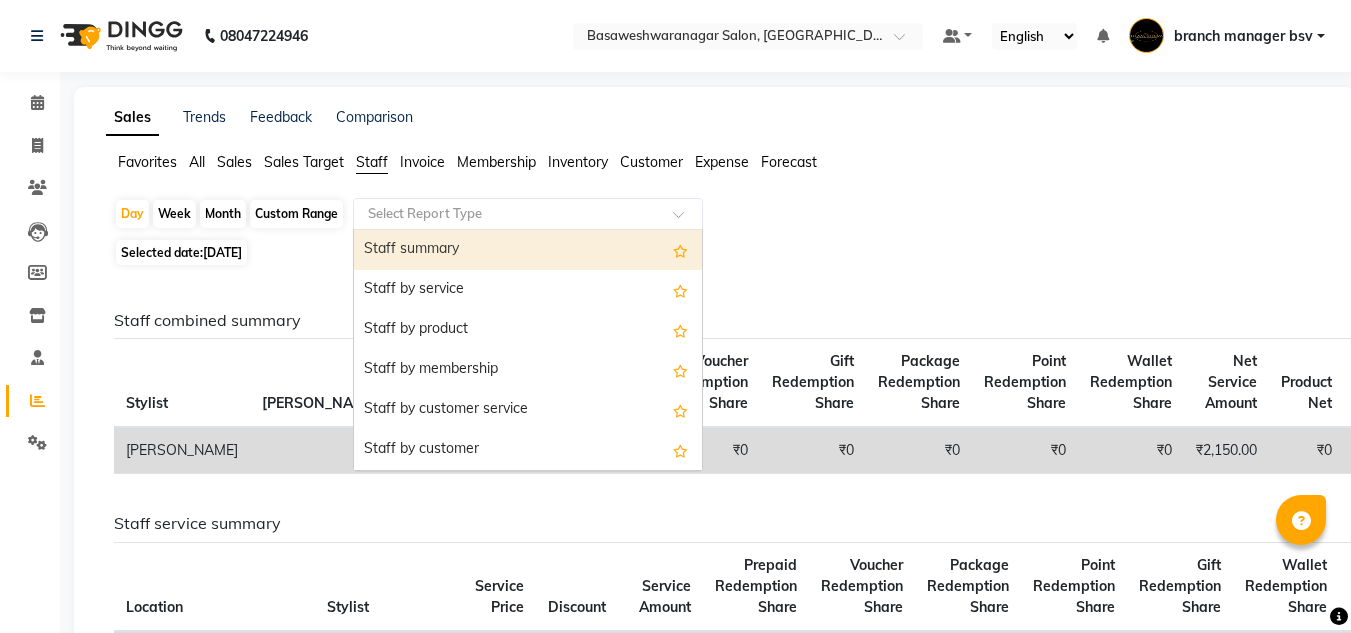 click on "Select Report Type" 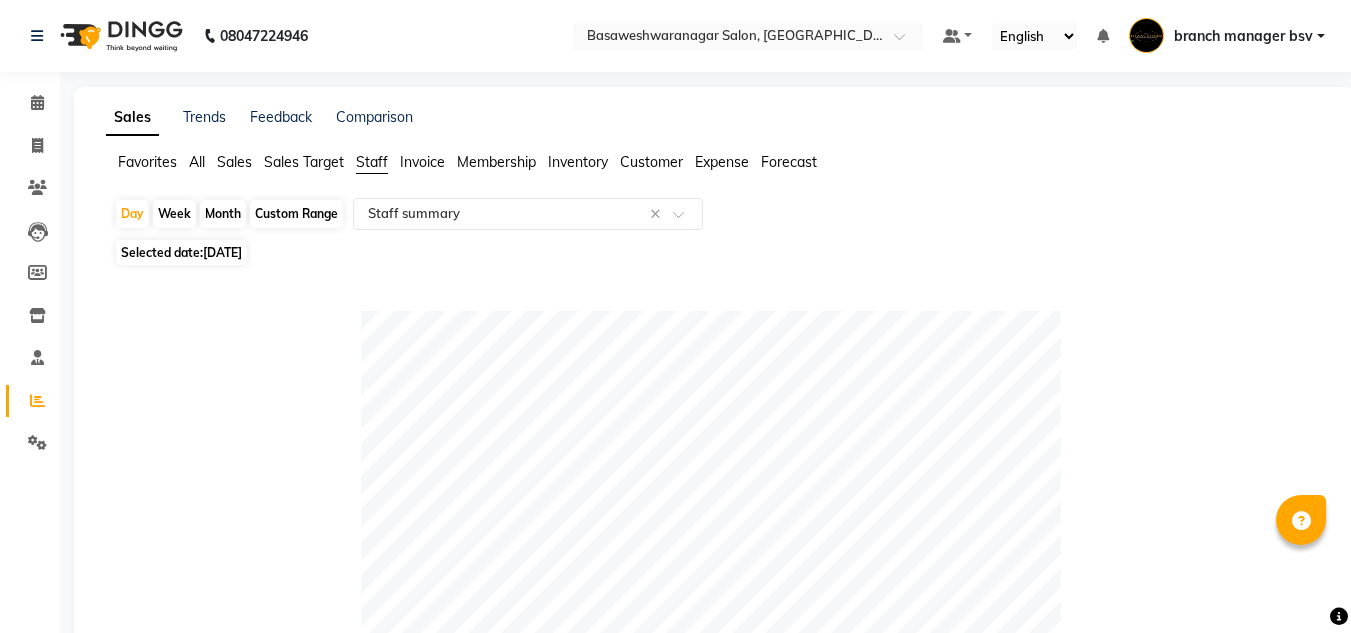 click on "[DATE]" 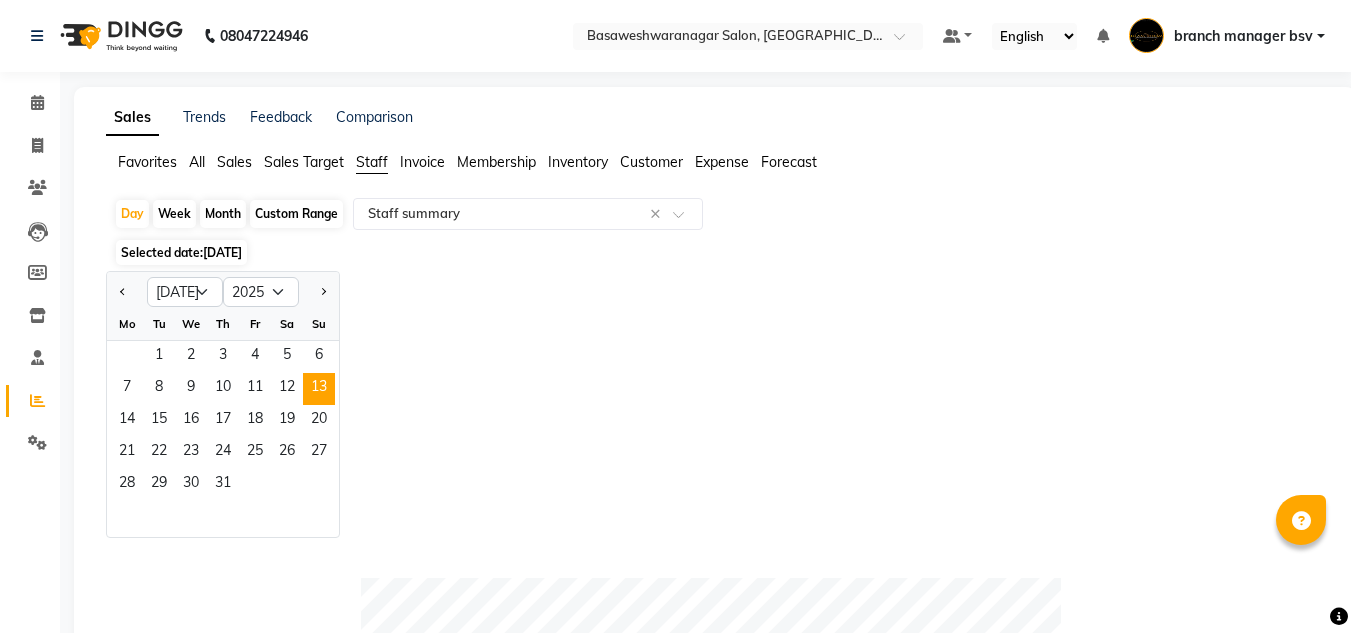 click on "Custom Range" 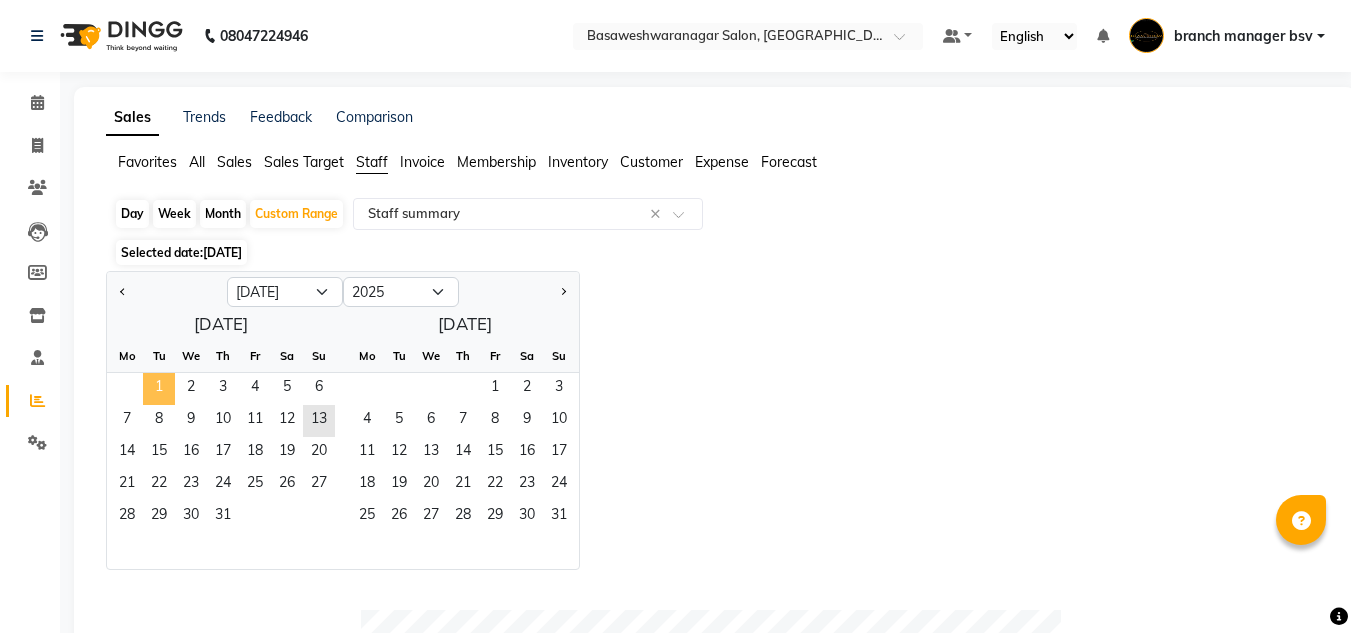 click on "1" 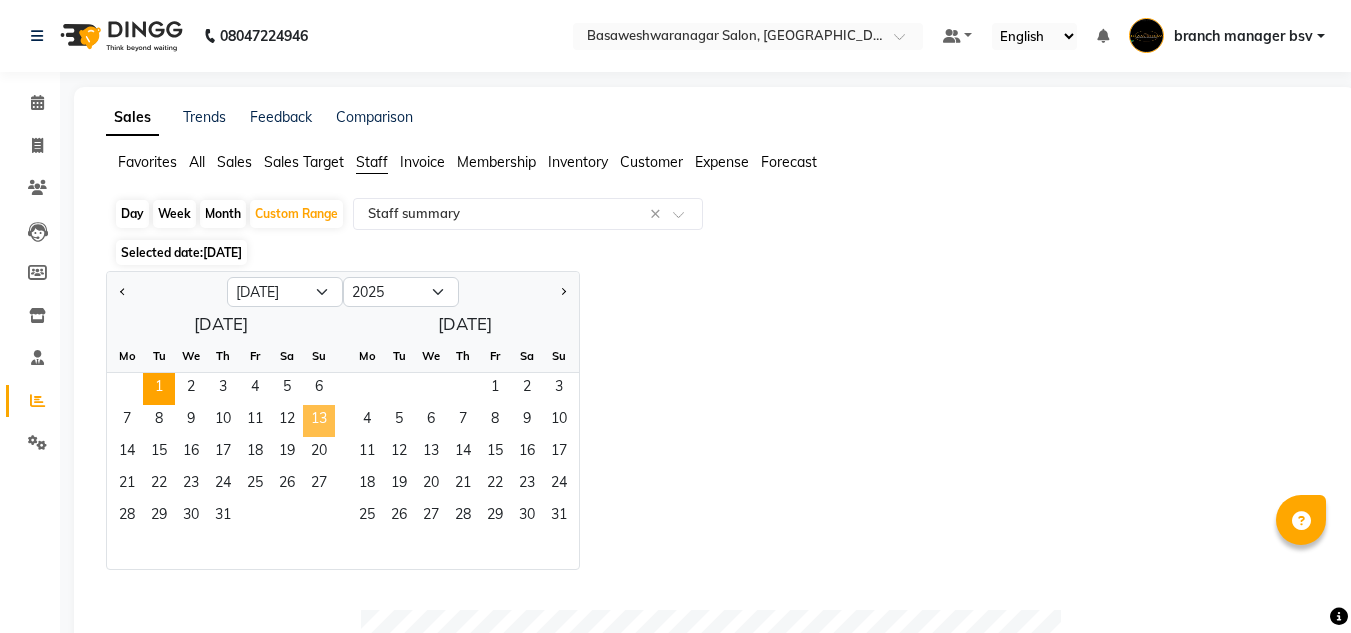 click on "13" 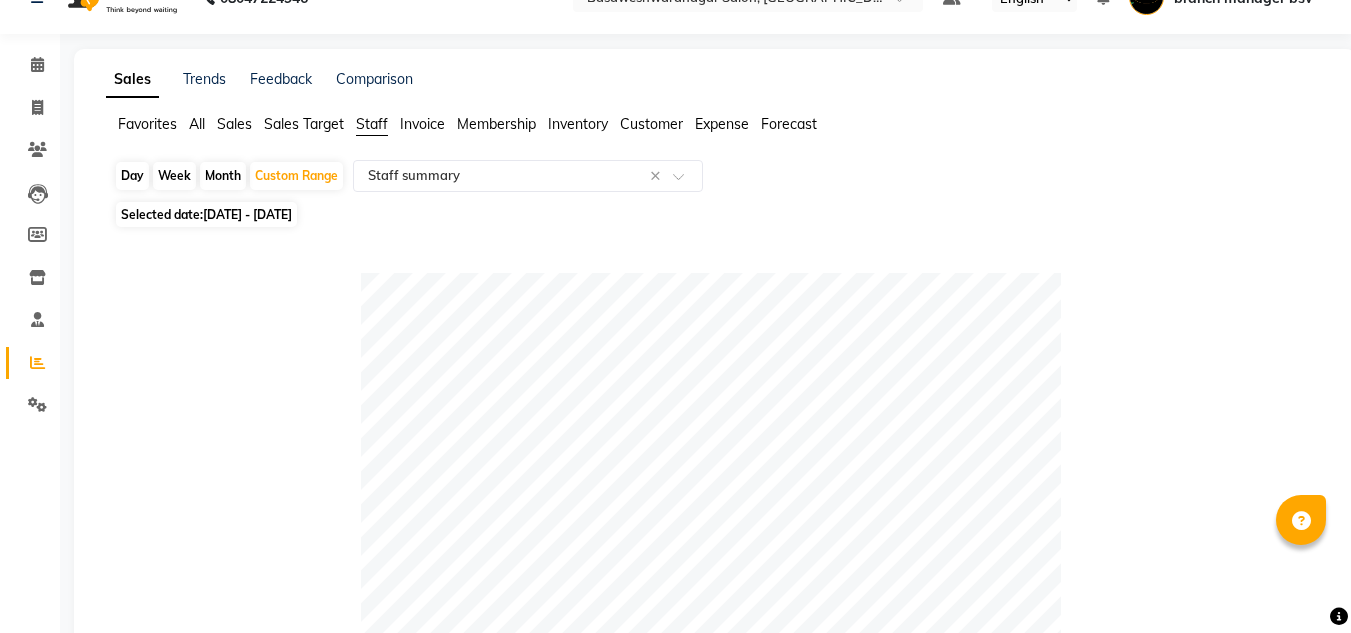 scroll, scrollTop: 37, scrollLeft: 0, axis: vertical 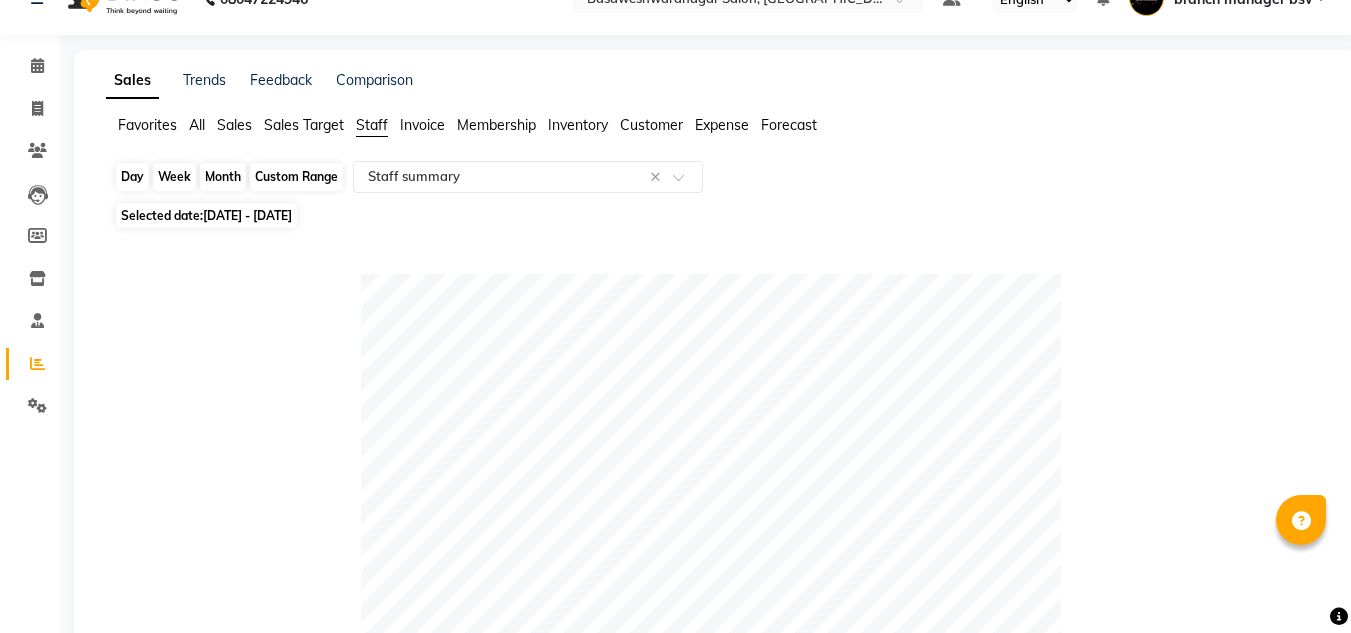 click on "Custom Range" 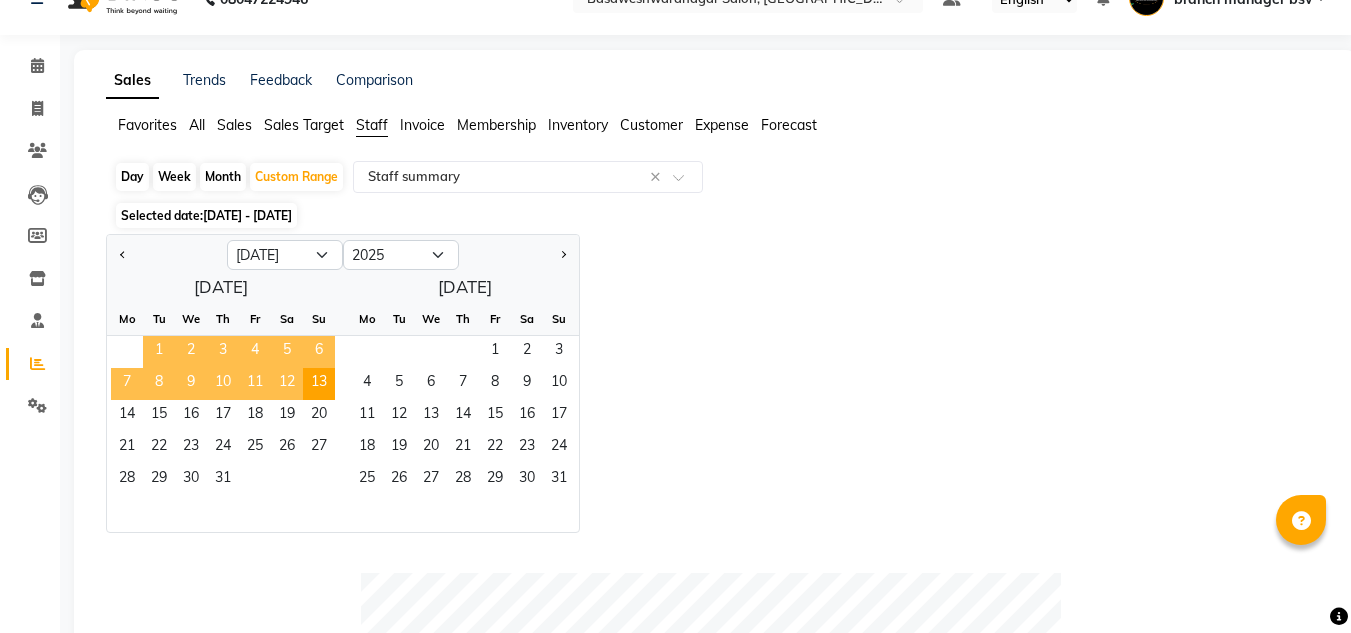 click on "1" 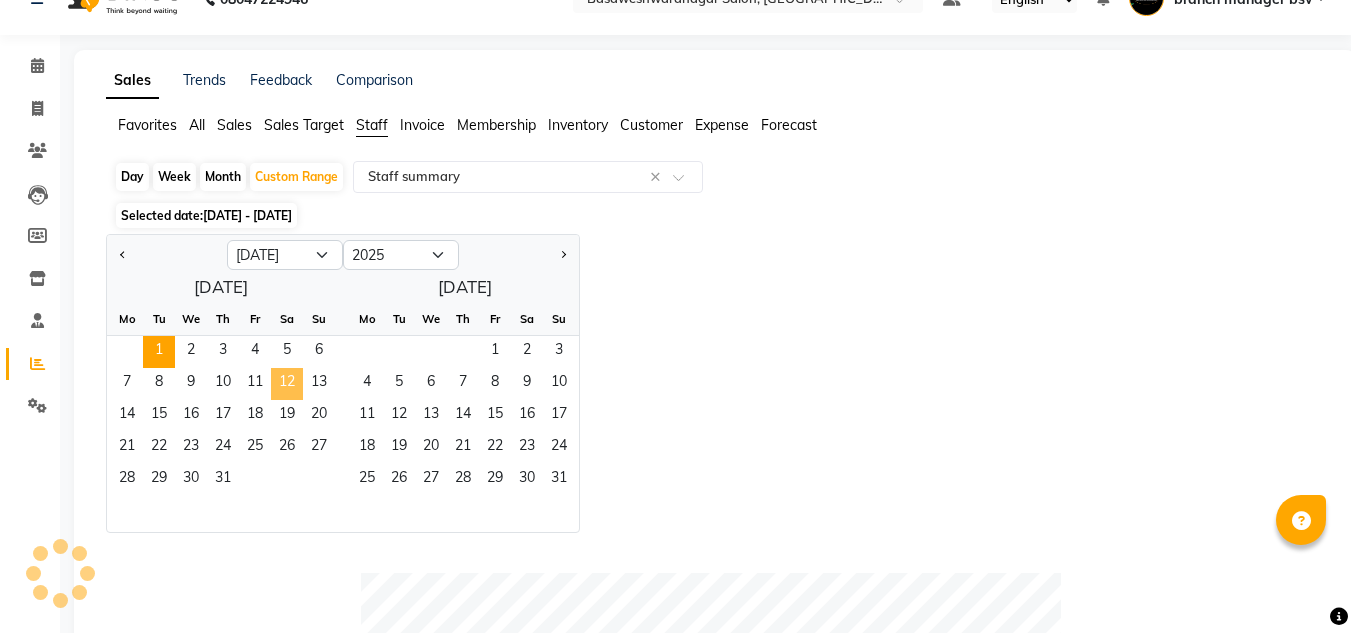 click on "12" 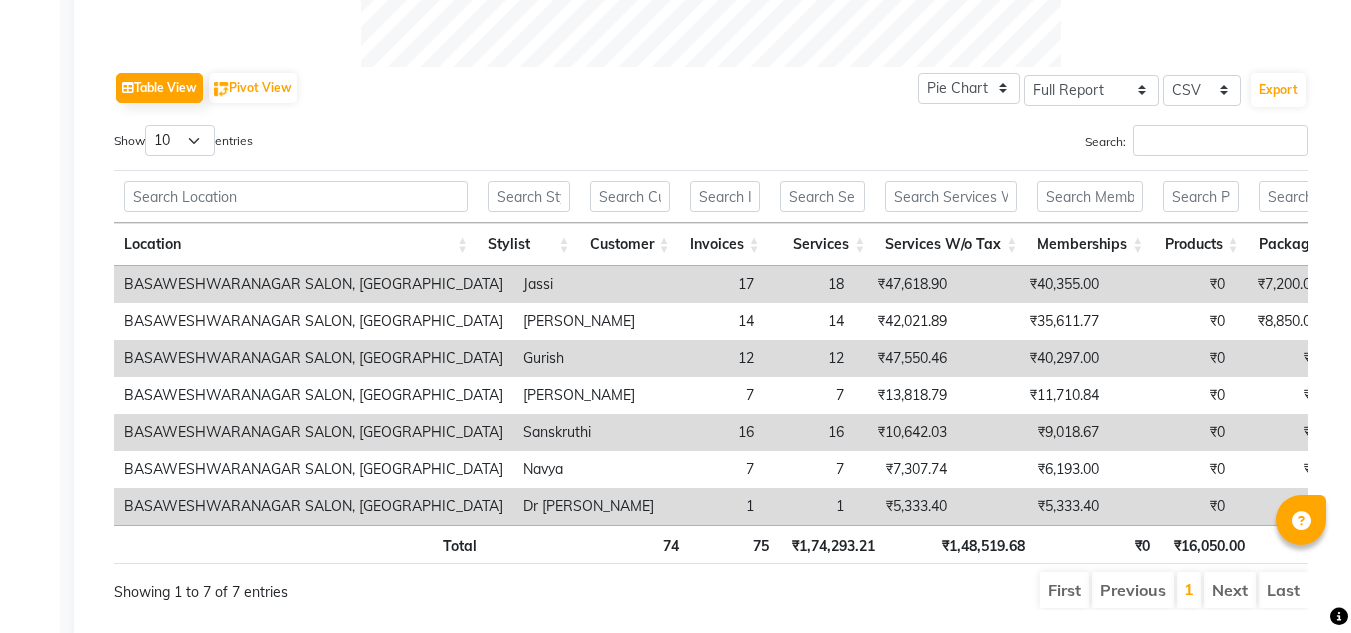 scroll, scrollTop: 1017, scrollLeft: 0, axis: vertical 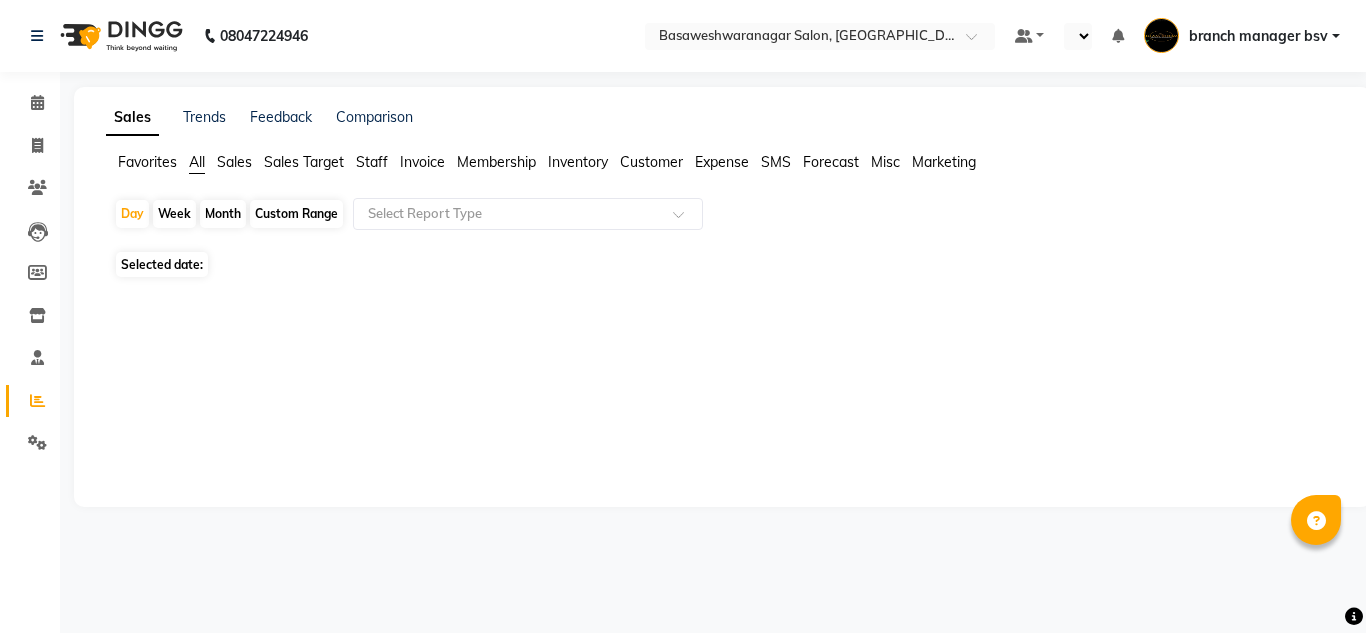 select on "en" 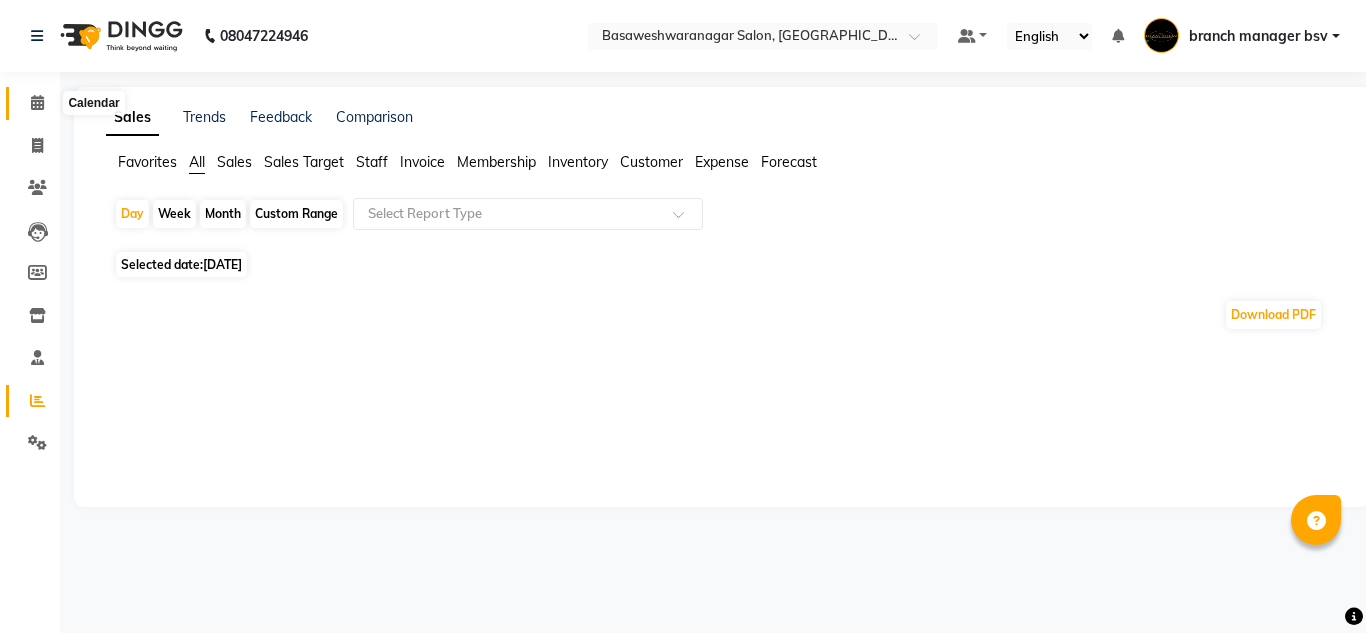 click 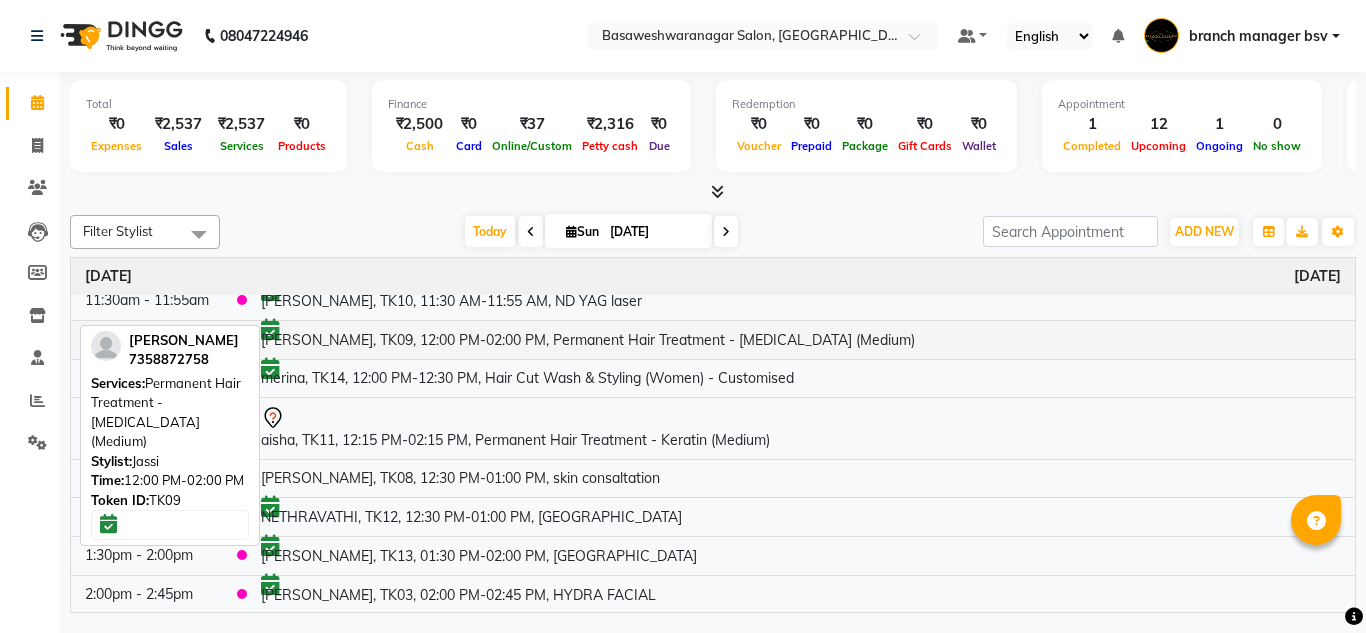 scroll, scrollTop: 173, scrollLeft: 0, axis: vertical 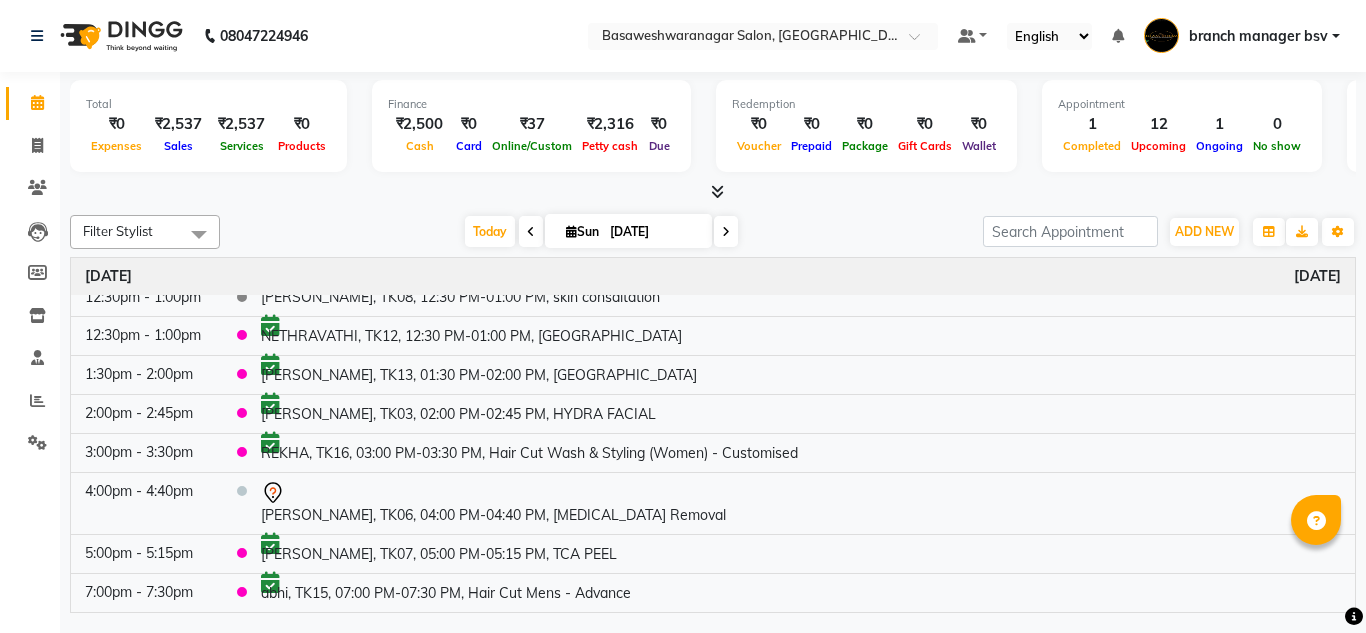 click at bounding box center (726, 231) 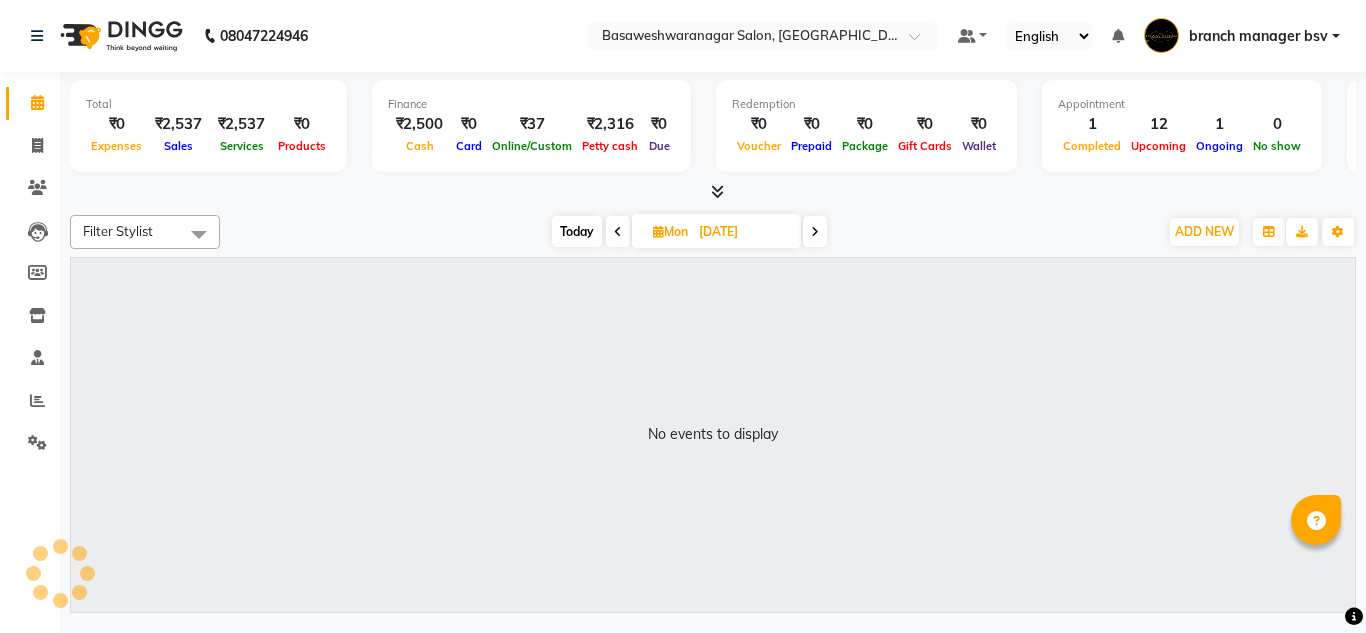 scroll, scrollTop: 0, scrollLeft: 0, axis: both 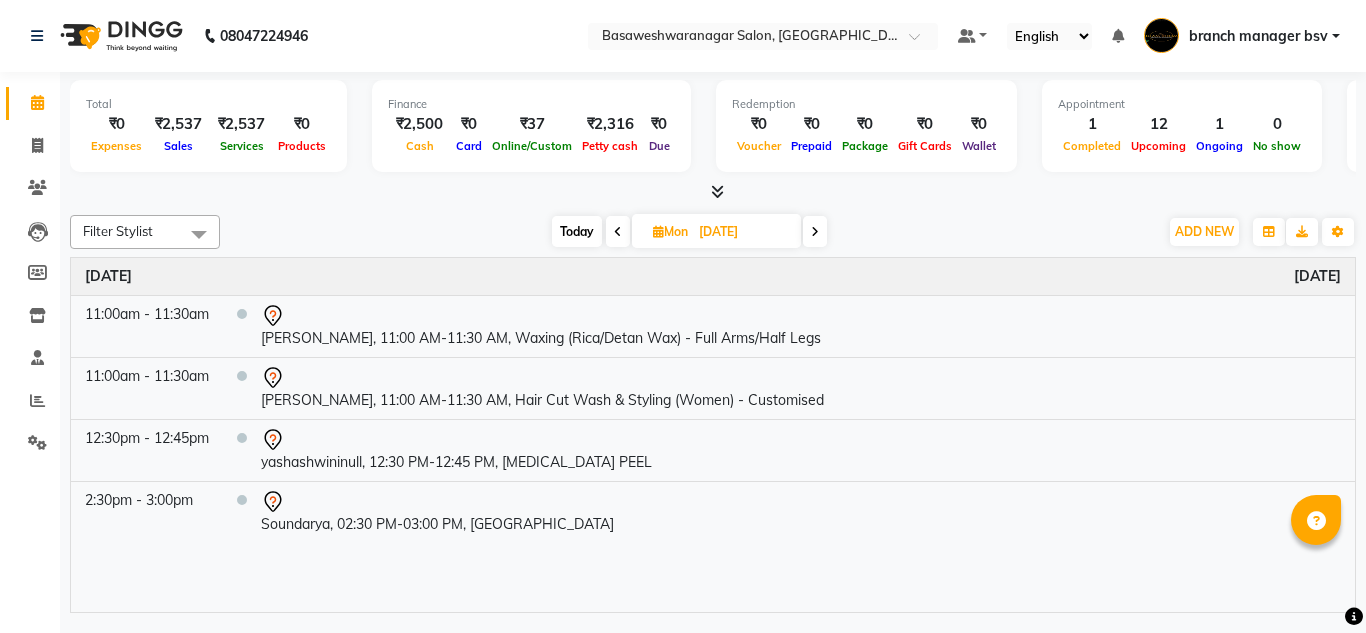 click on "Today" at bounding box center [577, 231] 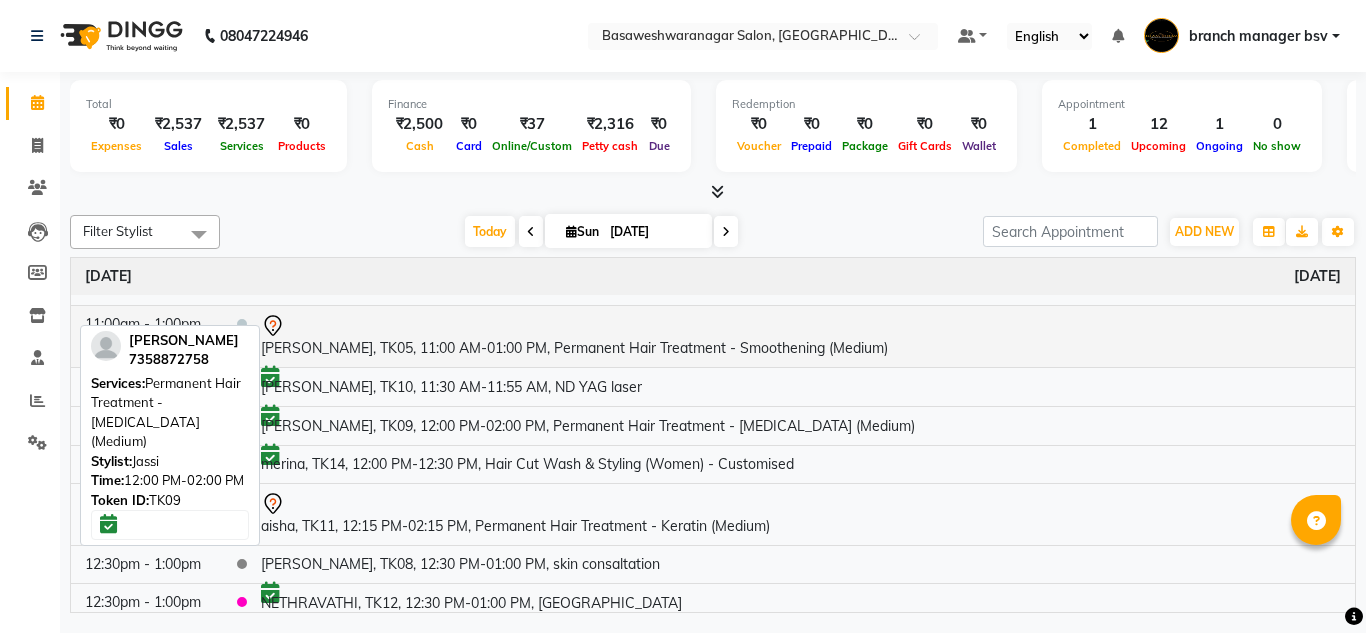 scroll, scrollTop: 0, scrollLeft: 0, axis: both 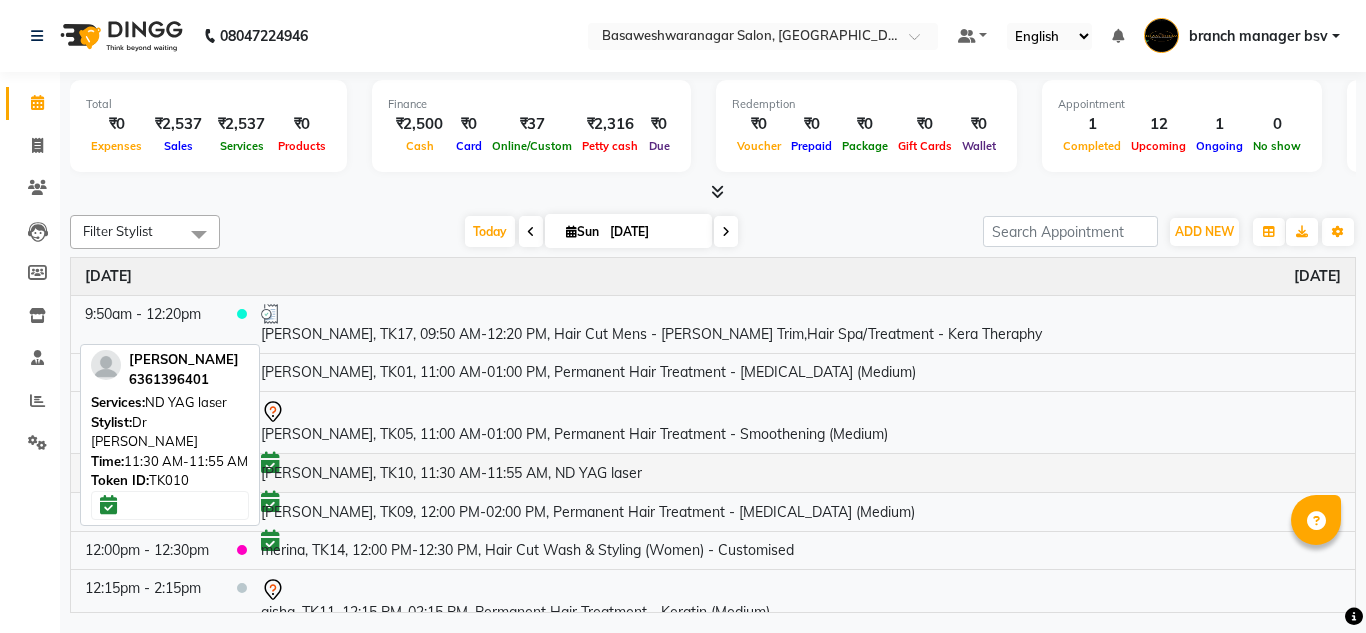 click on "[PERSON_NAME], TK10, 11:30 AM-11:55 AM, ND YAG laser" at bounding box center (801, 472) 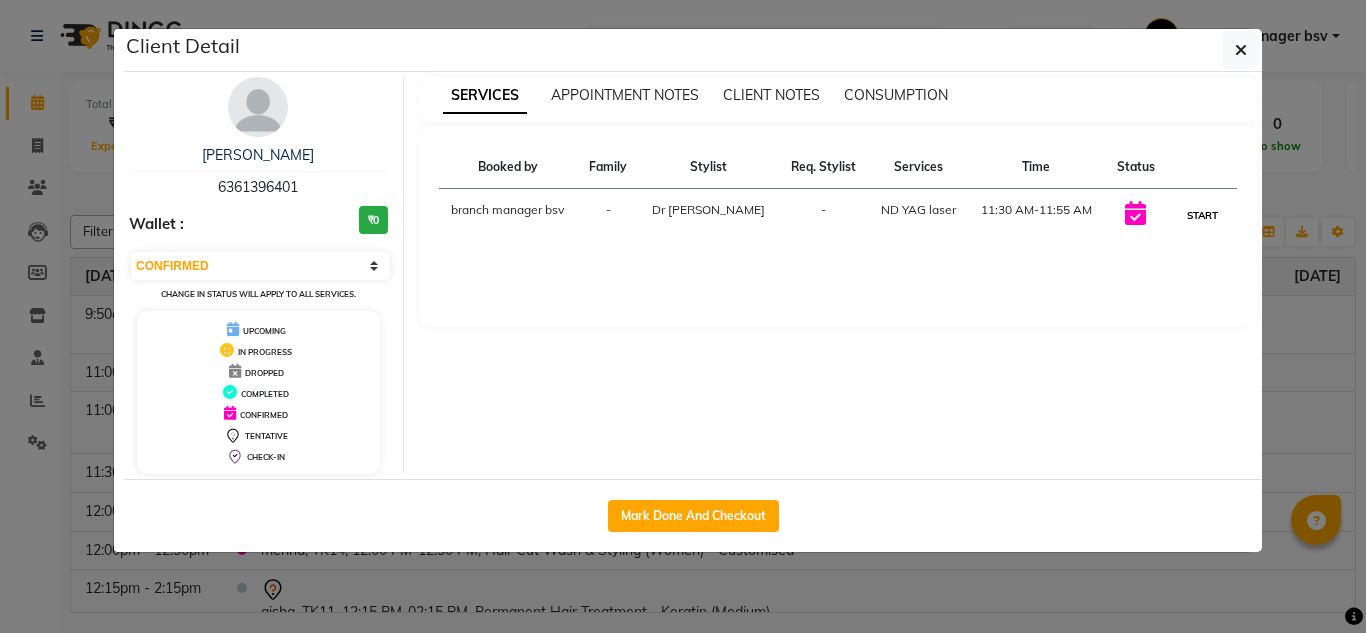 click on "START" at bounding box center [1202, 215] 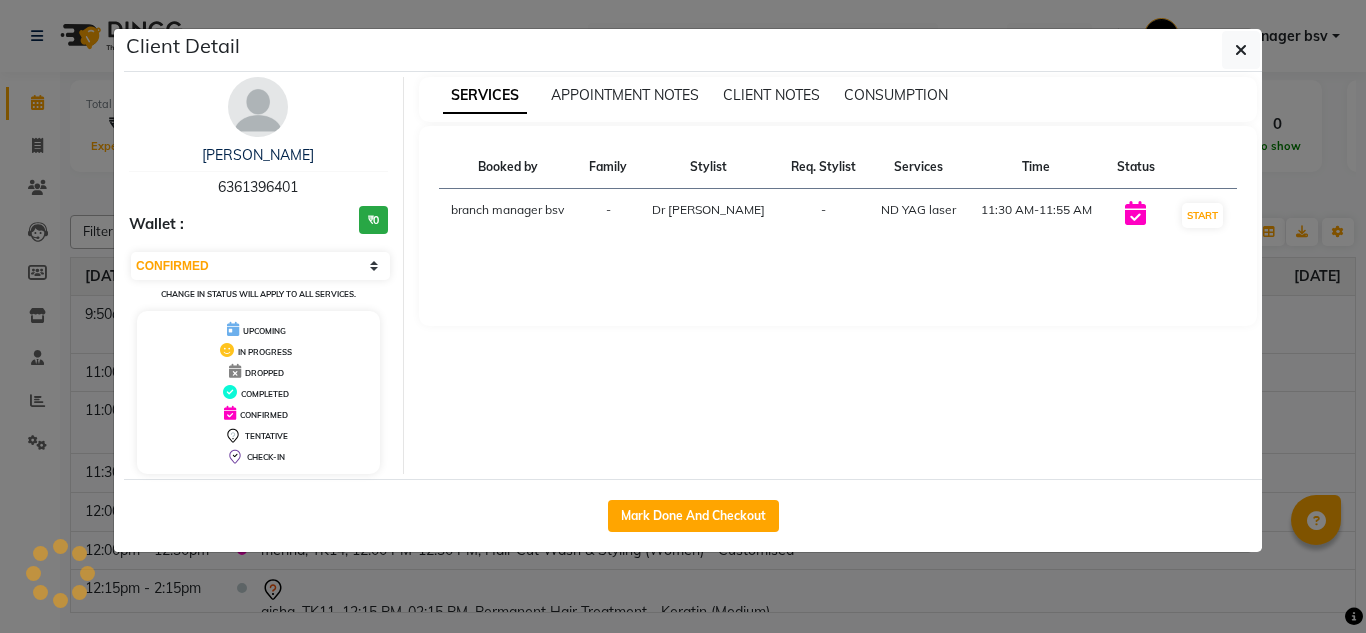 select on "1" 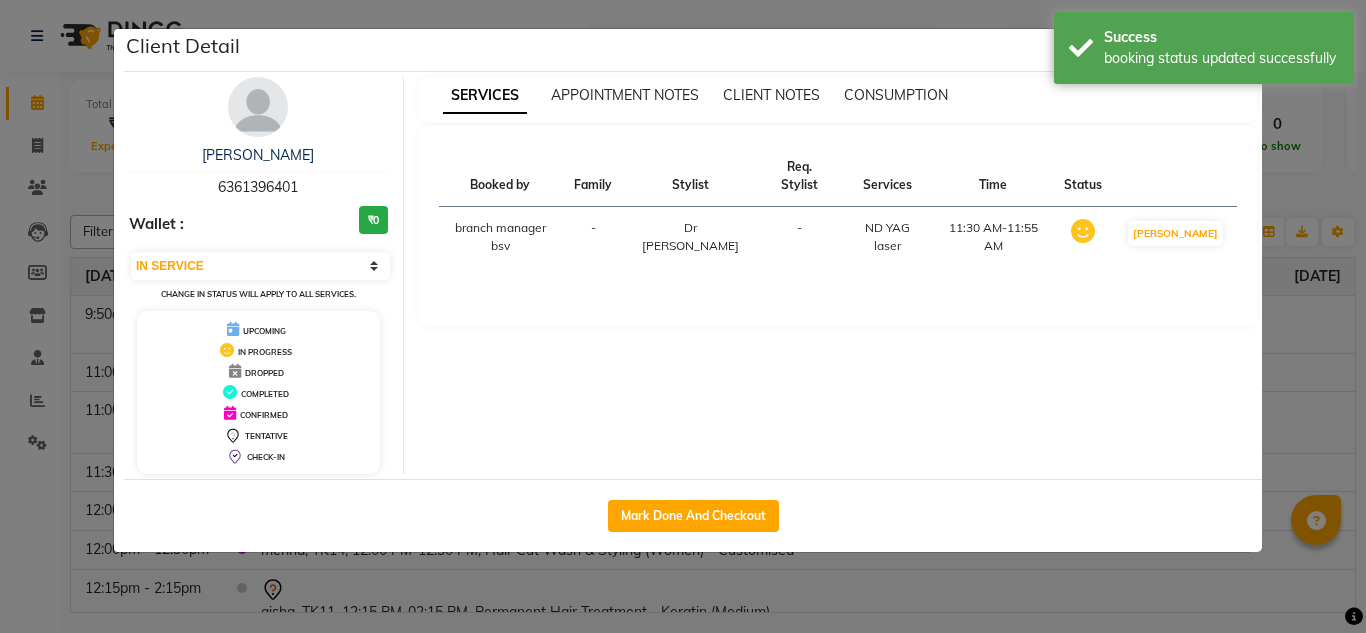 click on "Client Detail  shashank    6361396401 Wallet : ₹0 Select IN SERVICE CONFIRMED TENTATIVE CHECK IN MARK DONE DROPPED UPCOMING Change in status will apply to all services. UPCOMING IN PROGRESS DROPPED COMPLETED CONFIRMED TENTATIVE CHECK-IN SERVICES APPOINTMENT NOTES CLIENT NOTES CONSUMPTION Booked by Family Stylist Req. Stylist Services Time Status  branch manager bsv  - Dr mehzabin -  ND YAG laser    11:30 AM-11:55 AM   MARK DONE   Mark Done And Checkout" 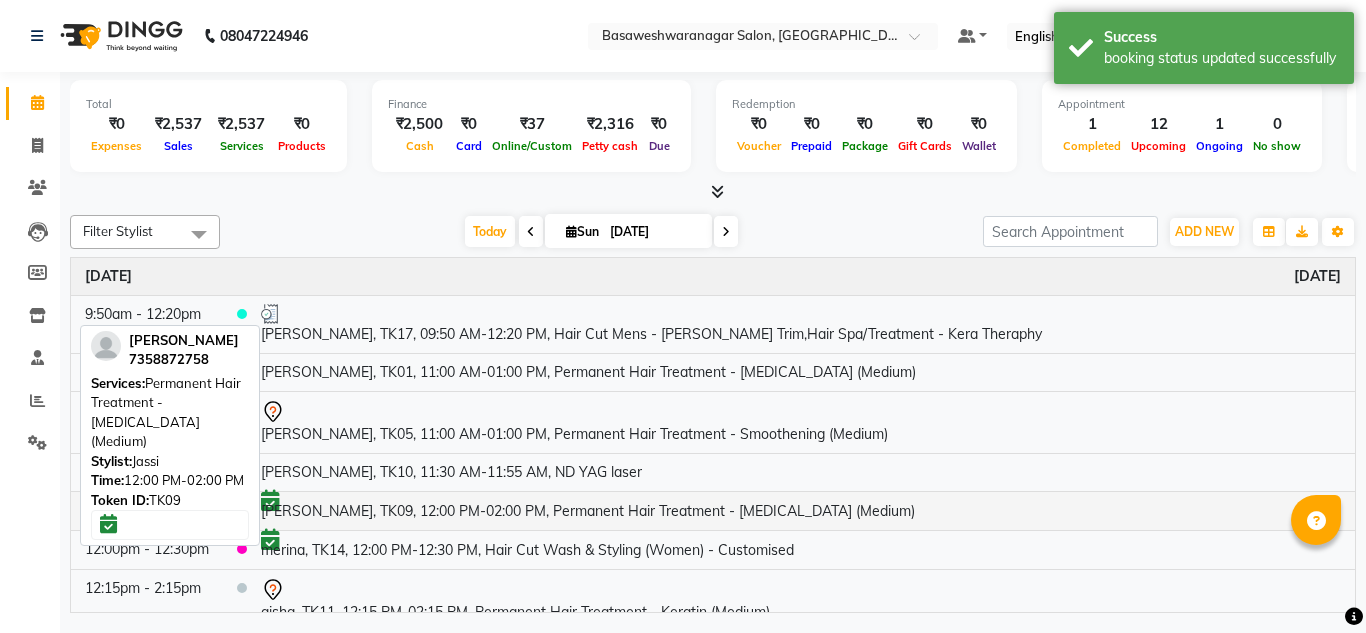 click on "[PERSON_NAME], TK09, 12:00 PM-02:00 PM, Permanent Hair Treatment - [MEDICAL_DATA] (Medium)" at bounding box center [801, 510] 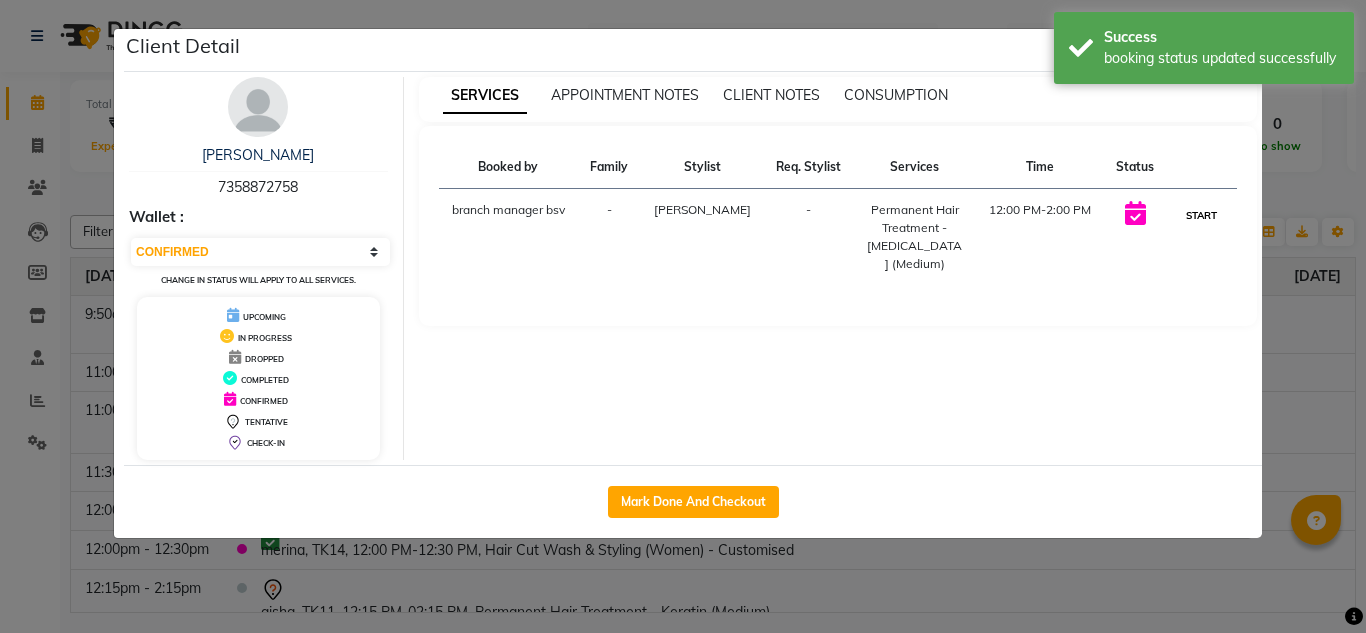 click on "START" at bounding box center (1201, 215) 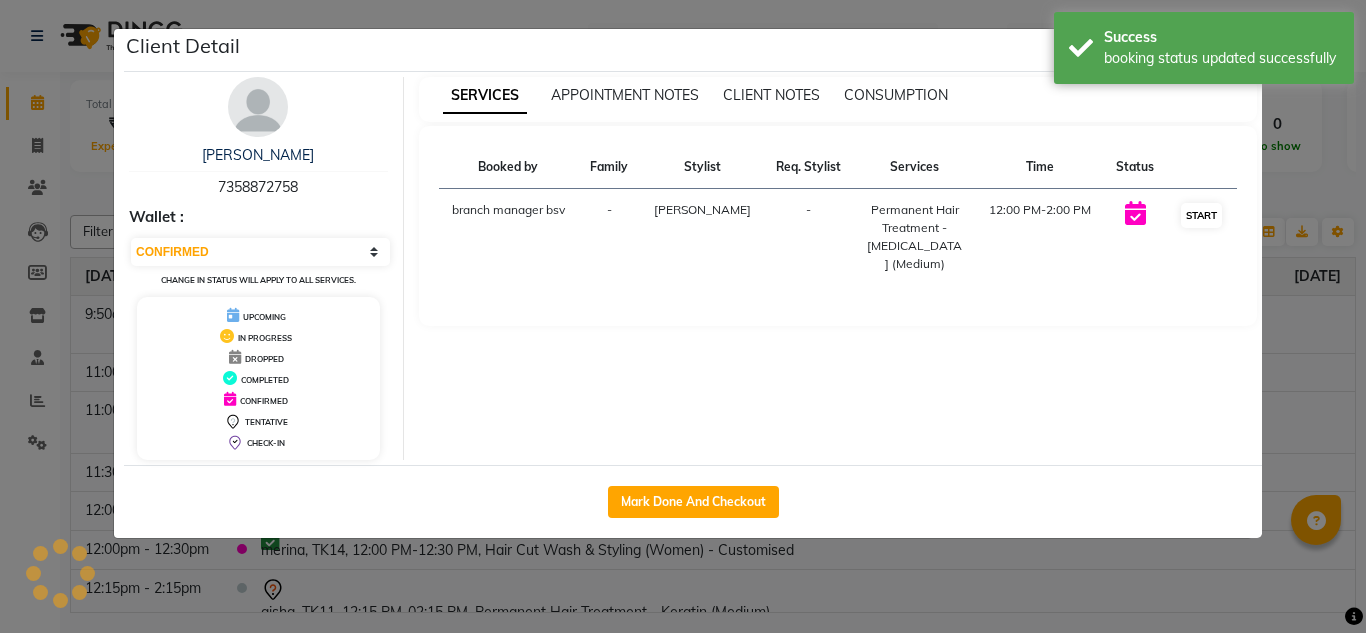 select on "1" 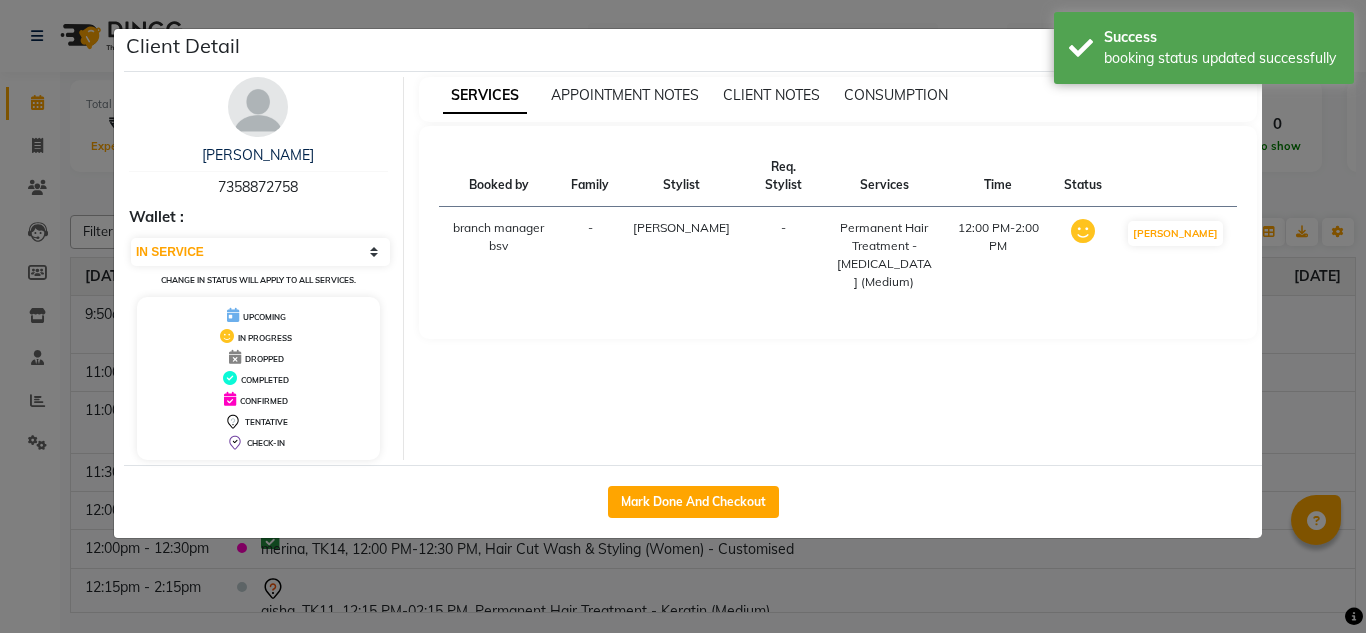 click on "Client Detail  shwetha    7358872758 Wallet : Select IN SERVICE CONFIRMED TENTATIVE CHECK IN MARK DONE DROPPED UPCOMING Change in status will apply to all services. UPCOMING IN PROGRESS DROPPED COMPLETED CONFIRMED TENTATIVE CHECK-IN SERVICES APPOINTMENT NOTES CLIENT NOTES CONSUMPTION Booked by Family Stylist Req. Stylist Services Time Status  branch manager bsv  - JASSI -  Permanent Hair Treatment - Botox (Medium)   12:00 PM-2:00 PM   MARK DONE   Mark Done And Checkout" 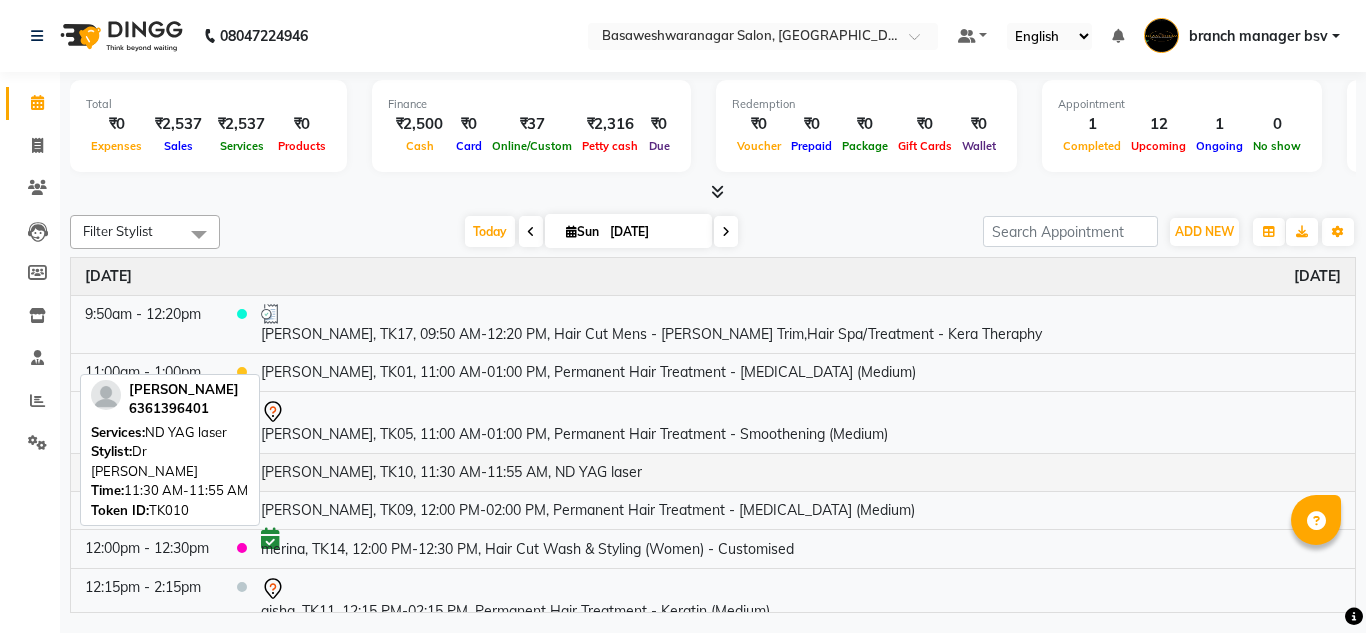 scroll, scrollTop: 351, scrollLeft: 0, axis: vertical 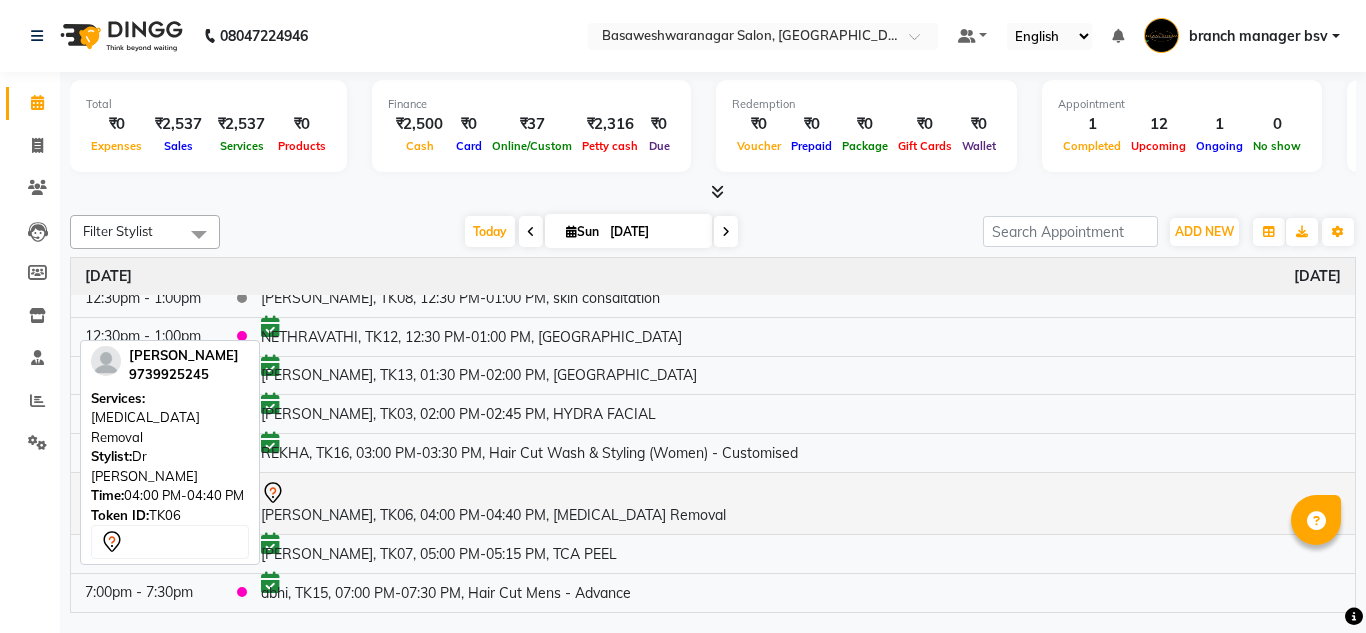 click on "[PERSON_NAME], TK06, 04:00 PM-04:40 PM, [MEDICAL_DATA] Removal" at bounding box center [801, 504] 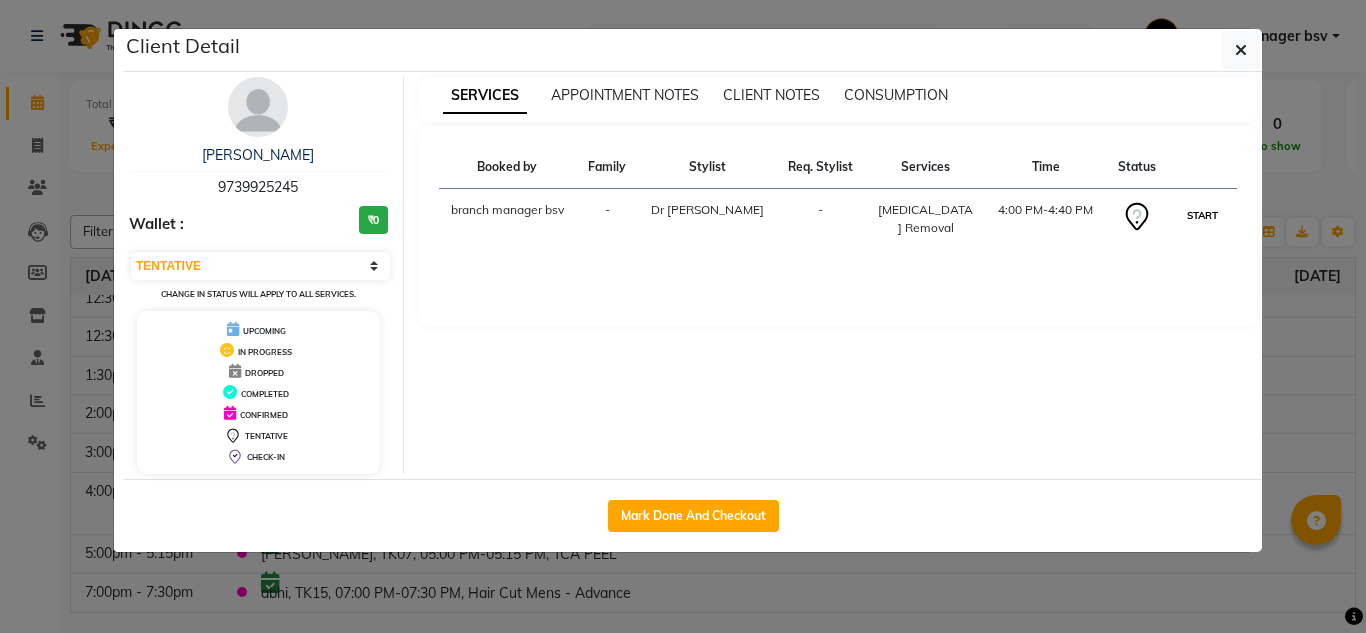 click on "START" at bounding box center (1202, 215) 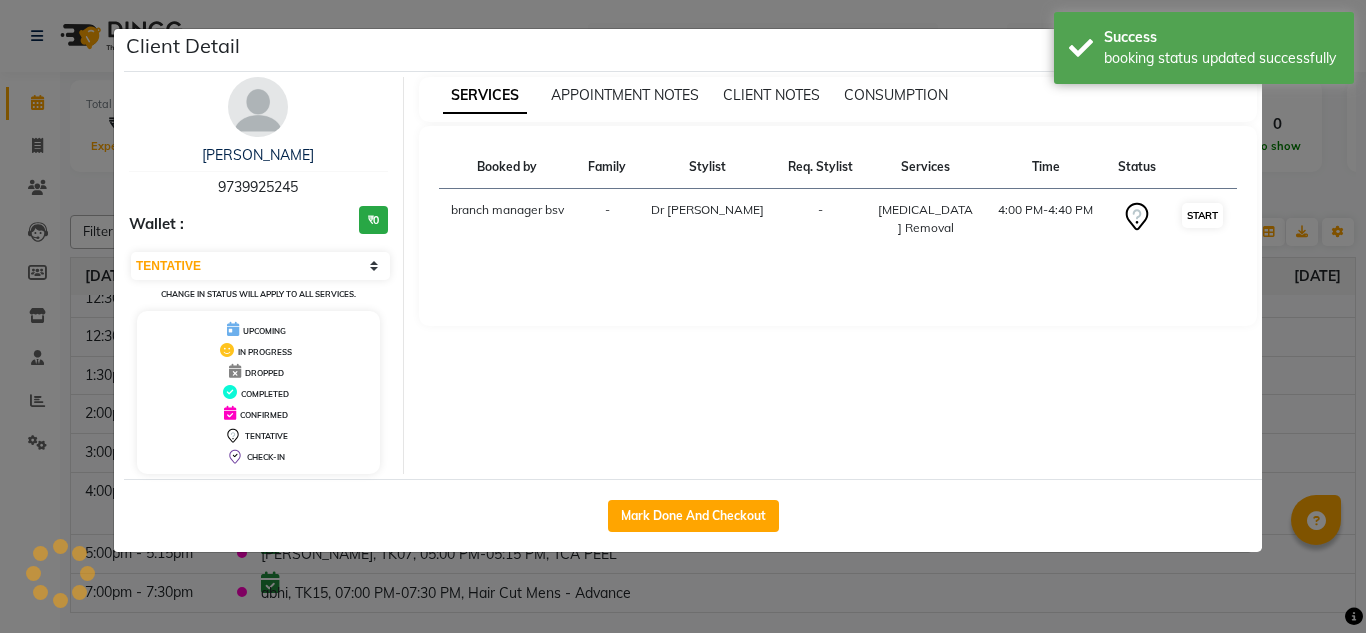 select on "1" 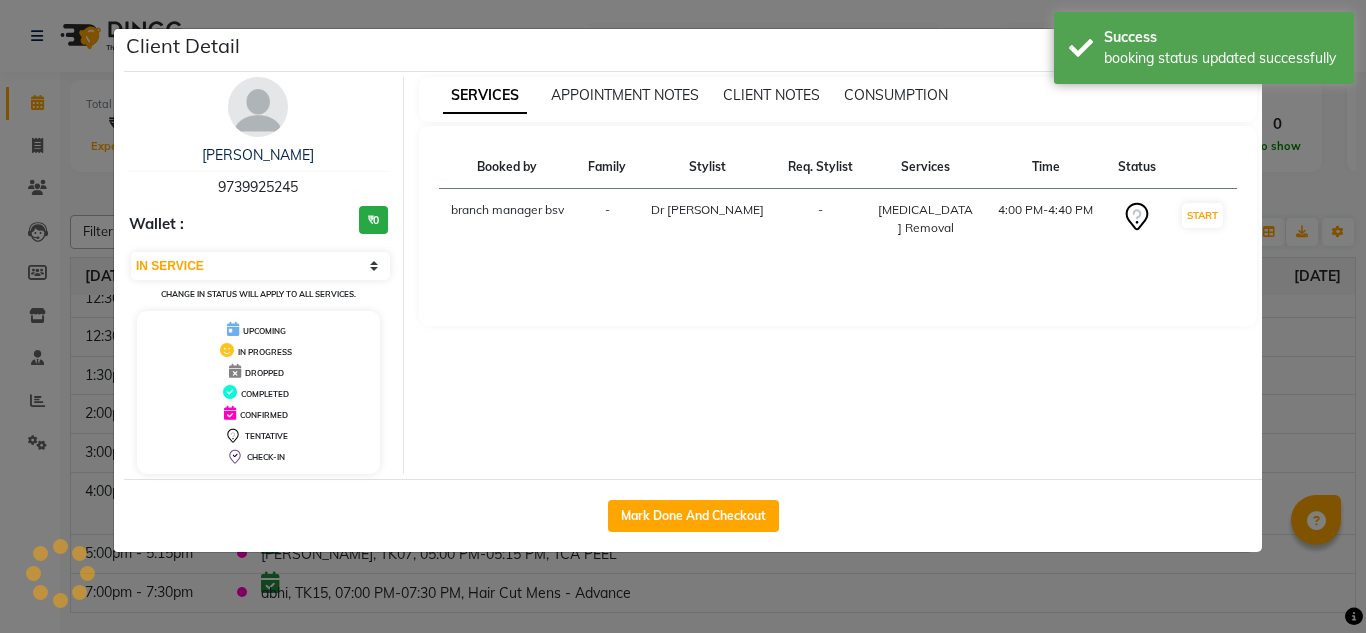 scroll, scrollTop: 327, scrollLeft: 0, axis: vertical 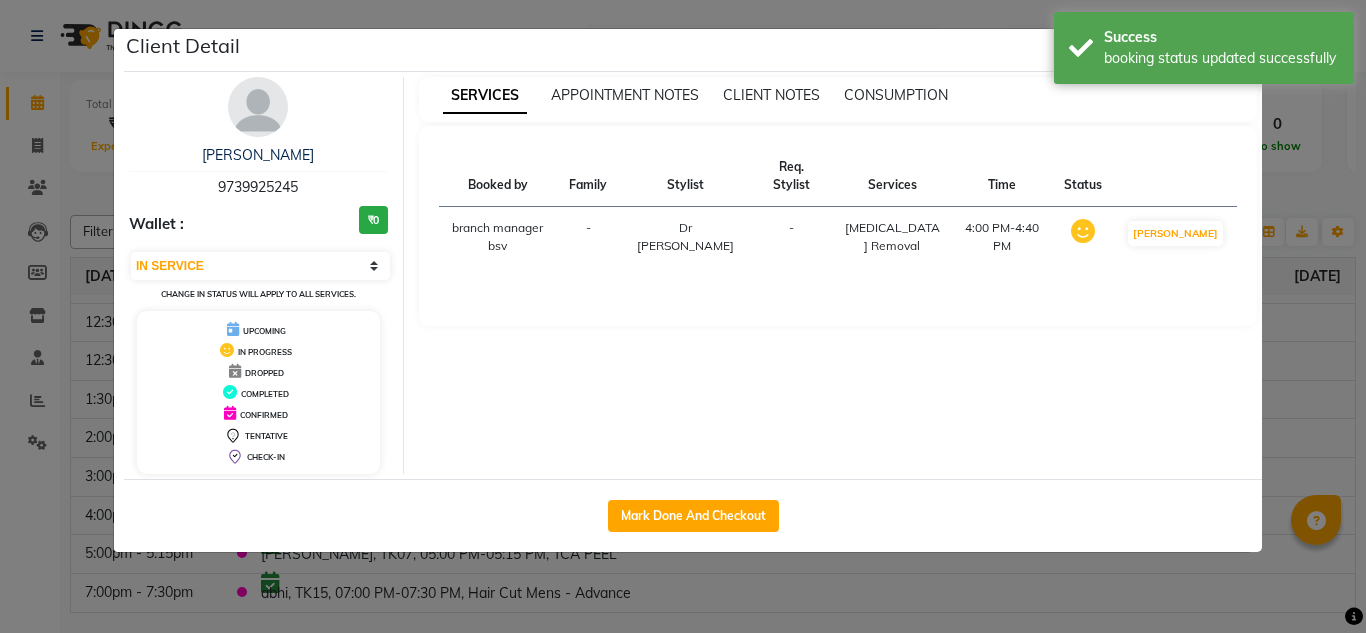 click on "Client Detail  SADHA    9739925245 Wallet : ₹0 Select IN SERVICE CONFIRMED TENTATIVE CHECK IN MARK DONE DROPPED UPCOMING Change in status will apply to all services. UPCOMING IN PROGRESS DROPPED COMPLETED CONFIRMED TENTATIVE CHECK-IN SERVICES APPOINTMENT NOTES CLIENT NOTES CONSUMPTION Booked by Family Stylist Req. Stylist Services Time Status  branch manager bsv  - Dr mehzabin -  Skin tag Removal   4:00 PM-4:40 PM   MARK DONE   Mark Done And Checkout" 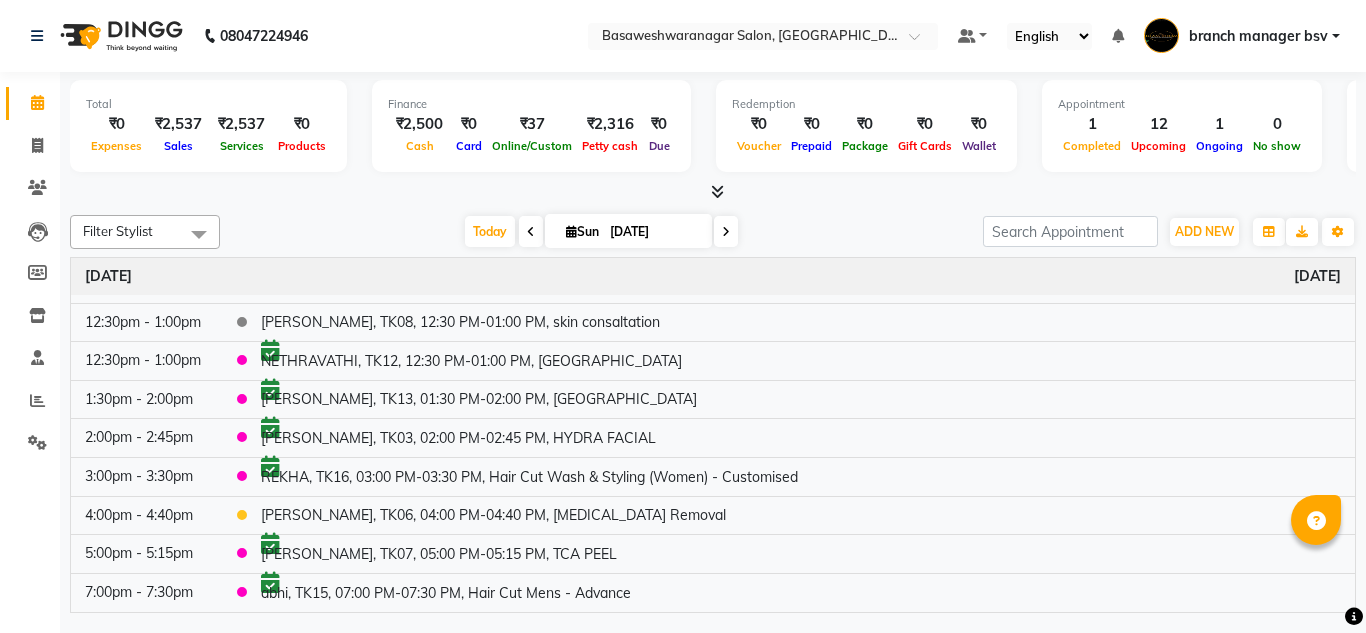 click on "[DATE]" at bounding box center [654, 232] 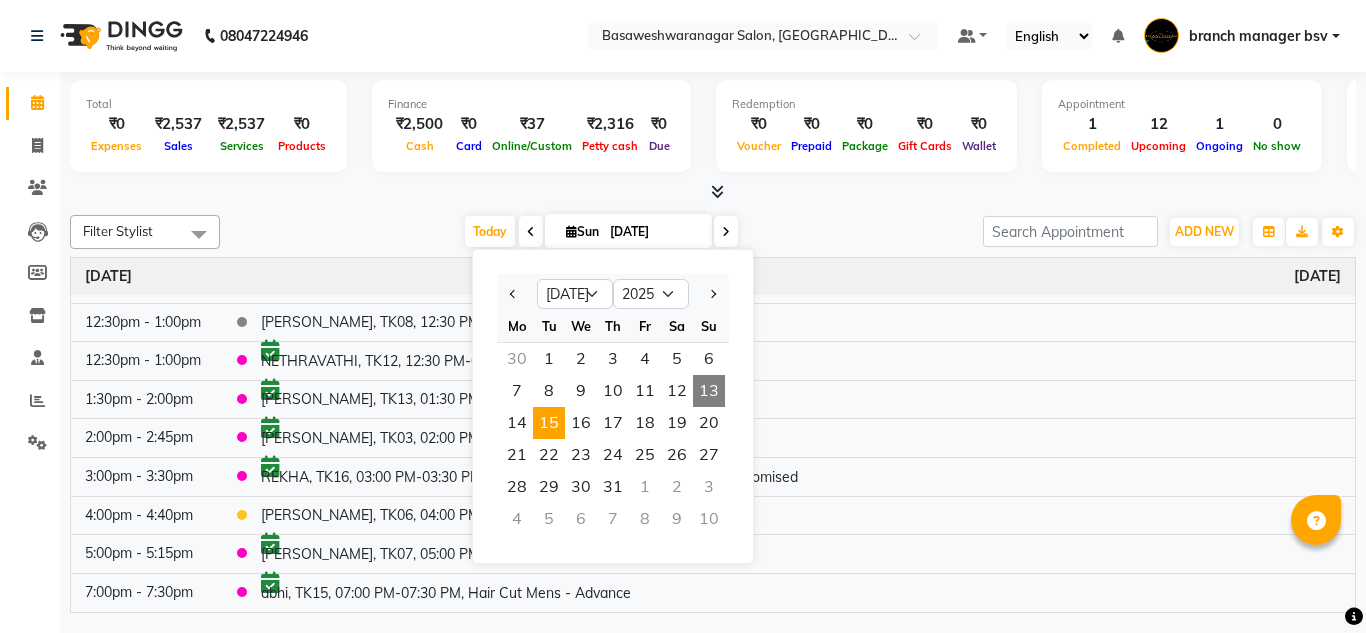 click on "15" at bounding box center (549, 423) 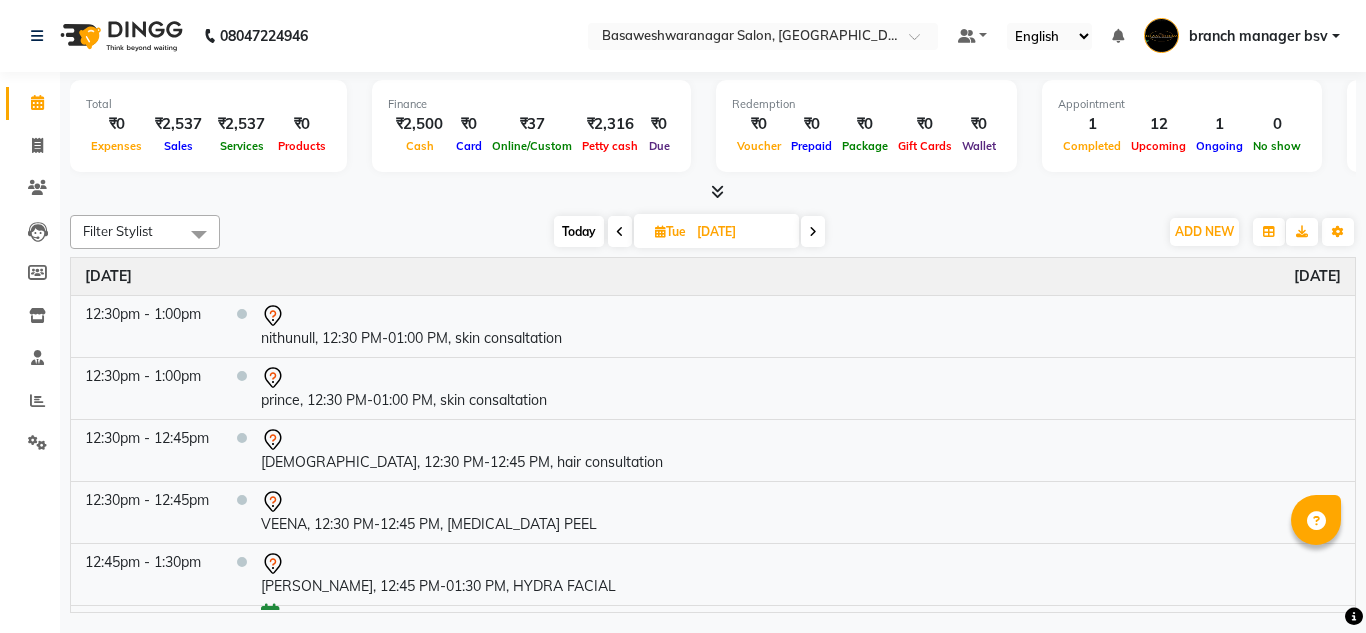 click on "Today" at bounding box center (579, 231) 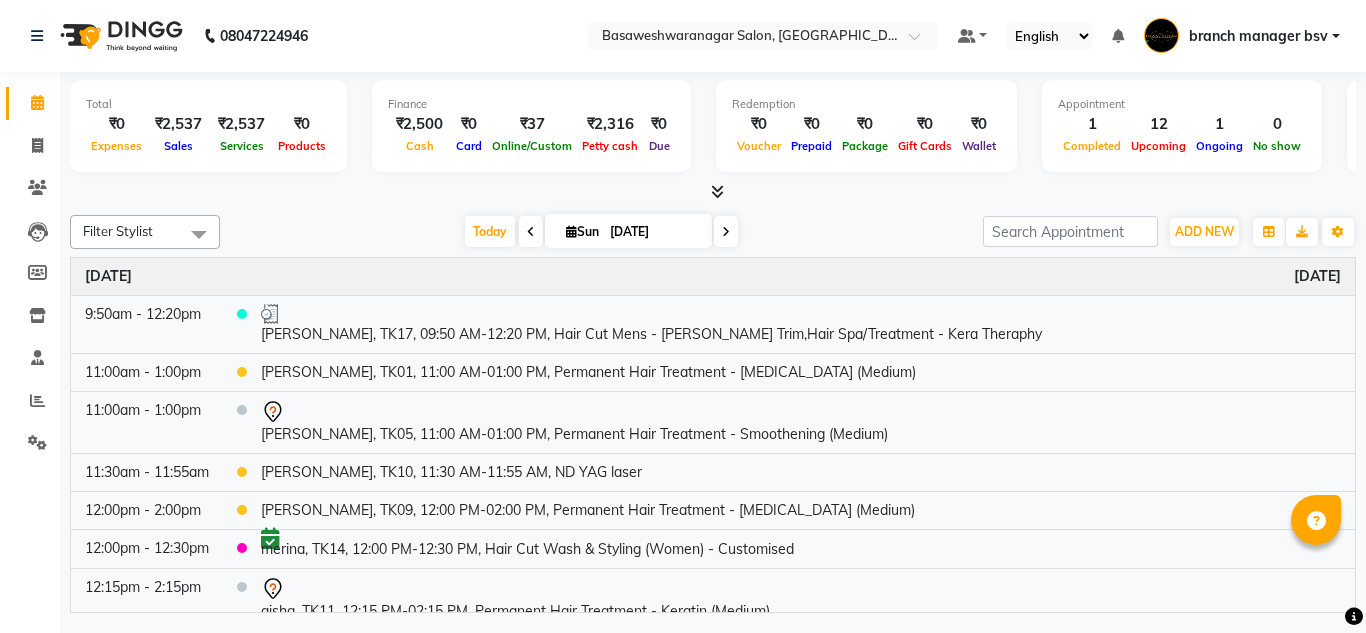 click on "[DATE]" at bounding box center [654, 232] 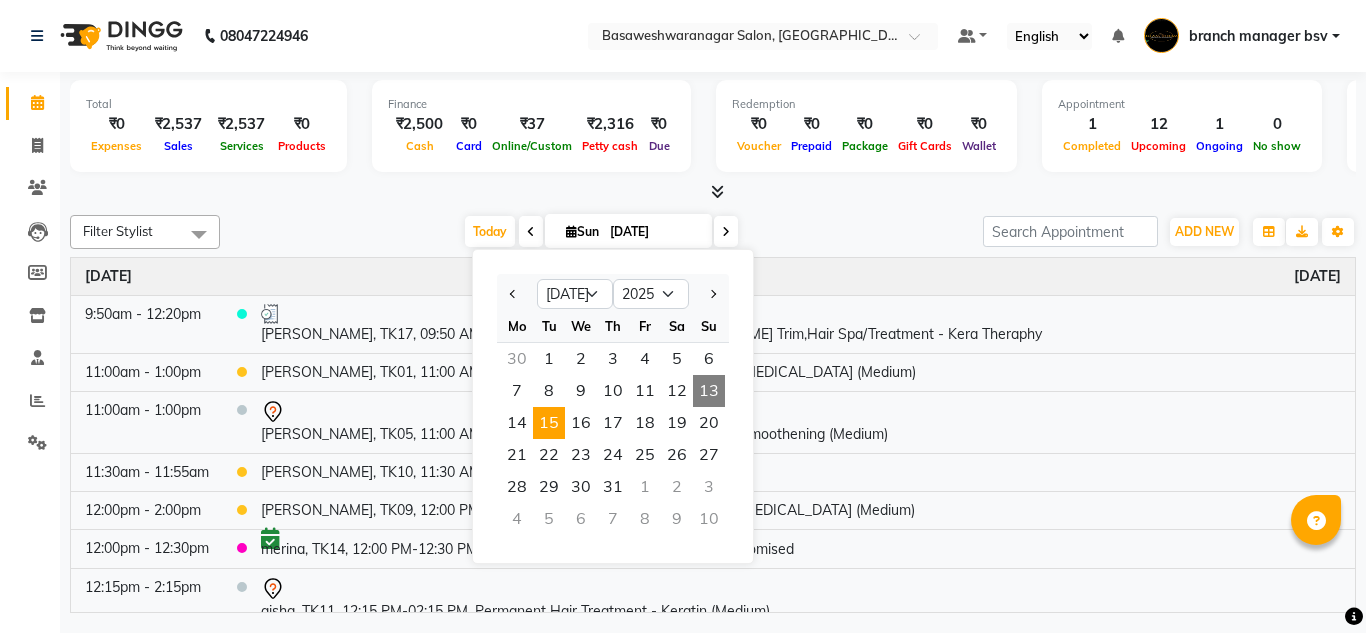 click on "15" at bounding box center (549, 423) 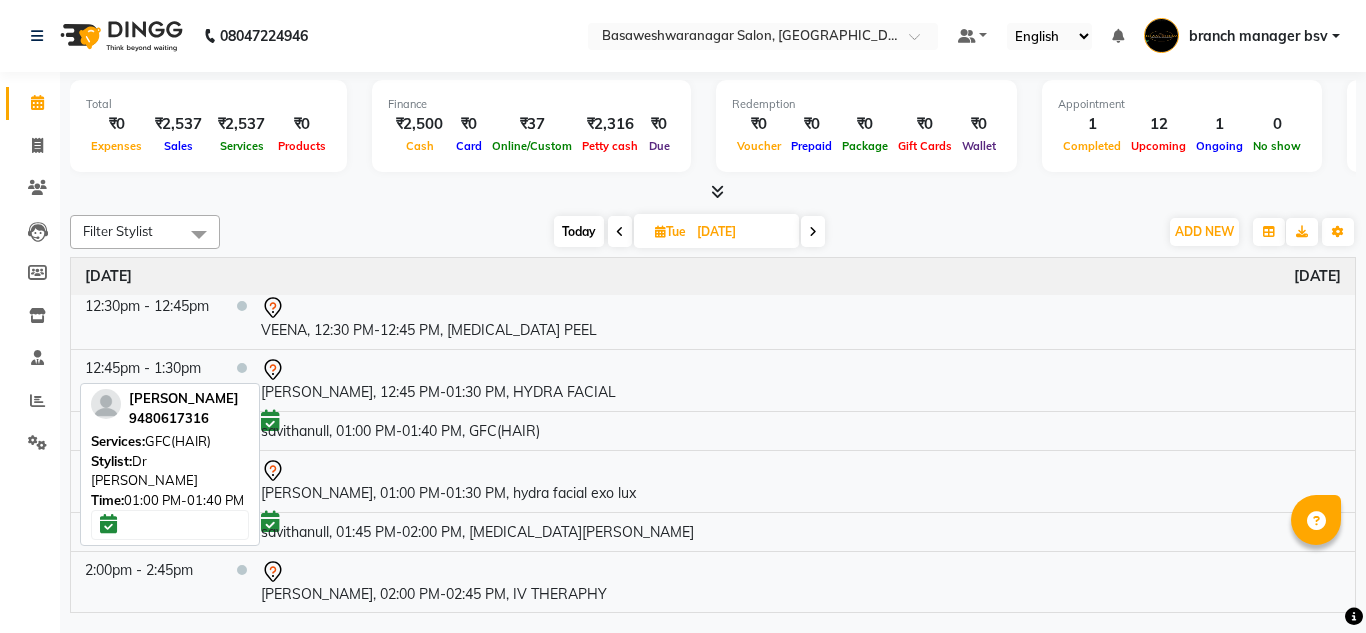 scroll, scrollTop: 195, scrollLeft: 0, axis: vertical 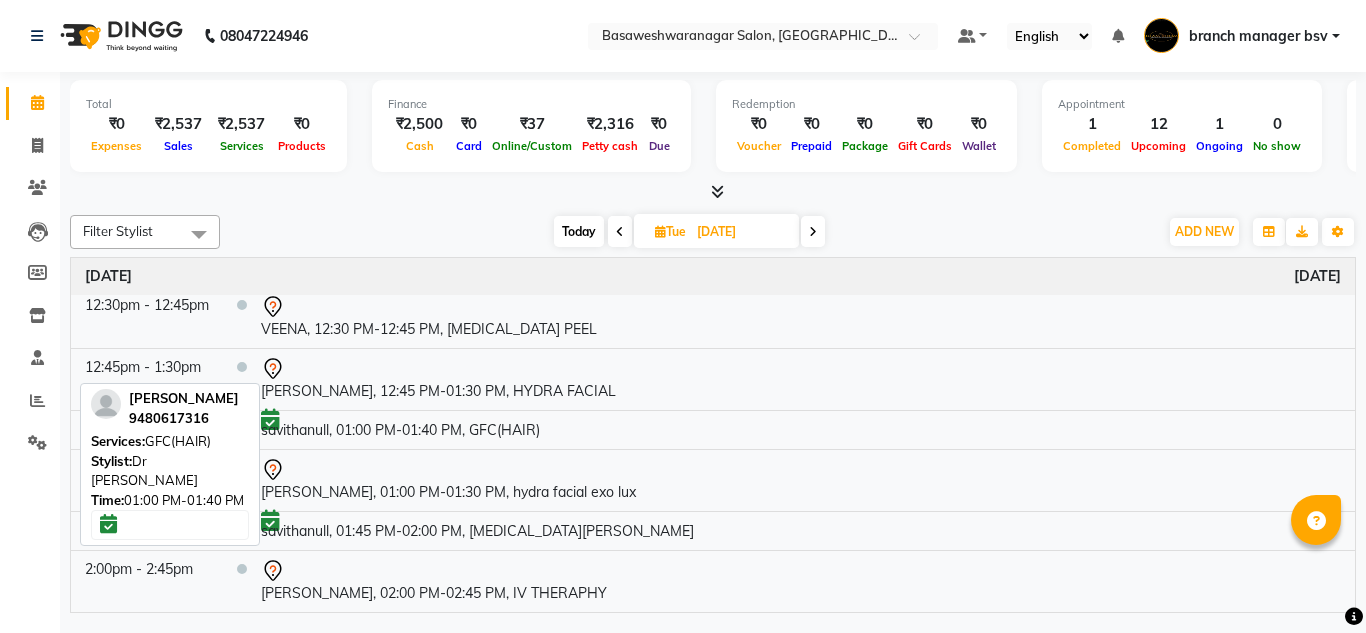 click on "savithanull, 01:00 PM-01:40 PM, GFC(HAIR)" at bounding box center (801, 429) 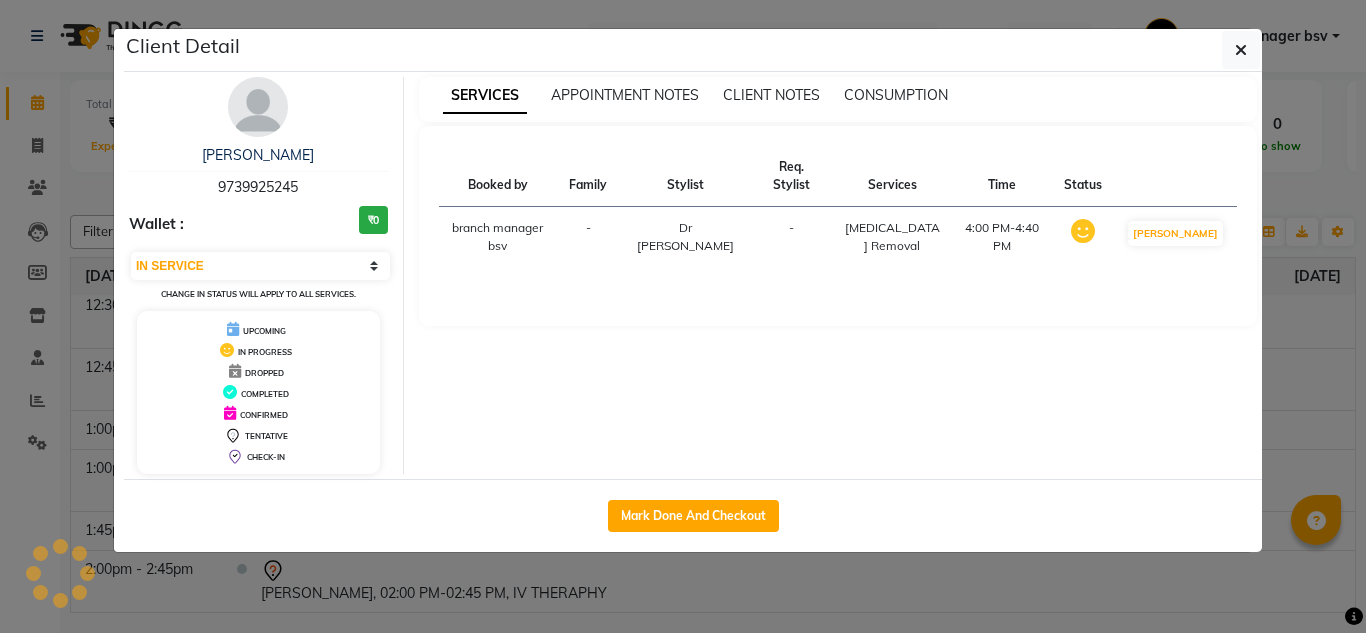 select on "6" 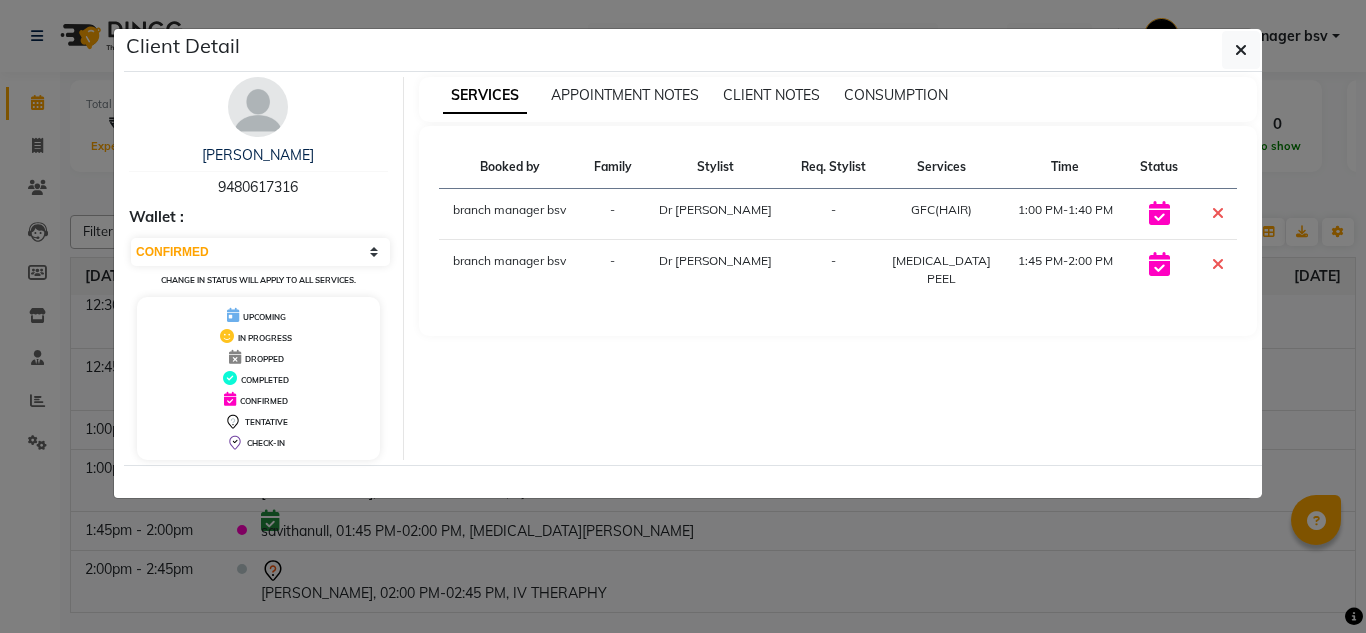 click on "Client Detail  savitha    9480617316 Wallet : Select CONFIRMED TENTATIVE Change in status will apply to all services. UPCOMING IN PROGRESS DROPPED COMPLETED CONFIRMED TENTATIVE CHECK-IN SERVICES APPOINTMENT NOTES CLIENT NOTES CONSUMPTION Booked by Family Stylist Req. Stylist Services Time Status  branch manager bsv  - Dr mehzabin -  GFC(HAIR)   1:00 PM-1:40 PM   branch manager bsv  - Dr mehzabin -  RETINOL PEEL   1:45 PM-2:00 PM" 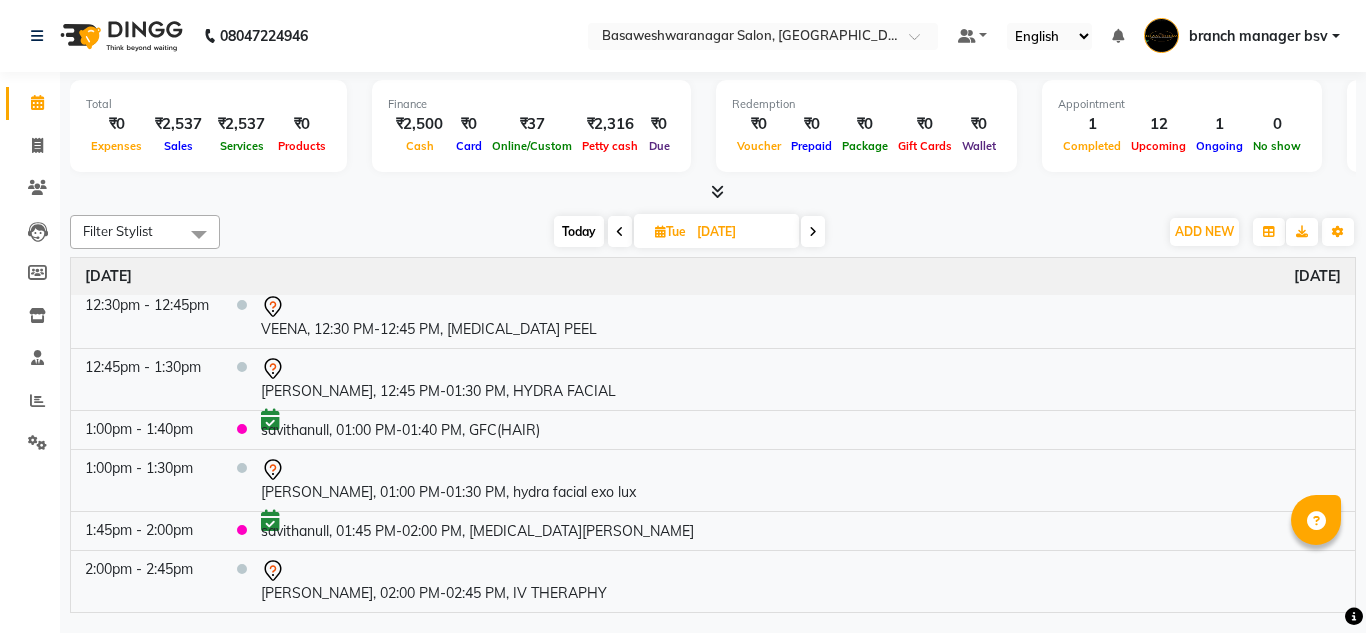 click at bounding box center [620, 231] 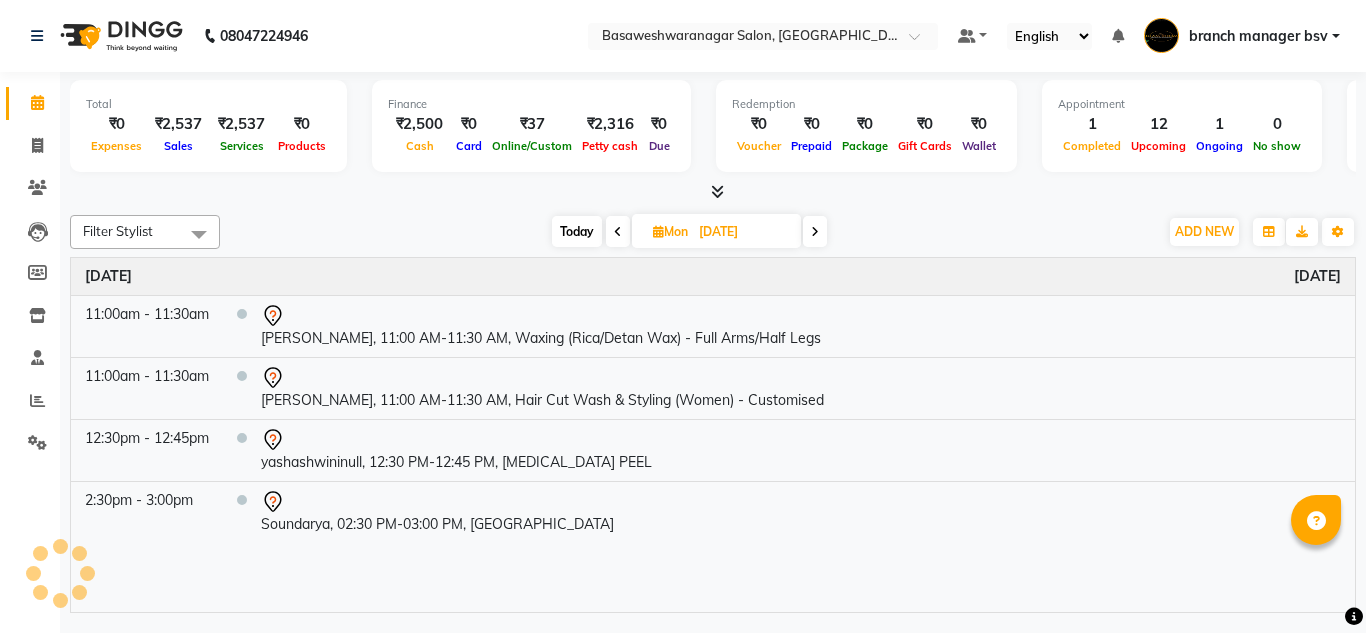 scroll, scrollTop: 0, scrollLeft: 0, axis: both 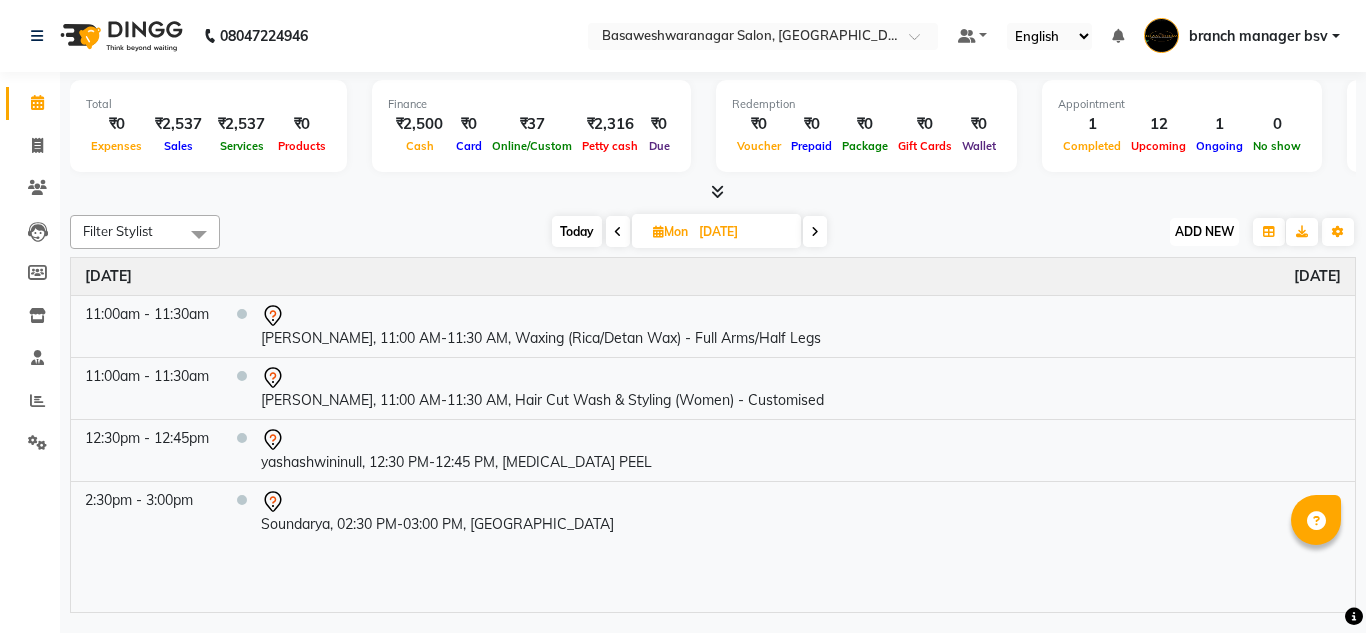click on "ADD NEW" at bounding box center [1204, 231] 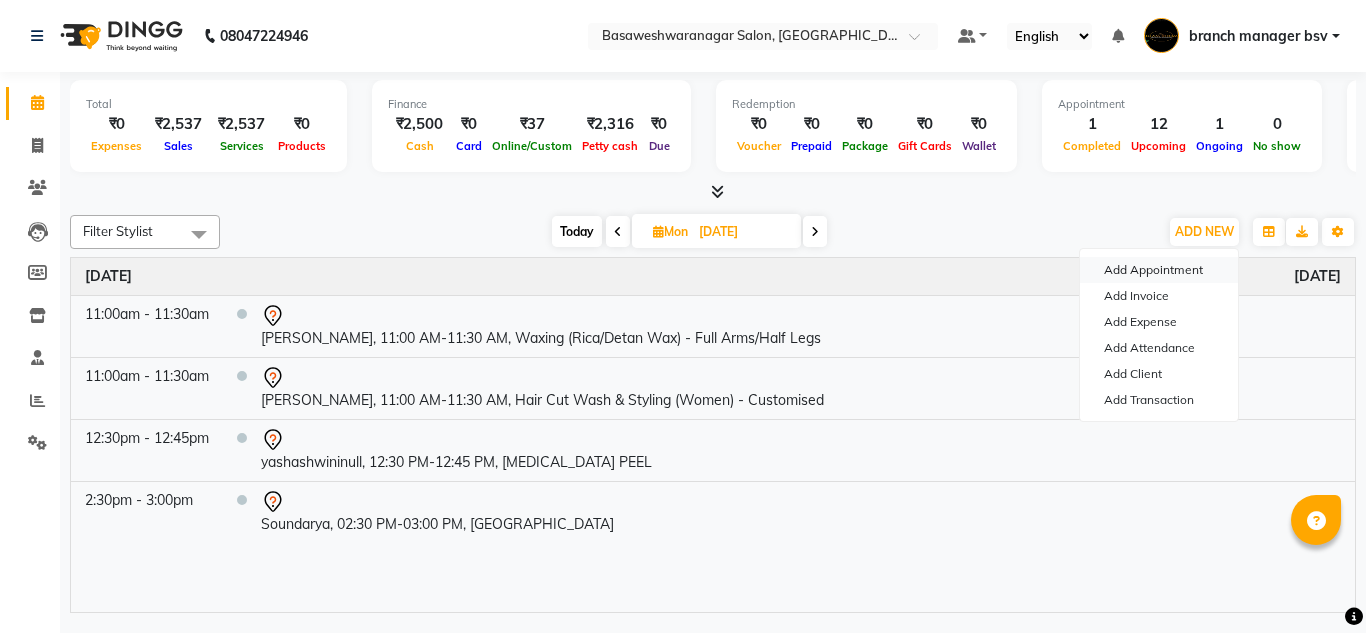 click on "Add Appointment" at bounding box center [1159, 270] 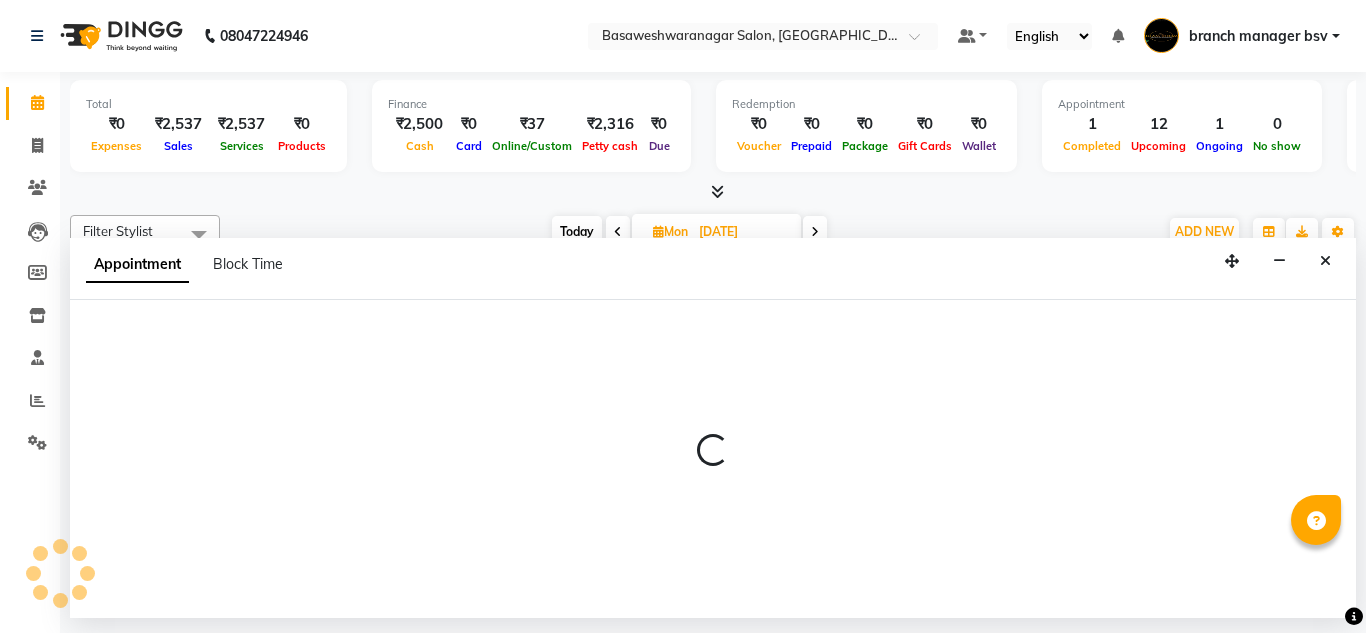 select on "tentative" 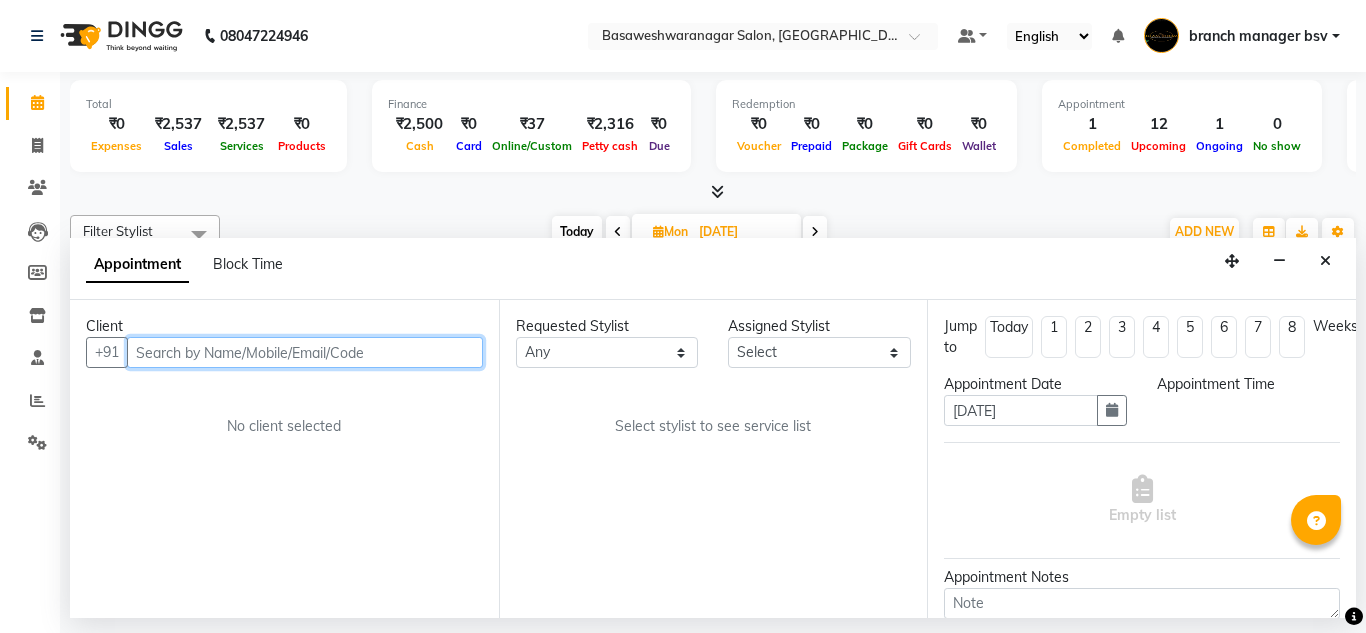 select on "540" 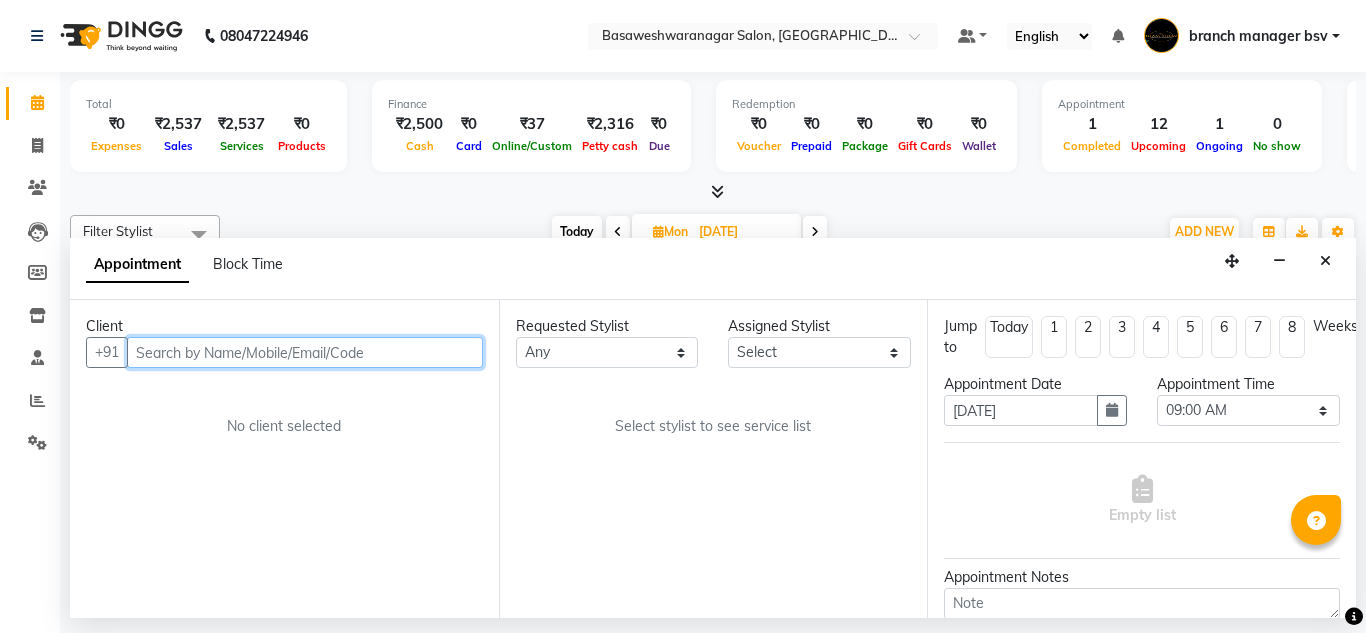 paste on "90081 54348" 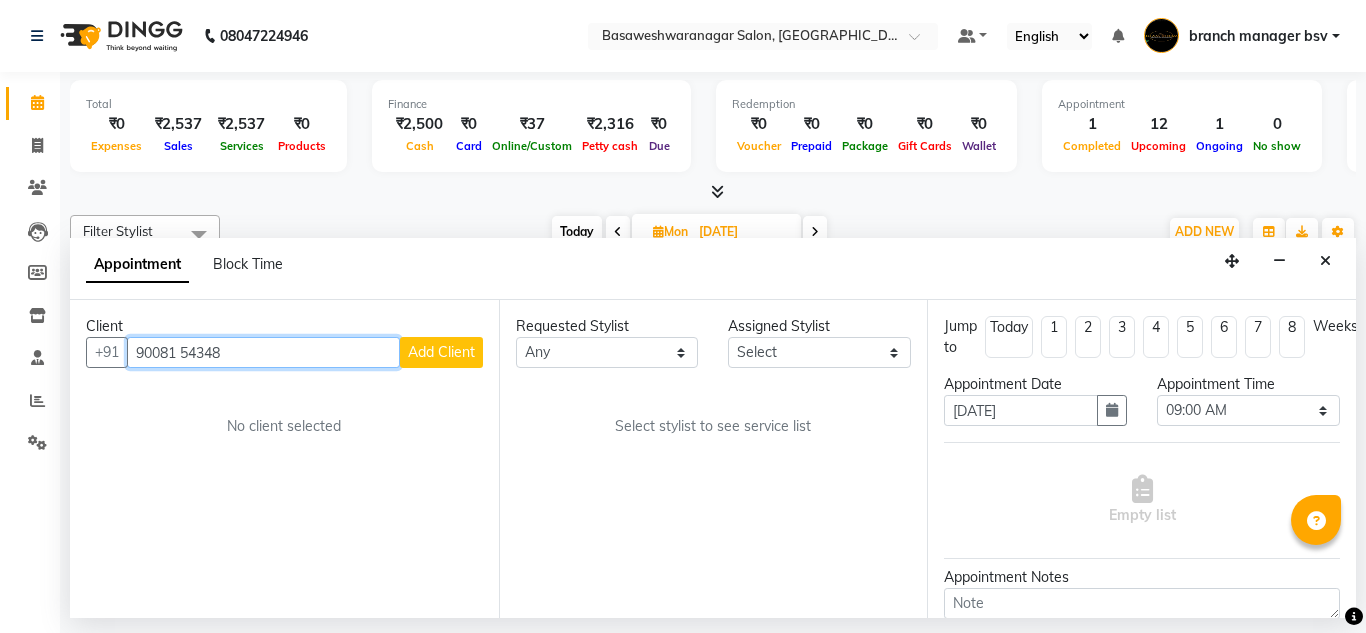 click on "90081 54348" at bounding box center [263, 352] 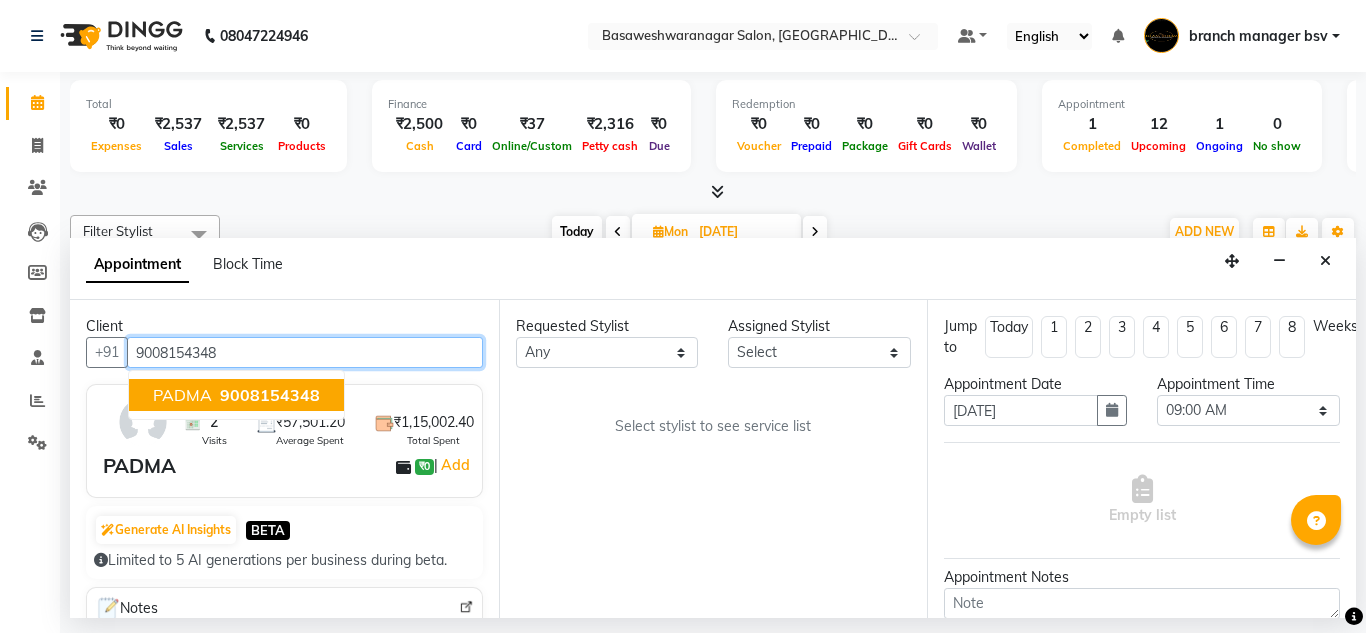 click on "9008154348" at bounding box center (270, 395) 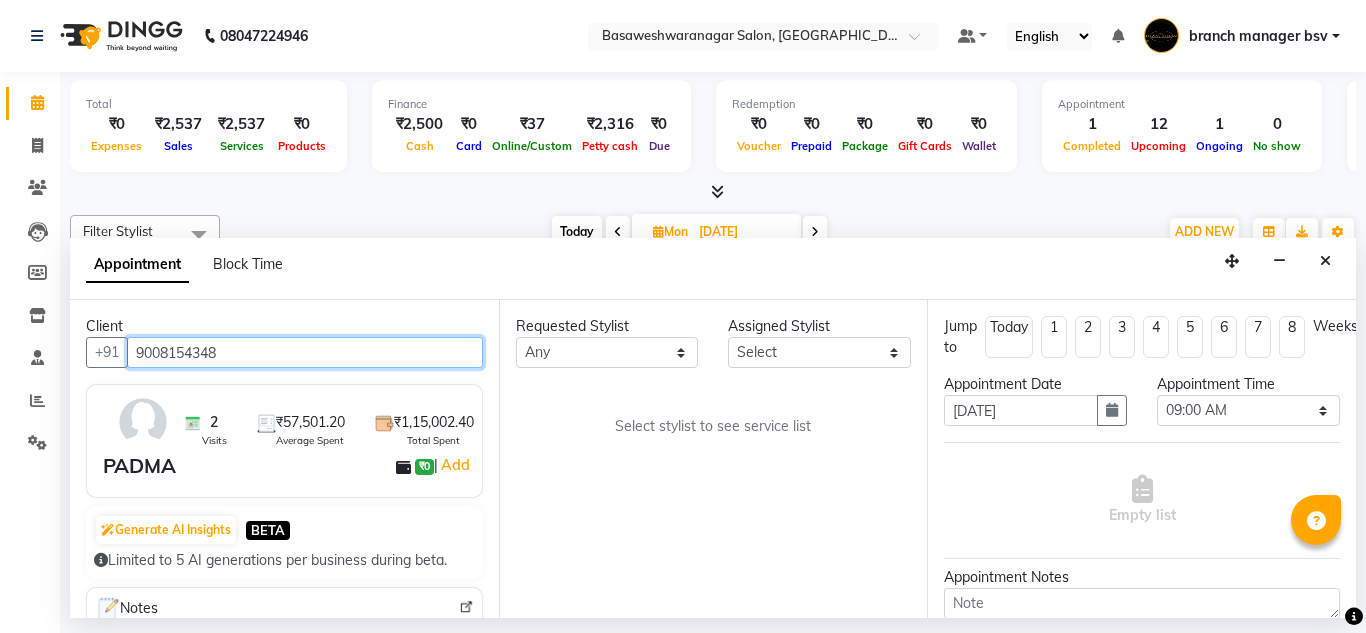type on "9008154348" 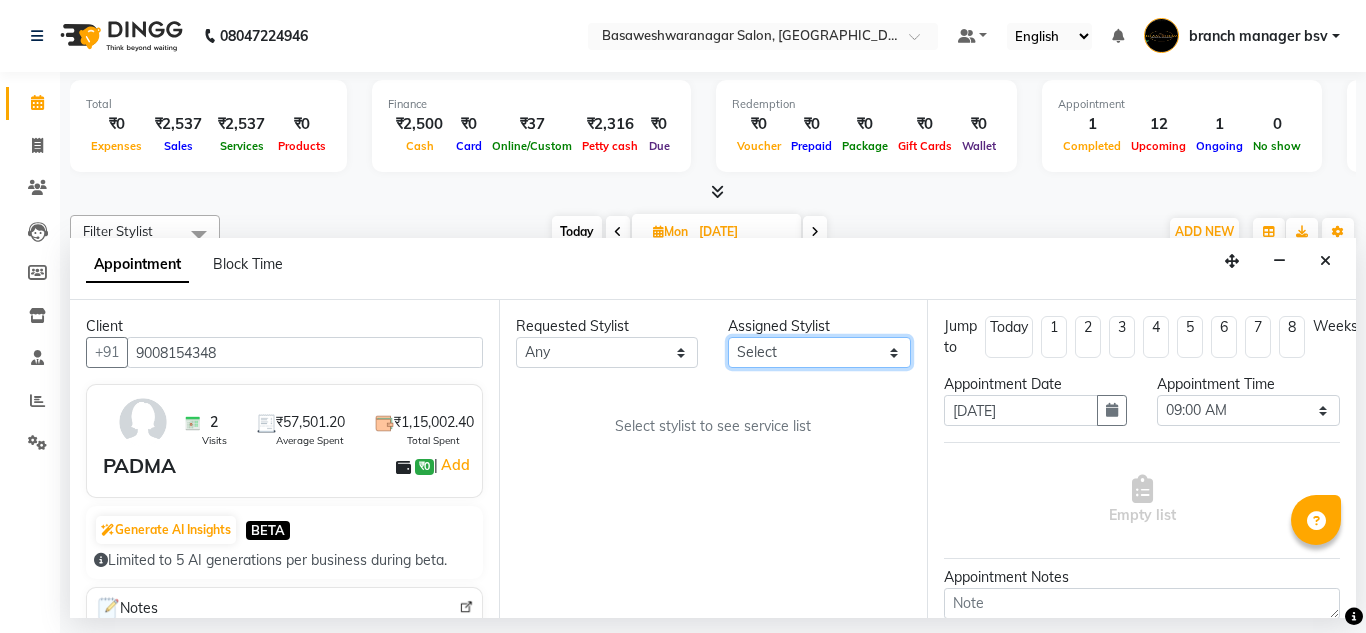 click on "Select [PERSON_NAME] manager bsv [PERSON_NAME] [PERSON_NAME] [PERSON_NAME] [PERSON_NAME] pooja accounts [PERSON_NAME] [PERSON_NAME] Rasna Sanskruthi shangnimwom [PERSON_NAME] [PERSON_NAME] [PERSON_NAME]  TEZZ The Glam Room [PERSON_NAME] [PERSON_NAME]" at bounding box center (819, 352) 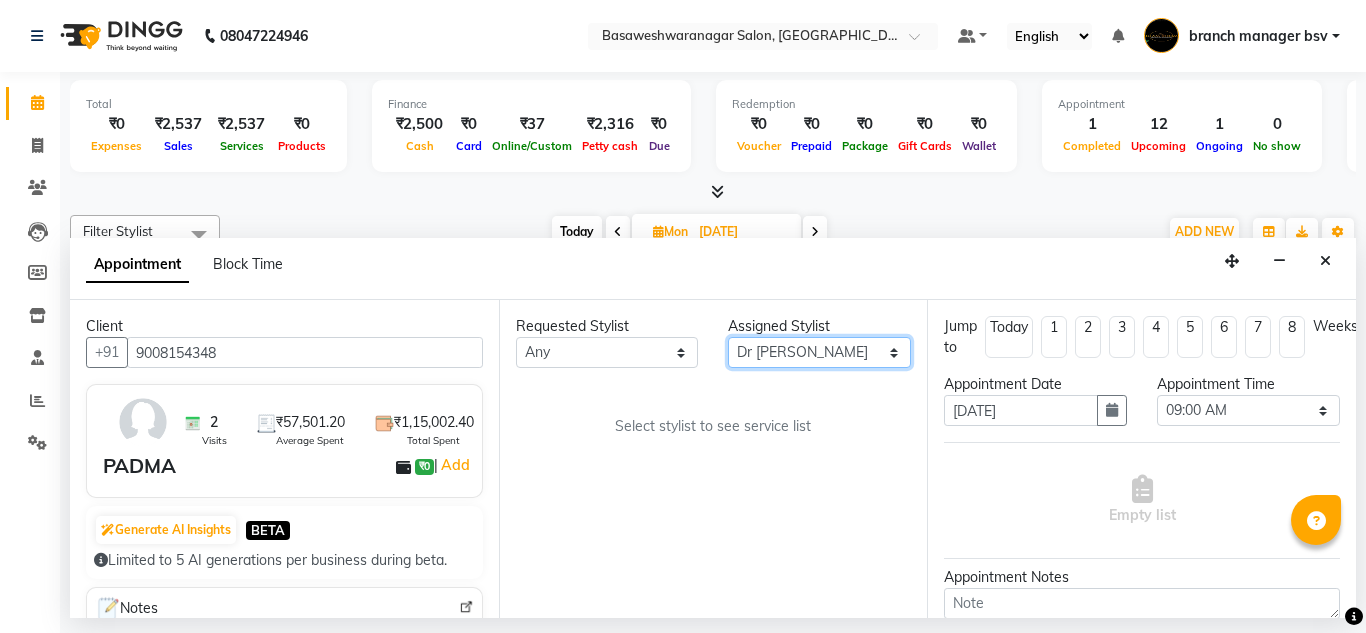 click on "Select [PERSON_NAME] manager bsv [PERSON_NAME] [PERSON_NAME] [PERSON_NAME] [PERSON_NAME] pooja accounts [PERSON_NAME] [PERSON_NAME] Rasna Sanskruthi shangnimwom [PERSON_NAME] [PERSON_NAME] [PERSON_NAME]  TEZZ The Glam Room [PERSON_NAME] [PERSON_NAME]" at bounding box center (819, 352) 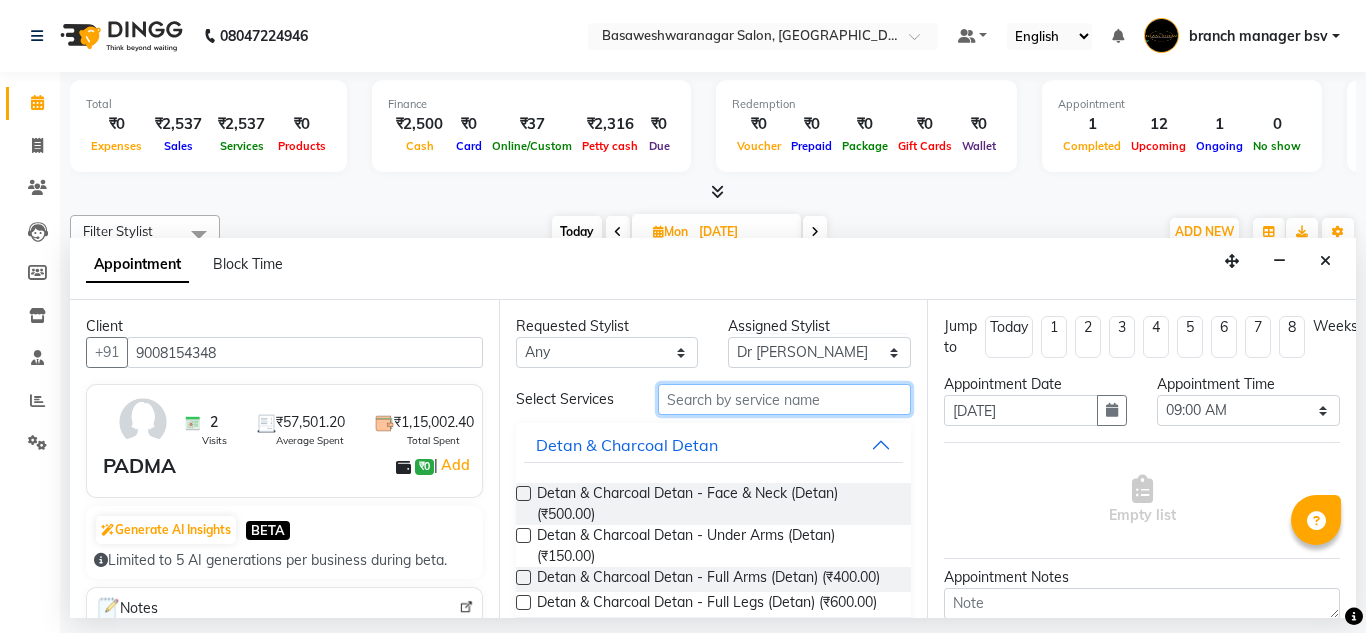 click at bounding box center [785, 399] 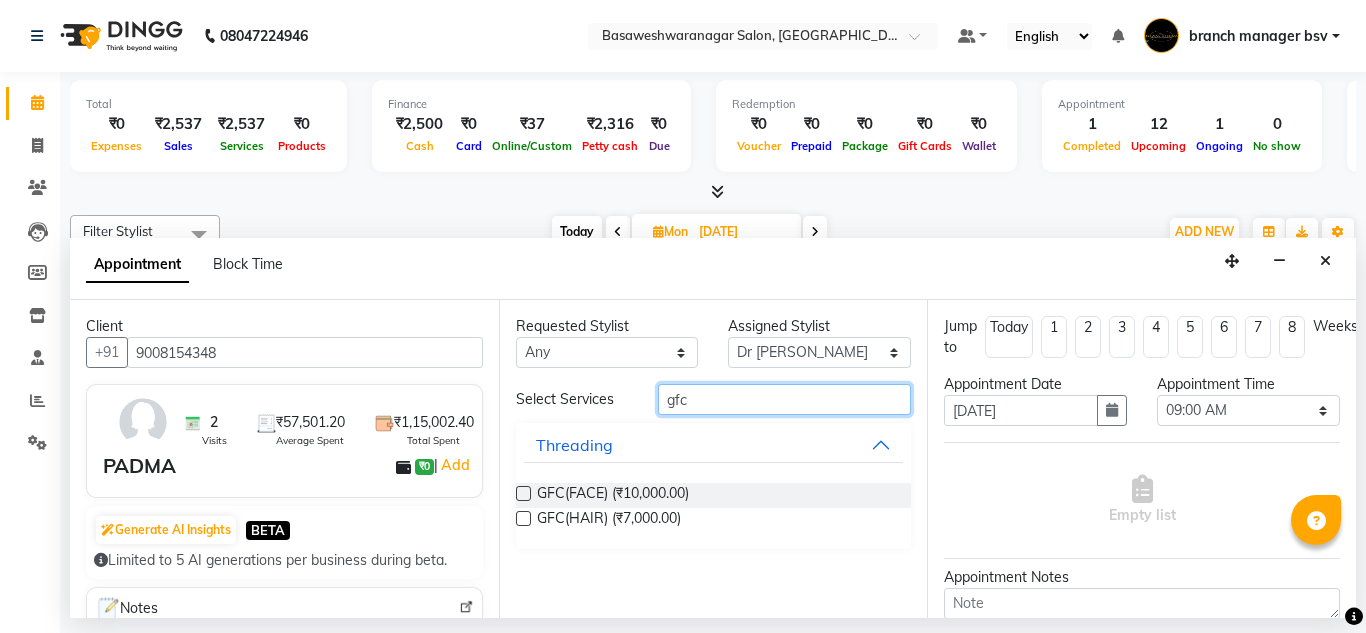 type on "gfc" 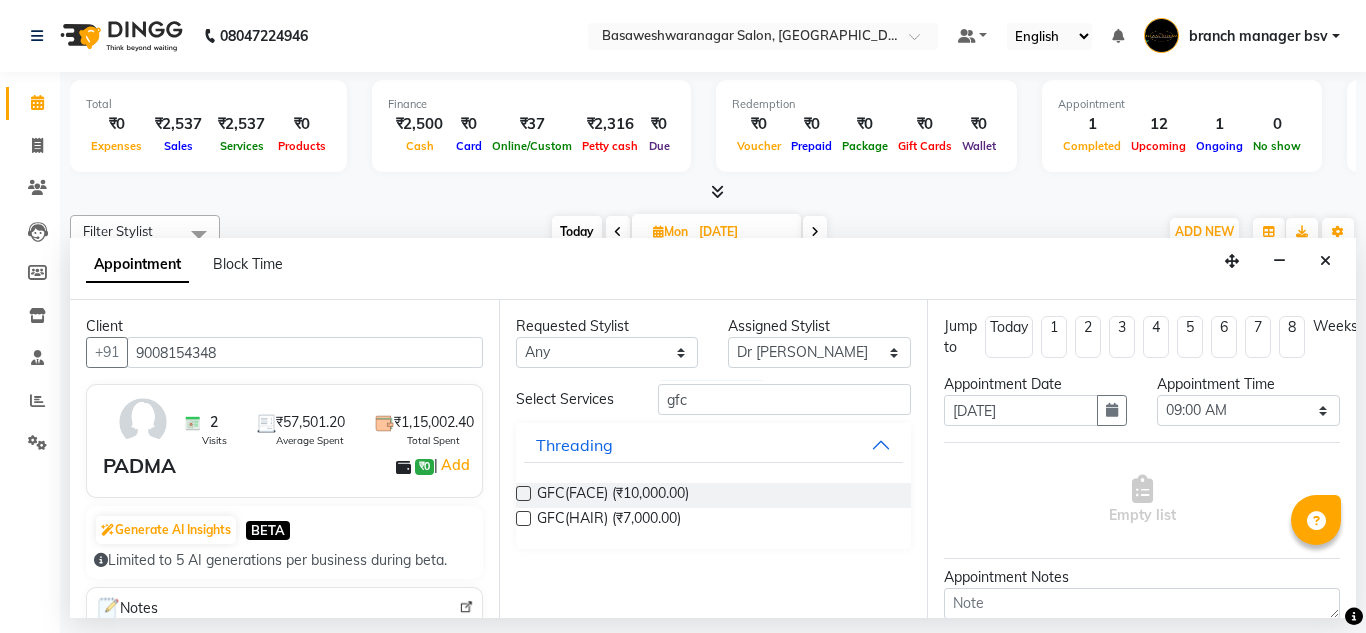 click on "GFC(HAIR) (₹7,000.00)" at bounding box center (714, 520) 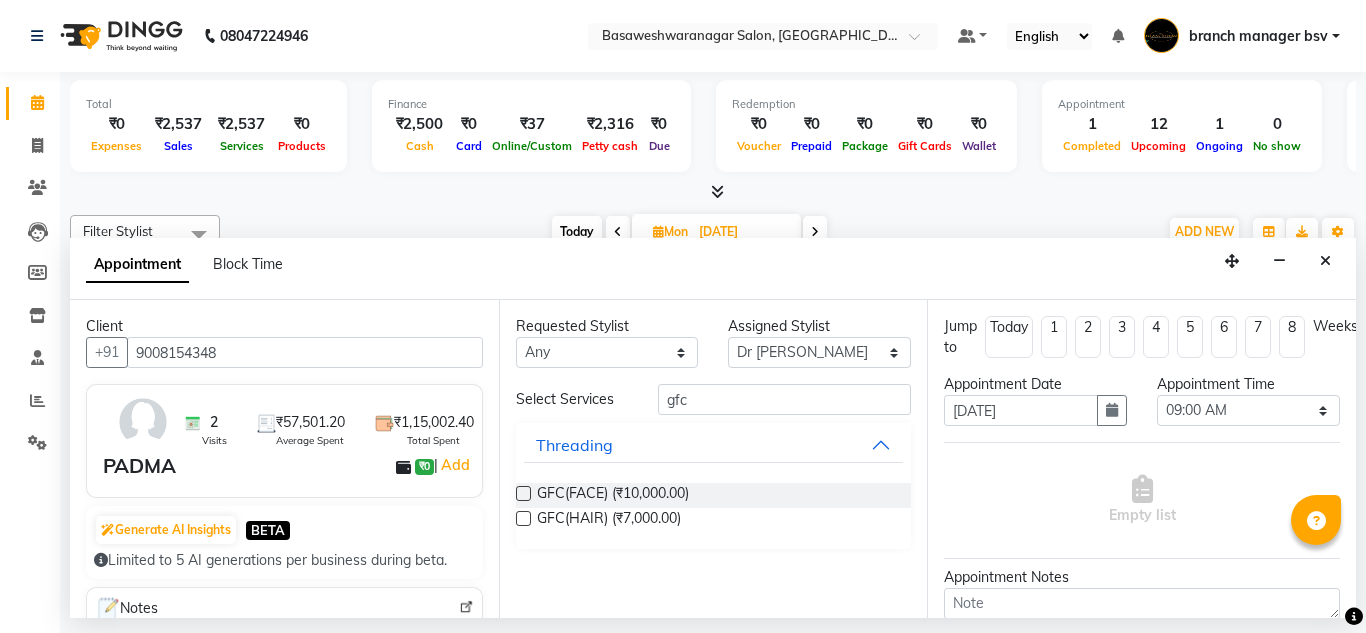 click at bounding box center (523, 518) 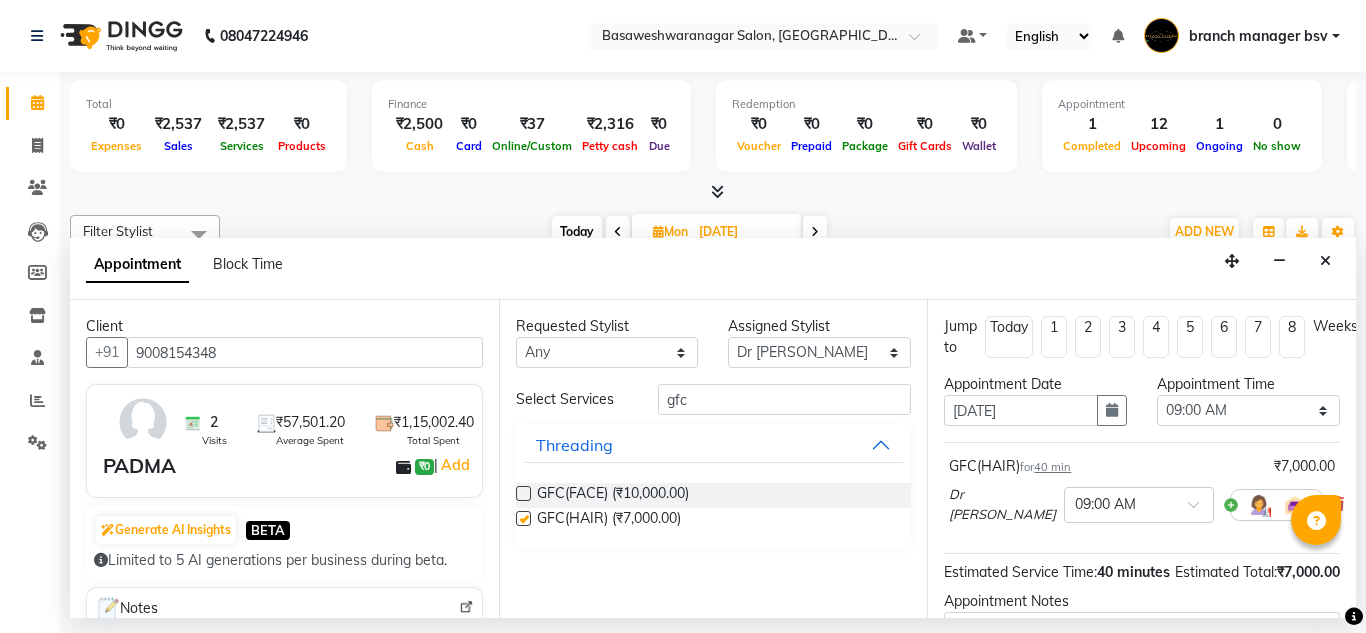 checkbox on "false" 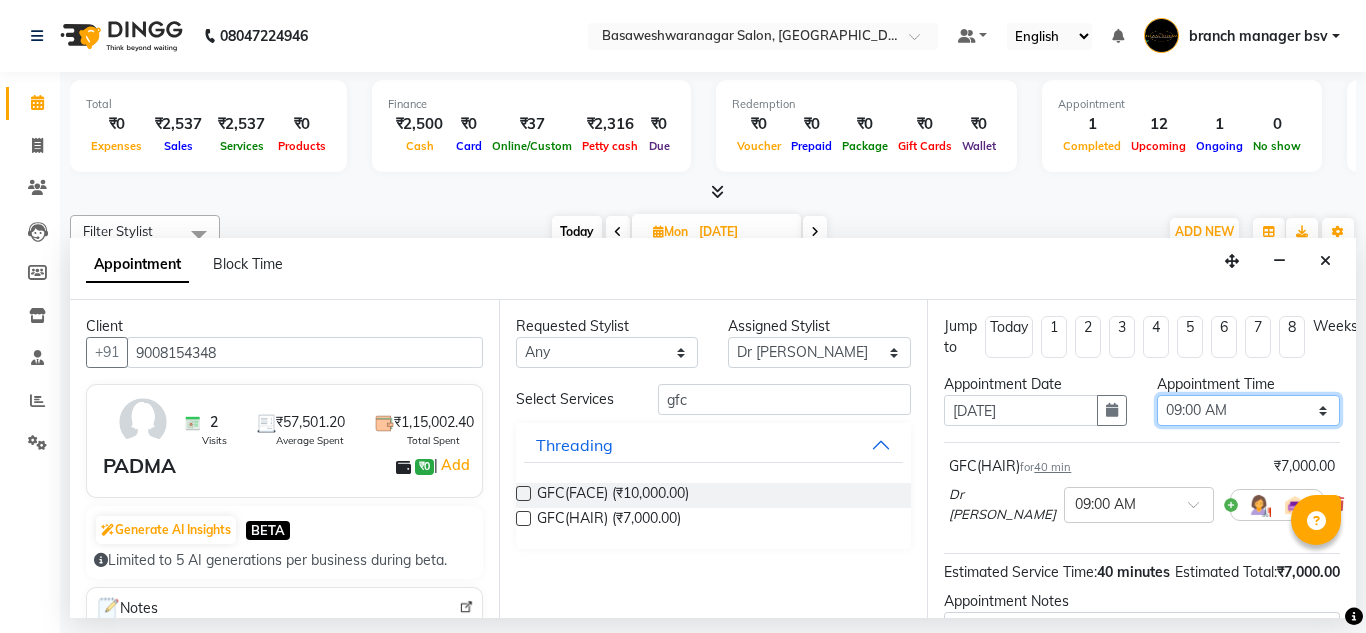 click on "Select 09:00 AM 09:15 AM 09:30 AM 09:45 AM 10:00 AM 10:15 AM 10:30 AM 10:45 AM 11:00 AM 11:15 AM 11:30 AM 11:45 AM 12:00 PM 12:15 PM 12:30 PM 12:45 PM 01:00 PM 01:15 PM 01:30 PM 01:45 PM 02:00 PM 02:15 PM 02:30 PM 02:45 PM 03:00 PM 03:15 PM 03:30 PM 03:45 PM 04:00 PM 04:15 PM 04:30 PM 04:45 PM 05:00 PM 05:15 PM 05:30 PM 05:45 PM 06:00 PM 06:15 PM 06:30 PM 06:45 PM 07:00 PM 07:15 PM 07:30 PM 07:45 PM 08:00 PM" at bounding box center [1248, 410] 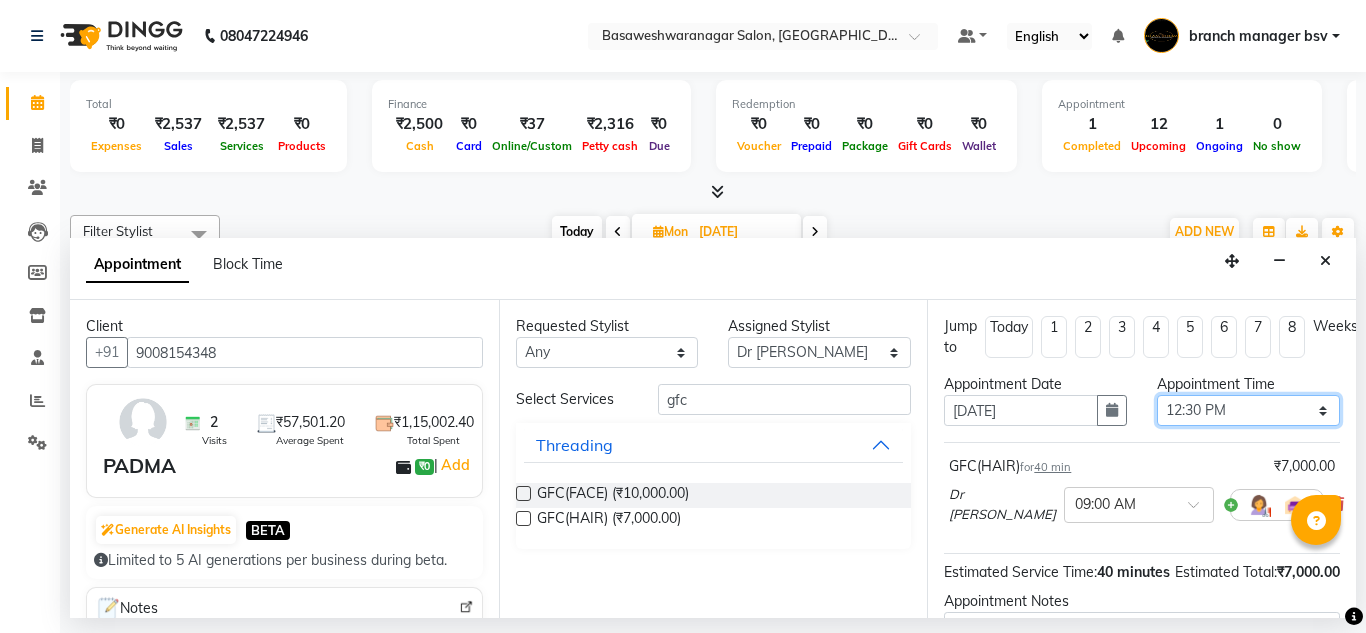 click on "Select 09:00 AM 09:15 AM 09:30 AM 09:45 AM 10:00 AM 10:15 AM 10:30 AM 10:45 AM 11:00 AM 11:15 AM 11:30 AM 11:45 AM 12:00 PM 12:15 PM 12:30 PM 12:45 PM 01:00 PM 01:15 PM 01:30 PM 01:45 PM 02:00 PM 02:15 PM 02:30 PM 02:45 PM 03:00 PM 03:15 PM 03:30 PM 03:45 PM 04:00 PM 04:15 PM 04:30 PM 04:45 PM 05:00 PM 05:15 PM 05:30 PM 05:45 PM 06:00 PM 06:15 PM 06:30 PM 06:45 PM 07:00 PM 07:15 PM 07:30 PM 07:45 PM 08:00 PM" at bounding box center [1248, 410] 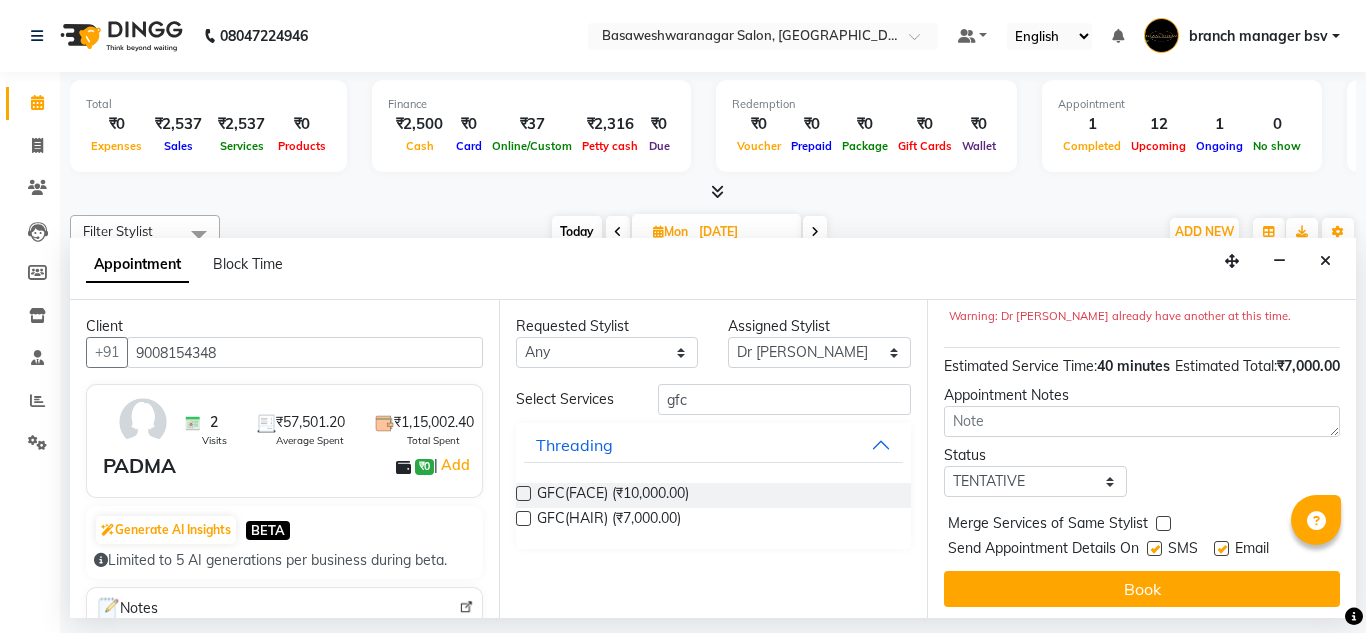 scroll, scrollTop: 265, scrollLeft: 0, axis: vertical 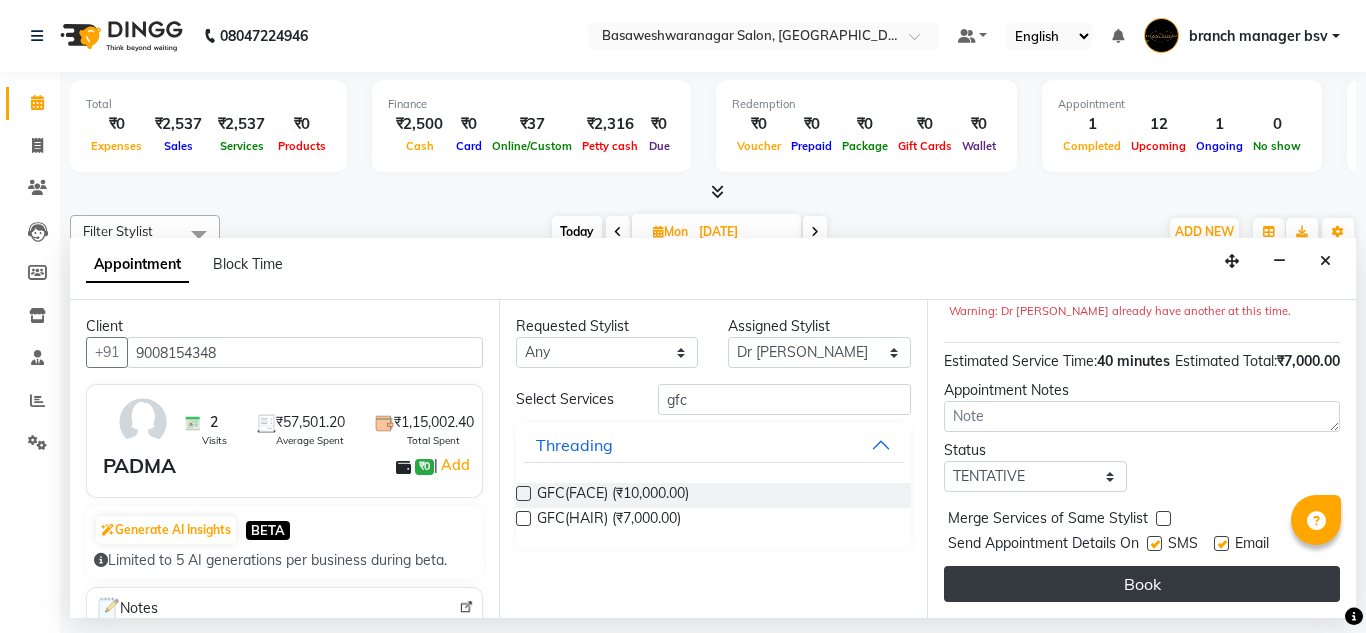 click on "Book" at bounding box center (1142, 584) 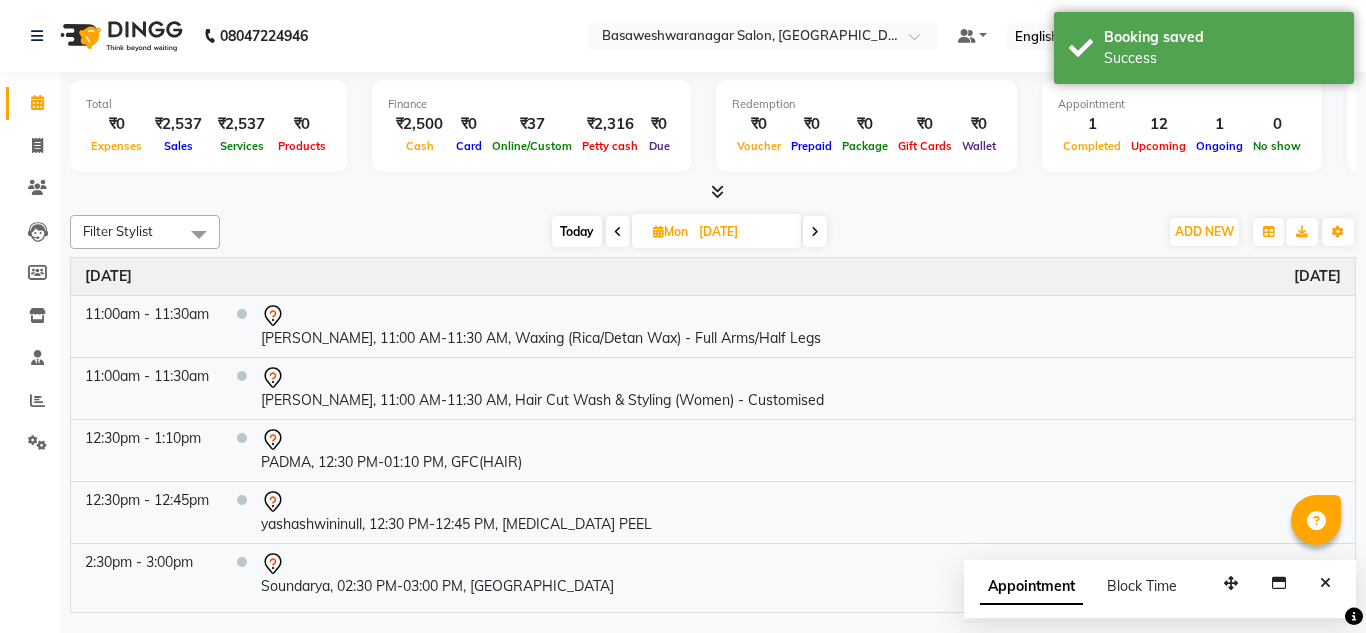 click on "Today" at bounding box center [577, 231] 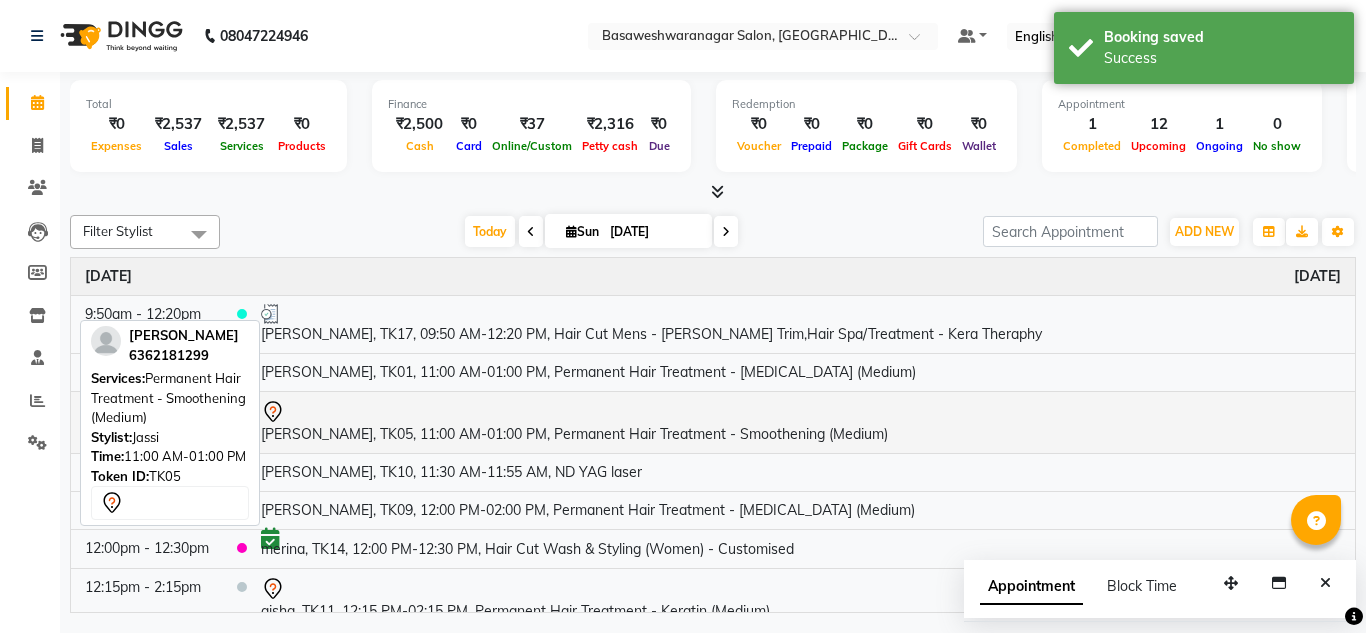 scroll, scrollTop: 327, scrollLeft: 0, axis: vertical 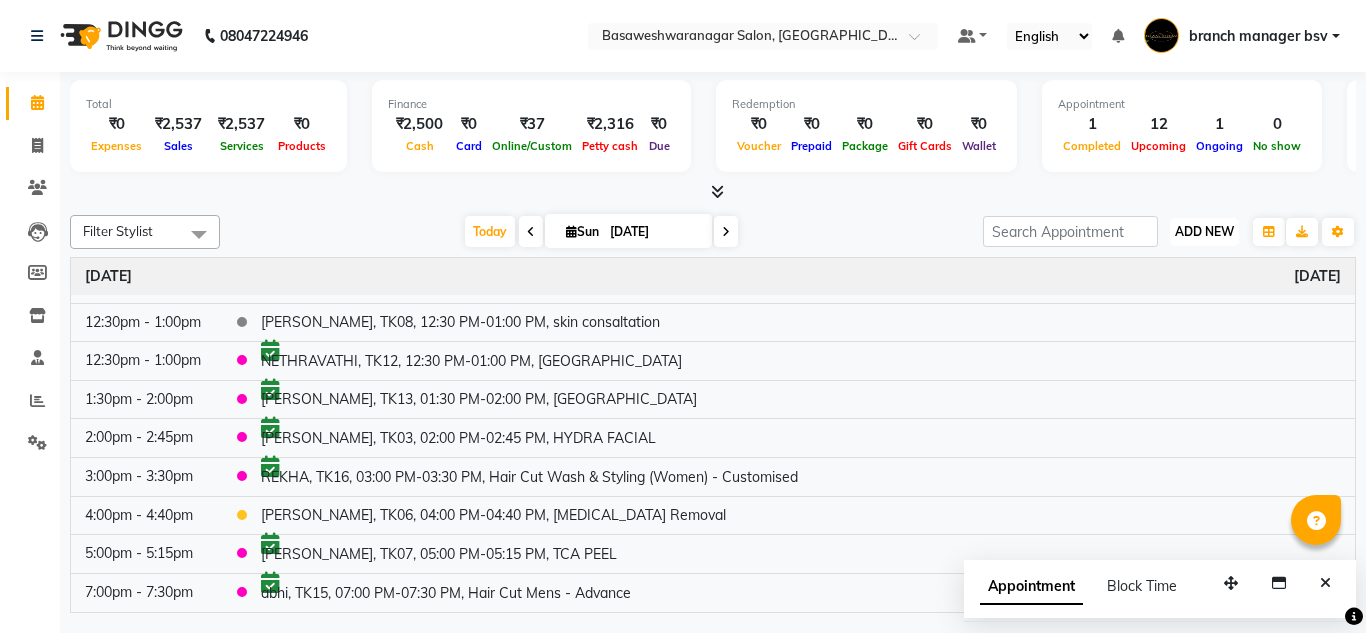 click on "ADD NEW" at bounding box center (1204, 231) 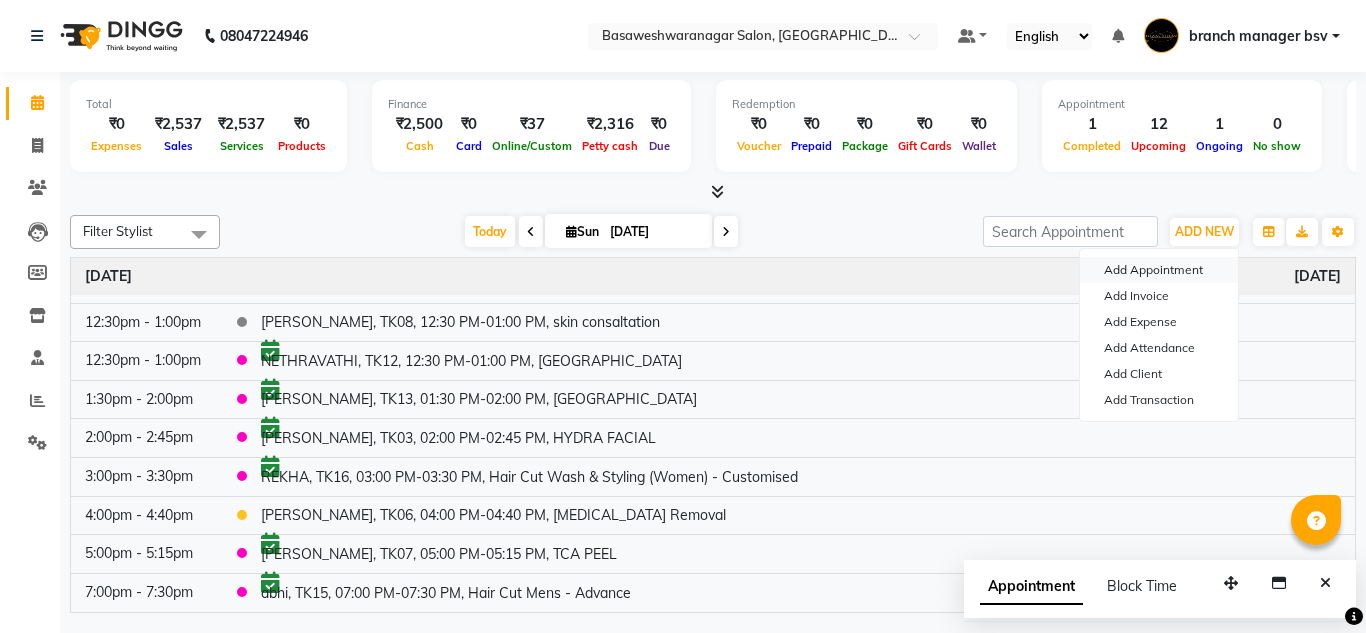 click on "Add Appointment" at bounding box center (1159, 270) 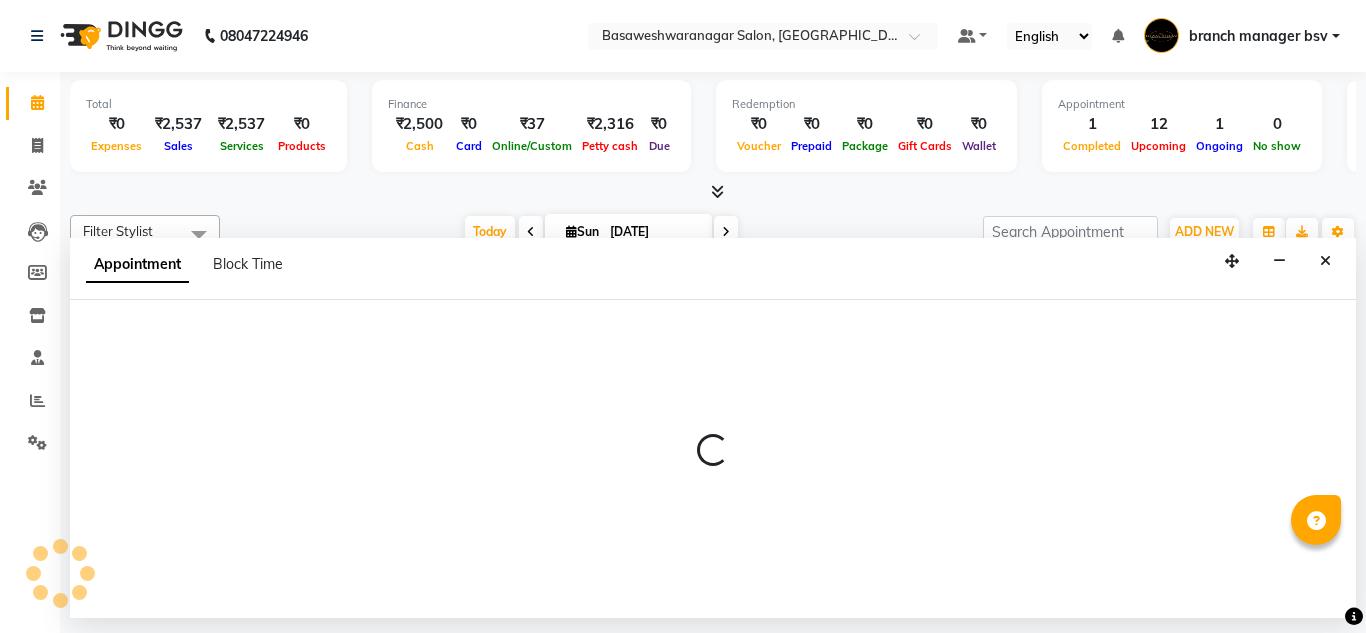 select on "540" 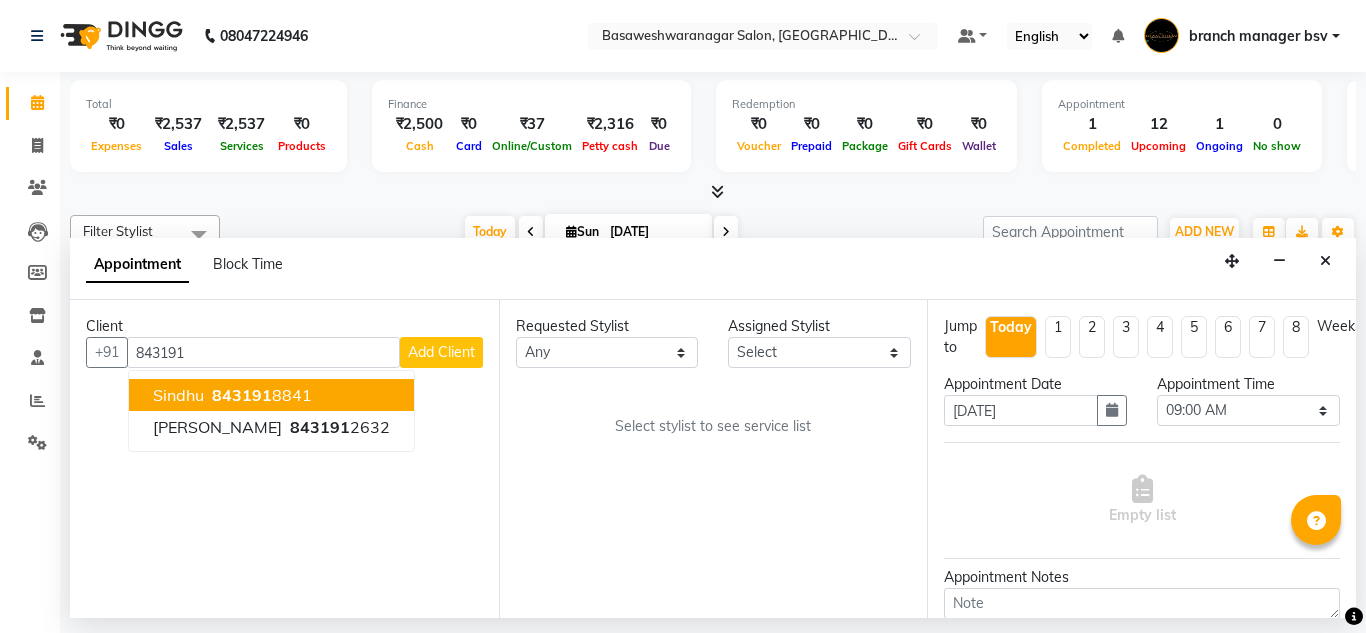 click on "843191" at bounding box center [242, 395] 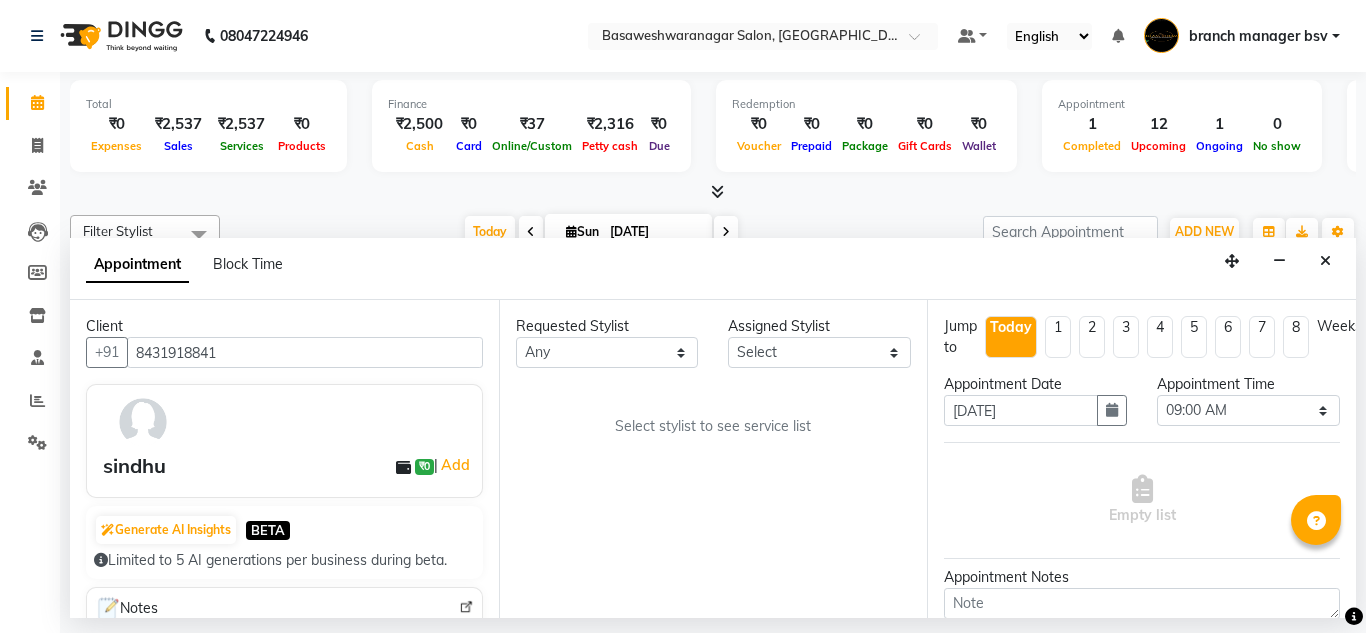 type on "8431918841" 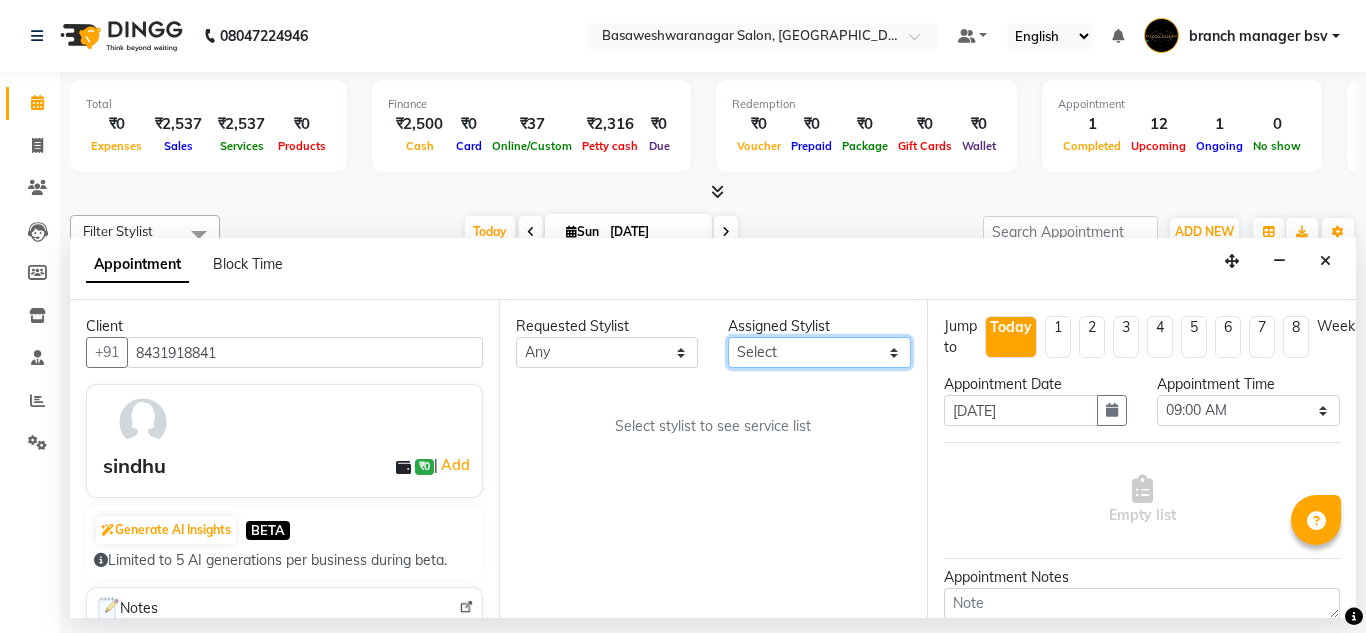 click on "Select [PERSON_NAME] manager bsv [PERSON_NAME] [PERSON_NAME] [PERSON_NAME] [PERSON_NAME] pooja accounts [PERSON_NAME] [PERSON_NAME] Rasna Sanskruthi shangnimwom [PERSON_NAME] [PERSON_NAME] [PERSON_NAME]  TEZZ The Glam Room [PERSON_NAME] [PERSON_NAME]" at bounding box center (819, 352) 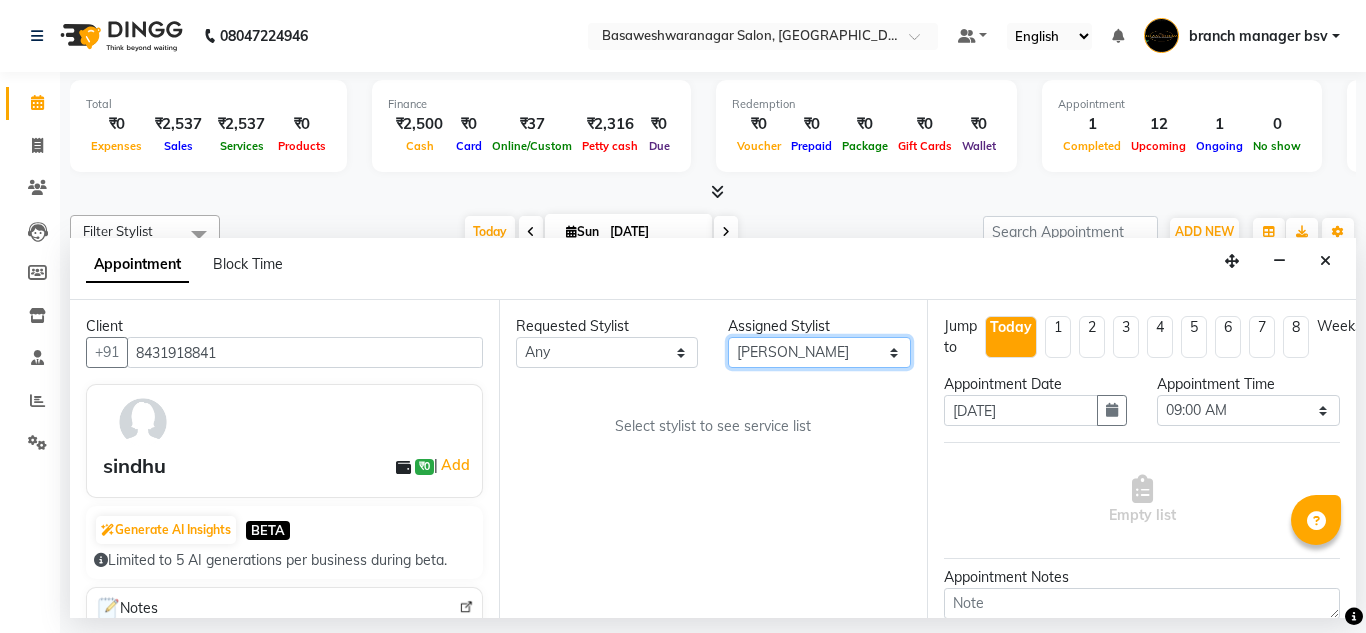 click on "Select [PERSON_NAME] manager bsv [PERSON_NAME] [PERSON_NAME] [PERSON_NAME] [PERSON_NAME] pooja accounts [PERSON_NAME] [PERSON_NAME] Rasna Sanskruthi shangnimwom [PERSON_NAME] [PERSON_NAME] [PERSON_NAME]  TEZZ The Glam Room [PERSON_NAME] [PERSON_NAME]" at bounding box center (819, 352) 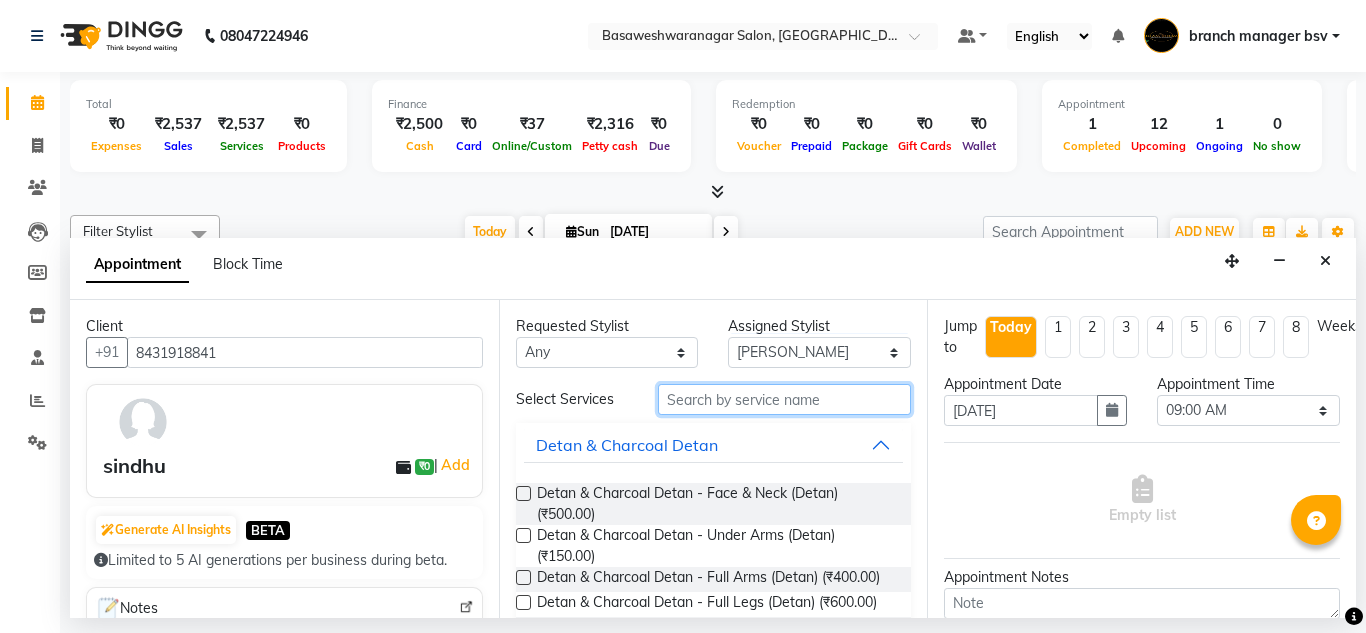 click at bounding box center (785, 399) 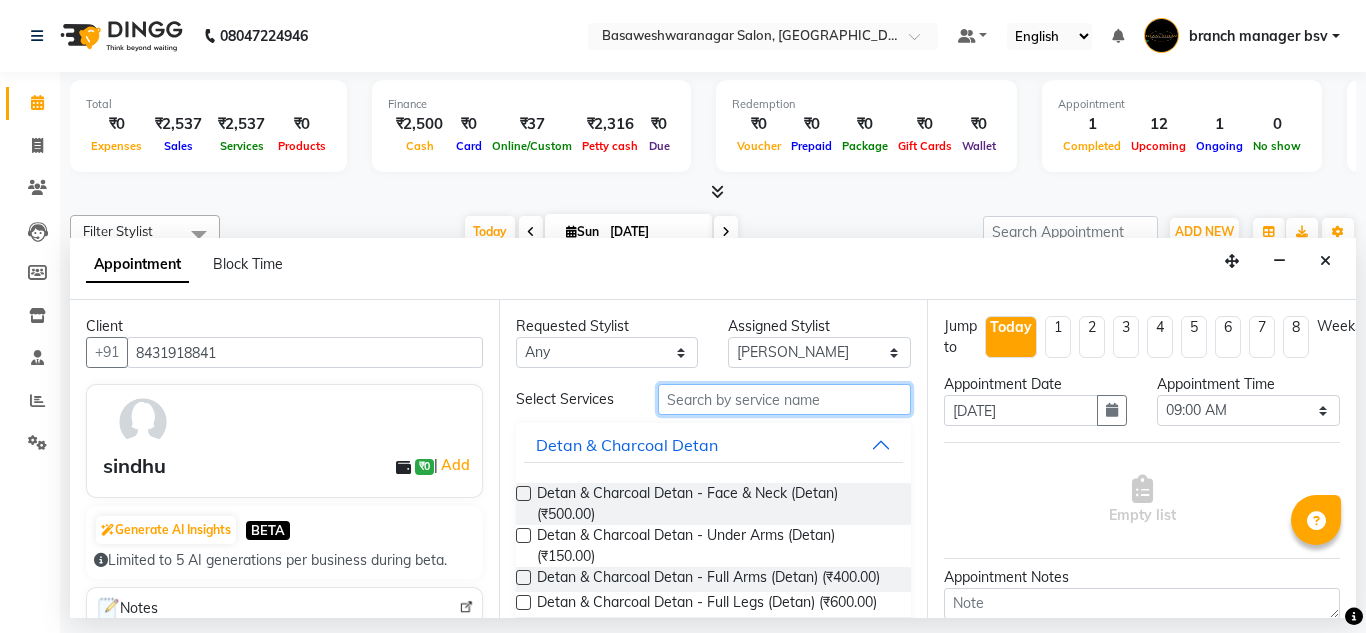 type on "v" 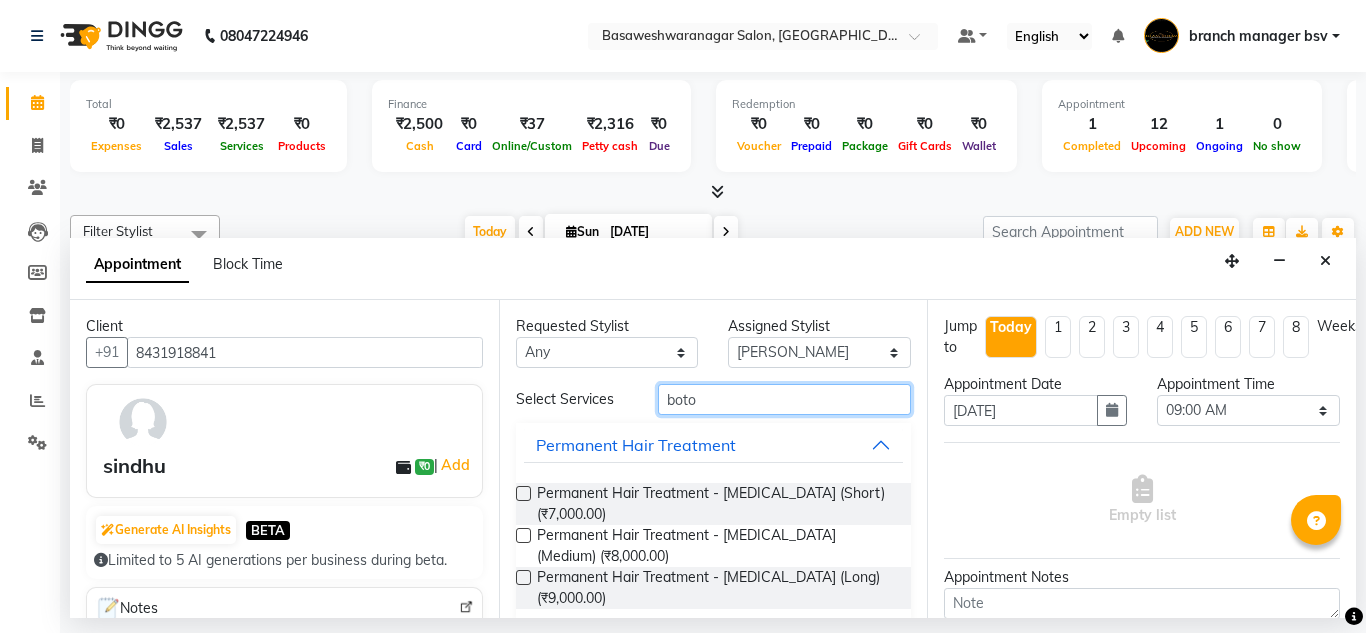 type on "boto" 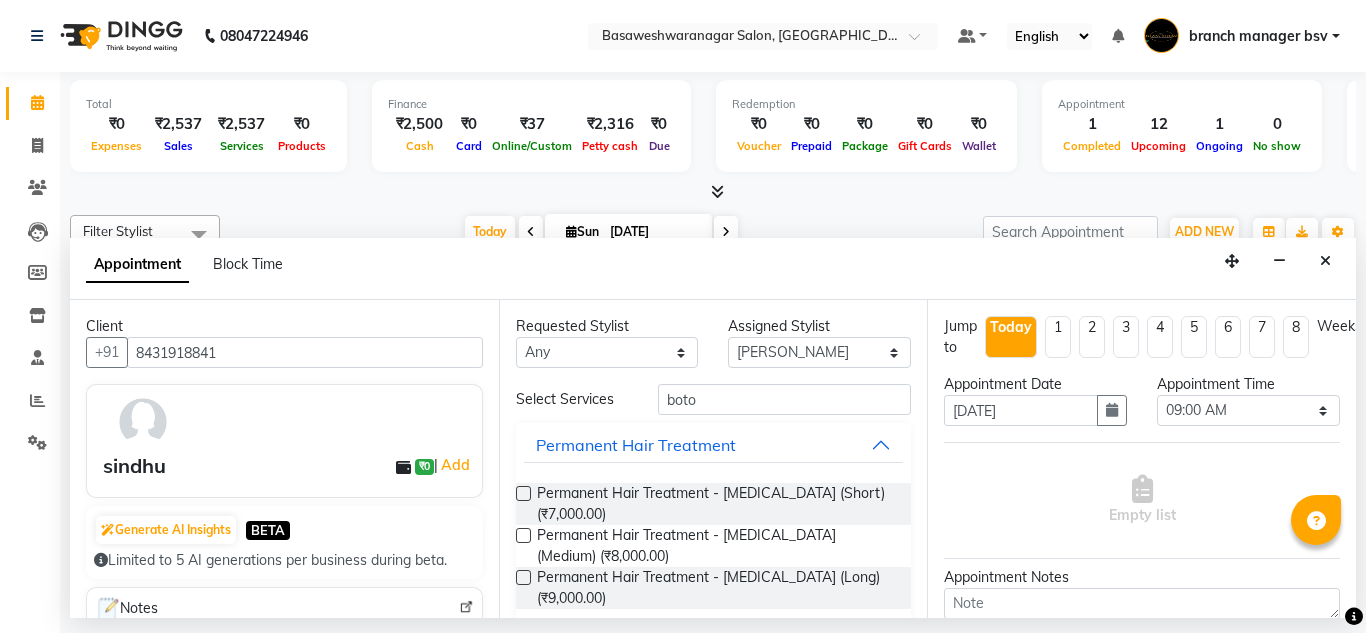 click at bounding box center [523, 535] 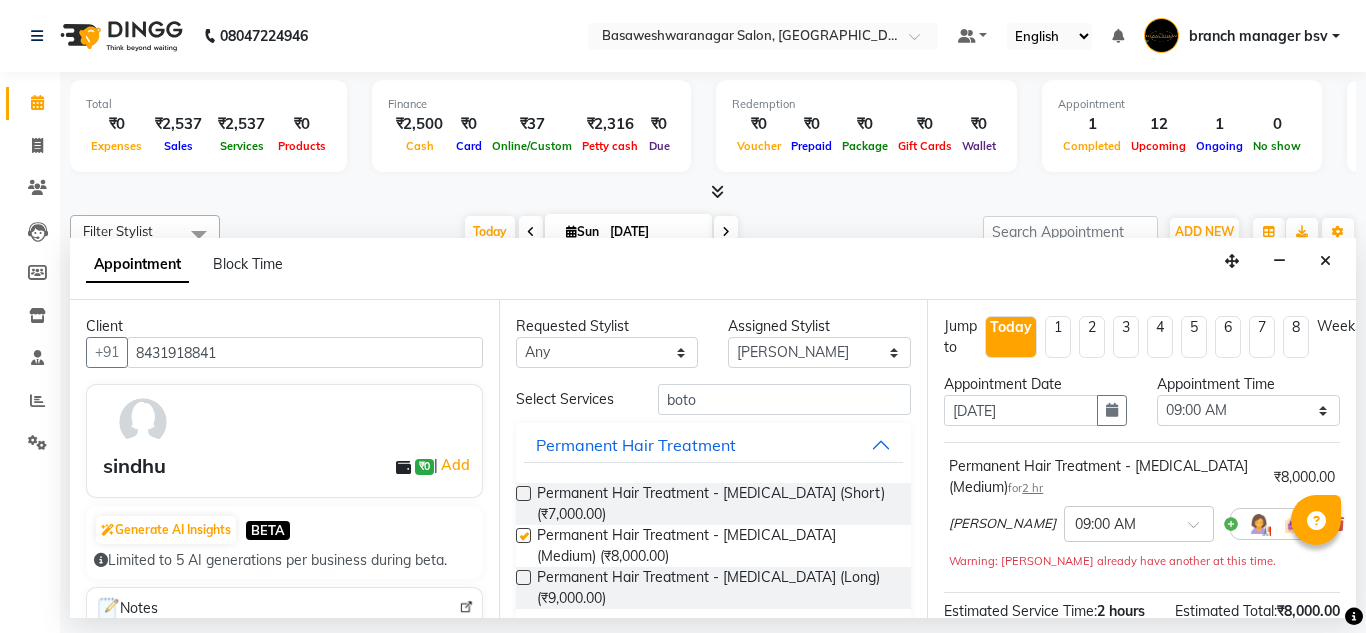 checkbox on "false" 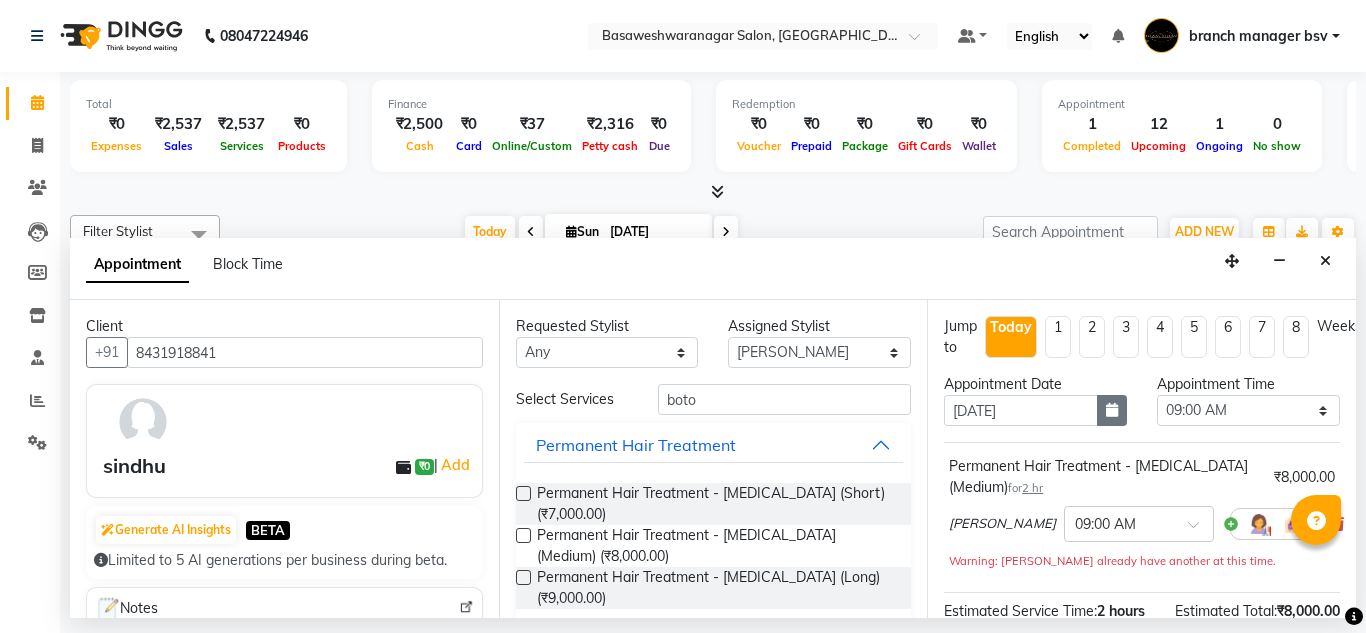 click at bounding box center [1112, 410] 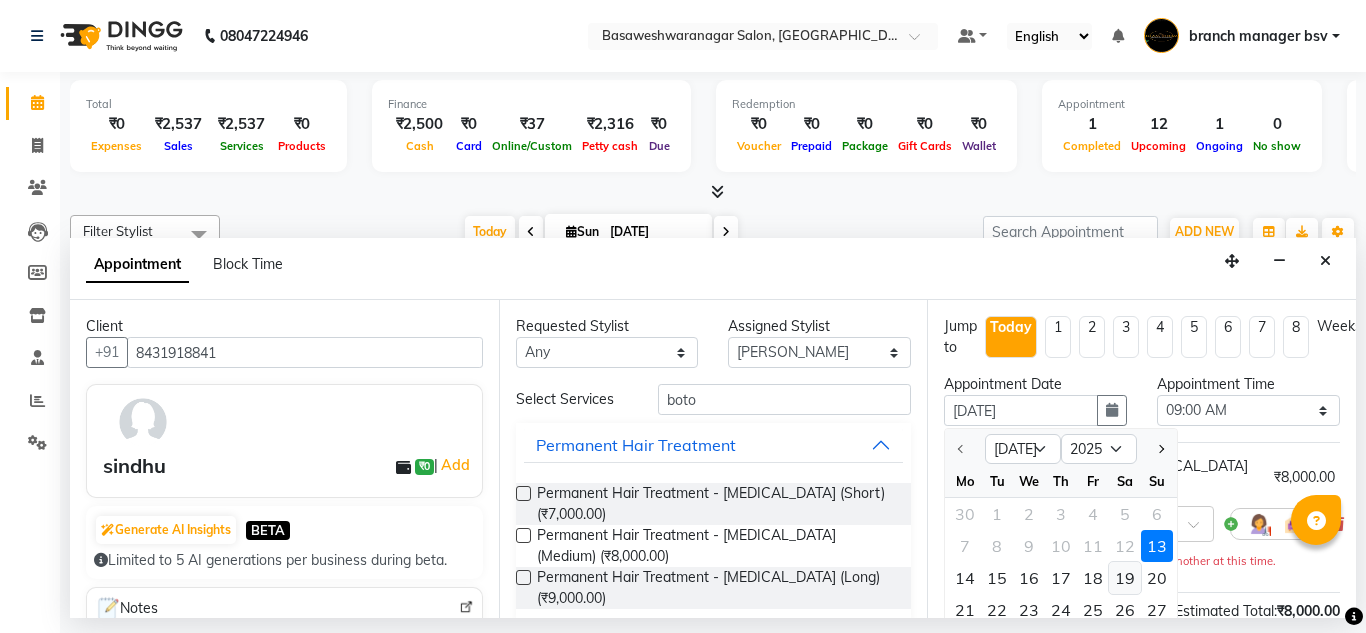 click on "19" at bounding box center [1125, 578] 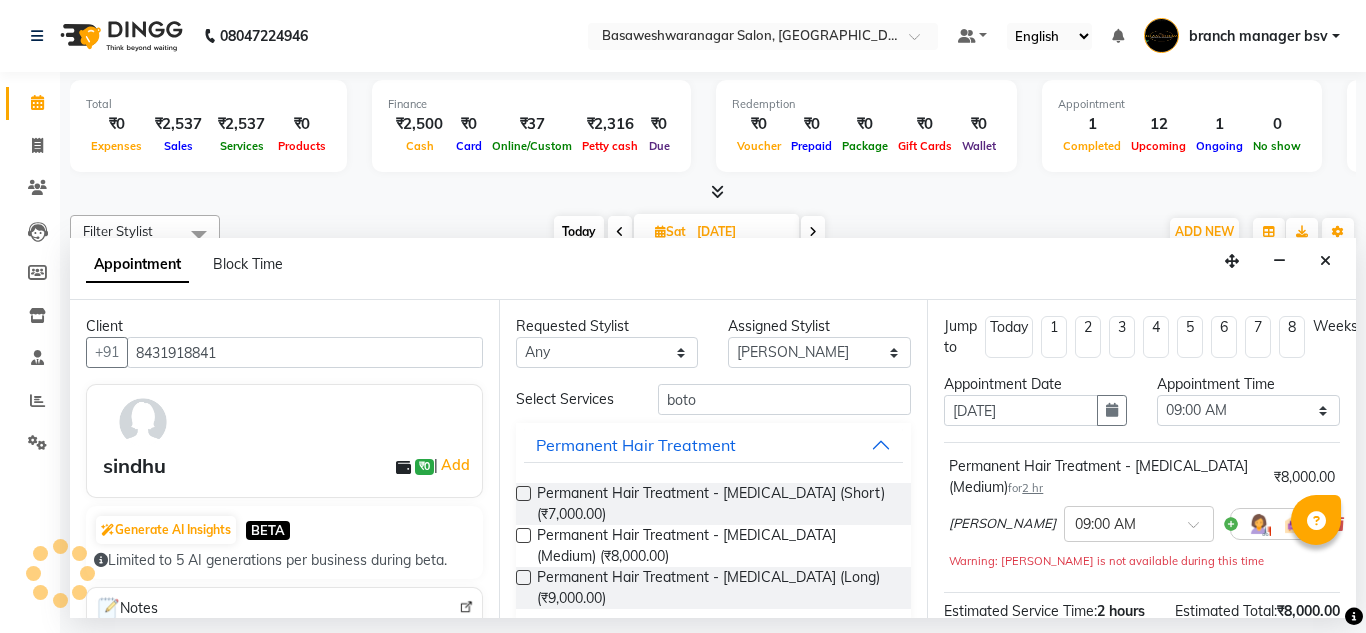 scroll, scrollTop: 0, scrollLeft: 0, axis: both 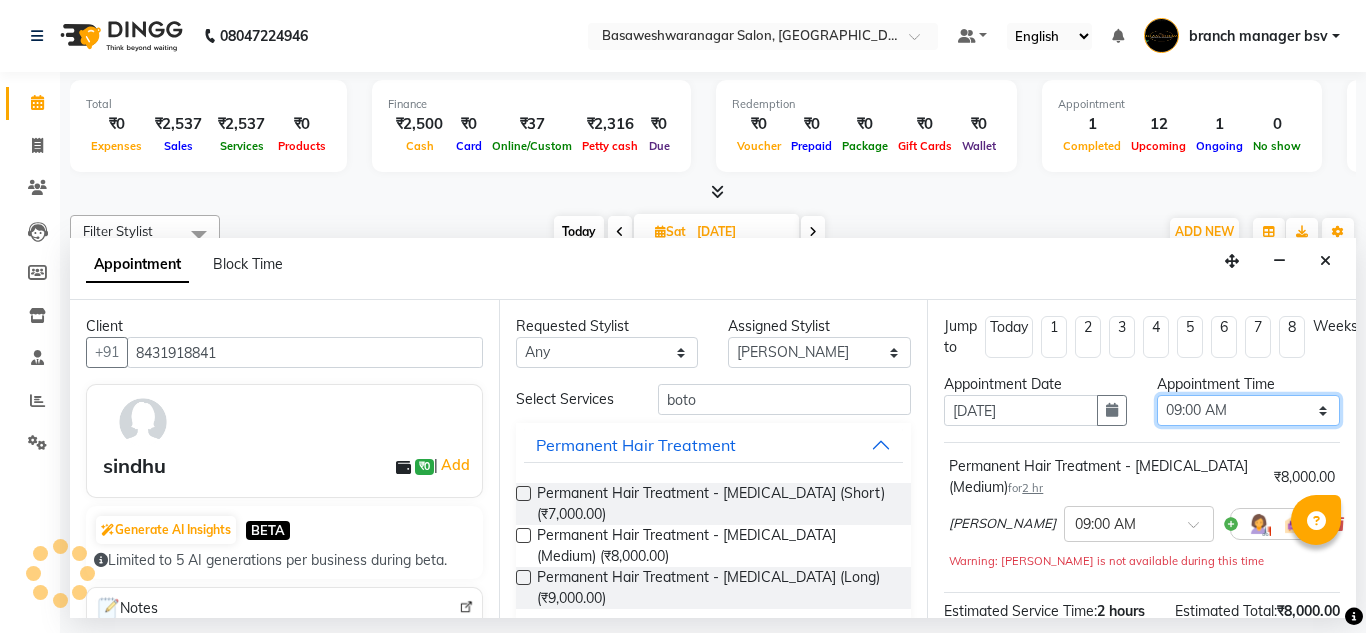 click on "Select 09:00 AM 09:15 AM 09:30 AM 09:45 AM 10:00 AM 10:15 AM 10:30 AM 10:45 AM 11:00 AM 11:15 AM 11:30 AM 11:45 AM 12:00 PM 12:15 PM 12:30 PM 12:45 PM 01:00 PM 01:15 PM 01:30 PM 01:45 PM 02:00 PM 02:15 PM 02:30 PM 02:45 PM 03:00 PM 03:15 PM 03:30 PM 03:45 PM 04:00 PM 04:15 PM 04:30 PM 04:45 PM 05:00 PM 05:15 PM 05:30 PM 05:45 PM 06:00 PM 06:15 PM 06:30 PM 06:45 PM 07:00 PM 07:15 PM 07:30 PM 07:45 PM 08:00 PM" at bounding box center (1248, 410) 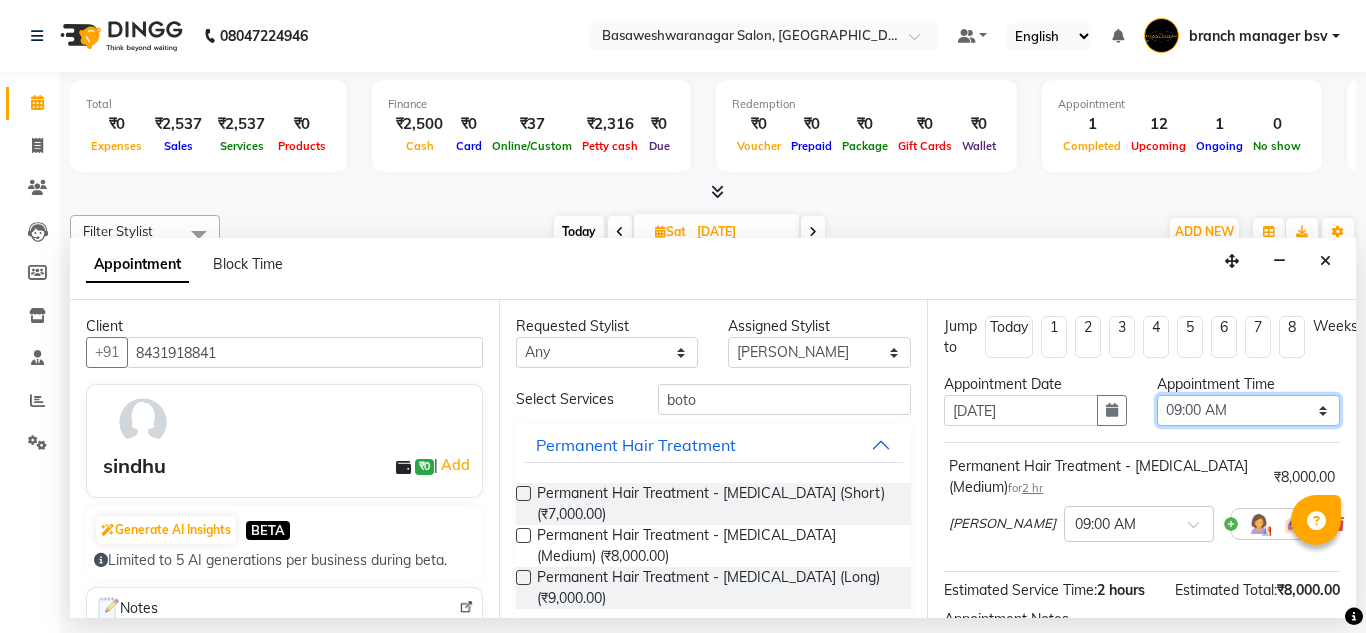 select on "780" 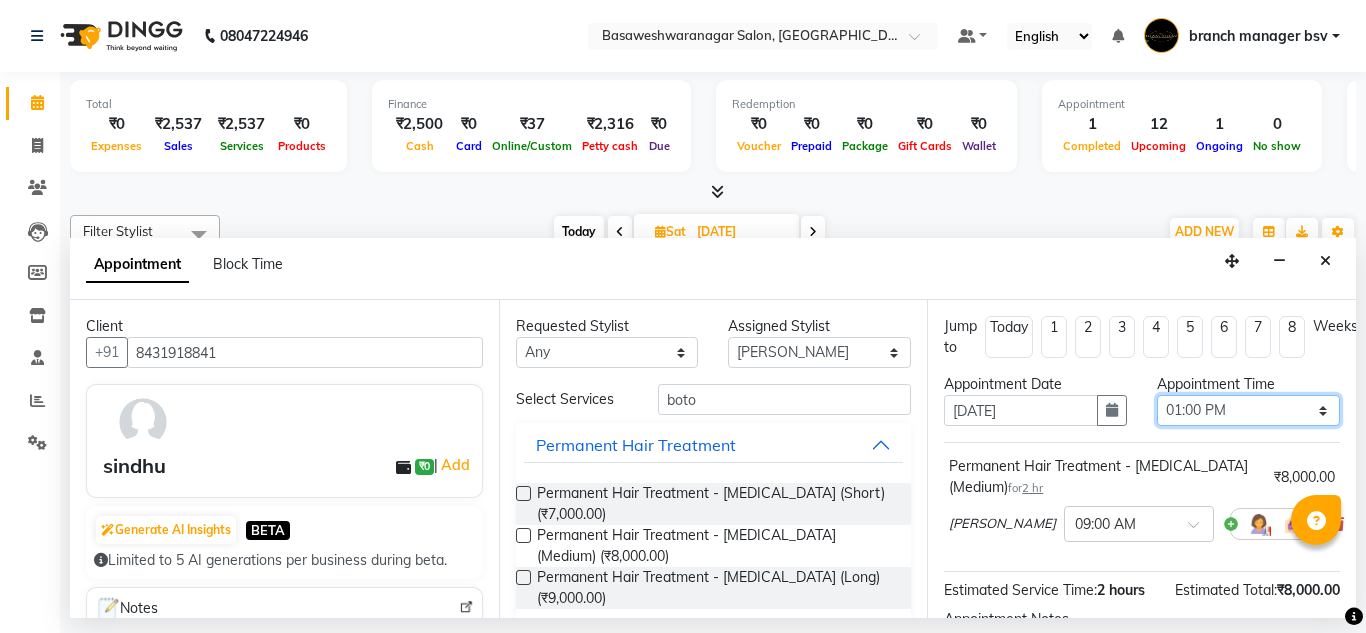 click on "Select 09:00 AM 09:15 AM 09:30 AM 09:45 AM 10:00 AM 10:15 AM 10:30 AM 10:45 AM 11:00 AM 11:15 AM 11:30 AM 11:45 AM 12:00 PM 12:15 PM 12:30 PM 12:45 PM 01:00 PM 01:15 PM 01:30 PM 01:45 PM 02:00 PM 02:15 PM 02:30 PM 02:45 PM 03:00 PM 03:15 PM 03:30 PM 03:45 PM 04:00 PM 04:15 PM 04:30 PM 04:45 PM 05:00 PM 05:15 PM 05:30 PM 05:45 PM 06:00 PM 06:15 PM 06:30 PM 06:45 PM 07:00 PM 07:15 PM 07:30 PM 07:45 PM 08:00 PM" at bounding box center [1248, 410] 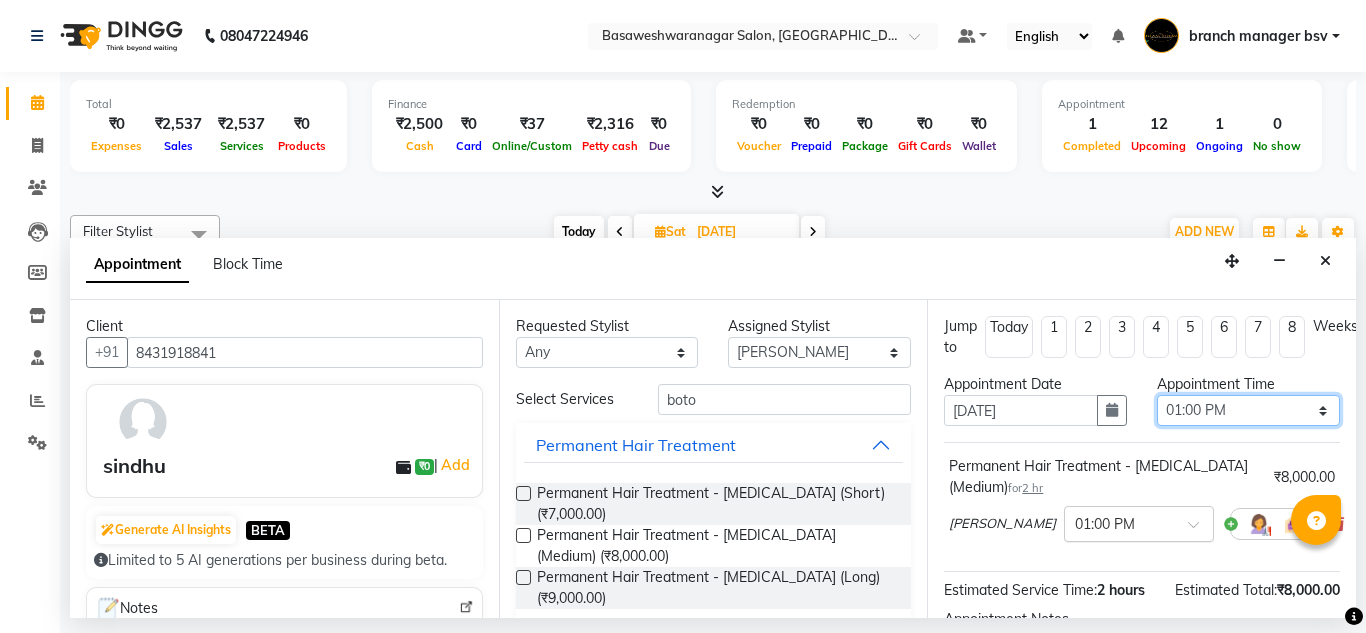 scroll, scrollTop: 265, scrollLeft: 0, axis: vertical 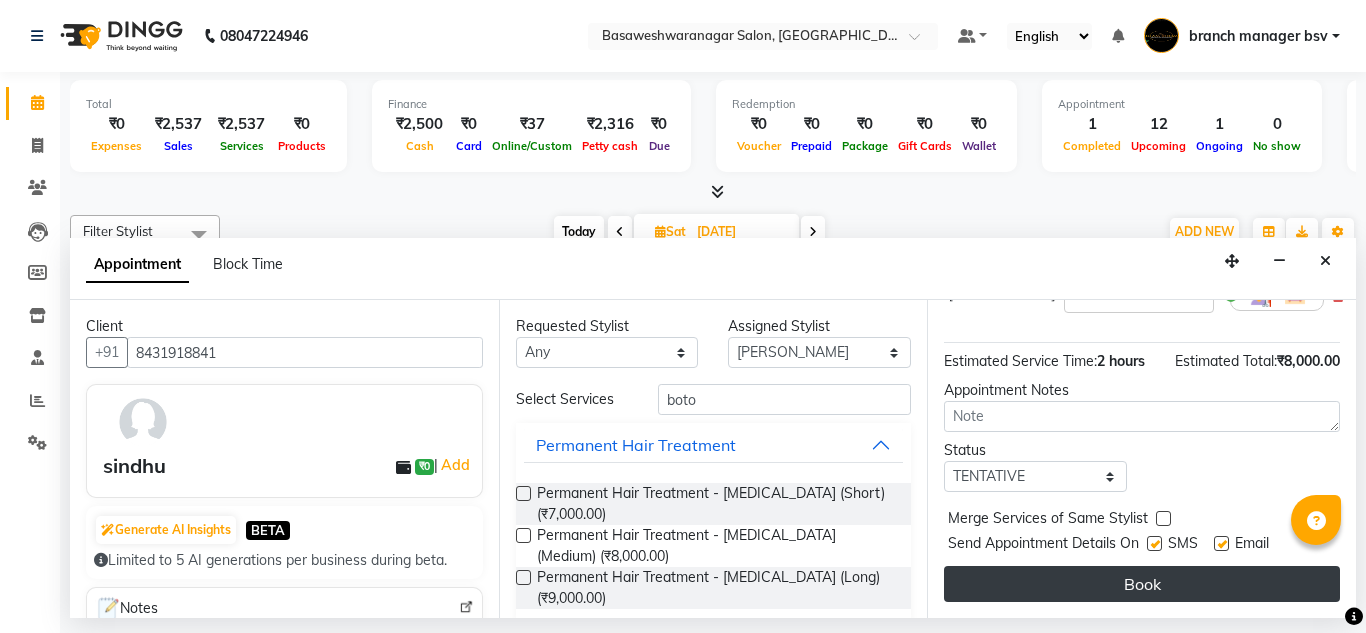 click on "Book" at bounding box center [1142, 584] 